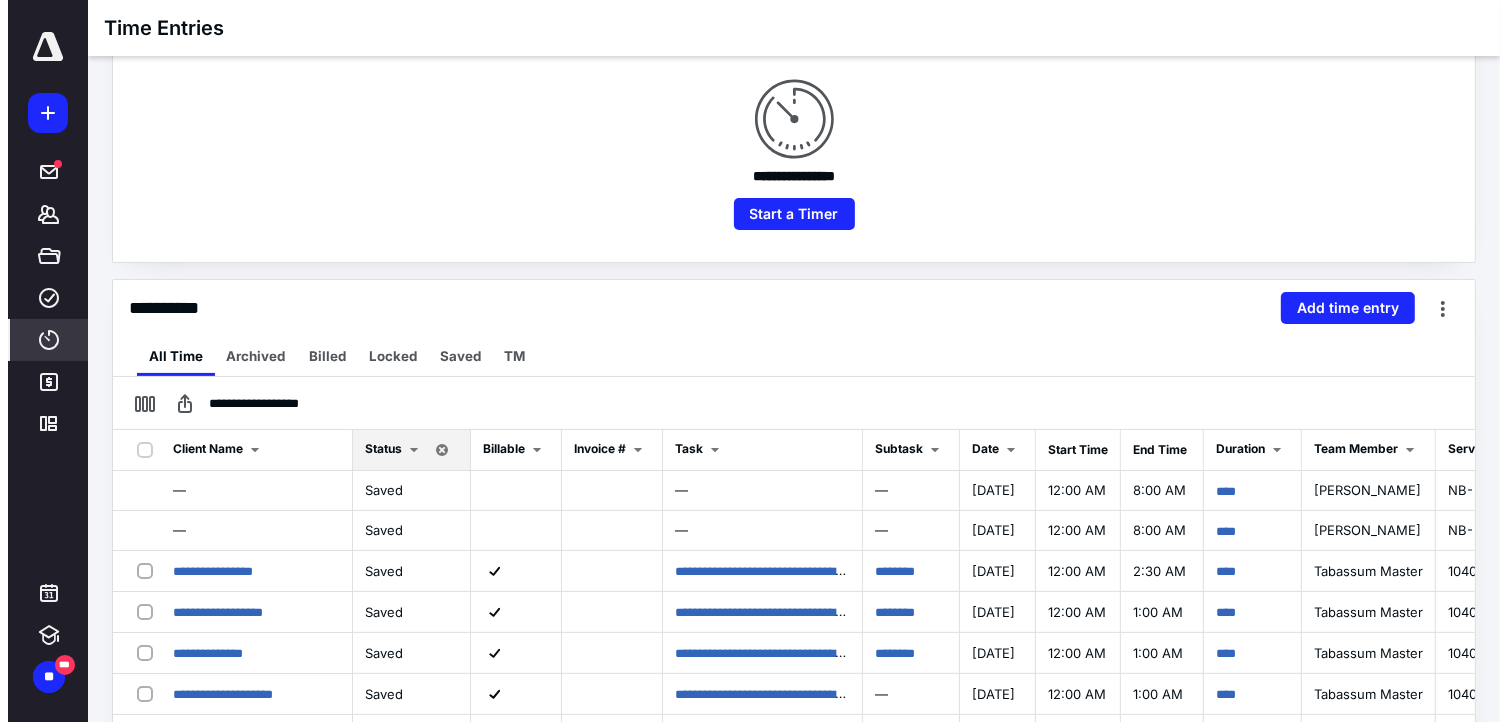 scroll, scrollTop: 333, scrollLeft: 0, axis: vertical 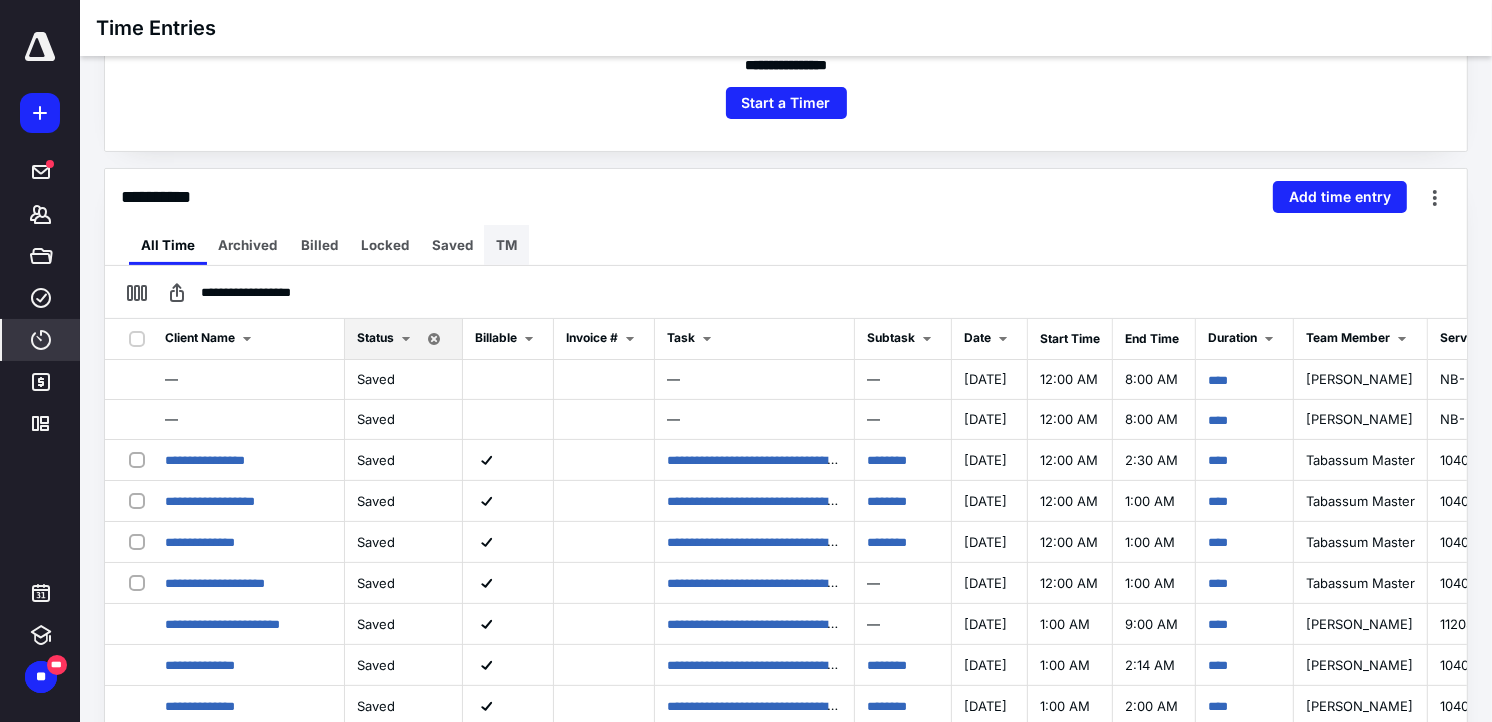 click on "TM" at bounding box center [506, 245] 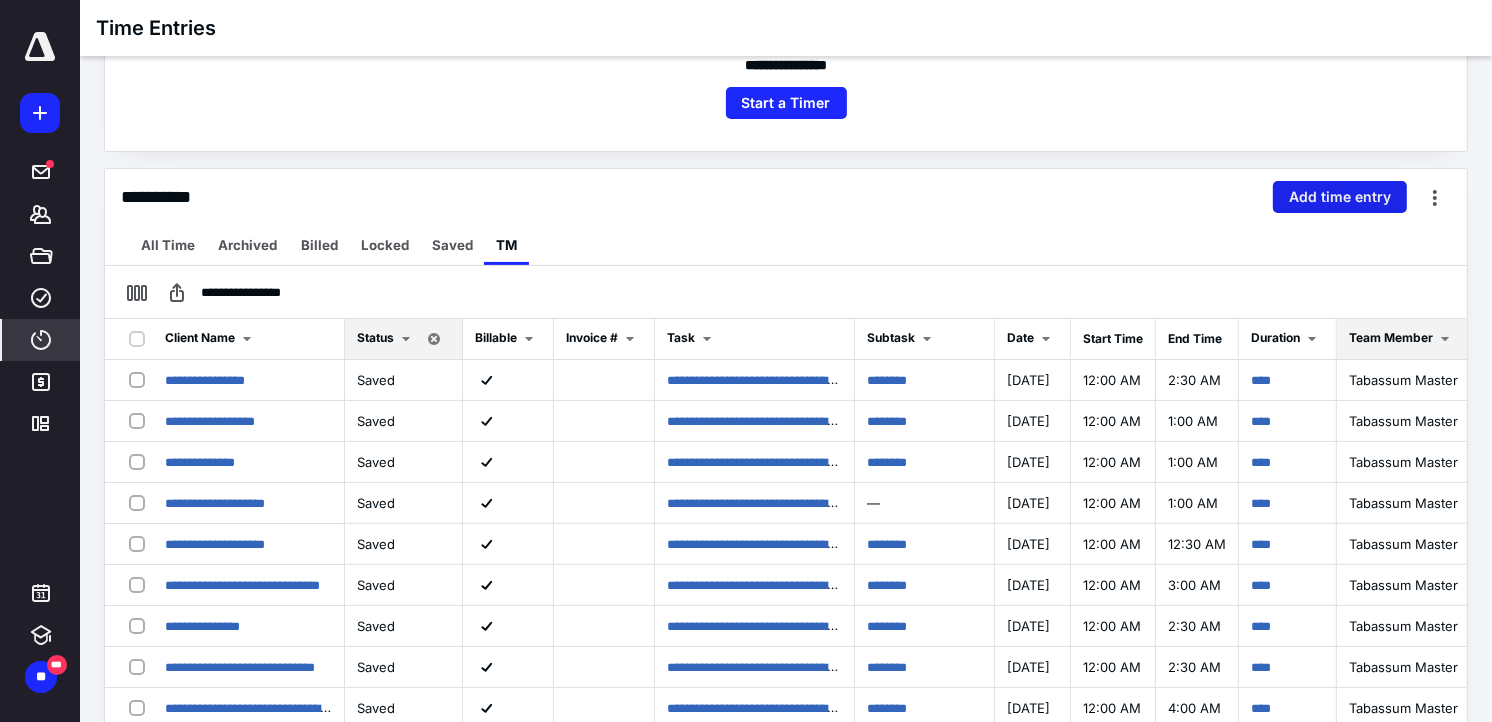 click on "Add time entry" at bounding box center (1340, 197) 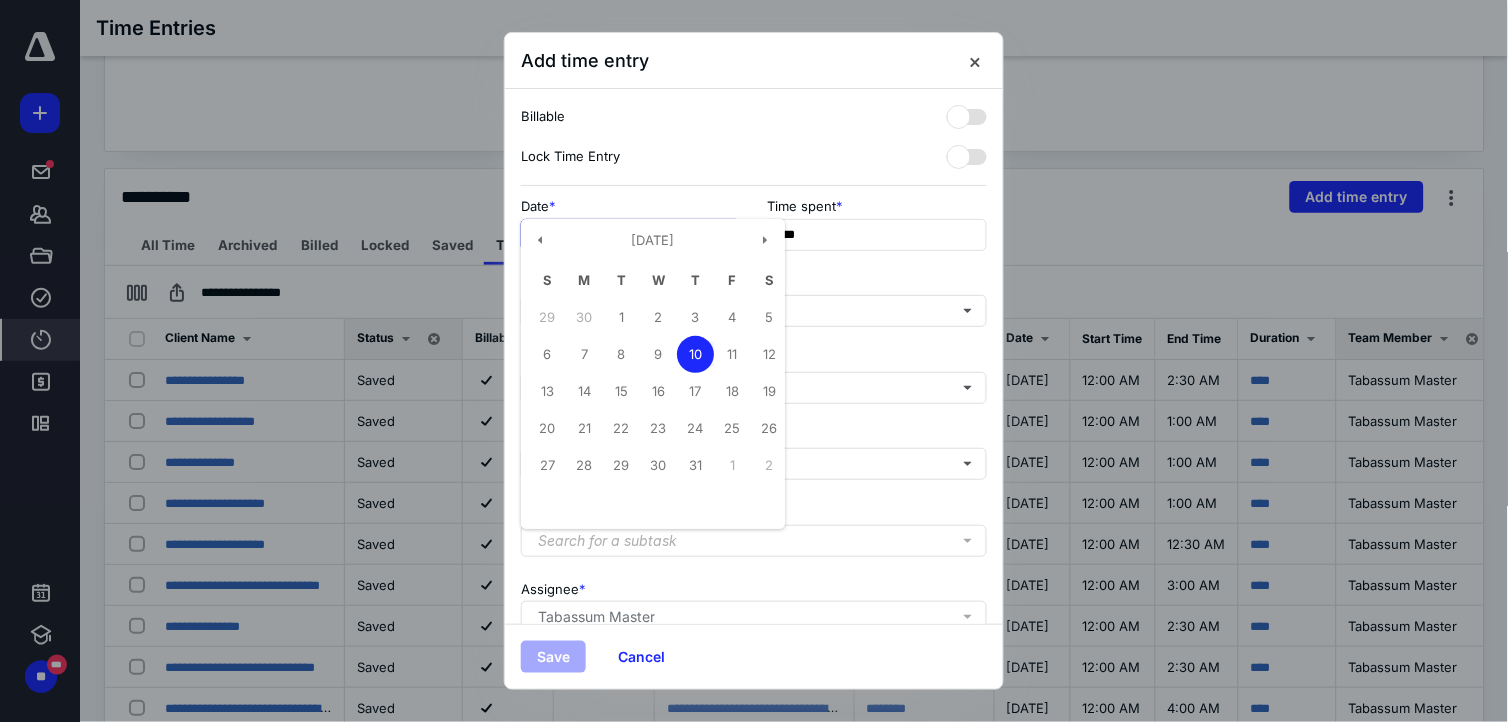 click on "**********" at bounding box center [631, 235] 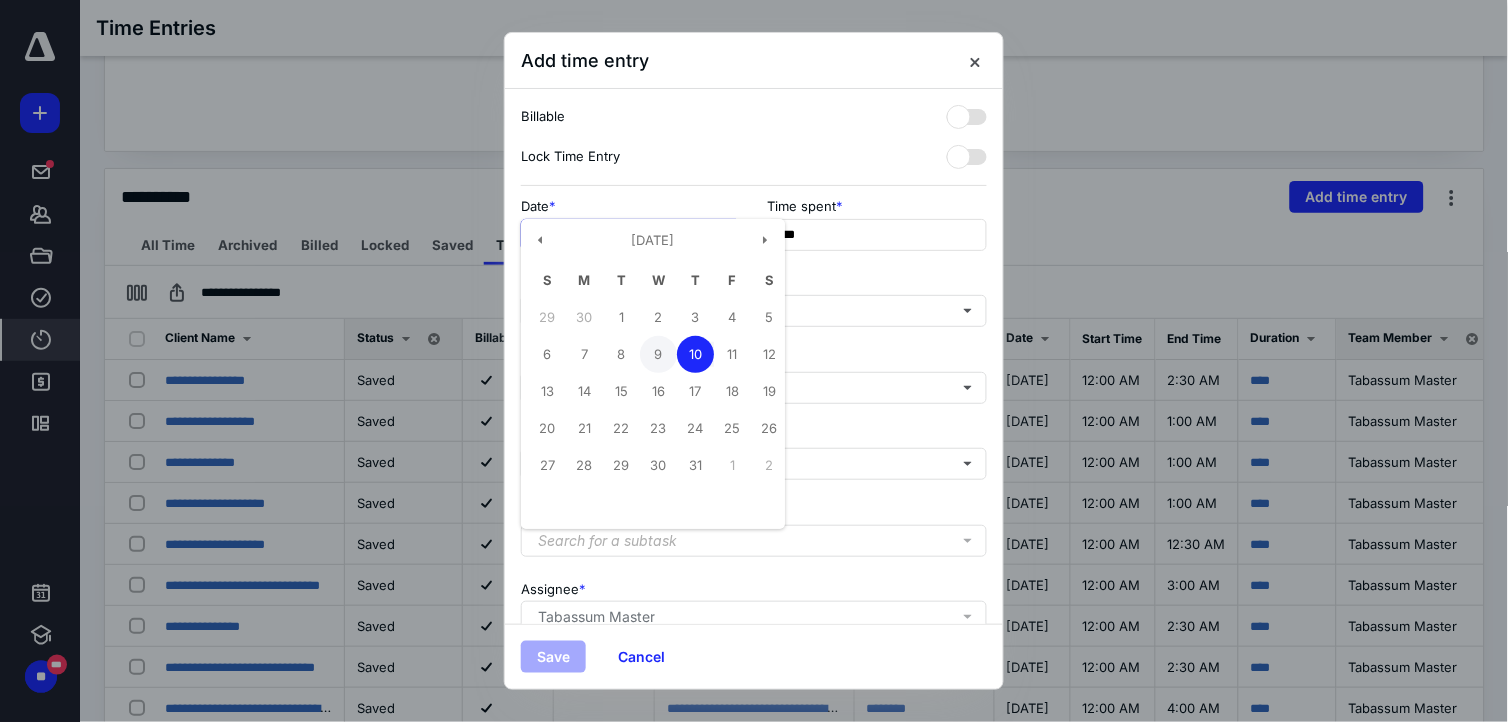 click on "9" at bounding box center [658, 354] 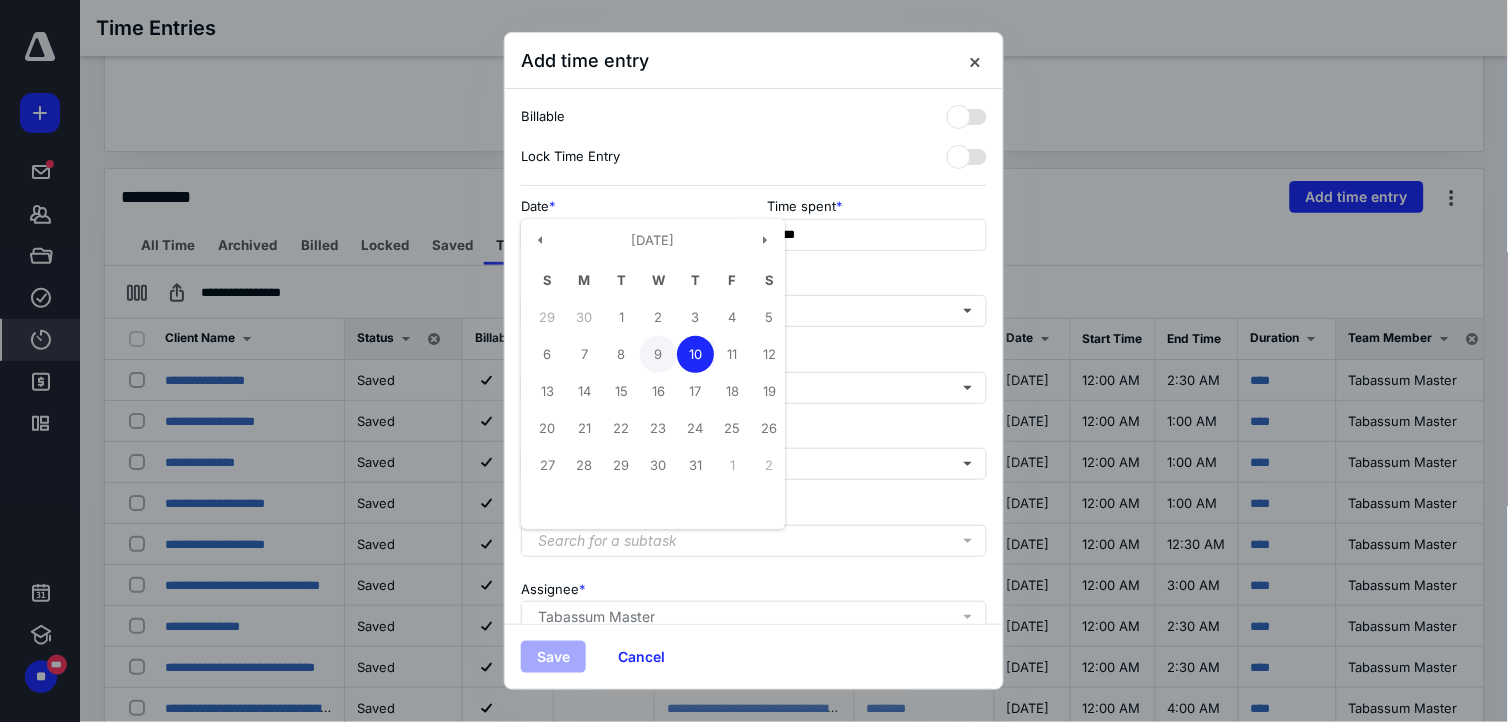 type on "**********" 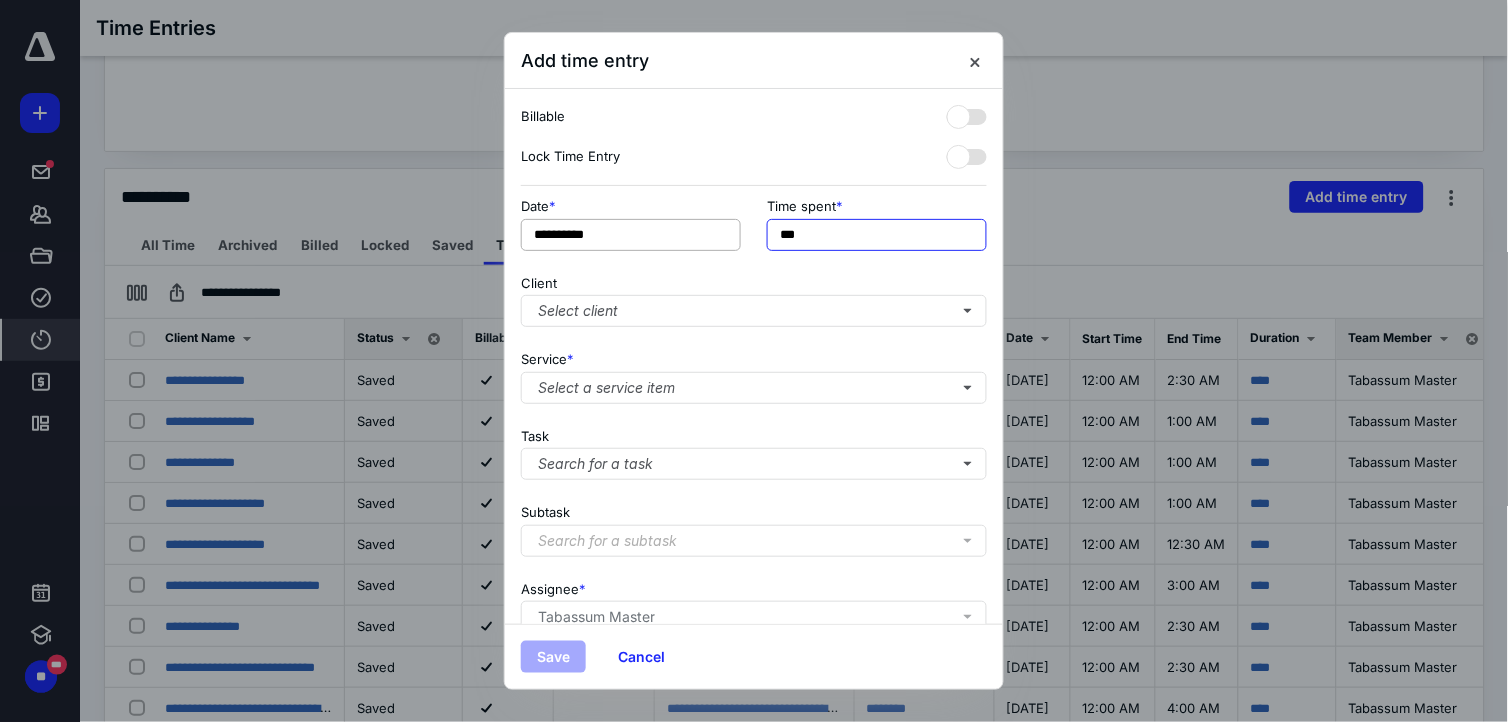 drag, startPoint x: 826, startPoint y: 237, endPoint x: 726, endPoint y: 238, distance: 100.005 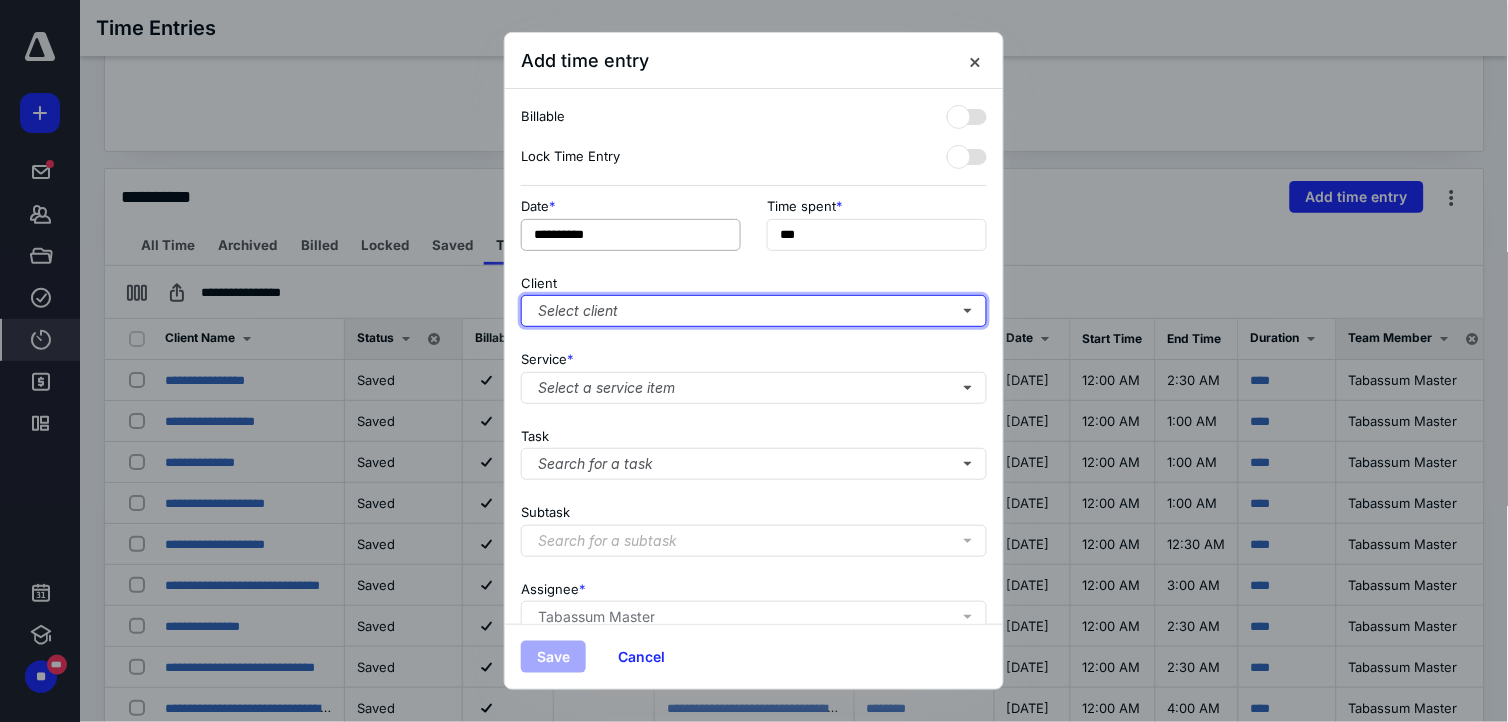 type on "******" 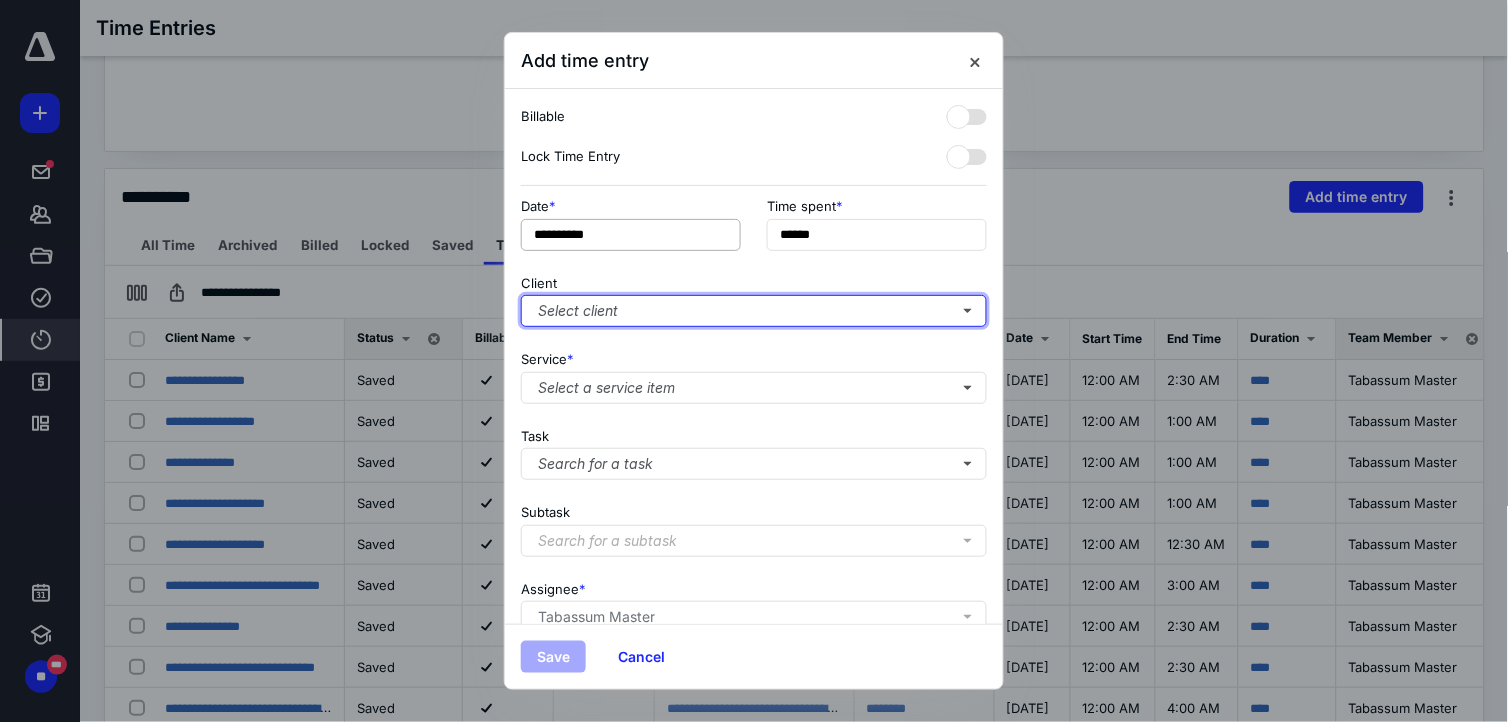 type 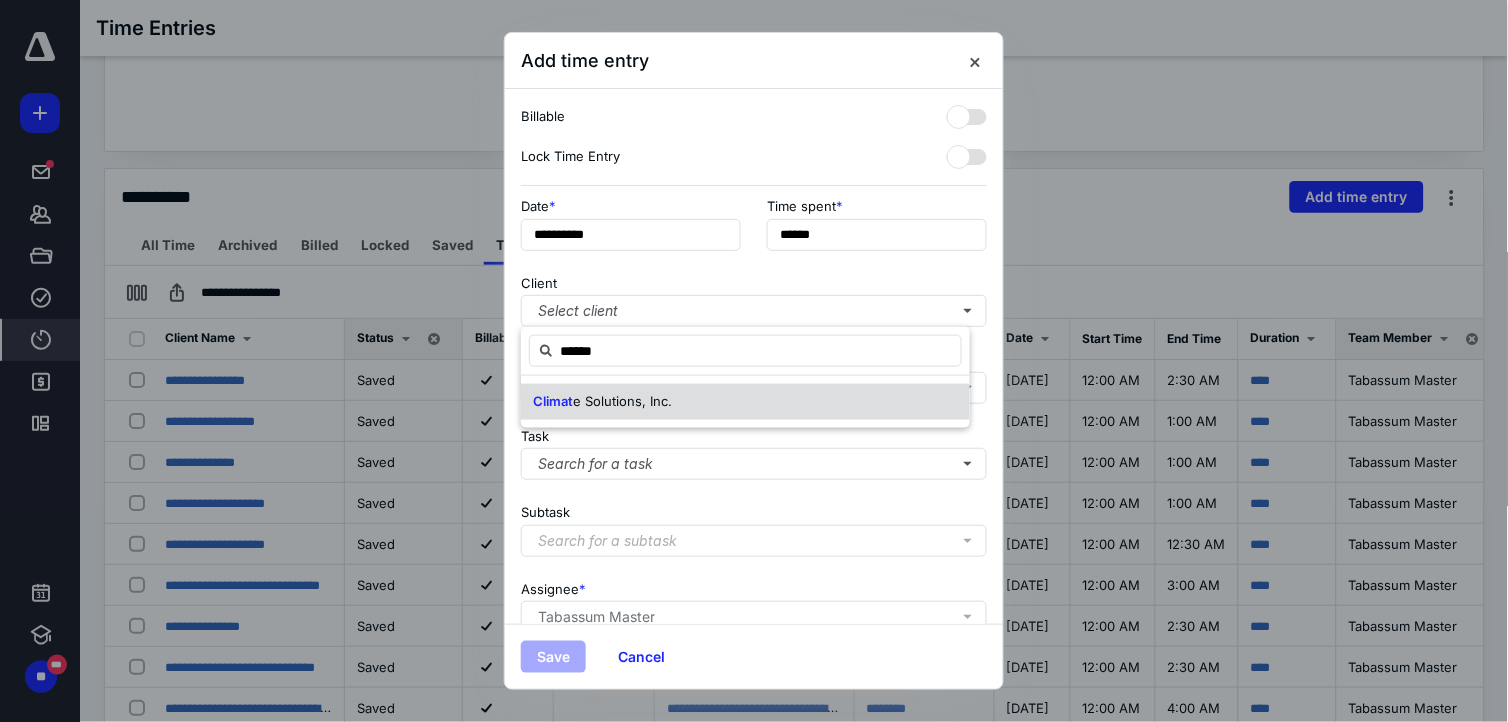 click on "e Solutions, Inc." at bounding box center (622, 401) 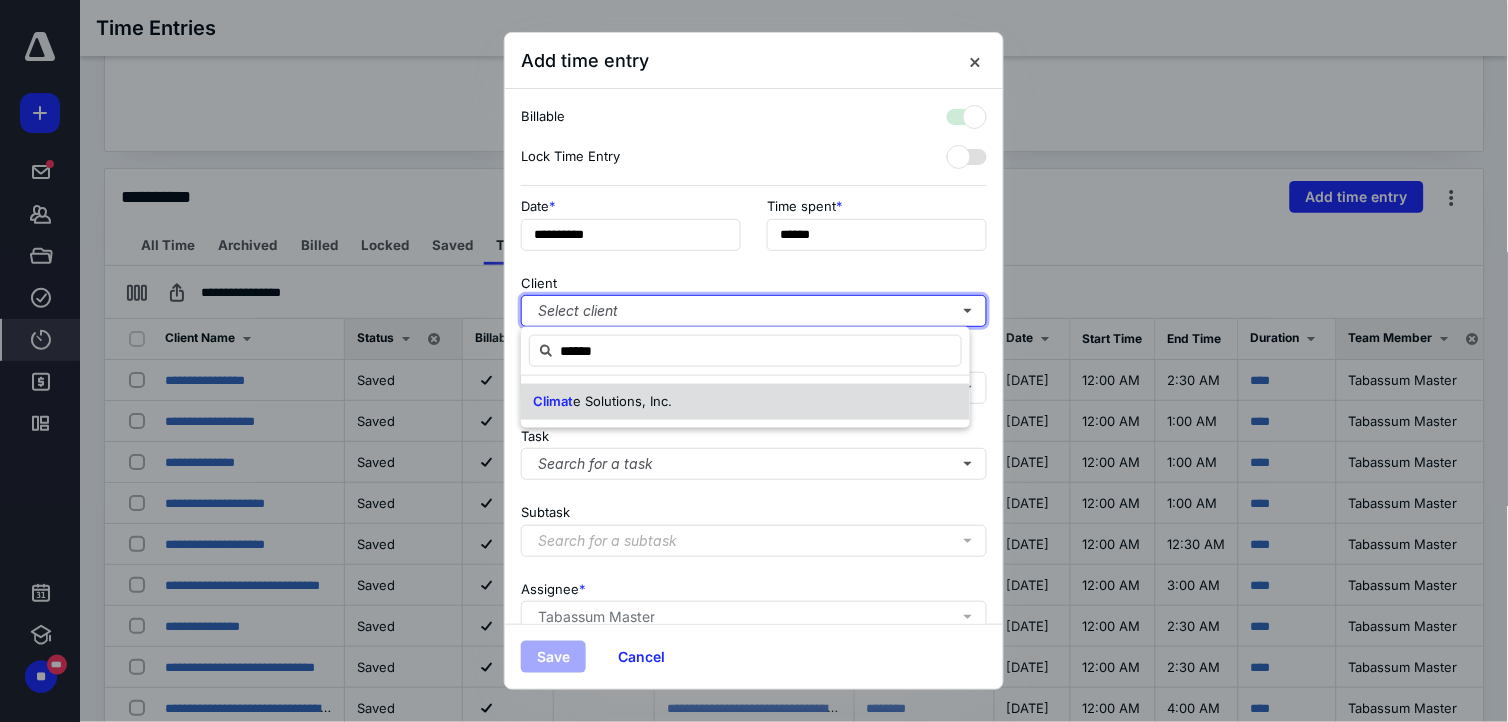 checkbox on "true" 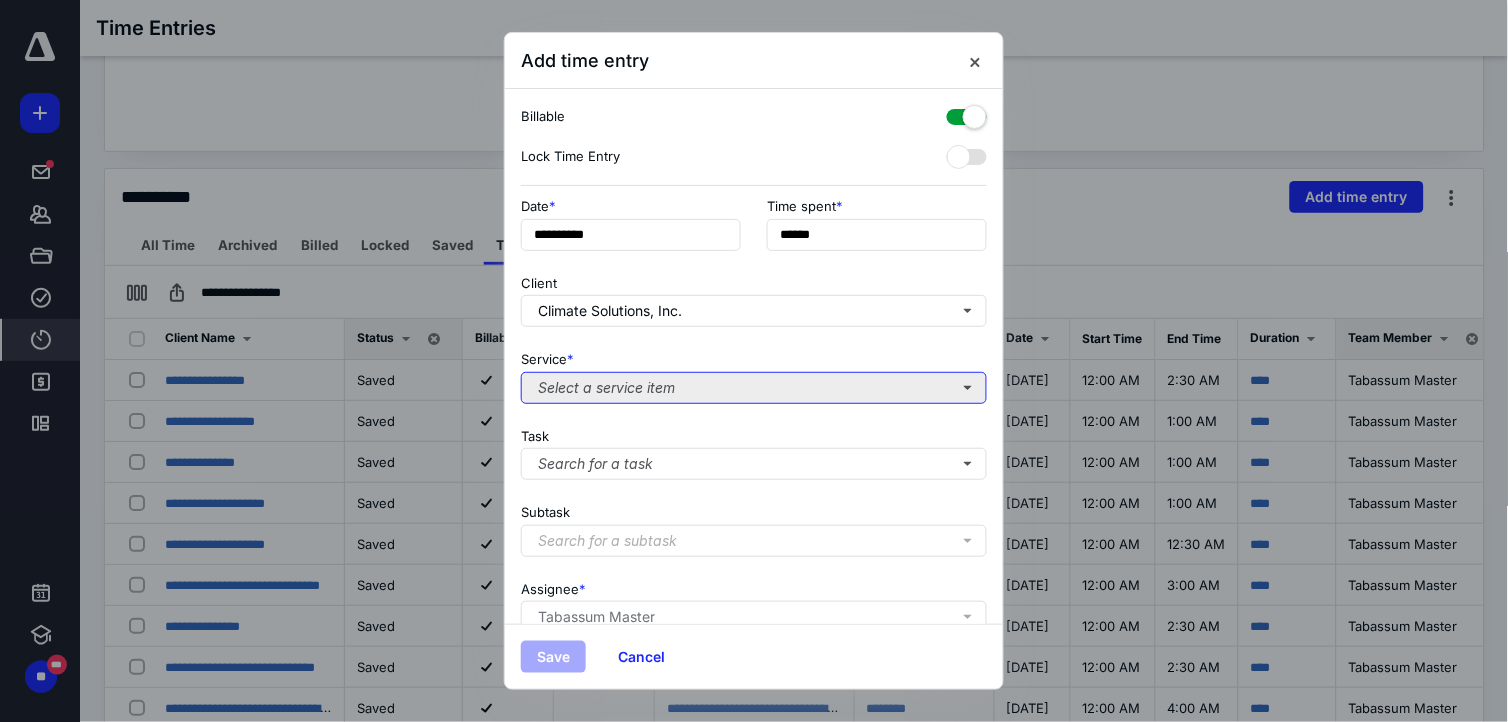 click on "Select a service item" at bounding box center [754, 388] 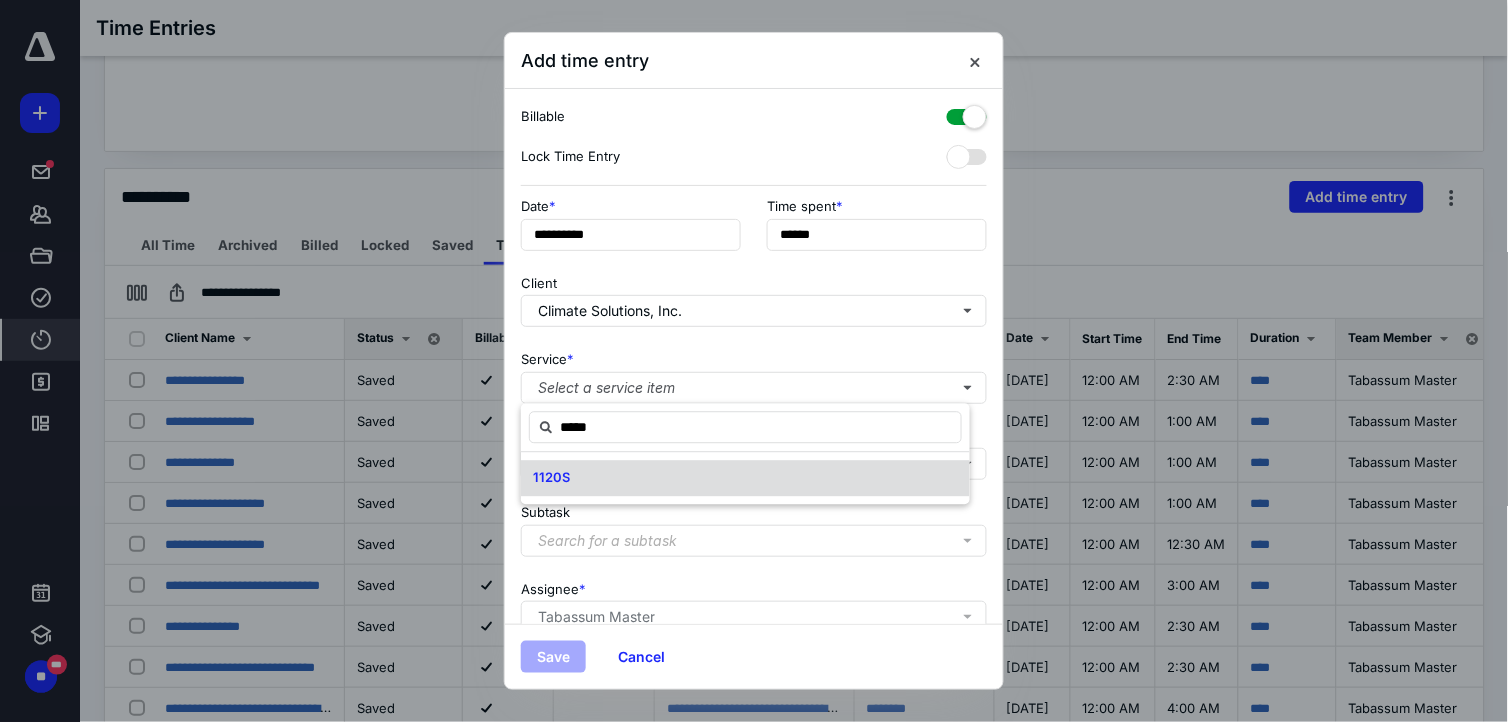 click on "1120S" at bounding box center [551, 478] 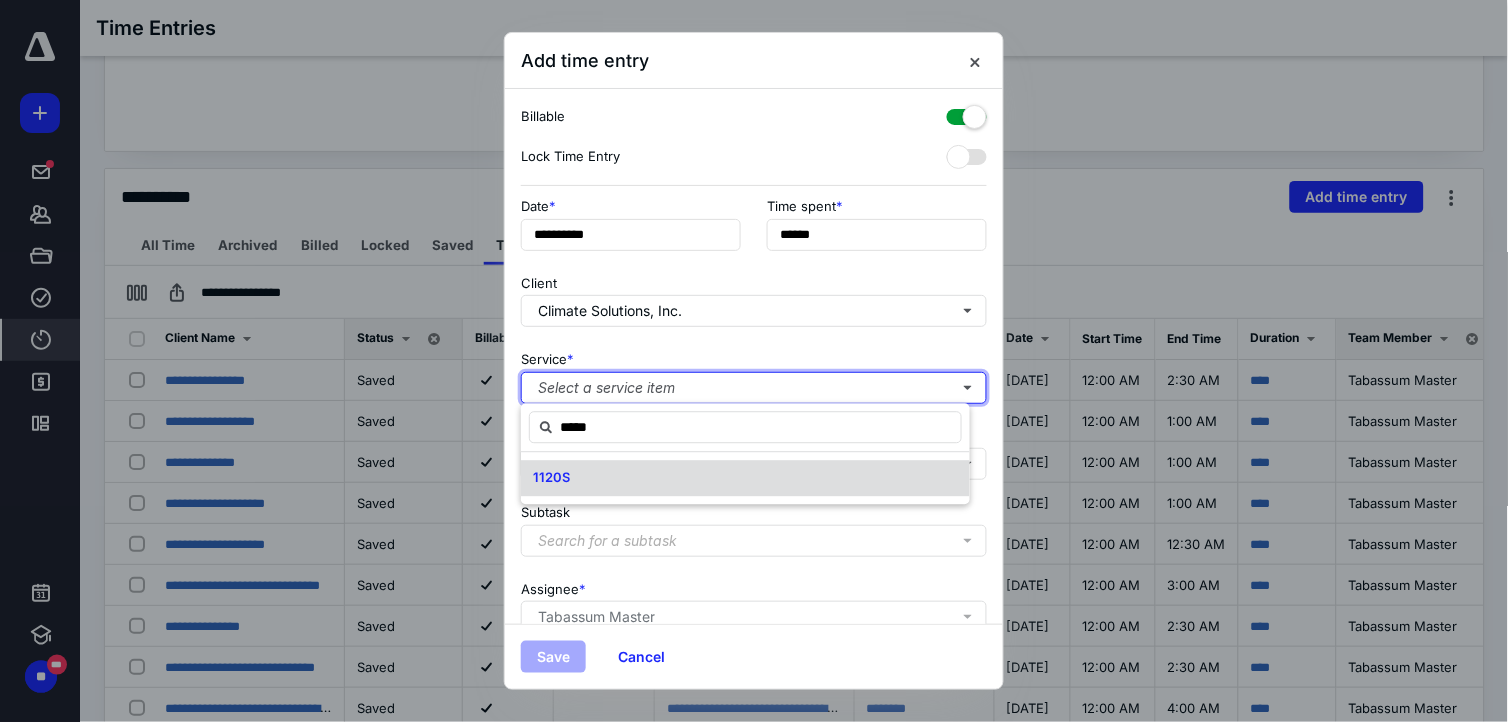 type 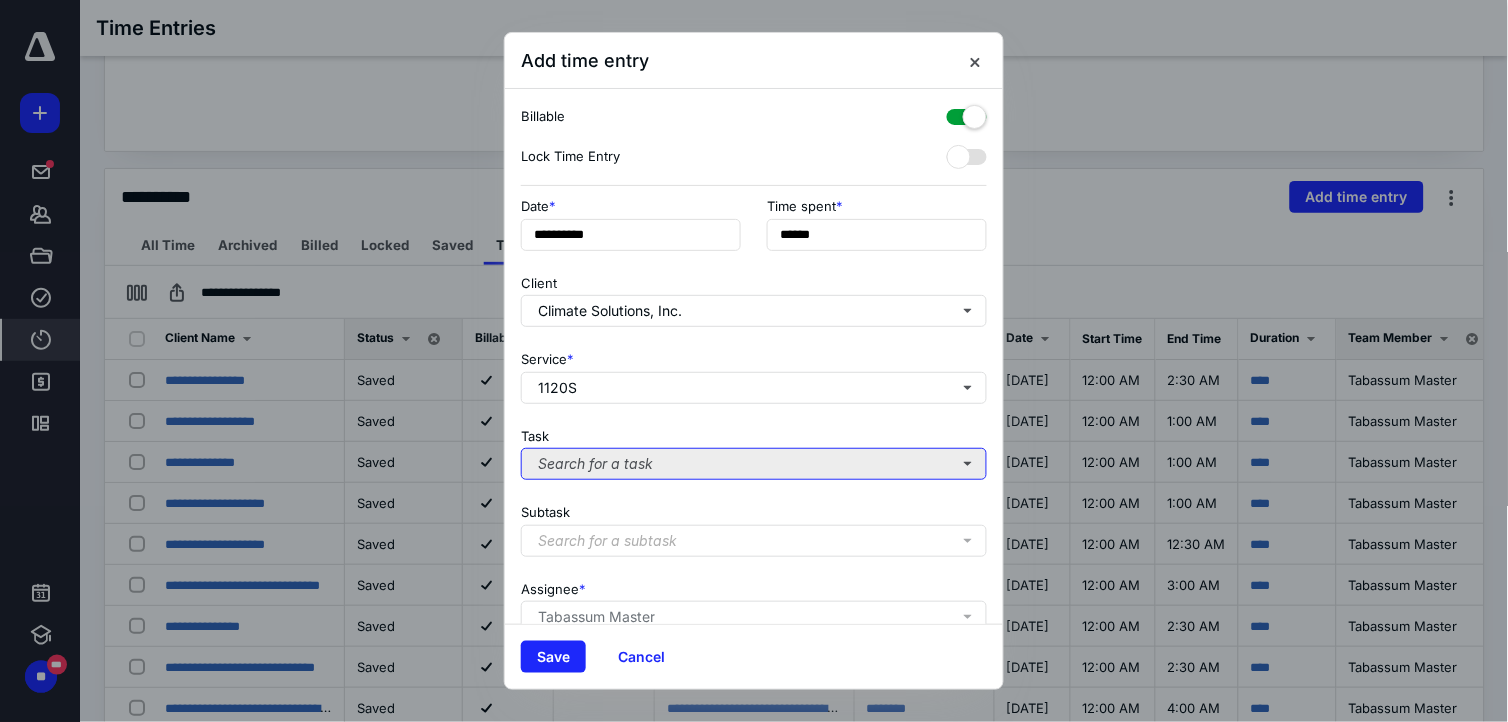 click on "Search for a task" at bounding box center [754, 464] 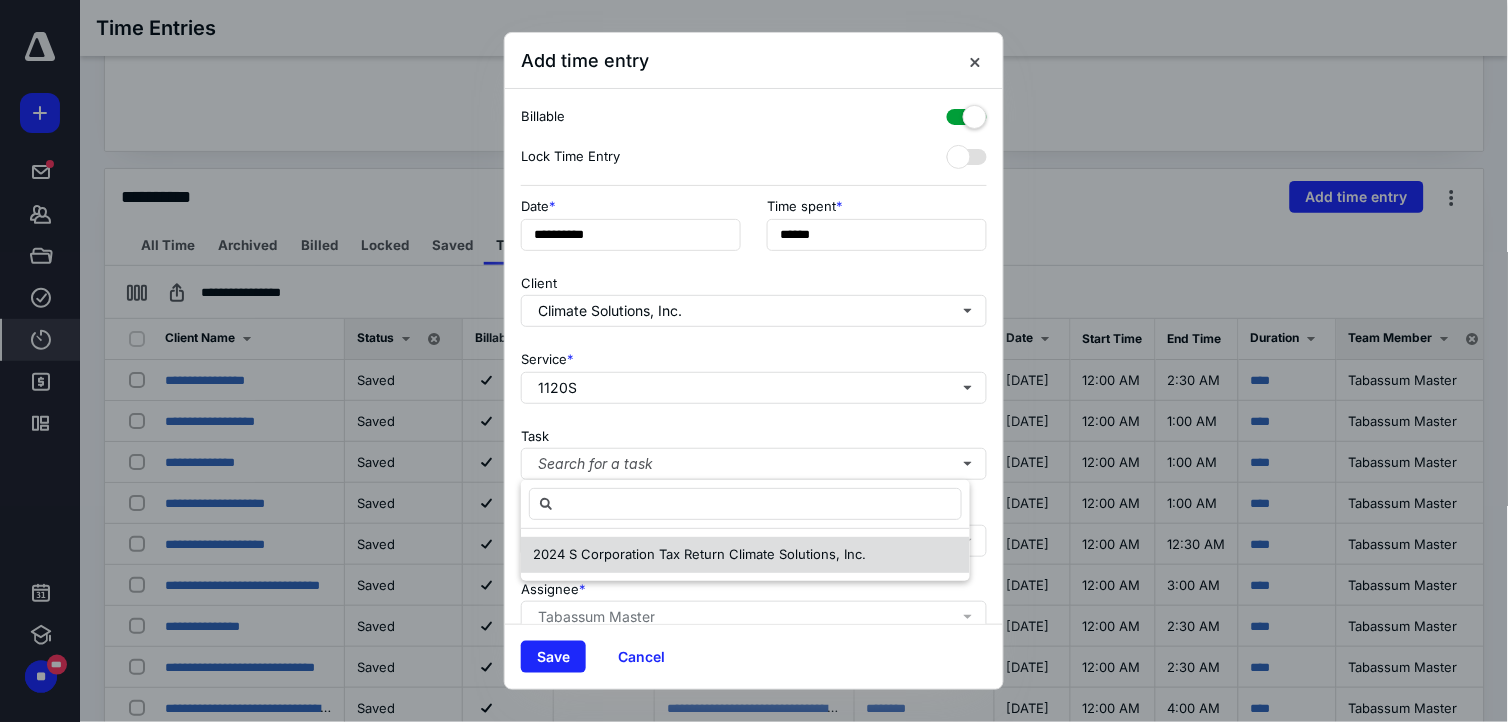 click on "2024 S Corporation Tax Return Climate Solutions, Inc." at bounding box center [699, 554] 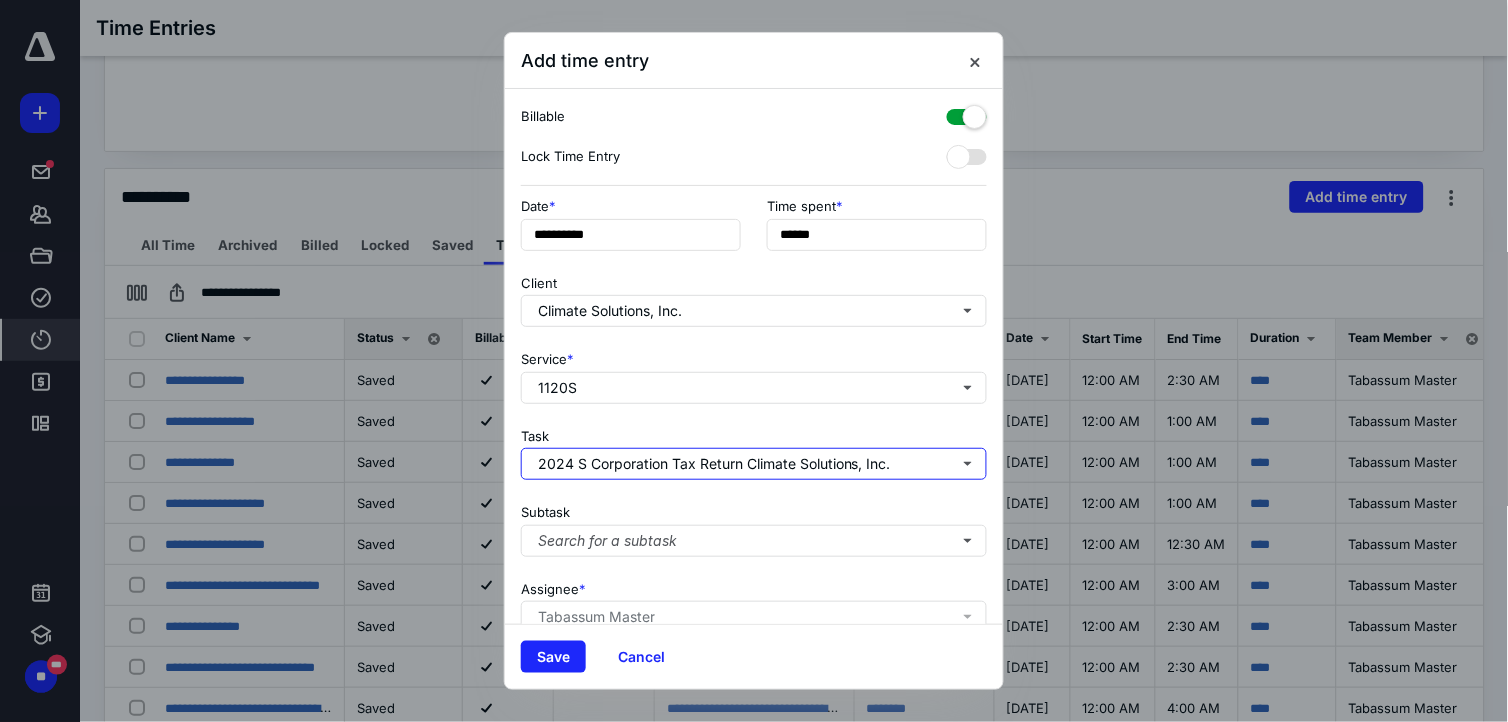 scroll, scrollTop: 180, scrollLeft: 0, axis: vertical 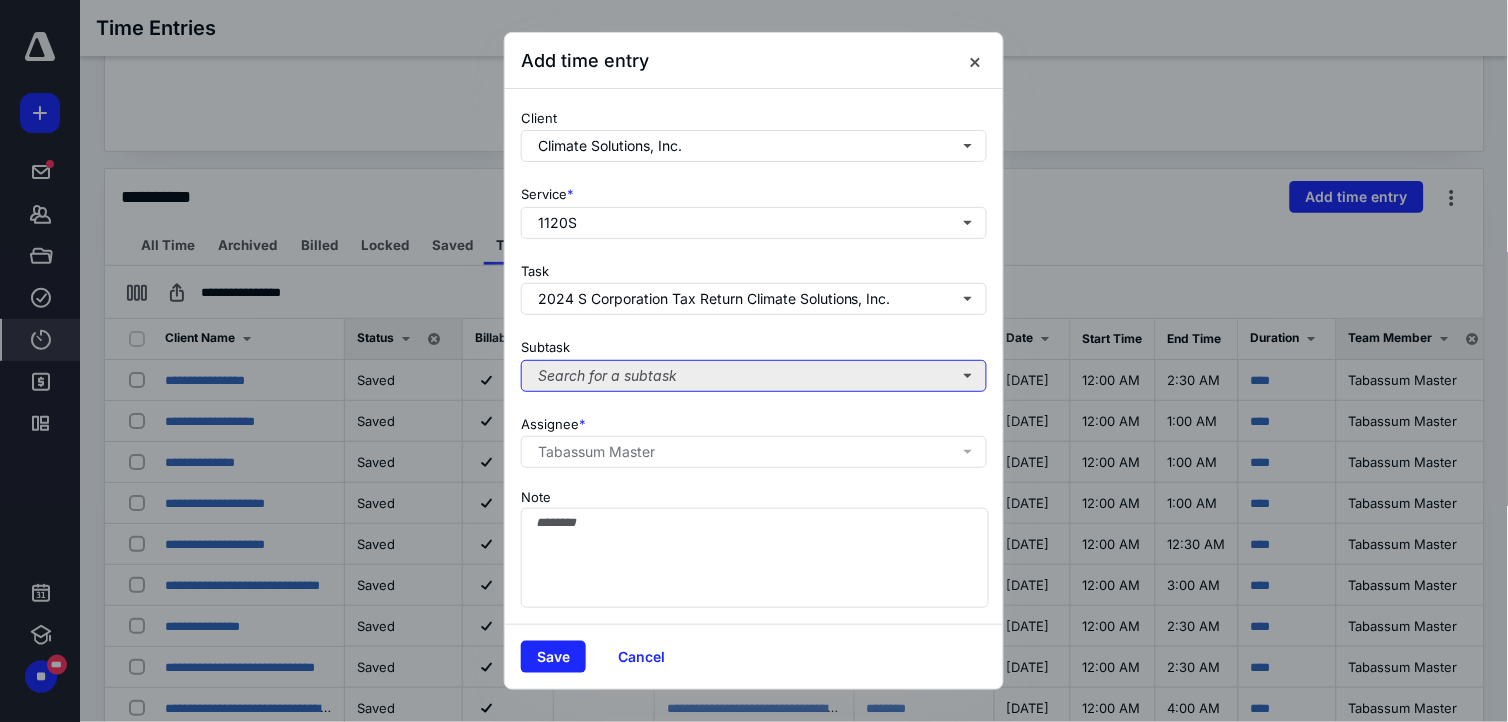 click on "Search for a subtask" at bounding box center (754, 376) 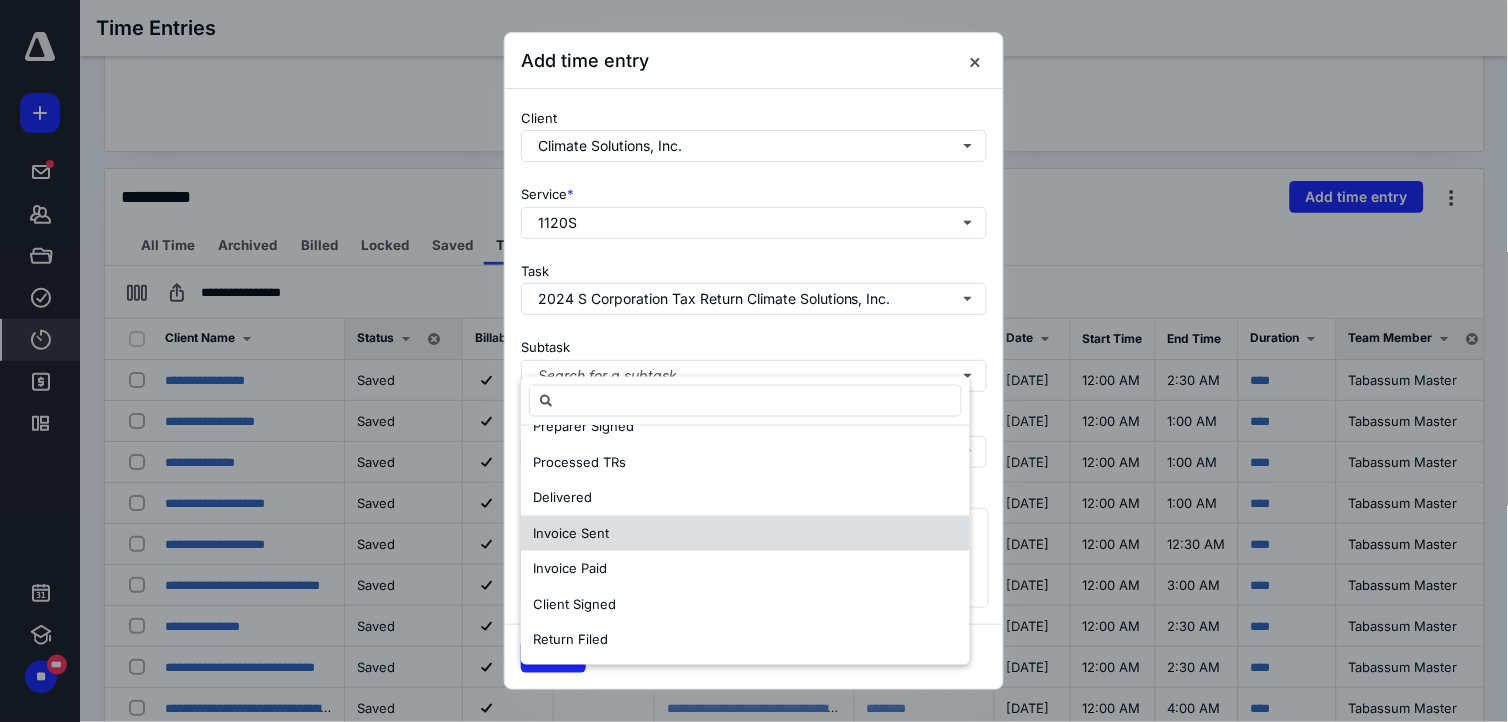 scroll, scrollTop: 0, scrollLeft: 0, axis: both 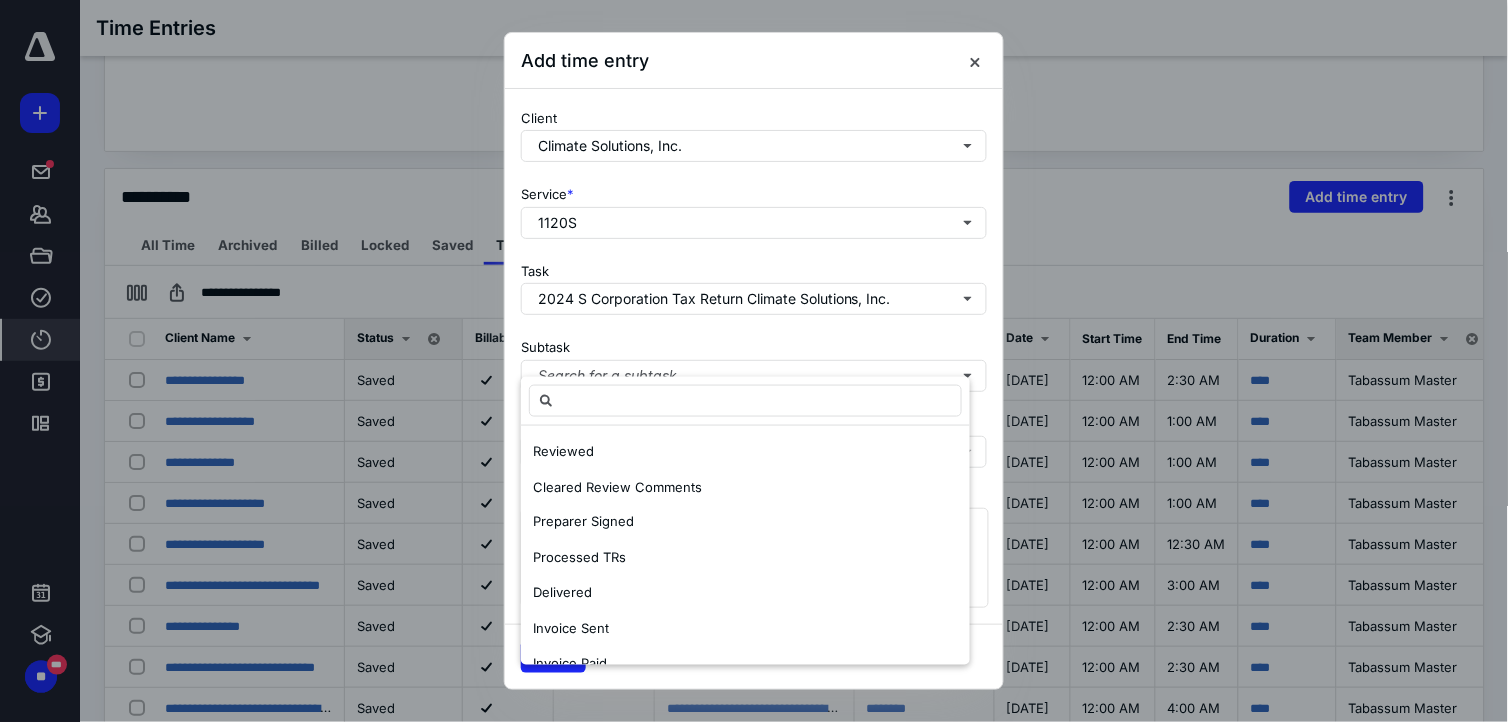 click at bounding box center [754, 361] 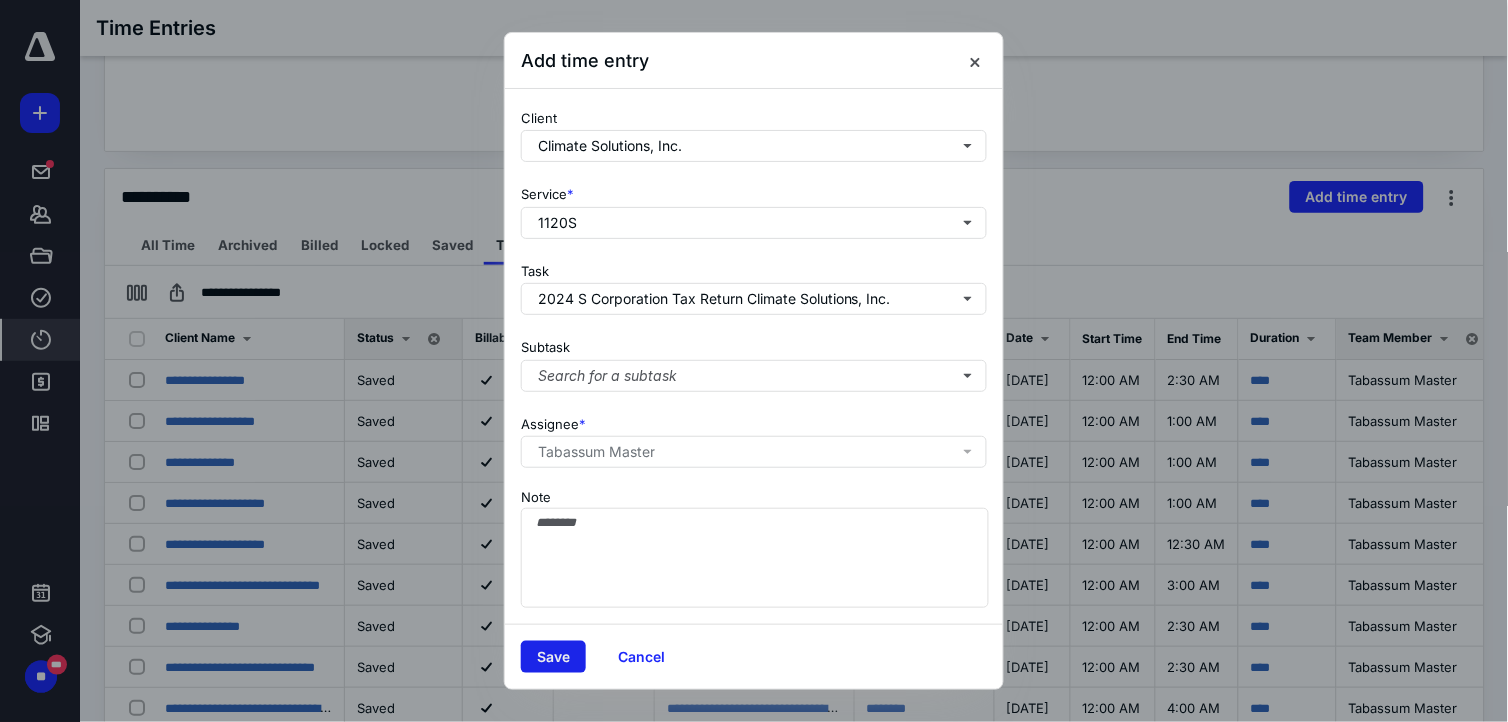 click on "Save" at bounding box center [553, 657] 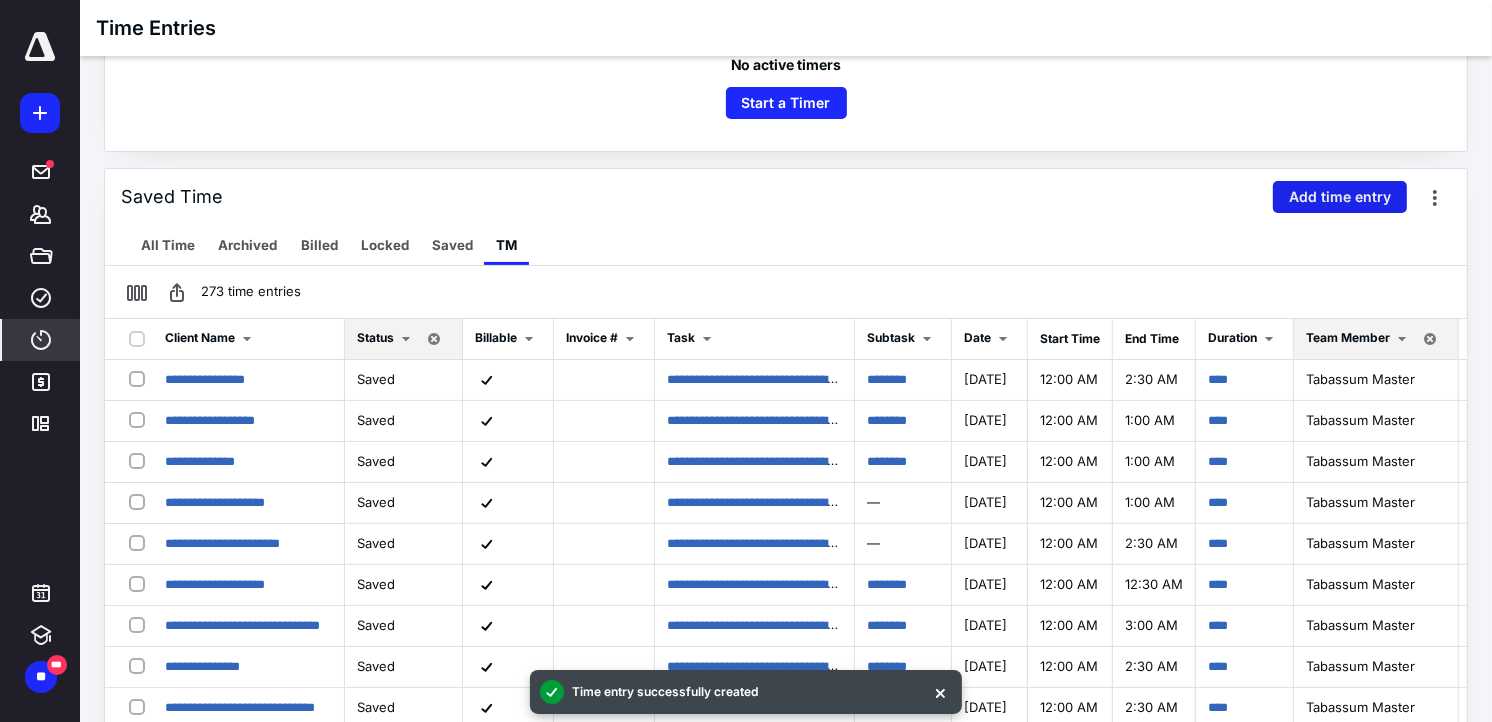 click on "Add time entry" at bounding box center [1340, 197] 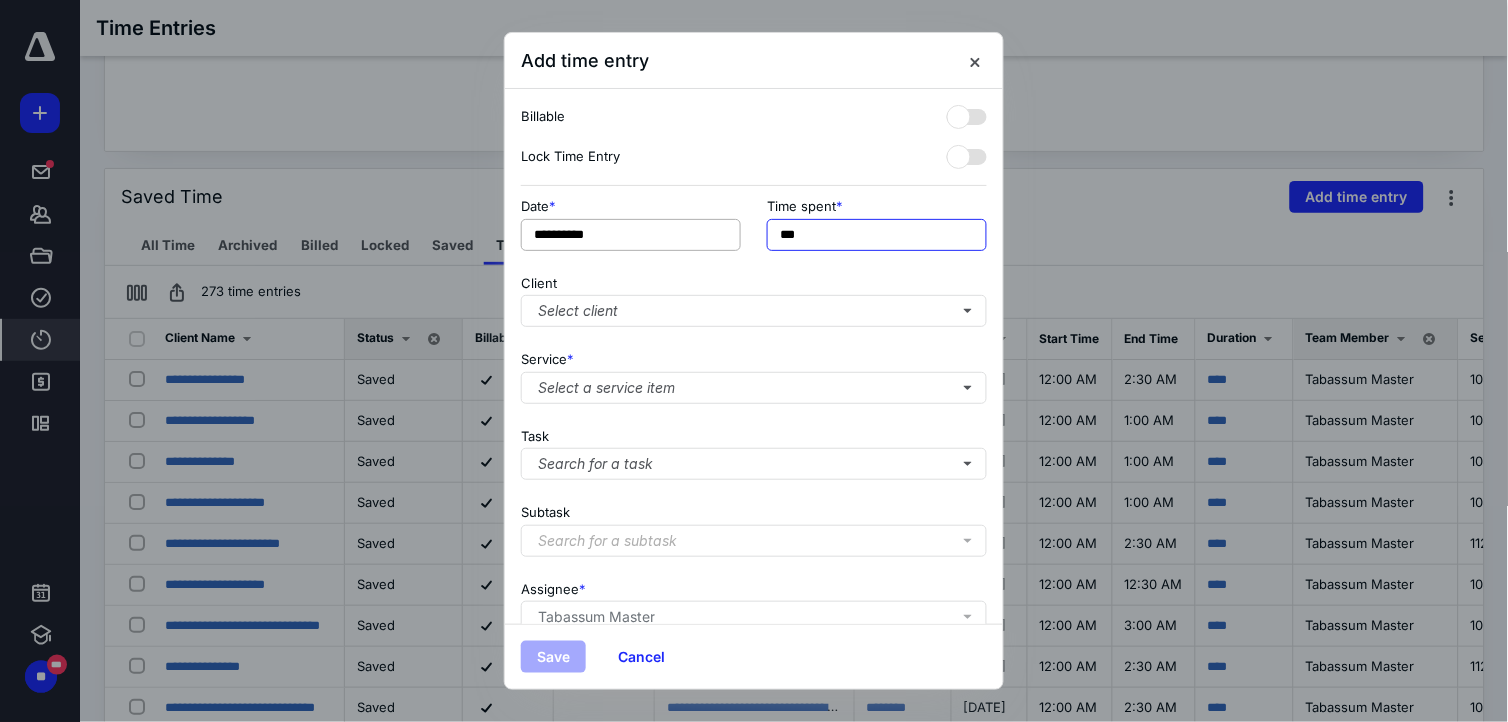 drag, startPoint x: 830, startPoint y: 231, endPoint x: 706, endPoint y: 234, distance: 124.036285 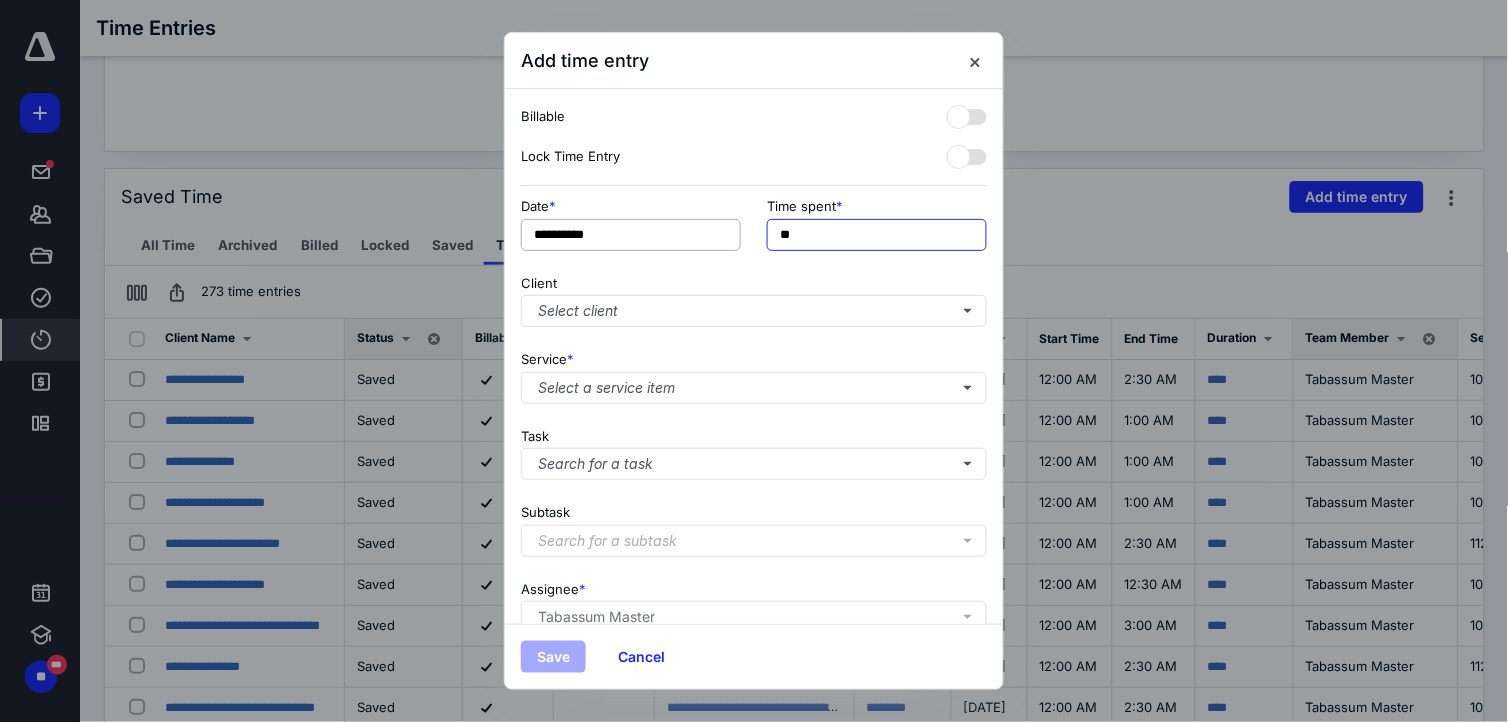 type on "**" 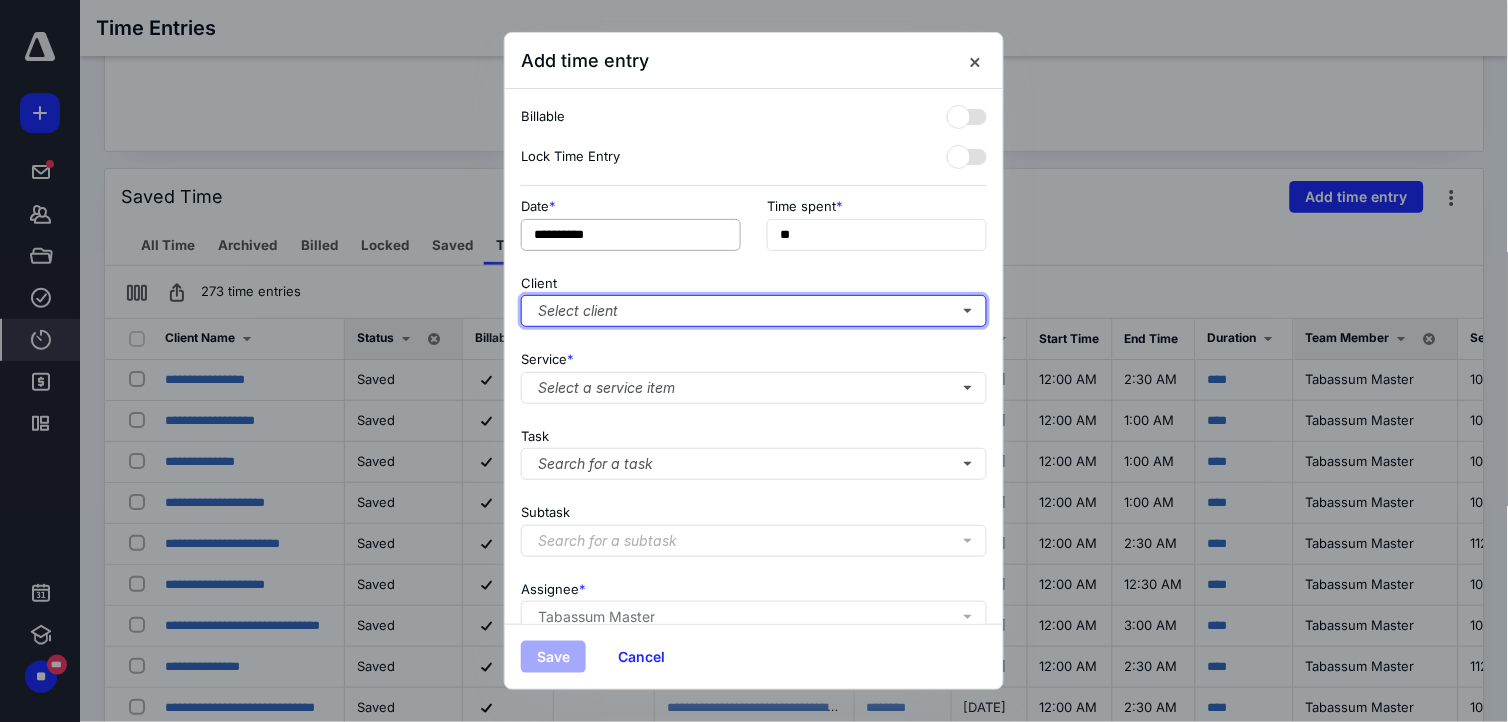 type 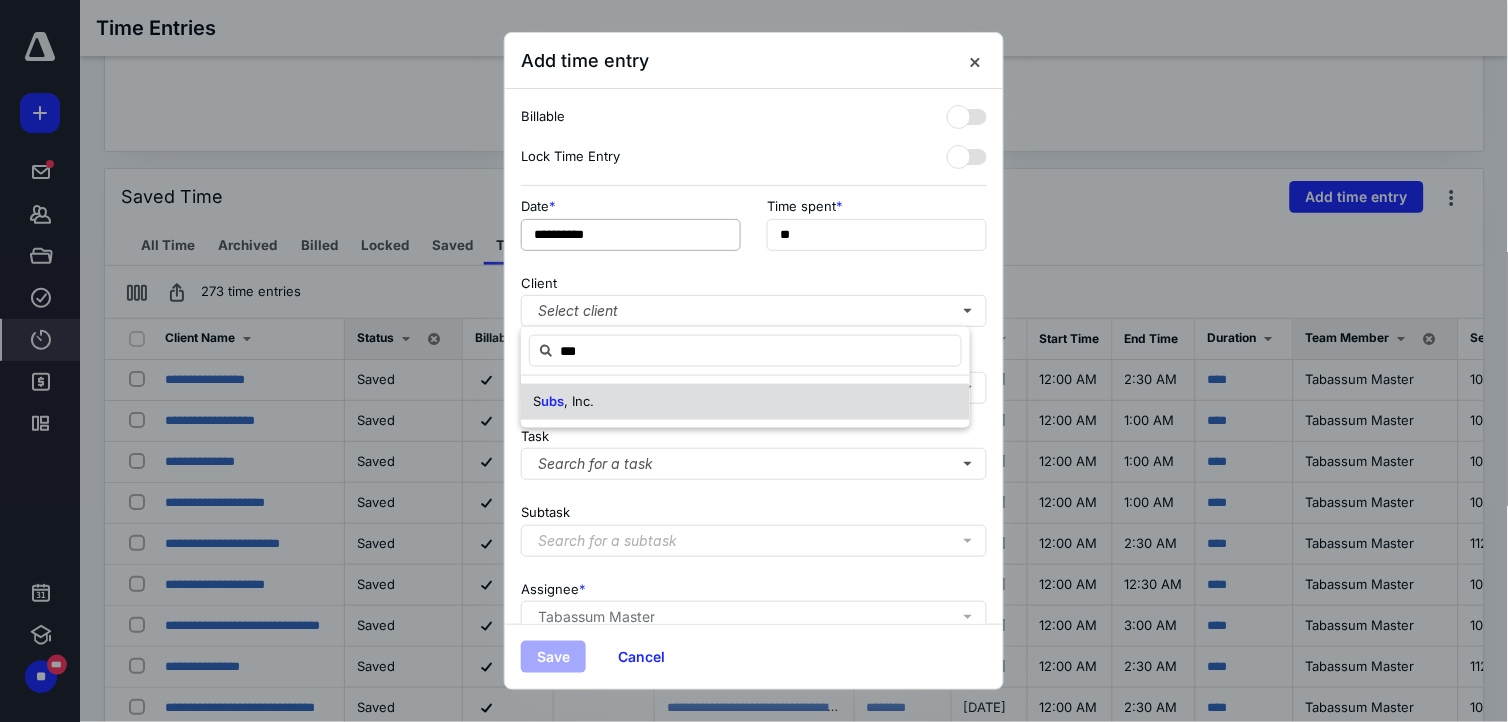 type on "***" 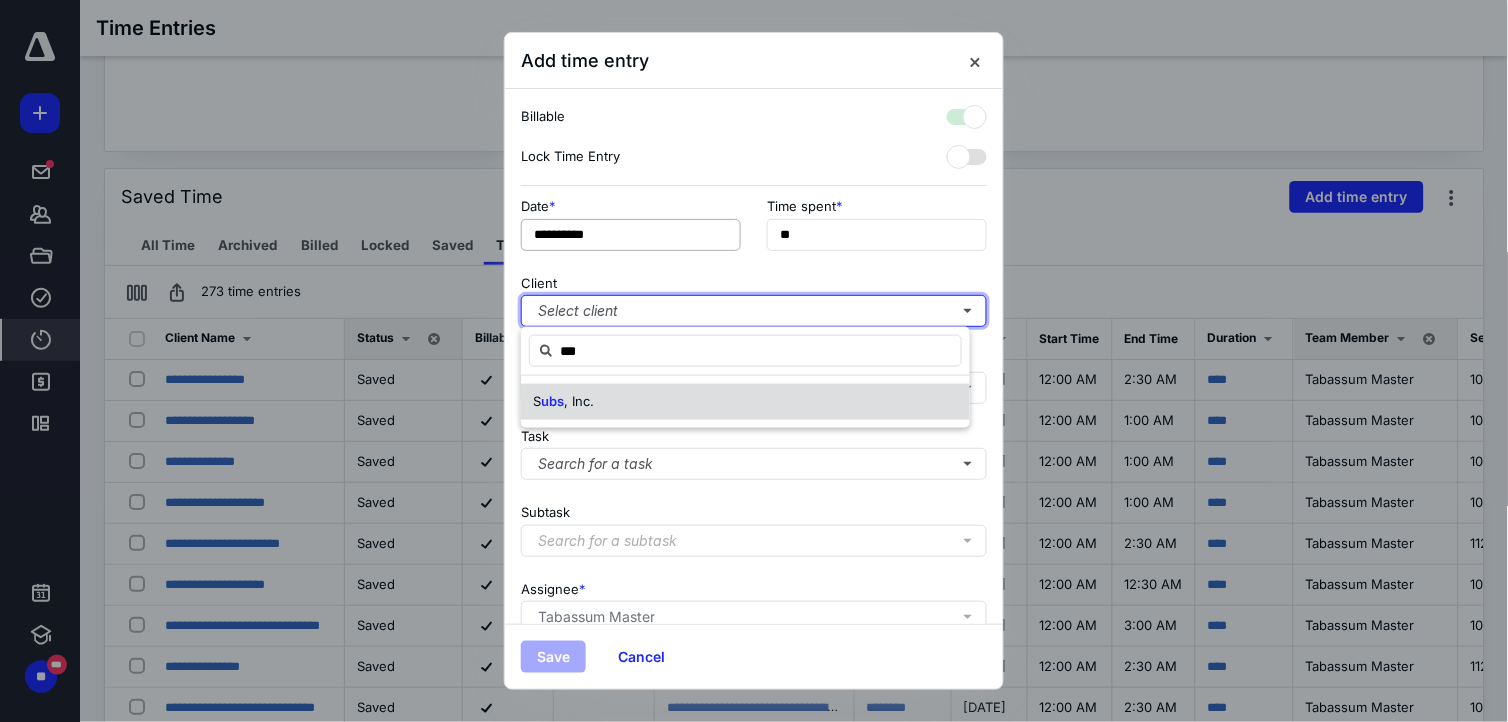 checkbox on "true" 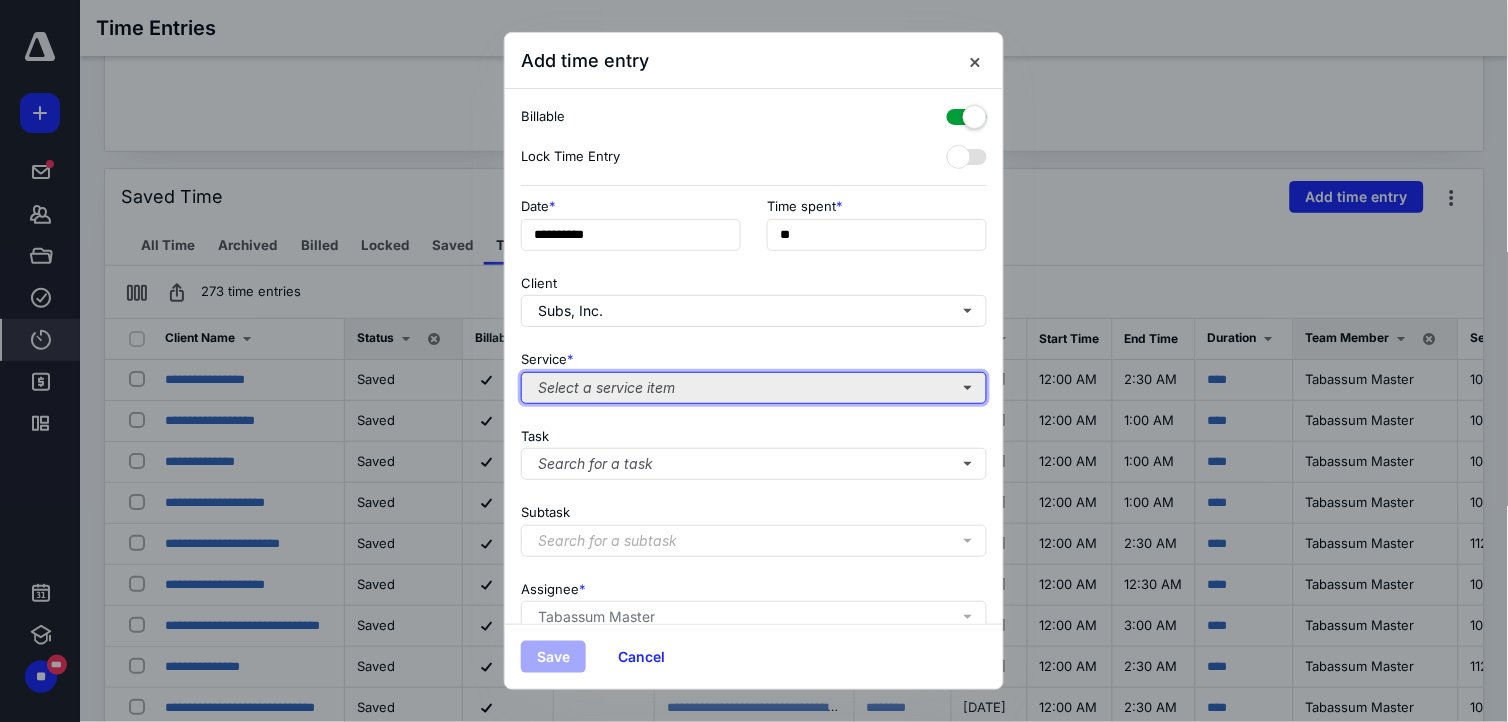 click on "Select a service item" at bounding box center [754, 388] 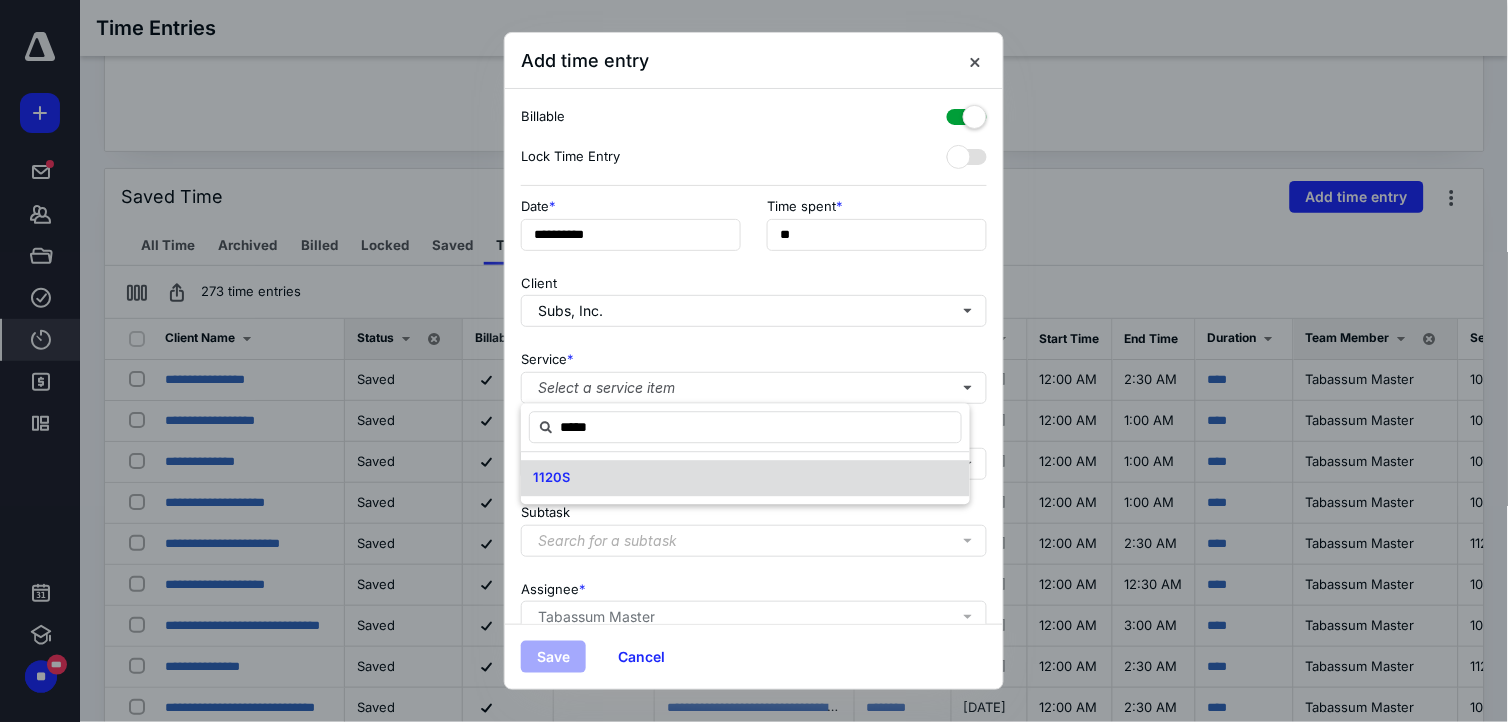click on "1120S" at bounding box center (551, 478) 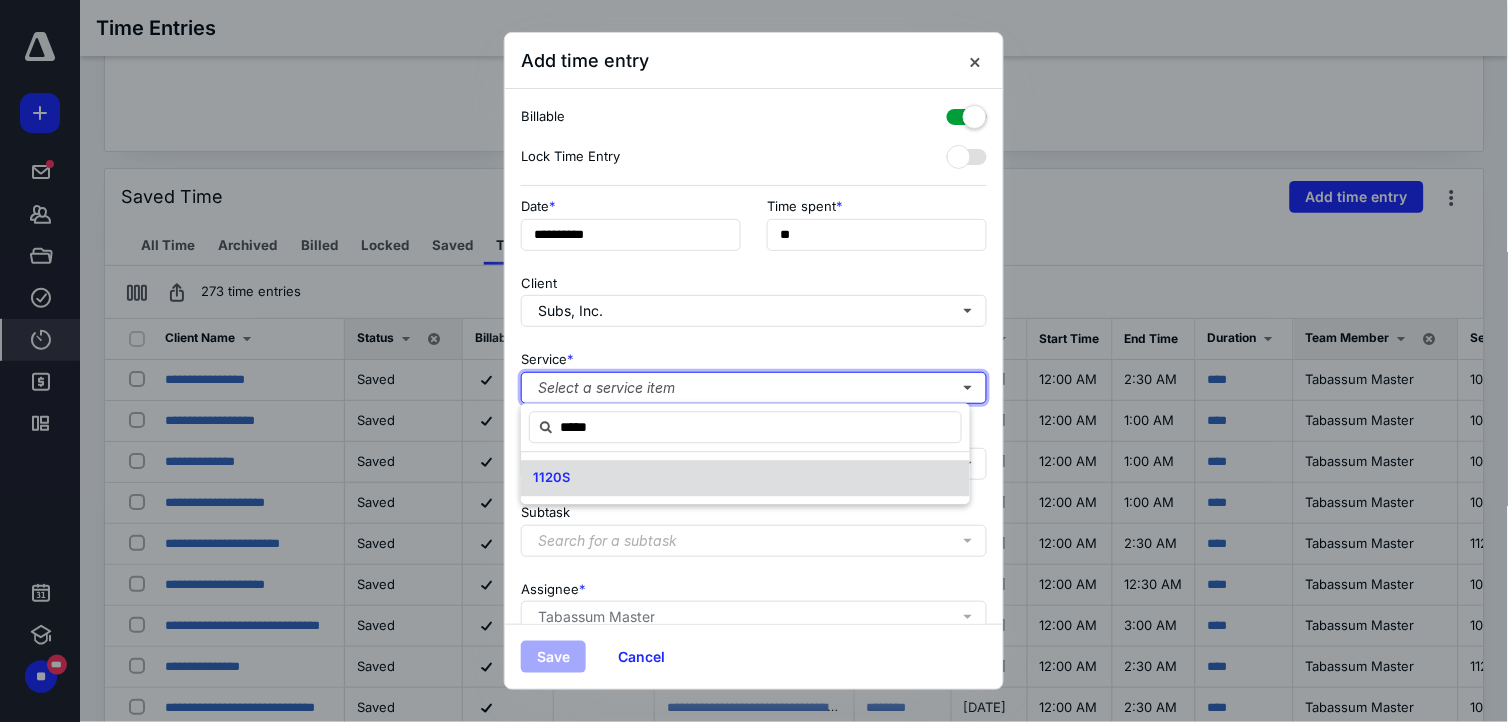 type 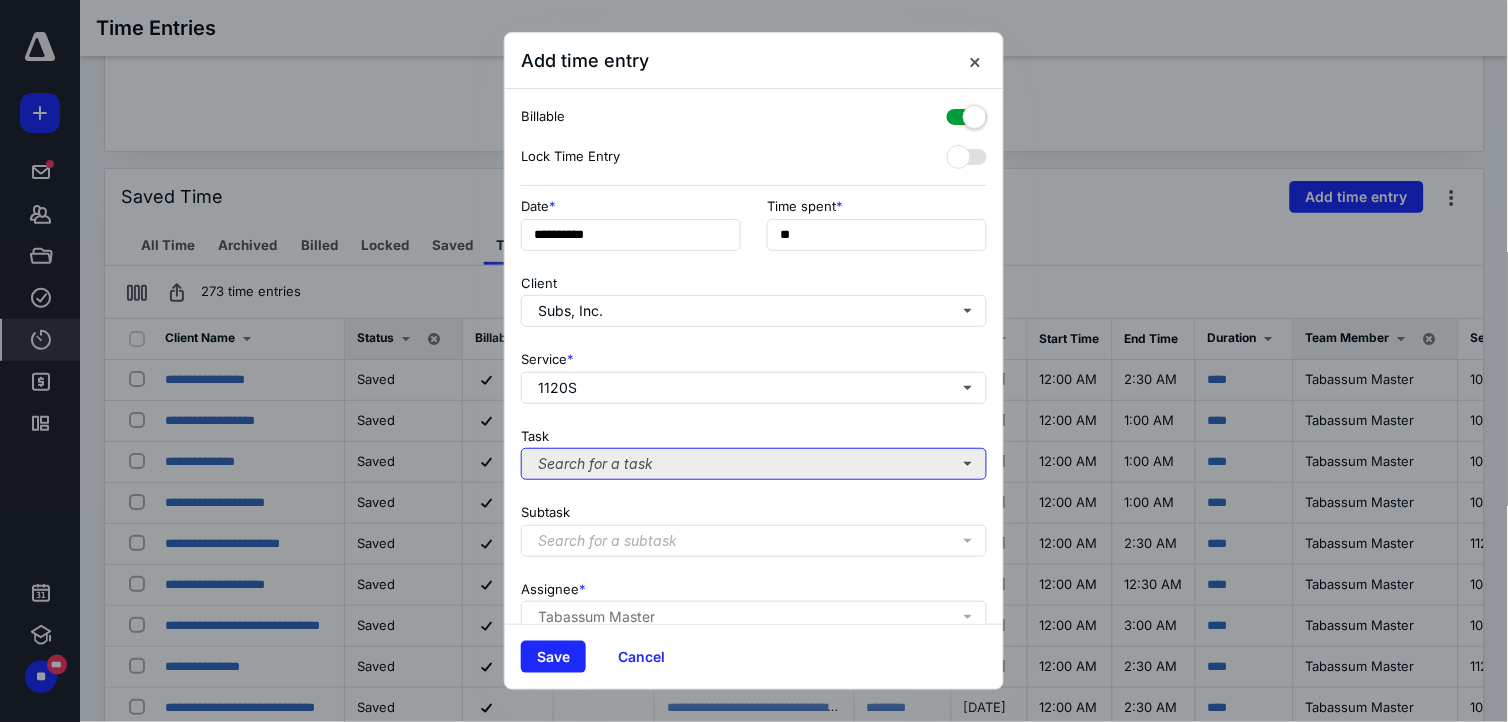 click on "Search for a task" at bounding box center [754, 464] 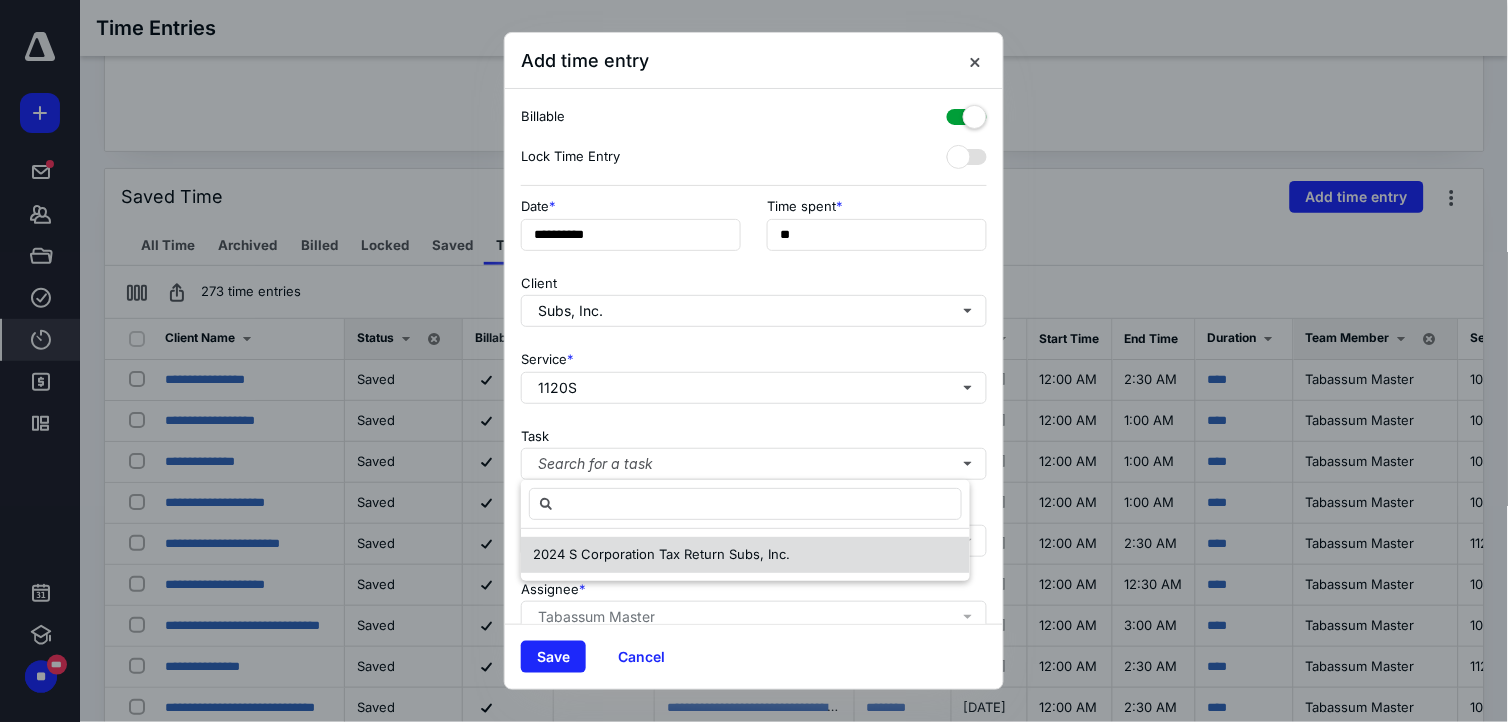 click on "2024 S Corporation Tax Return Subs, Inc." at bounding box center [661, 554] 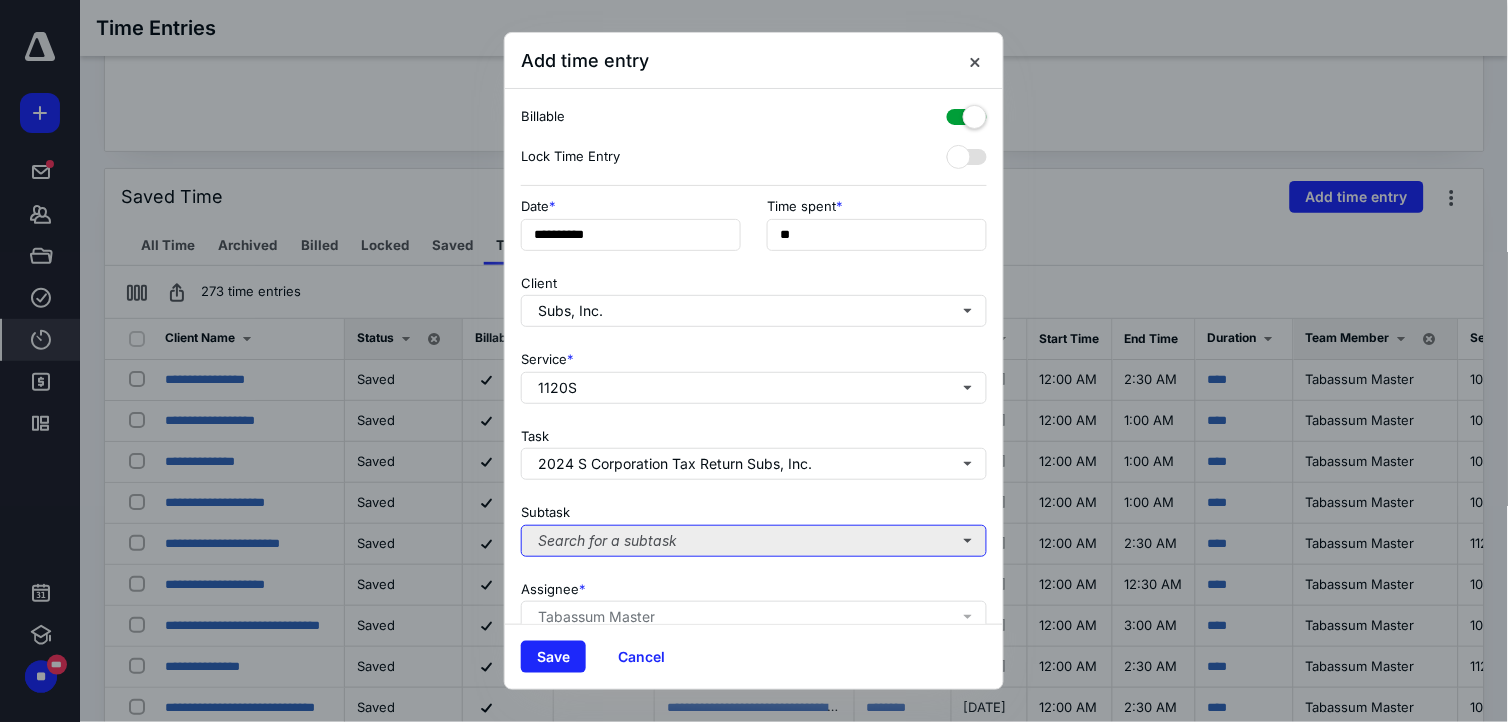click on "Search for a subtask" at bounding box center [754, 541] 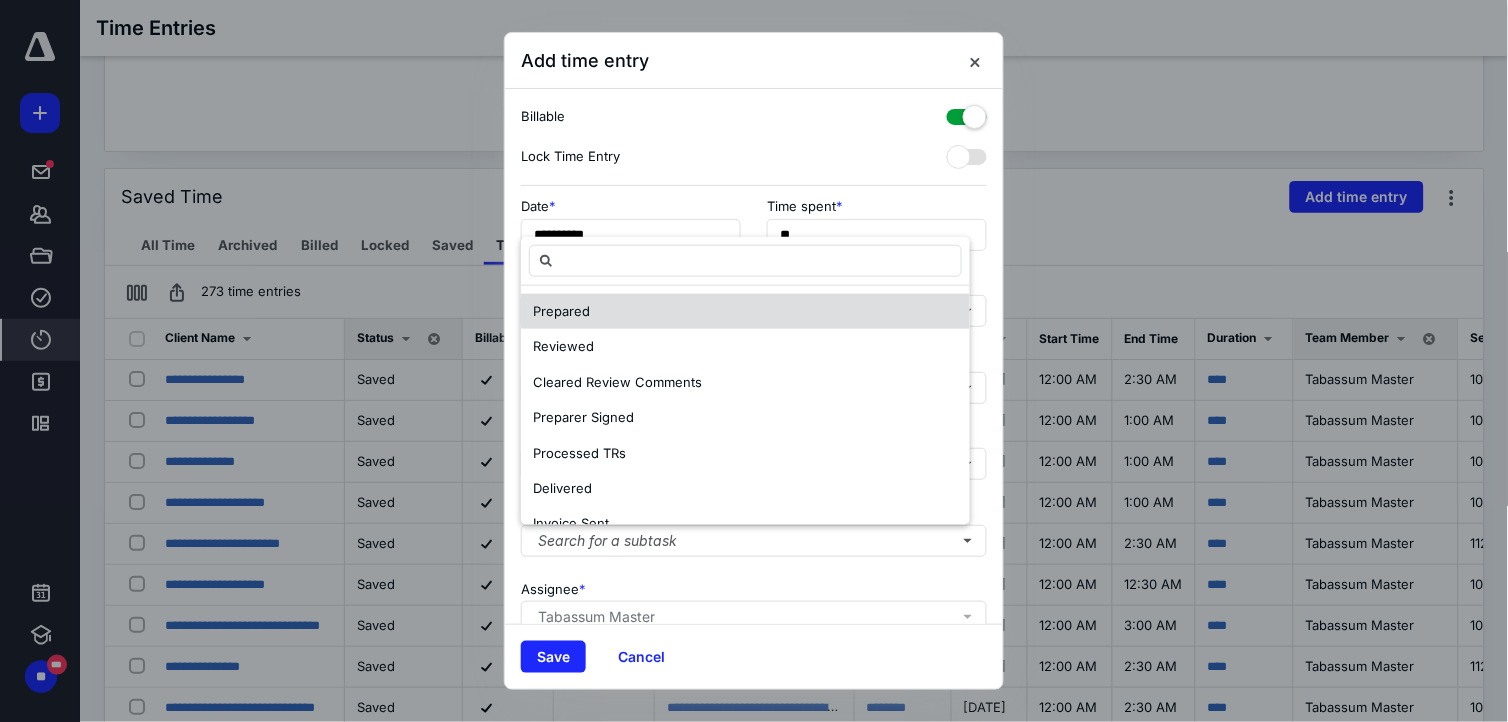click on "Prepared" at bounding box center (561, 311) 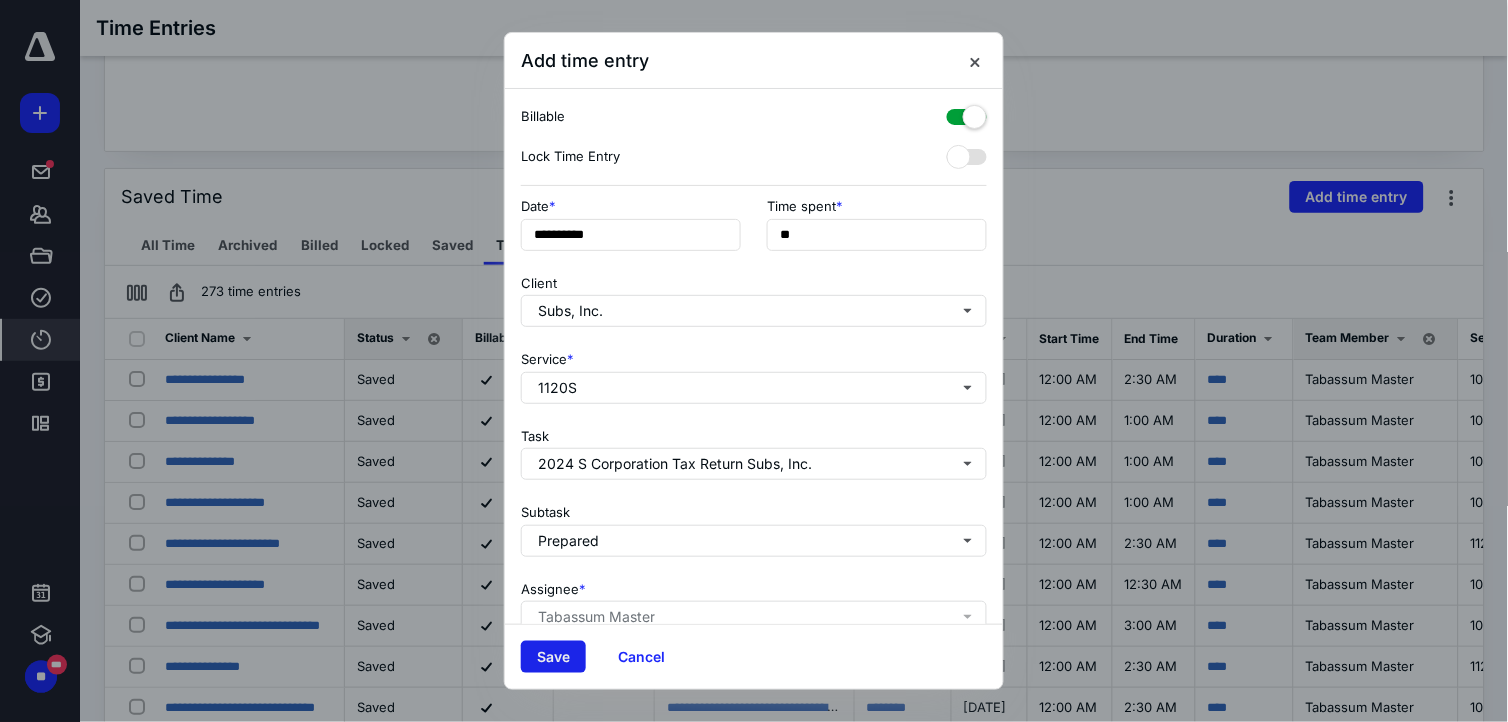 click on "Save" at bounding box center (553, 657) 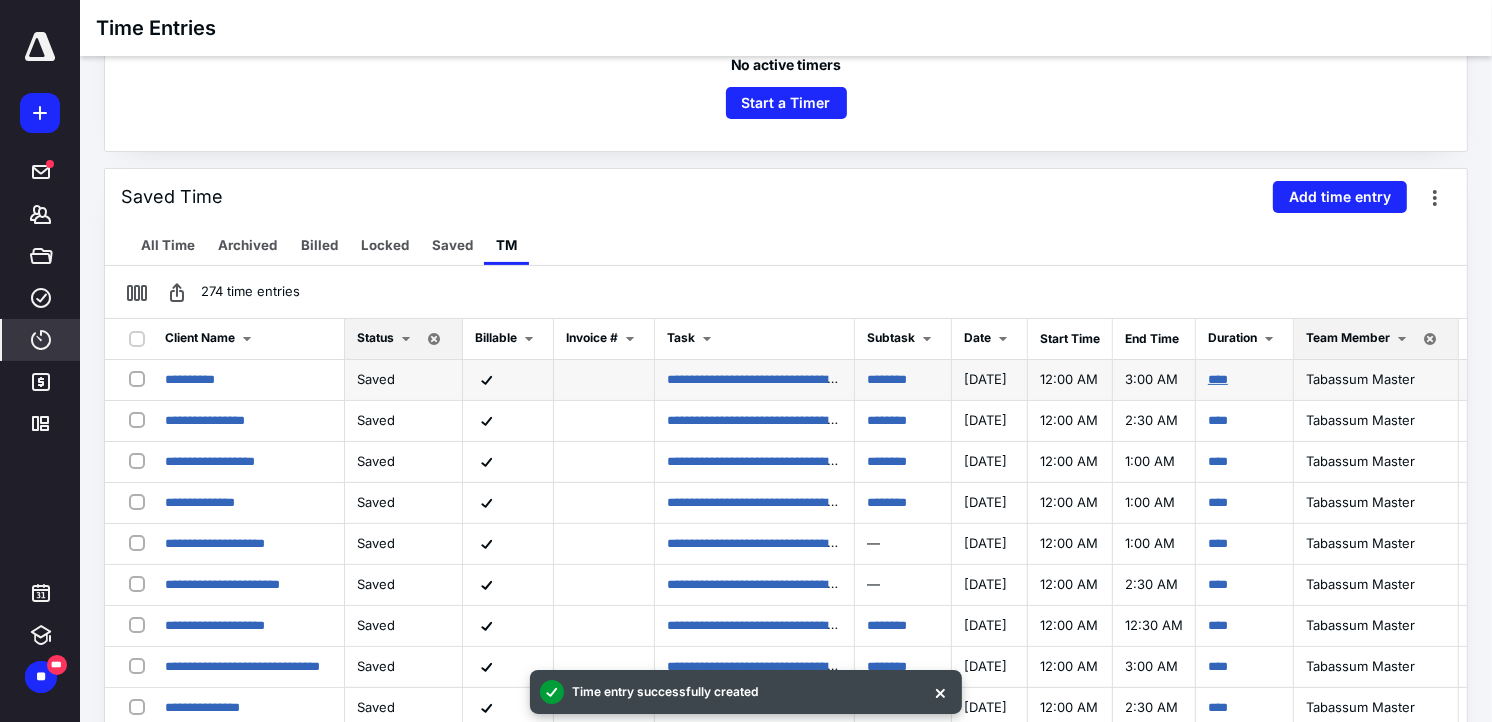 click on "****" at bounding box center (1218, 379) 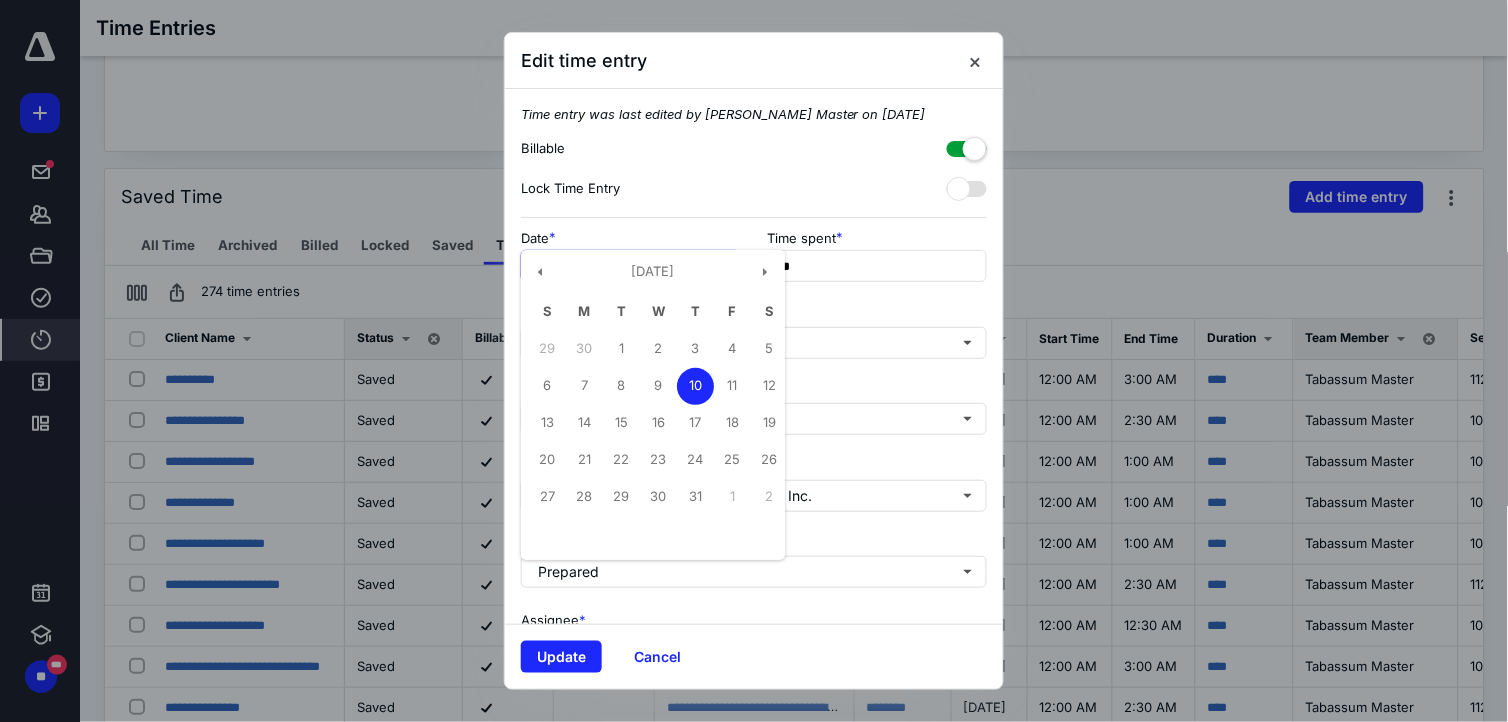click on "**********" at bounding box center [631, 266] 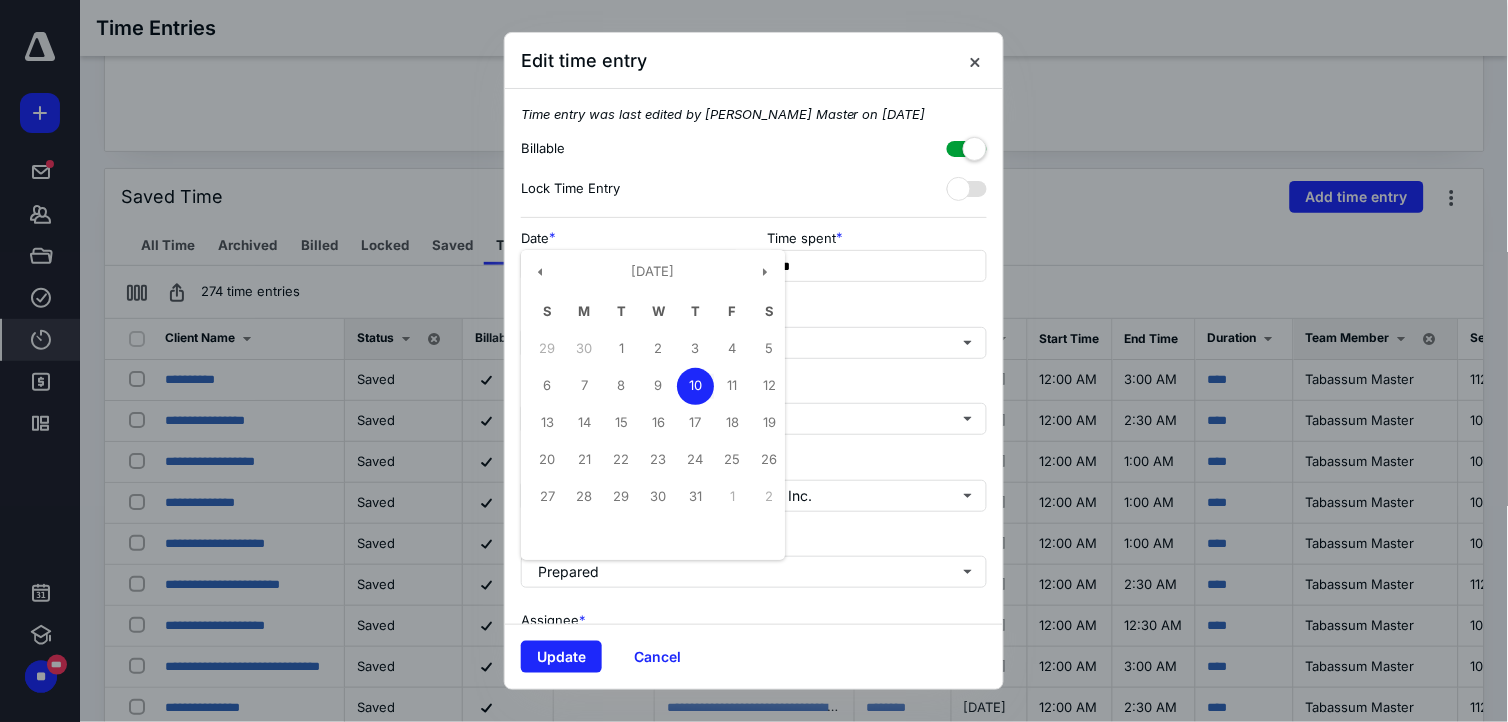 type on "**********" 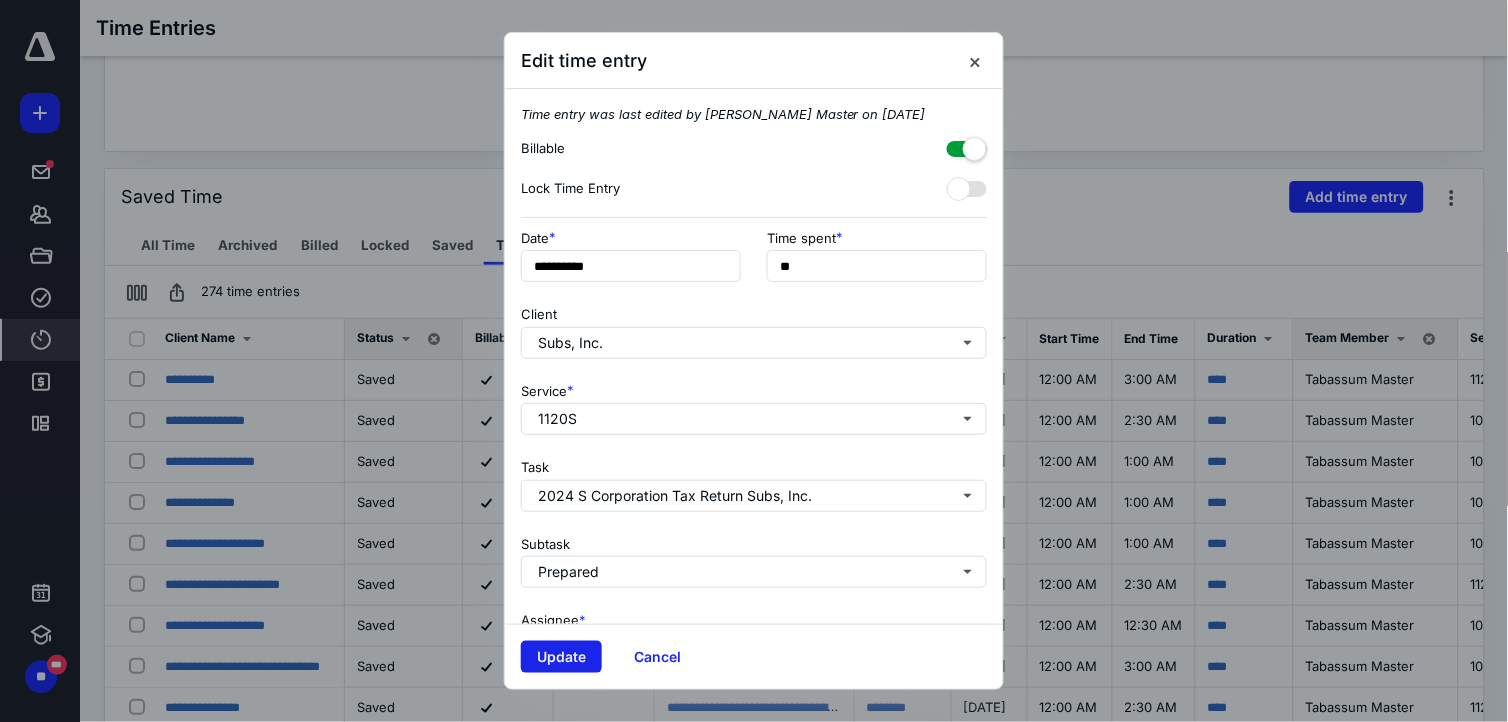 click on "Update" at bounding box center (561, 657) 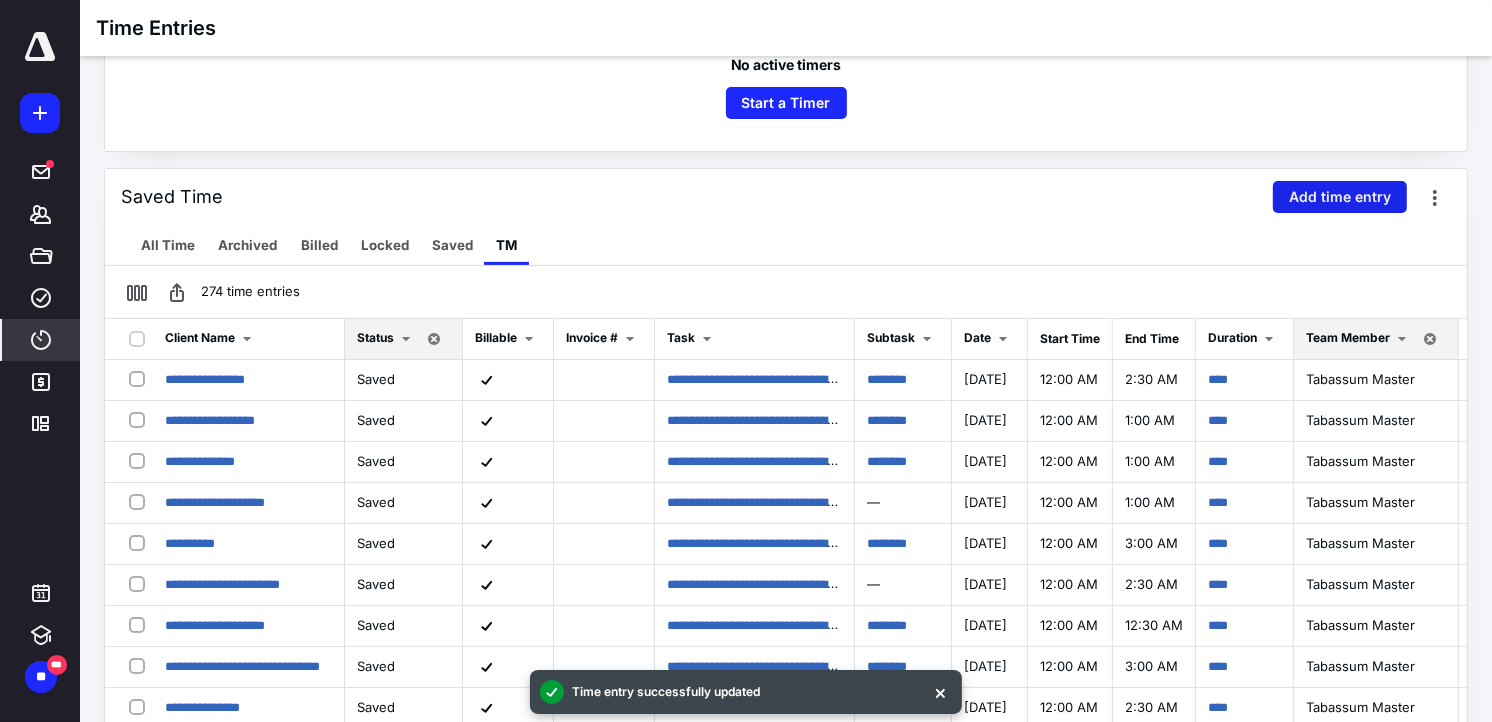 click on "Add time entry" at bounding box center (1340, 197) 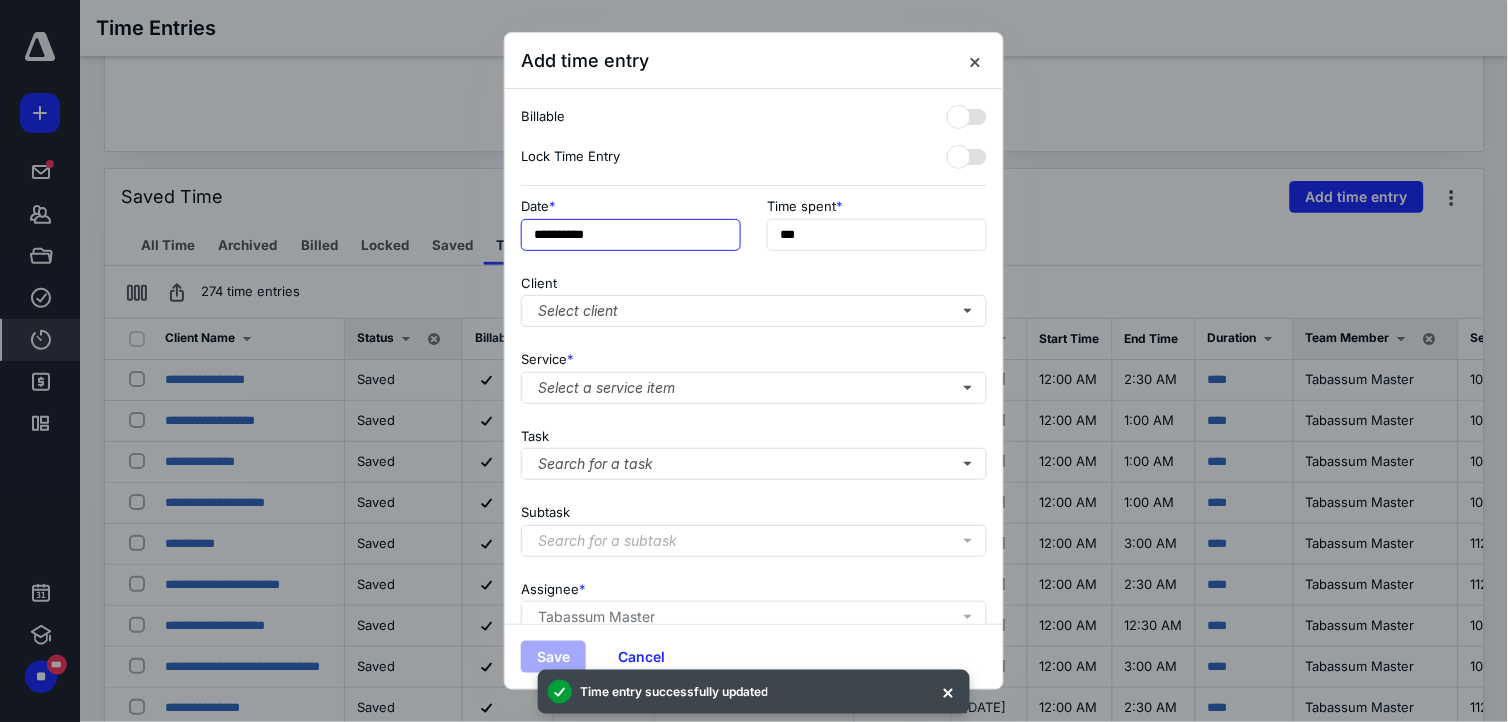 click on "**********" at bounding box center [631, 235] 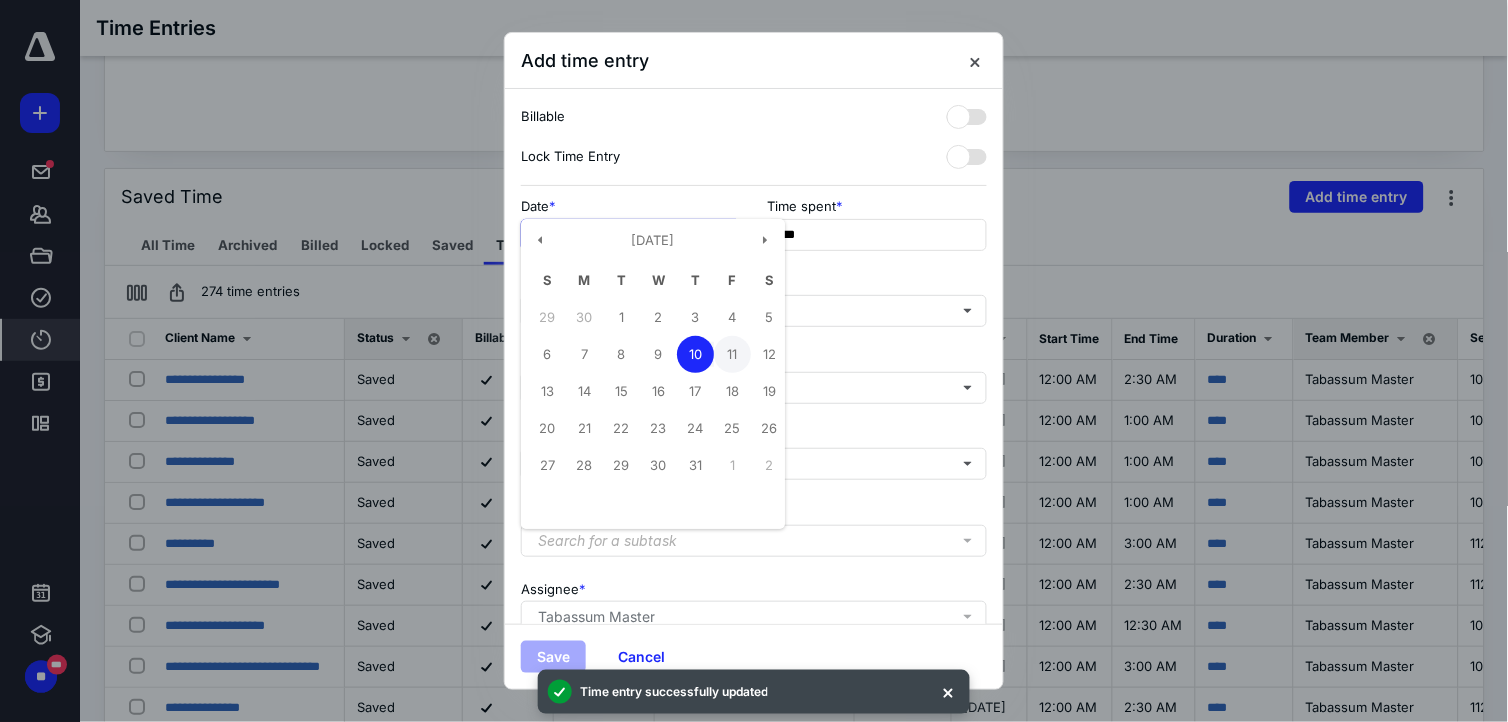 click on "11" at bounding box center [732, 354] 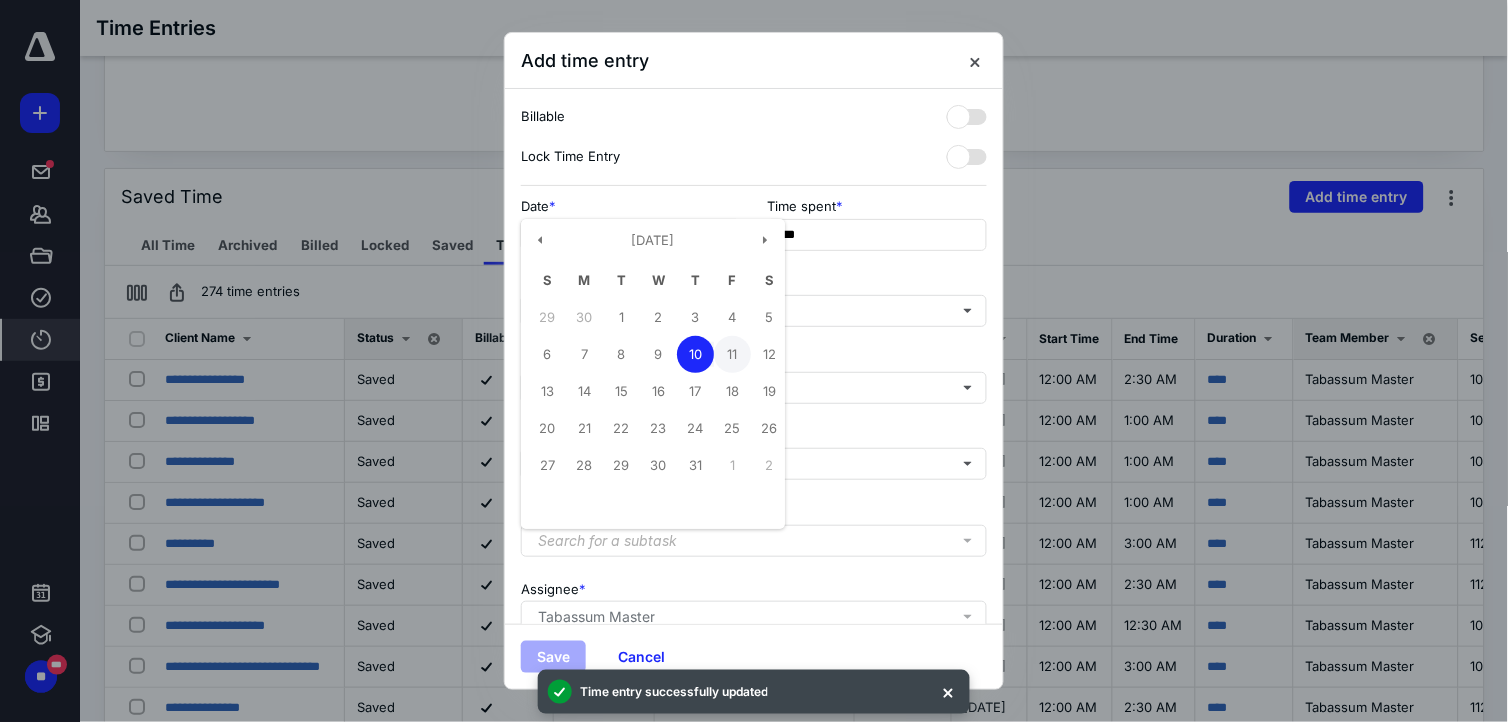 type on "**********" 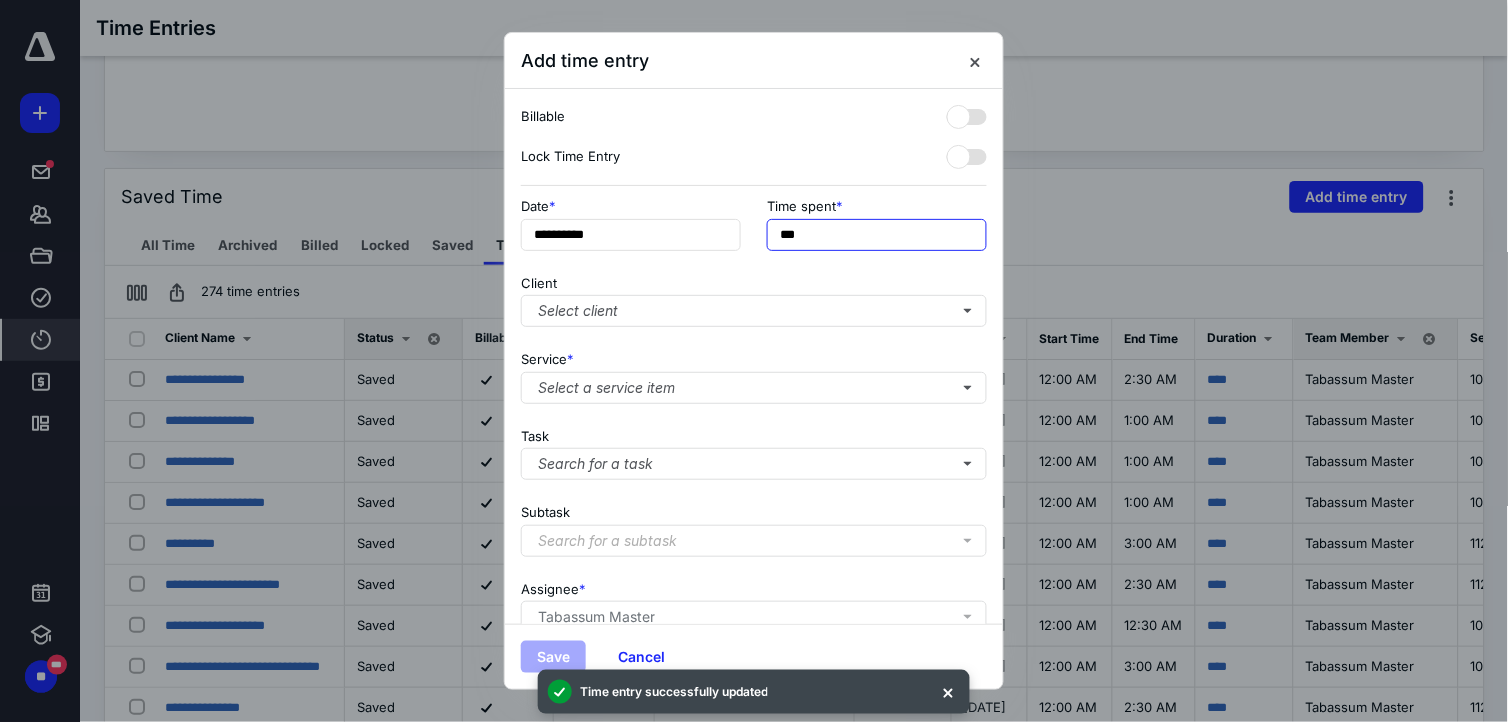 click on "***" at bounding box center [877, 235] 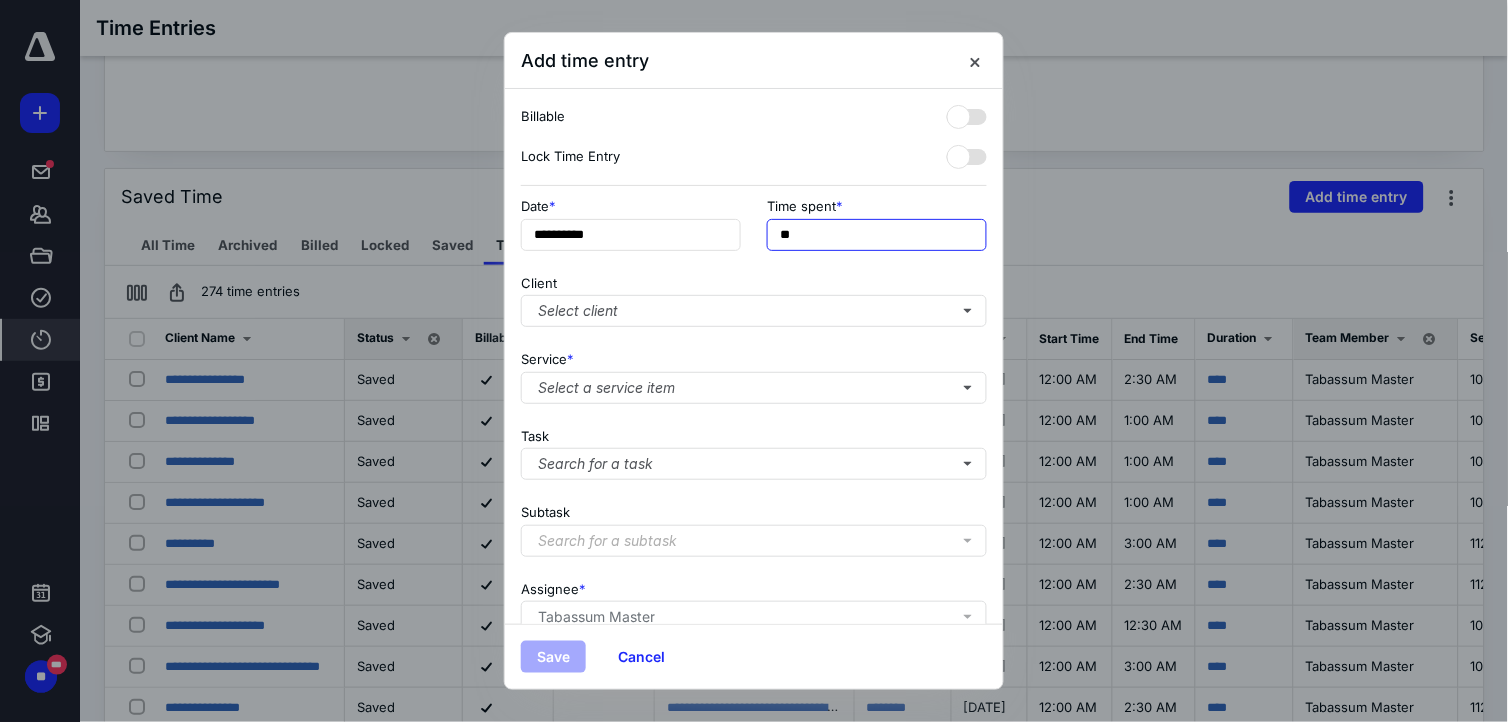type on "**" 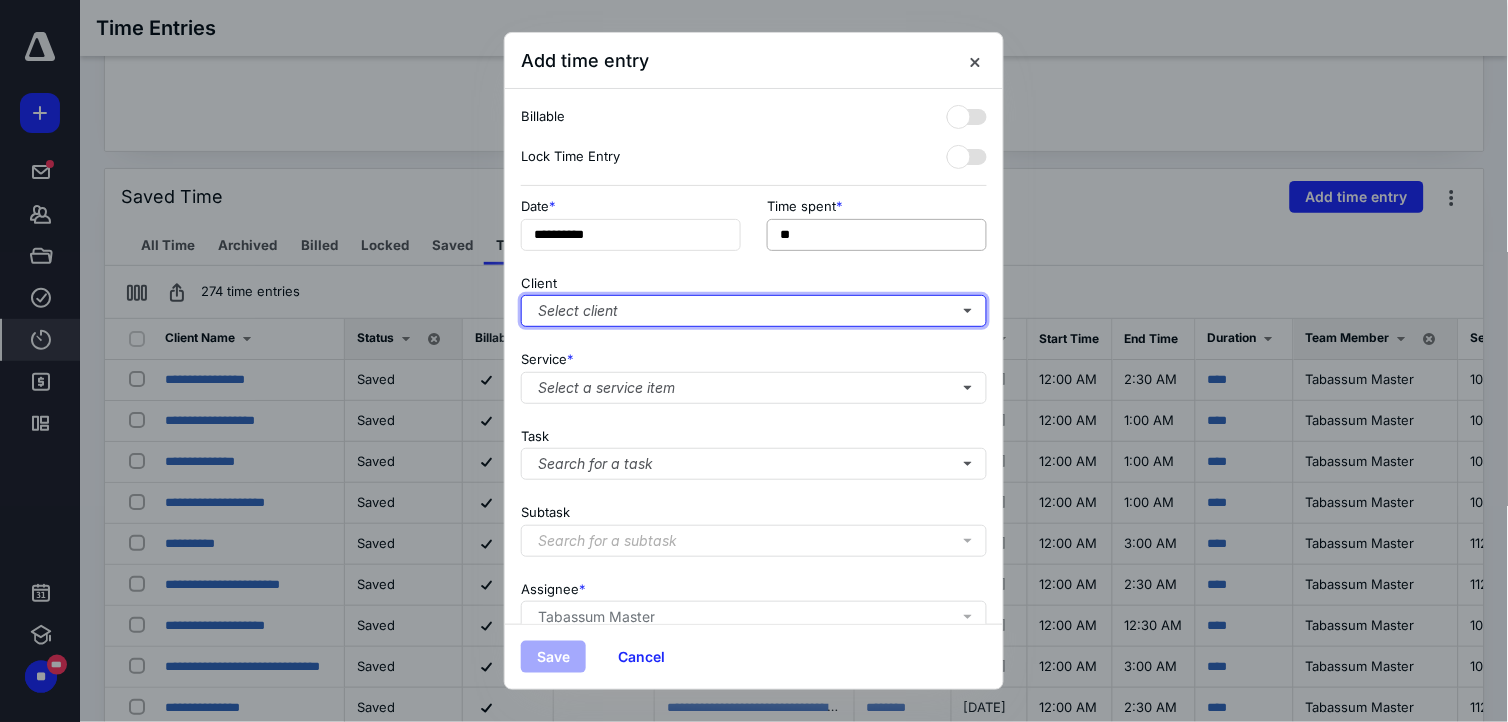 type 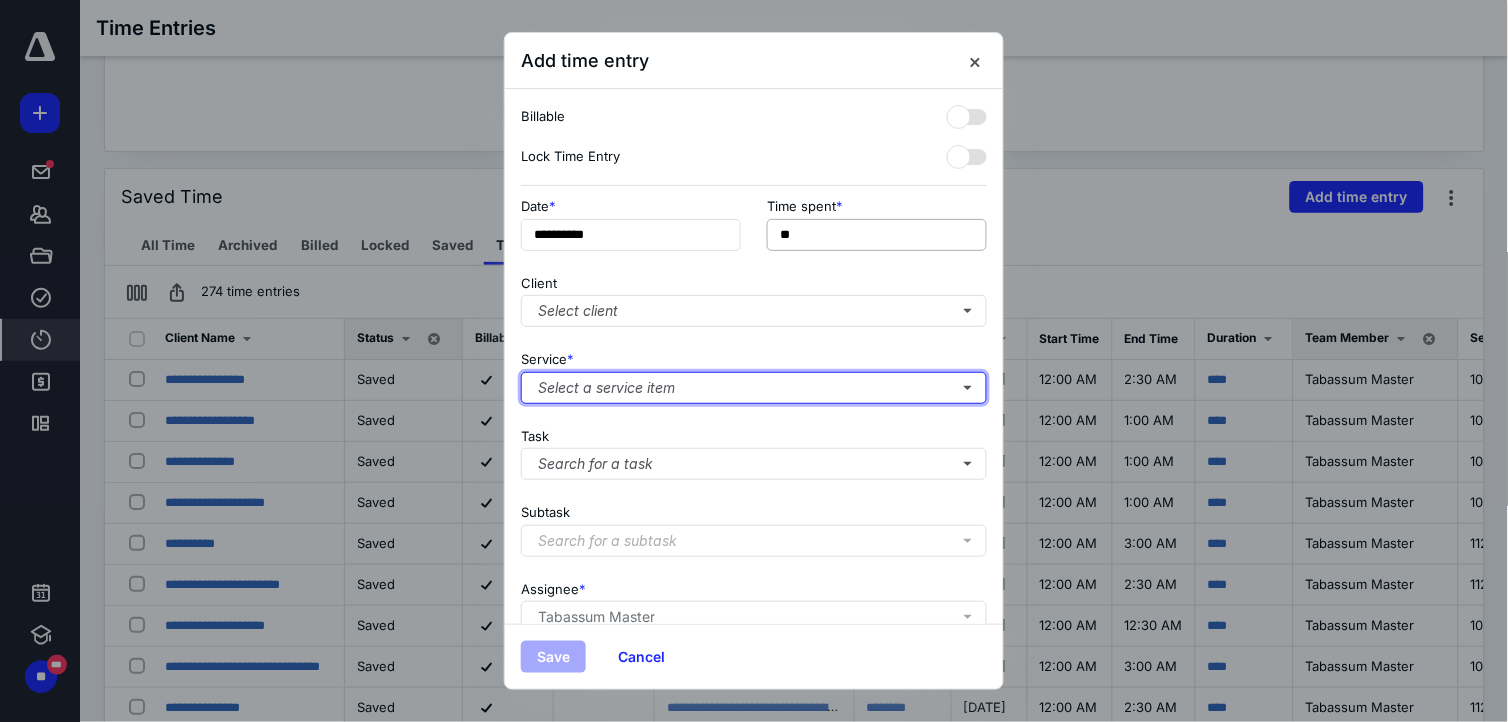 type 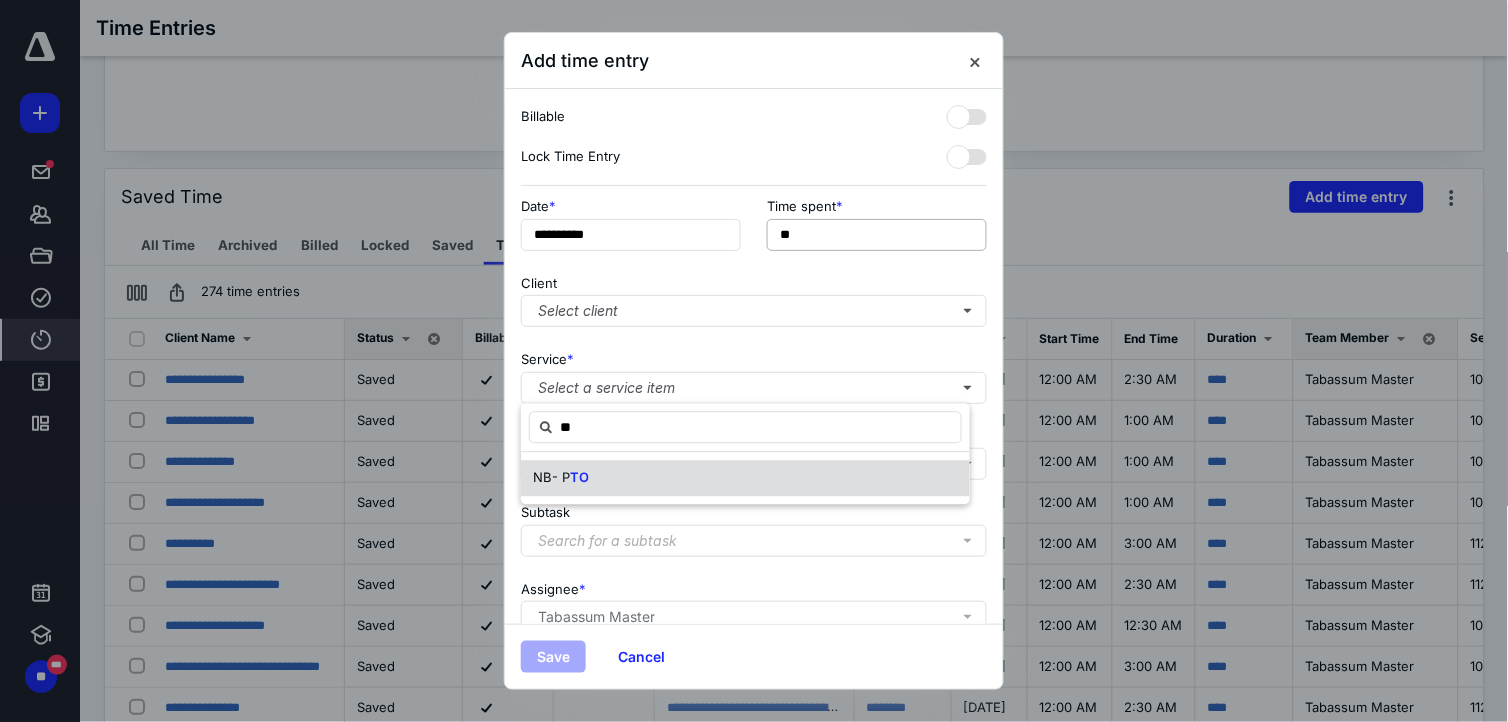 type on "**" 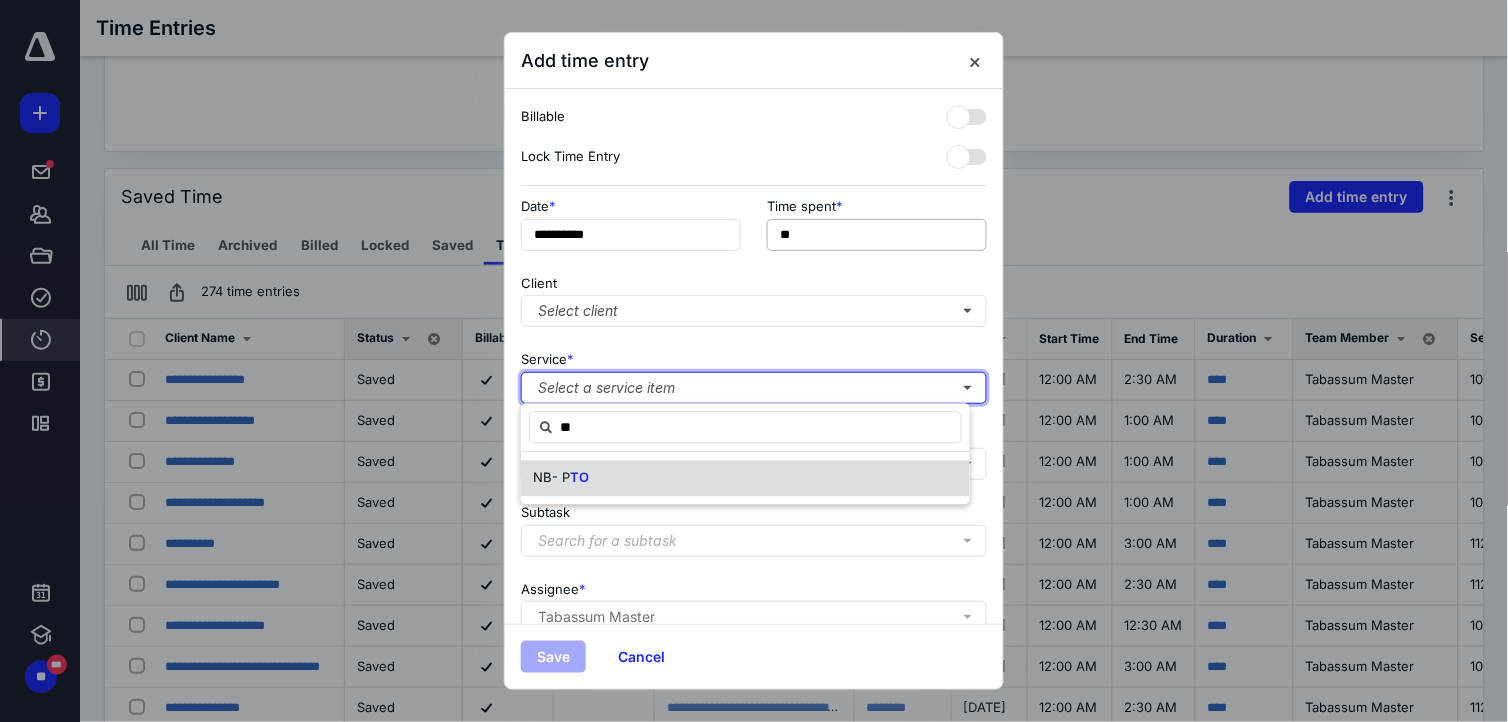 type 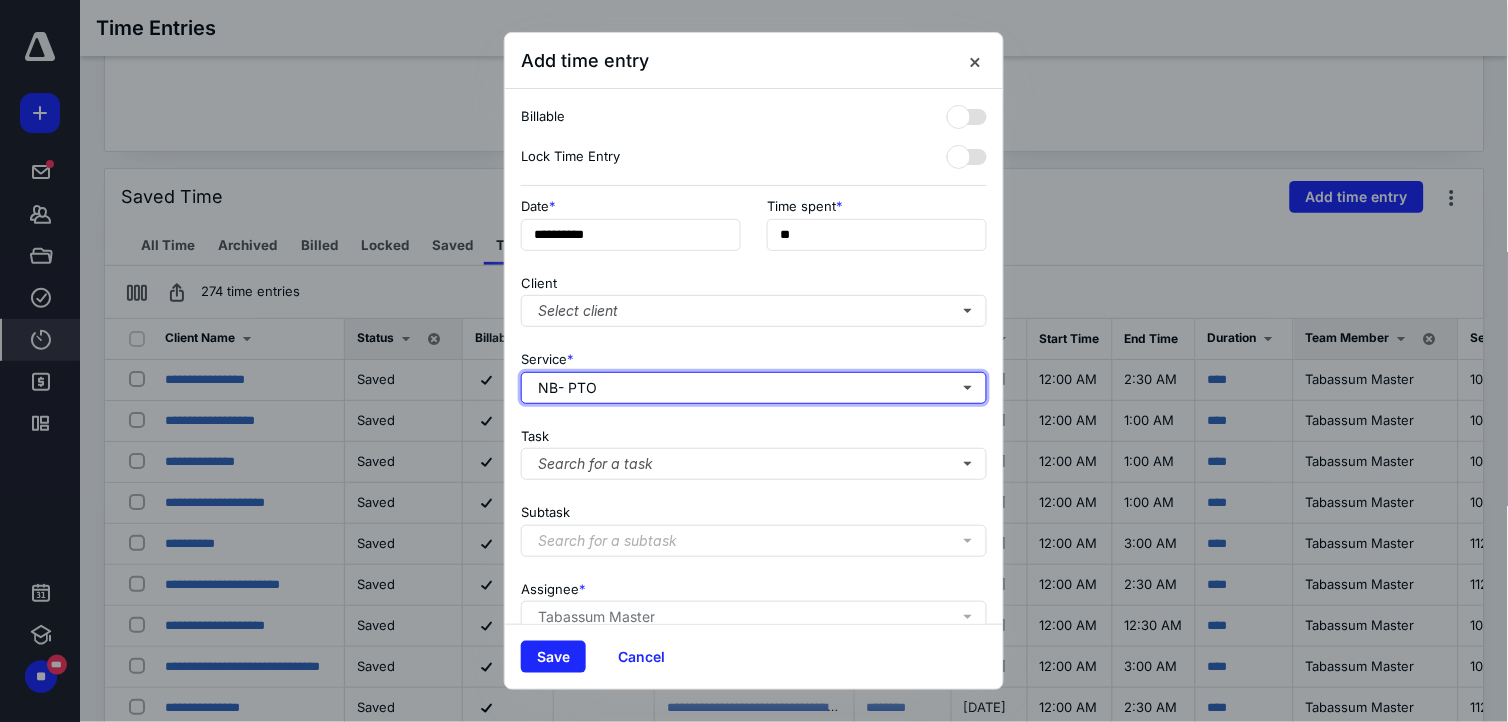 scroll, scrollTop: 111, scrollLeft: 0, axis: vertical 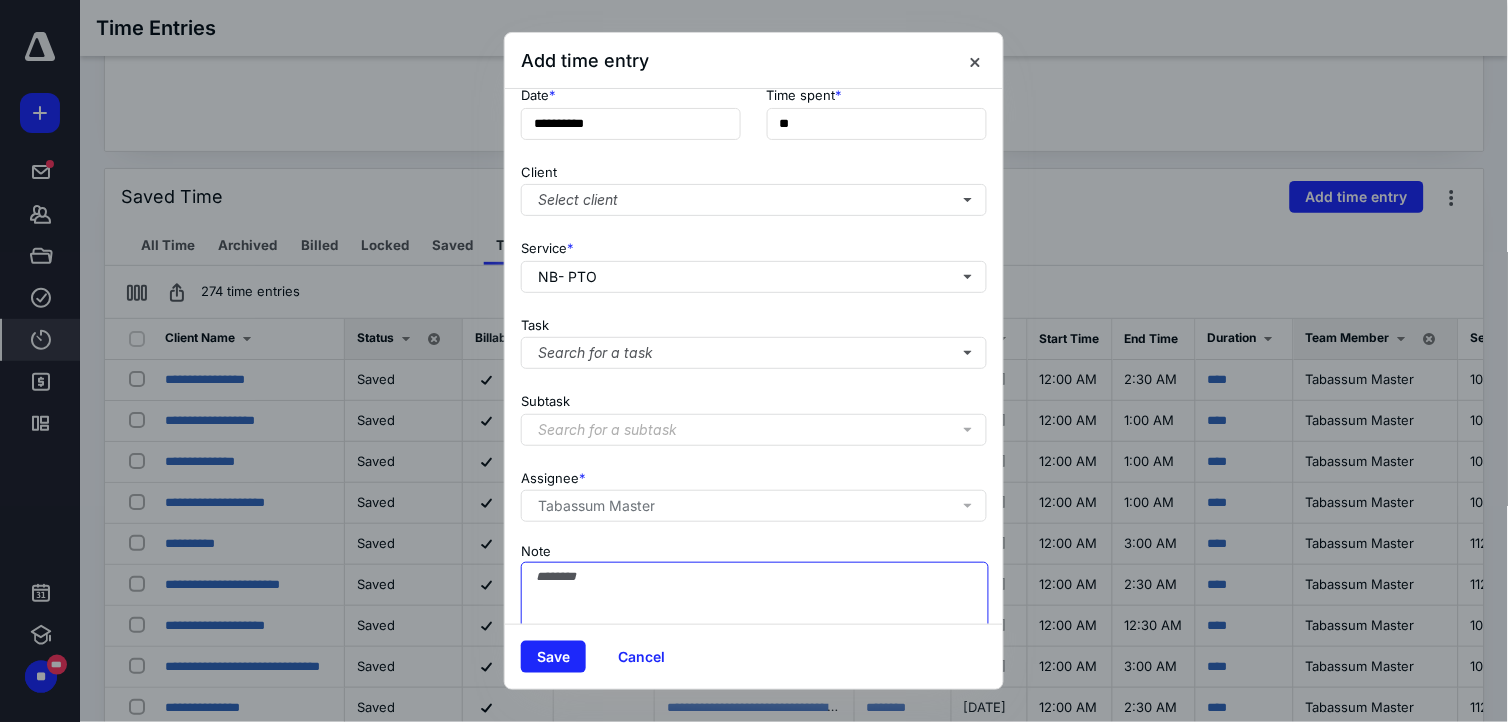 click on "Note" at bounding box center [755, 612] 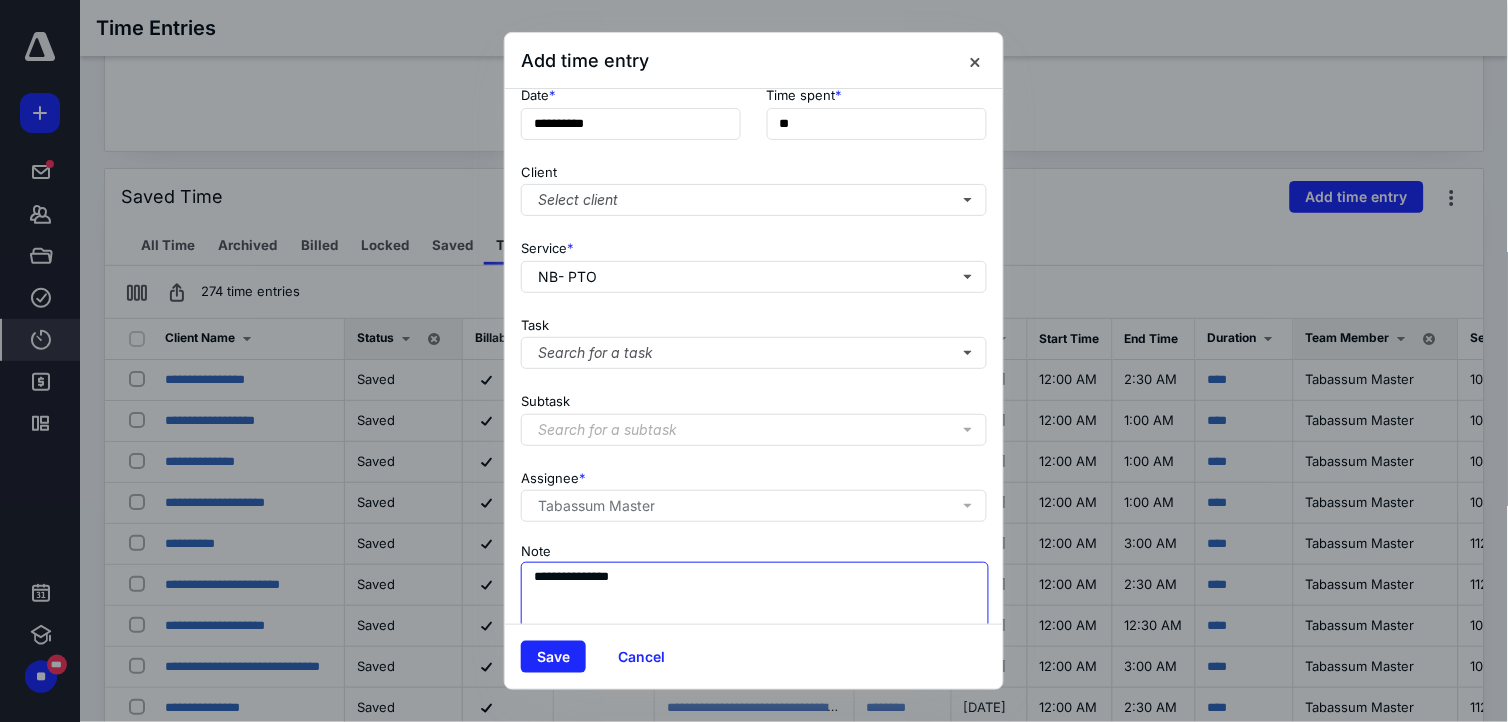 type on "**********" 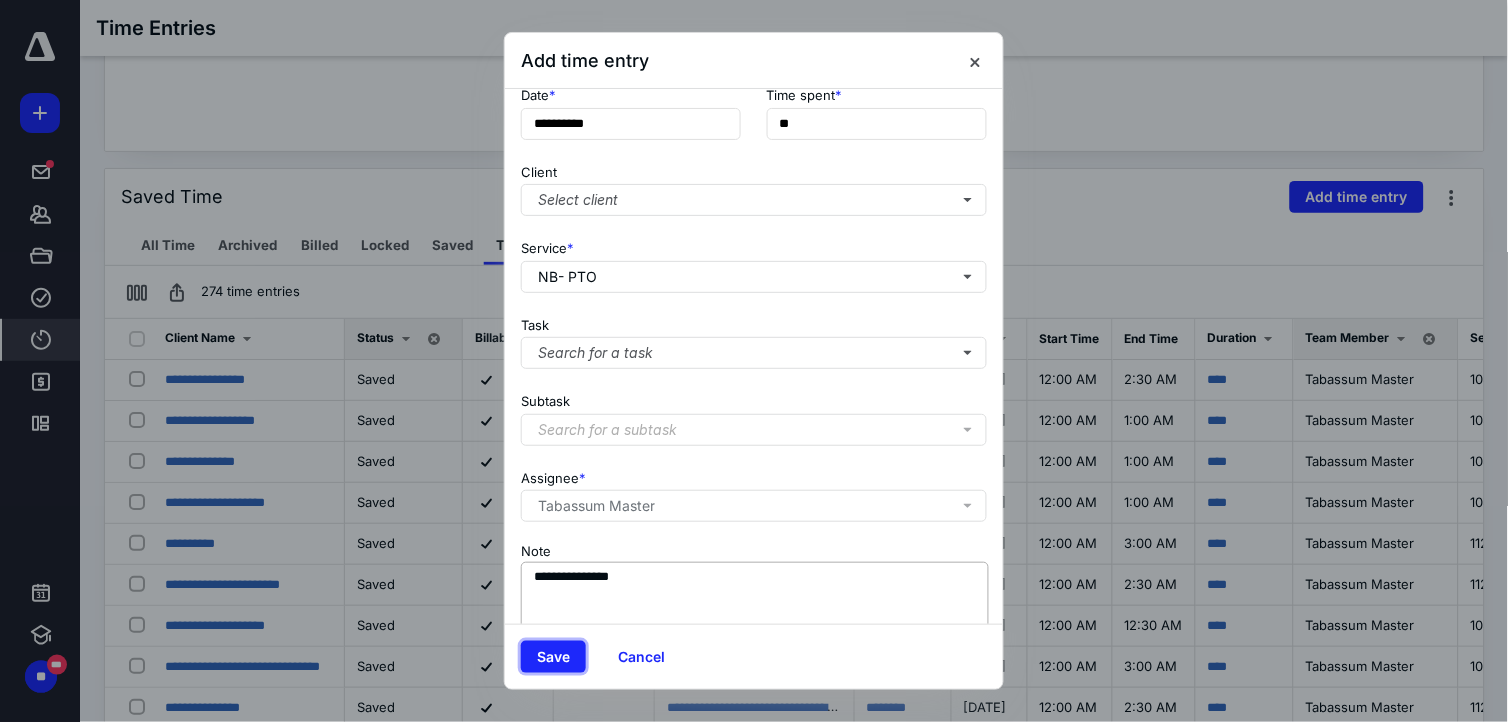 type 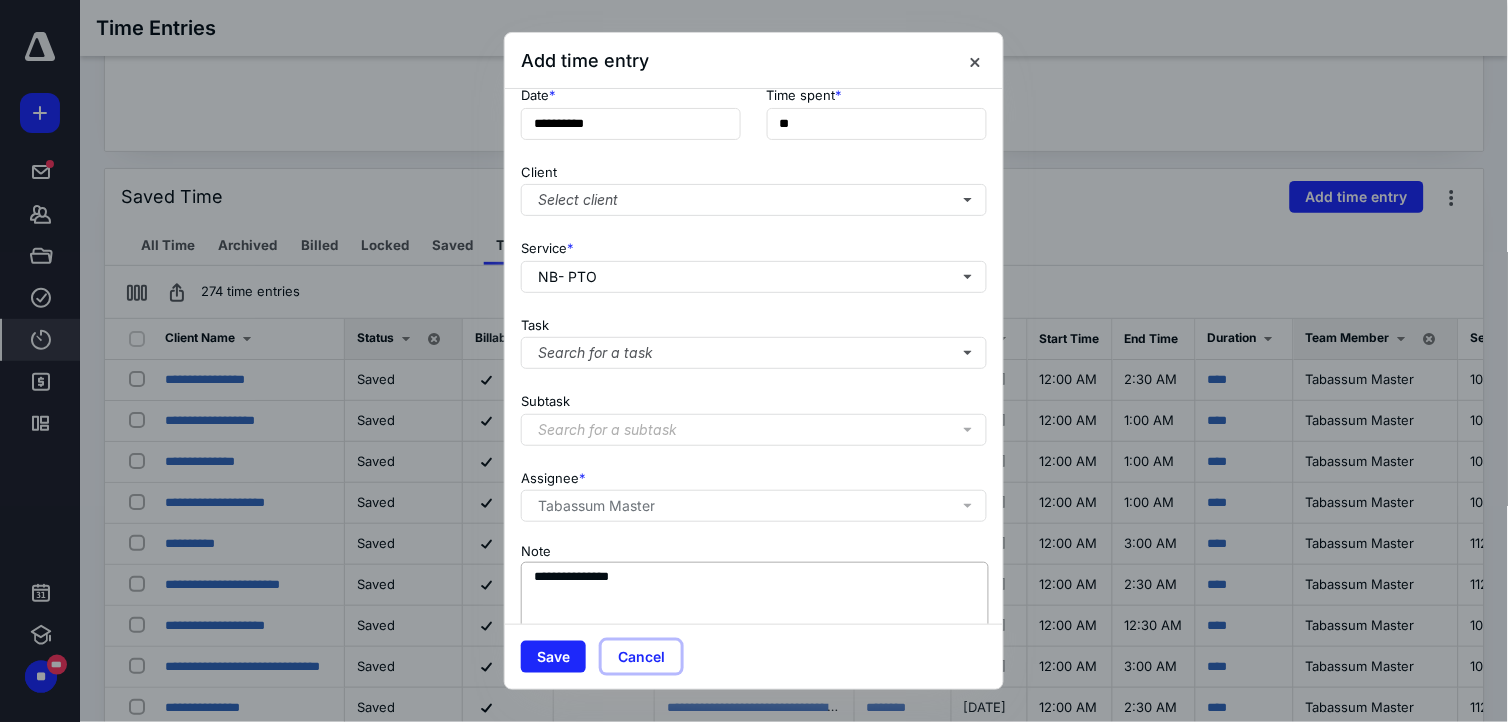 type 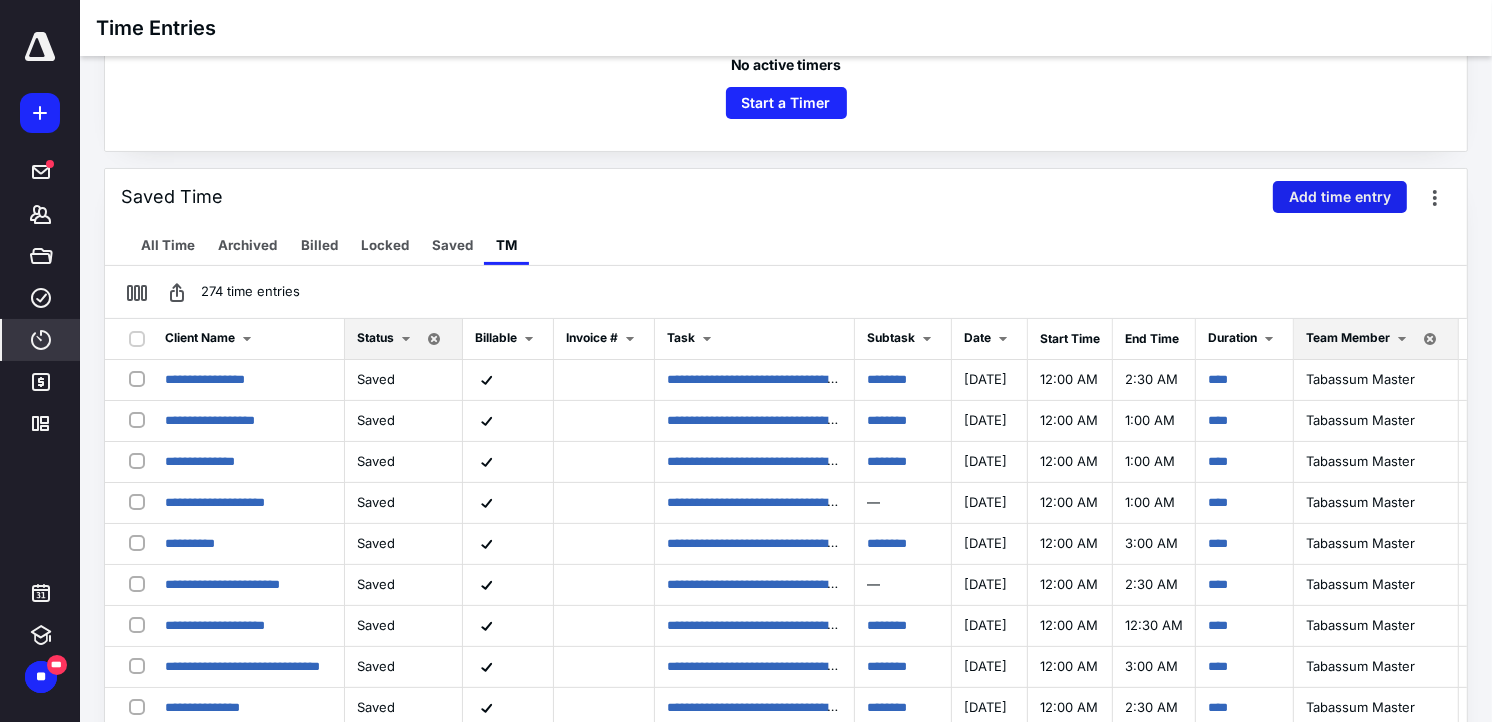 click on "Add time entry" at bounding box center (1340, 197) 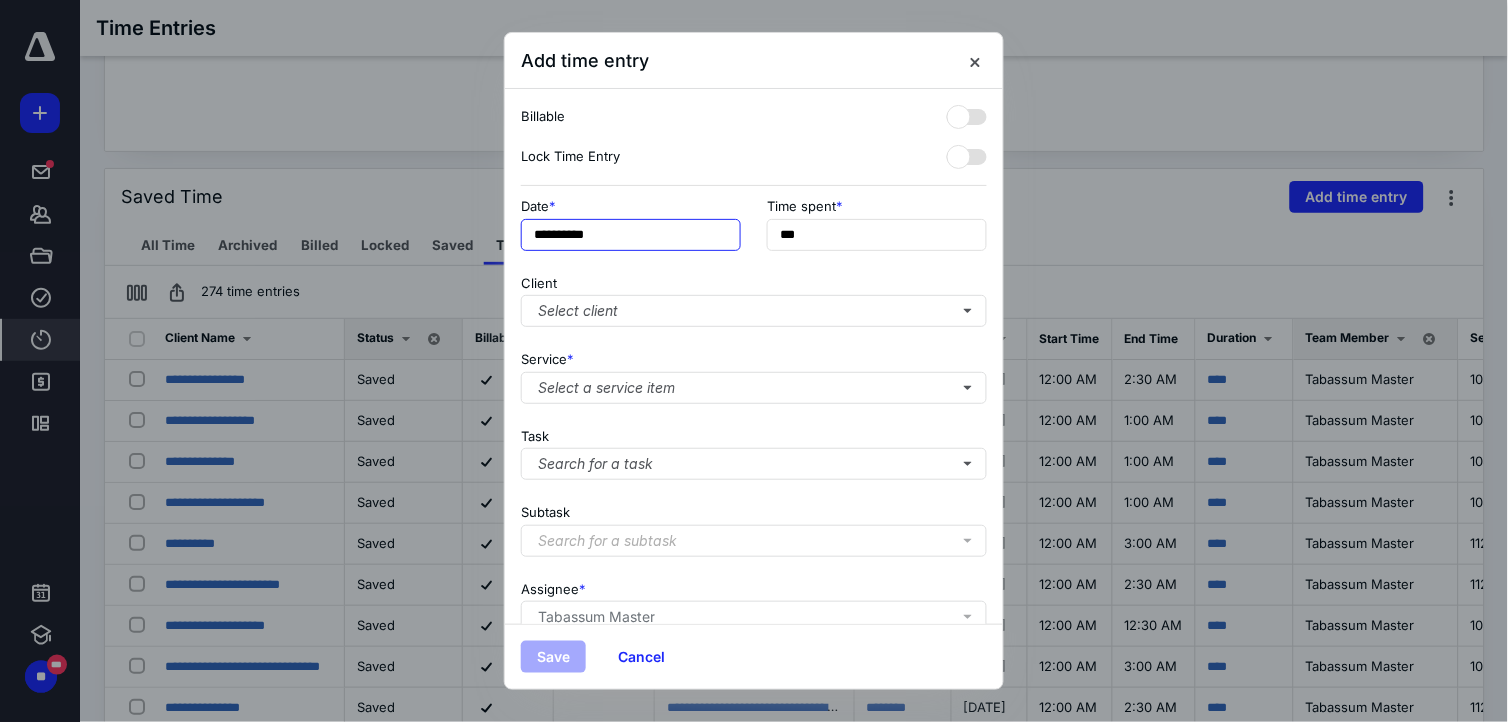 click on "**********" at bounding box center (631, 235) 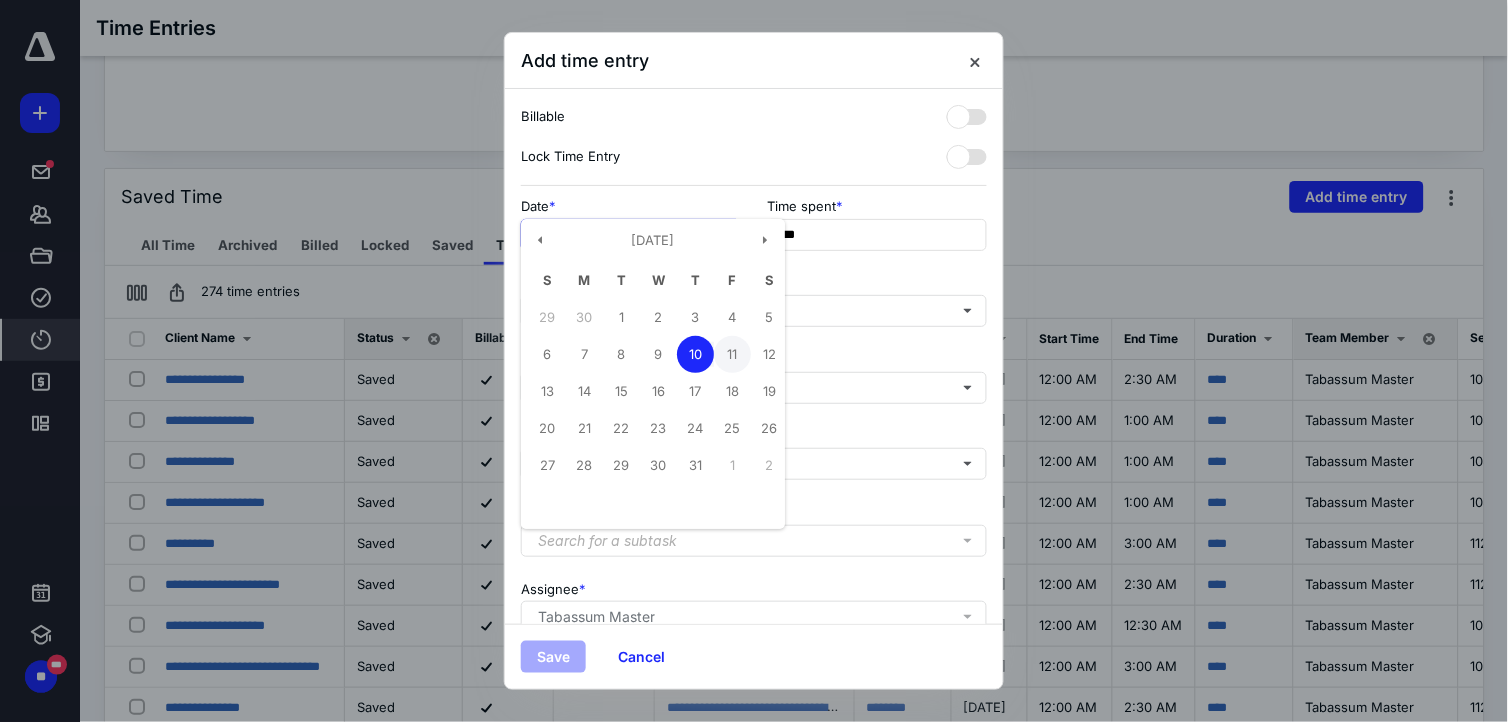 click on "11" at bounding box center [732, 354] 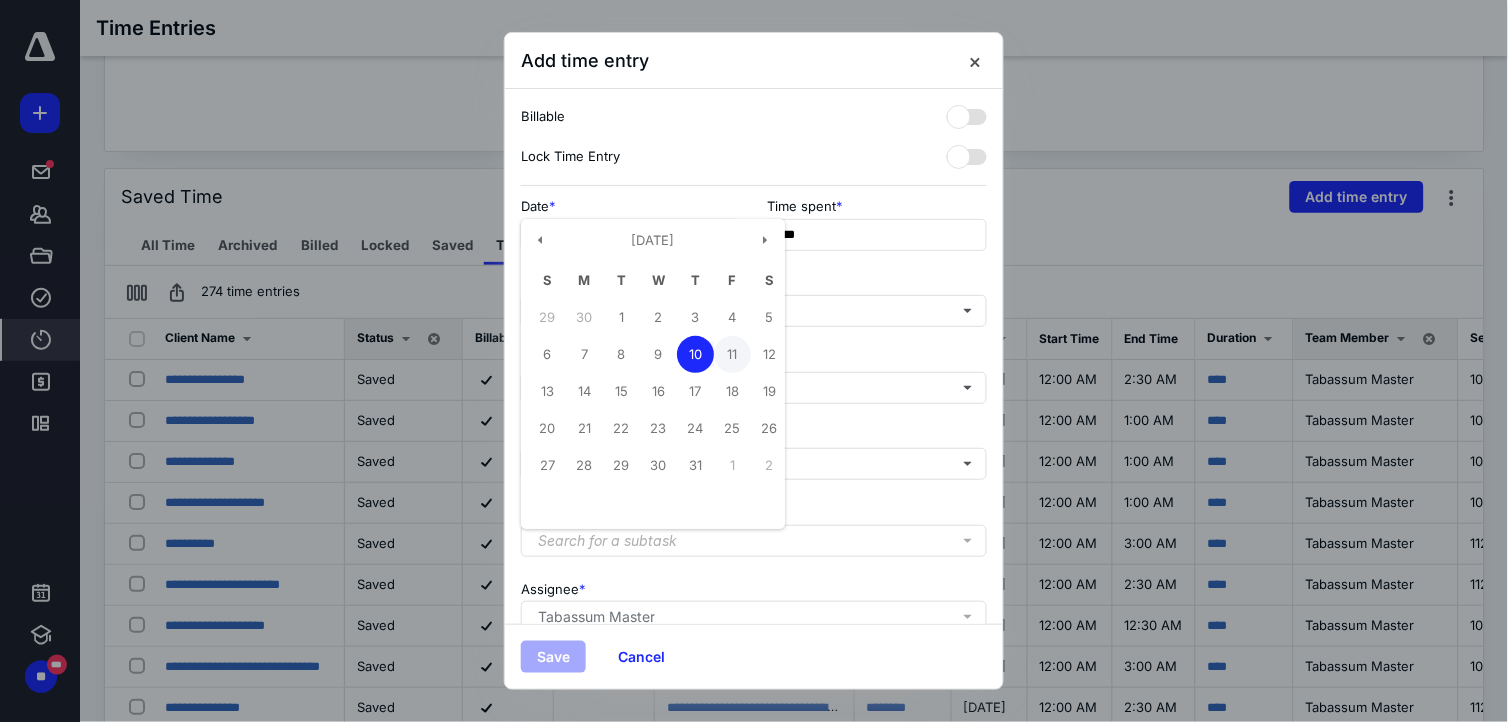 type on "**********" 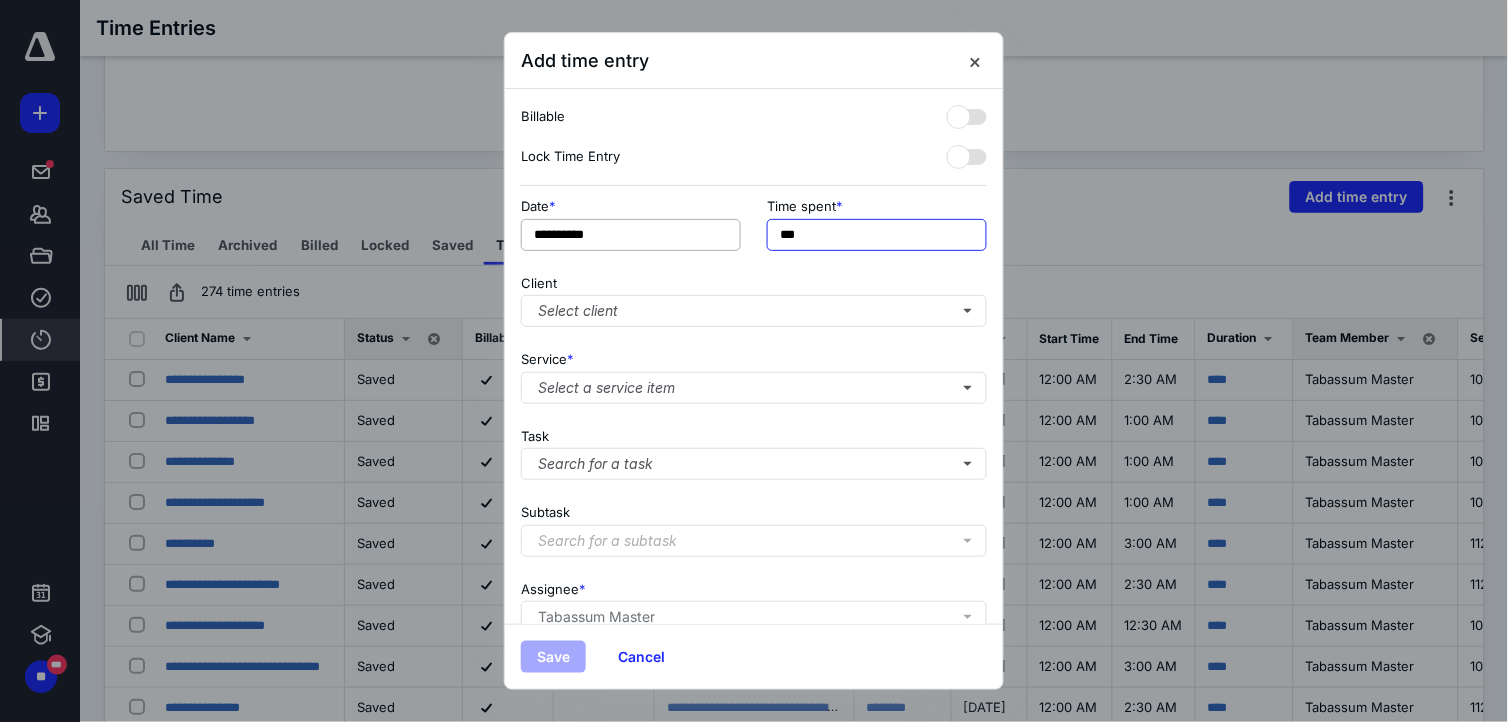 drag, startPoint x: 851, startPoint y: 226, endPoint x: 706, endPoint y: 236, distance: 145.34442 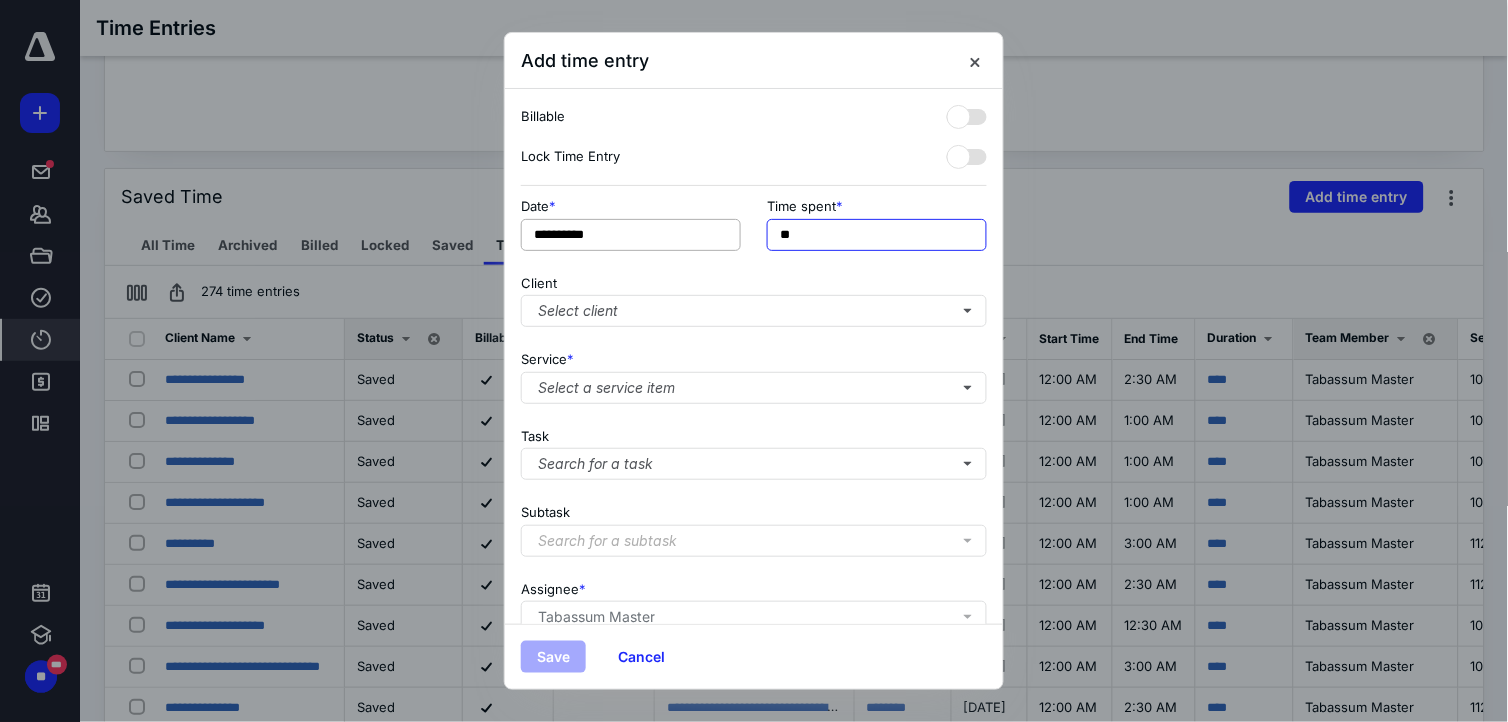 type on "**" 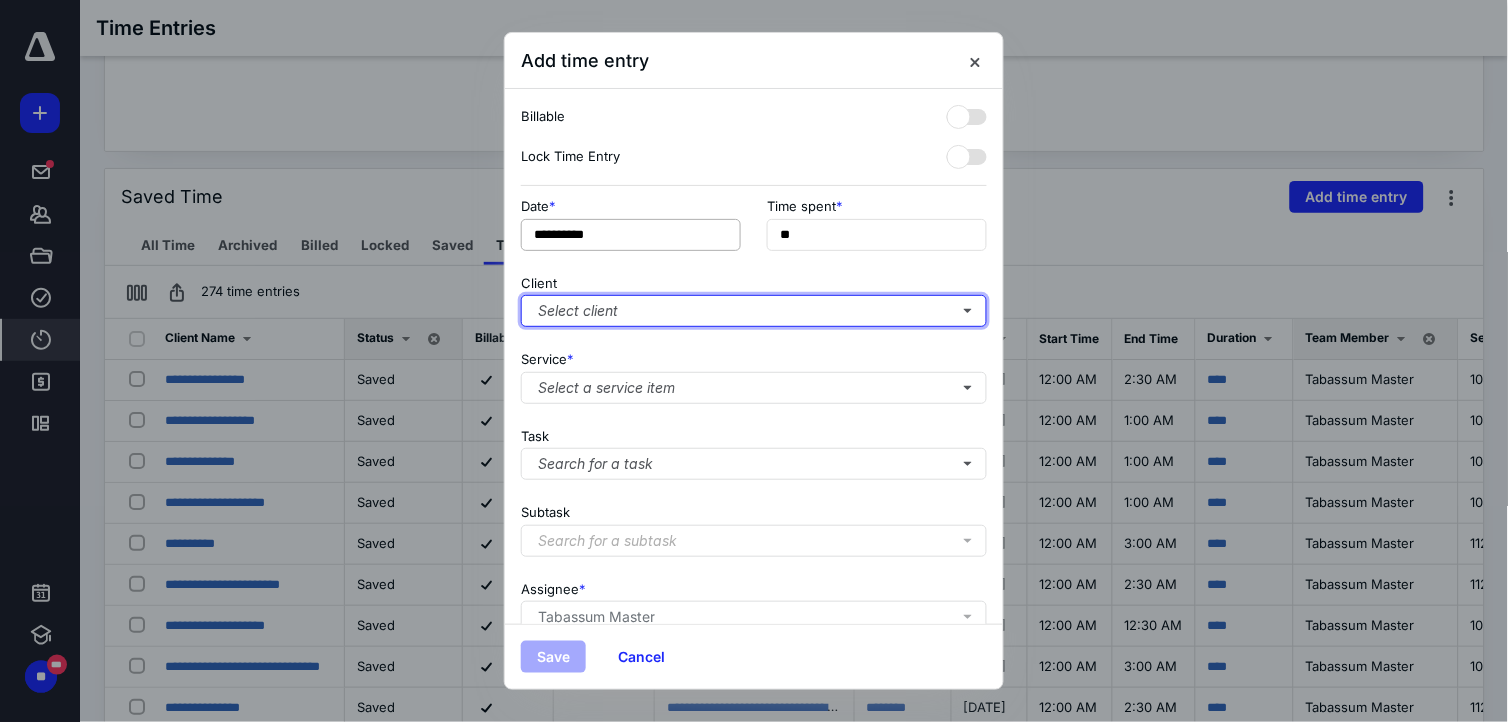 type 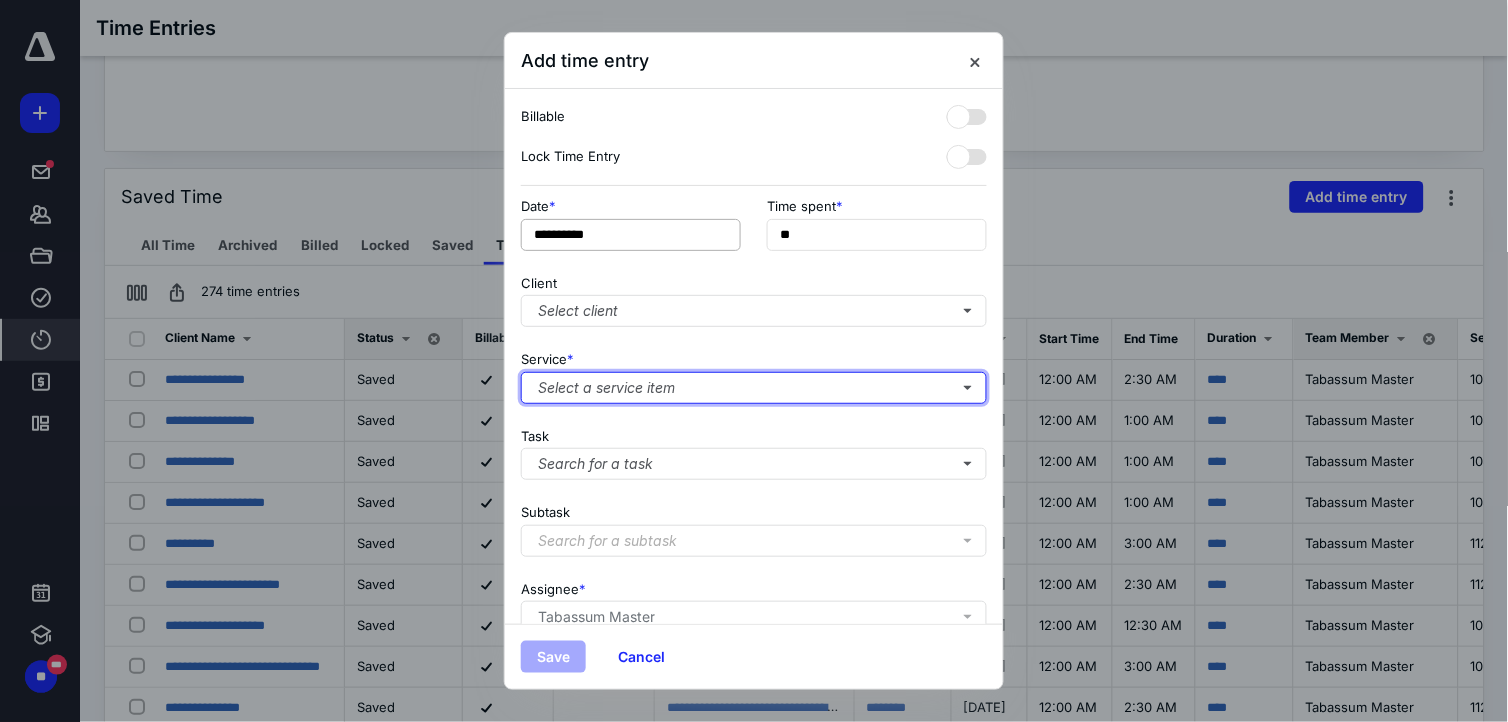 type 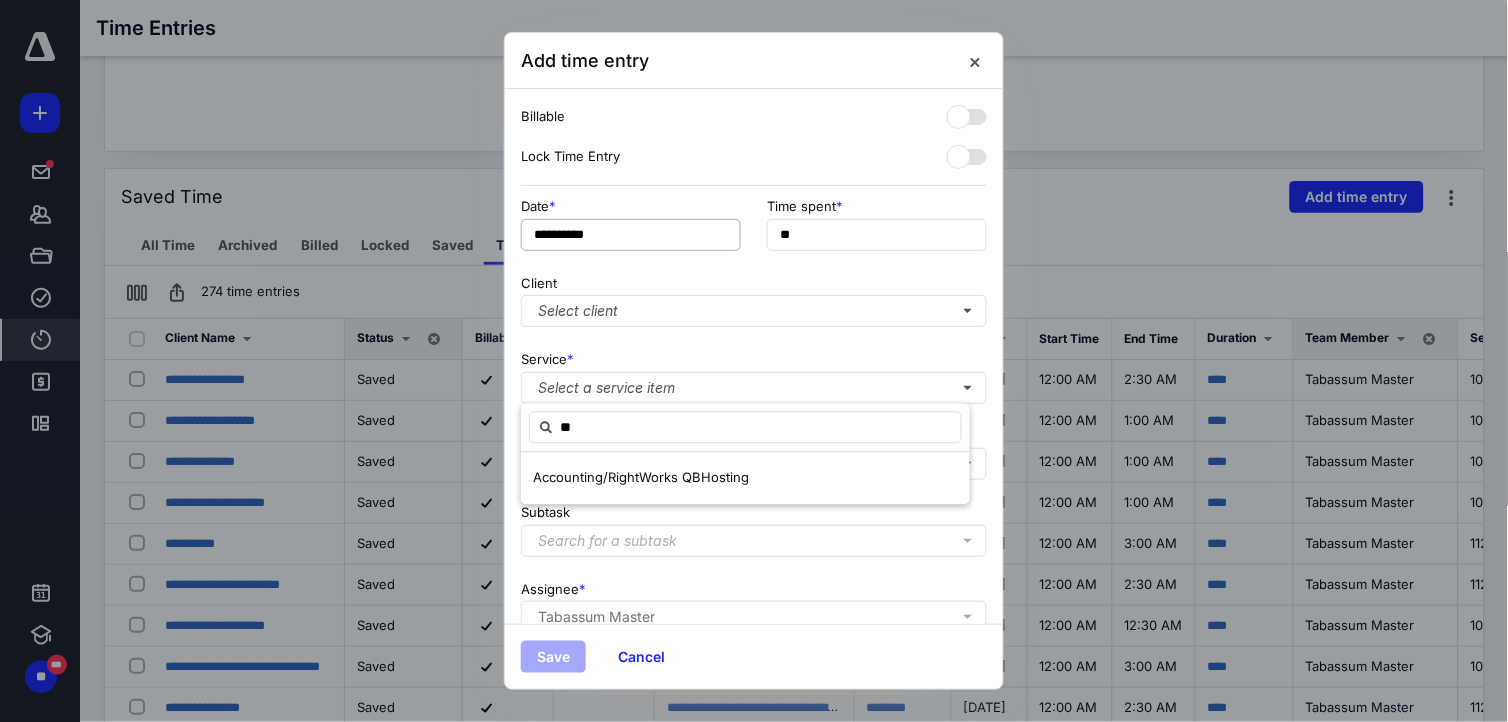 type on "**" 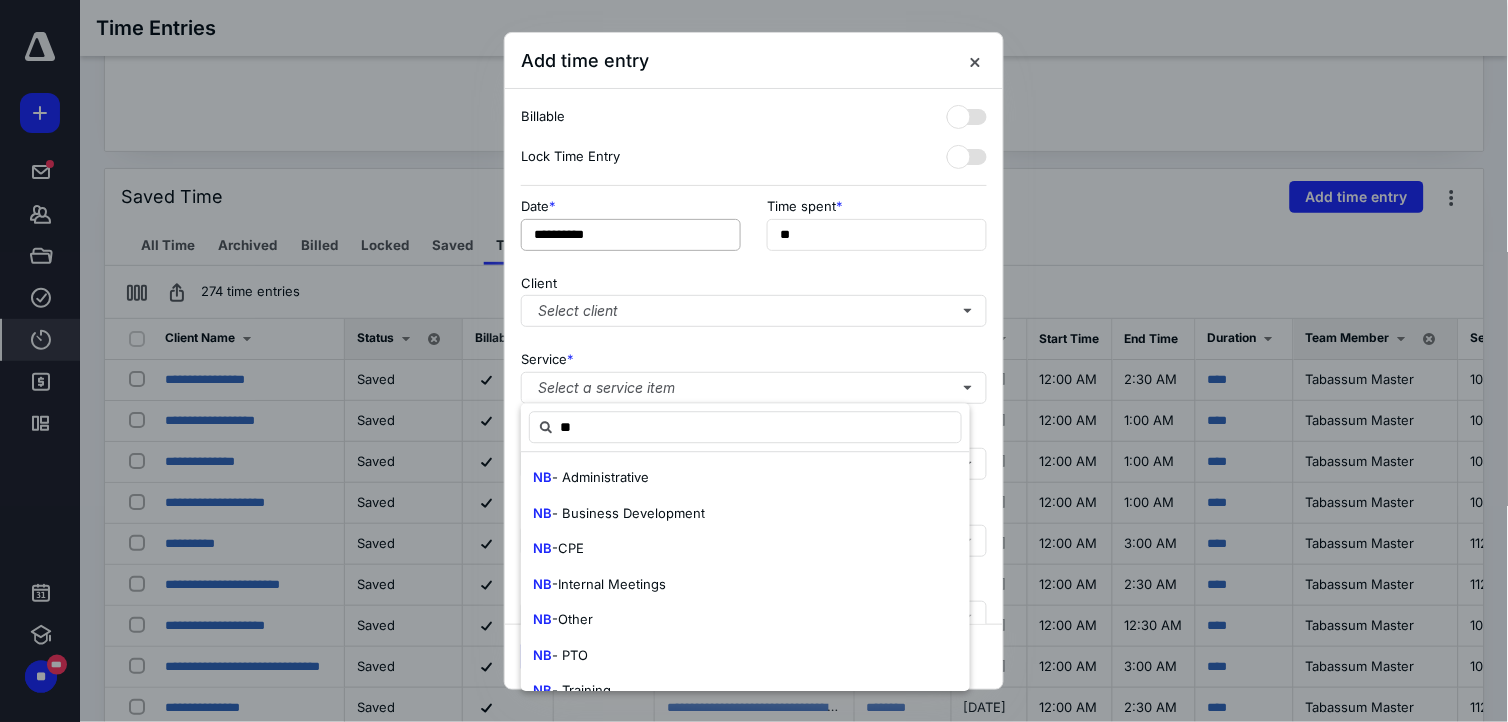 type on "*" 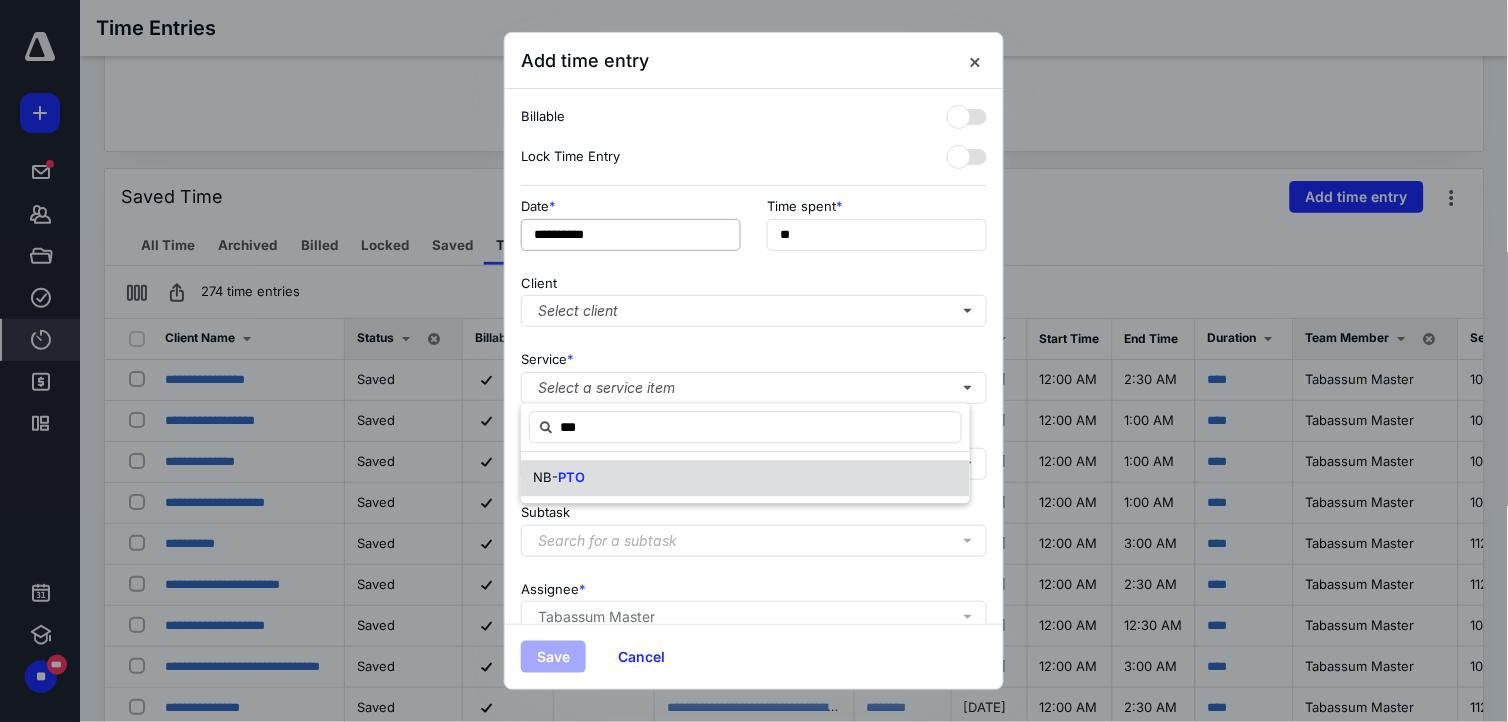 type on "***" 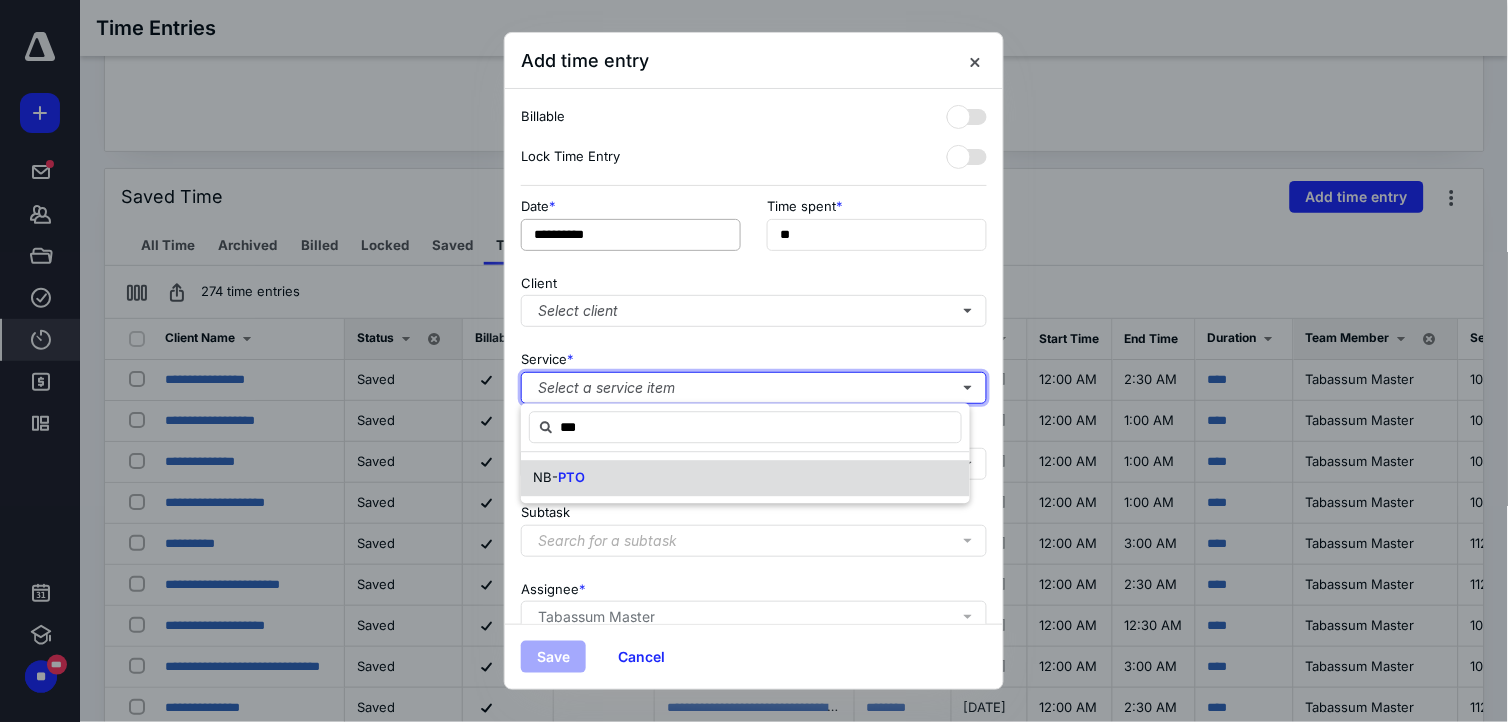 type 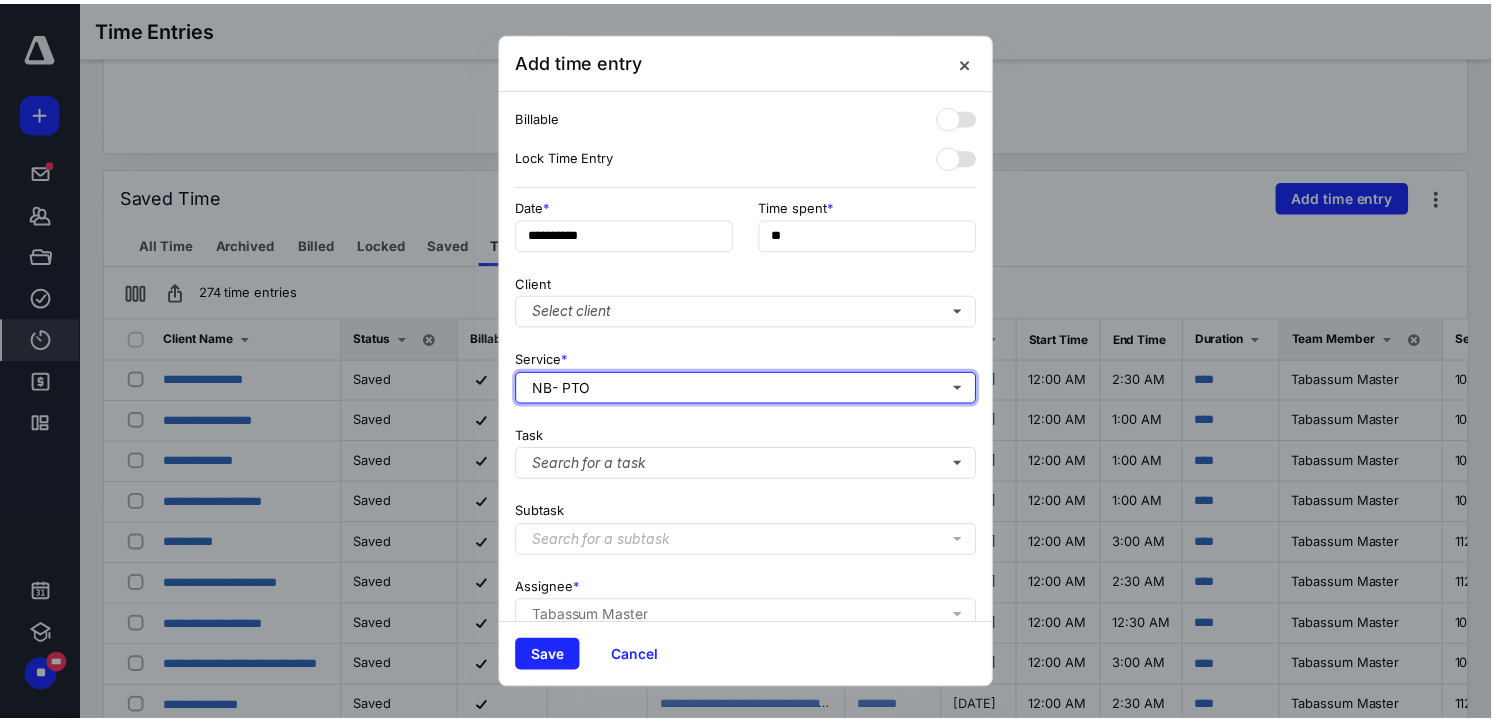 scroll, scrollTop: 111, scrollLeft: 0, axis: vertical 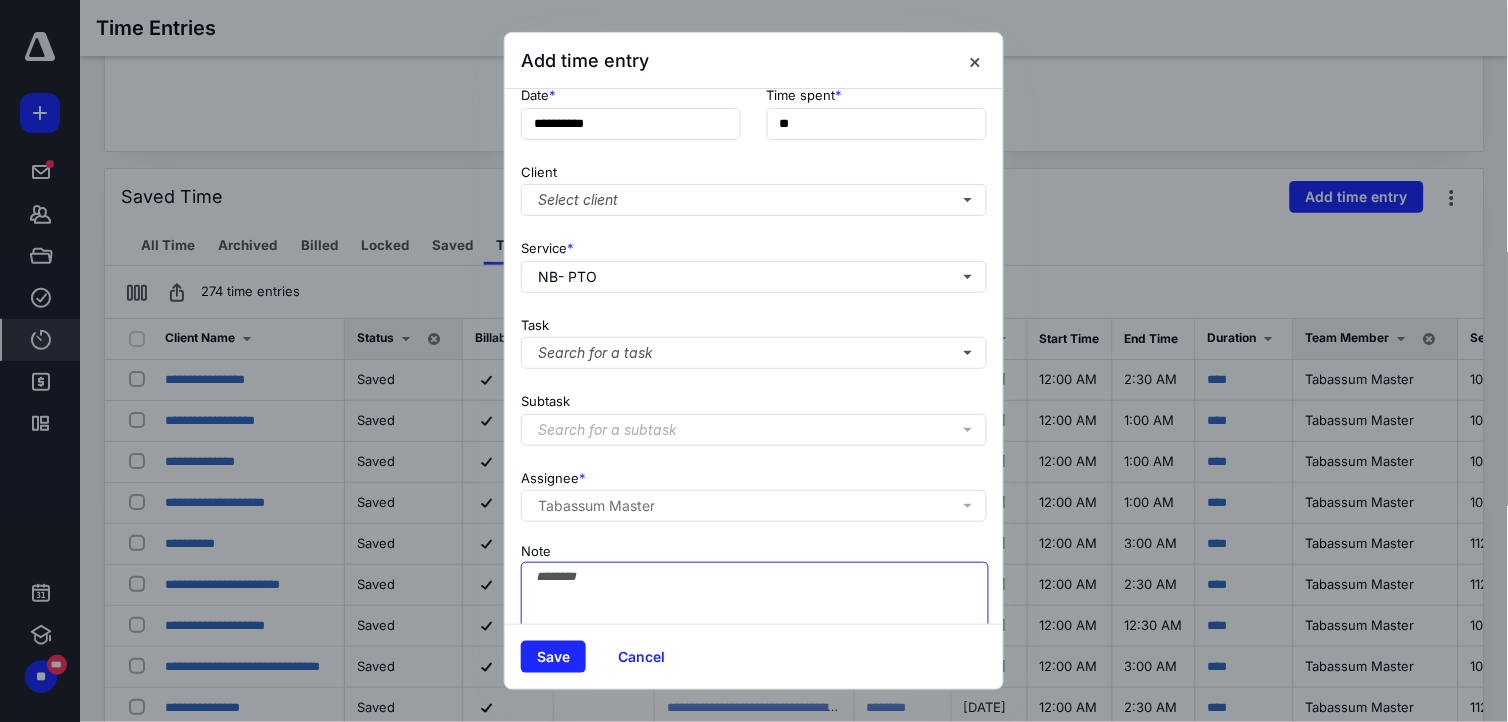 click on "Note" at bounding box center [755, 612] 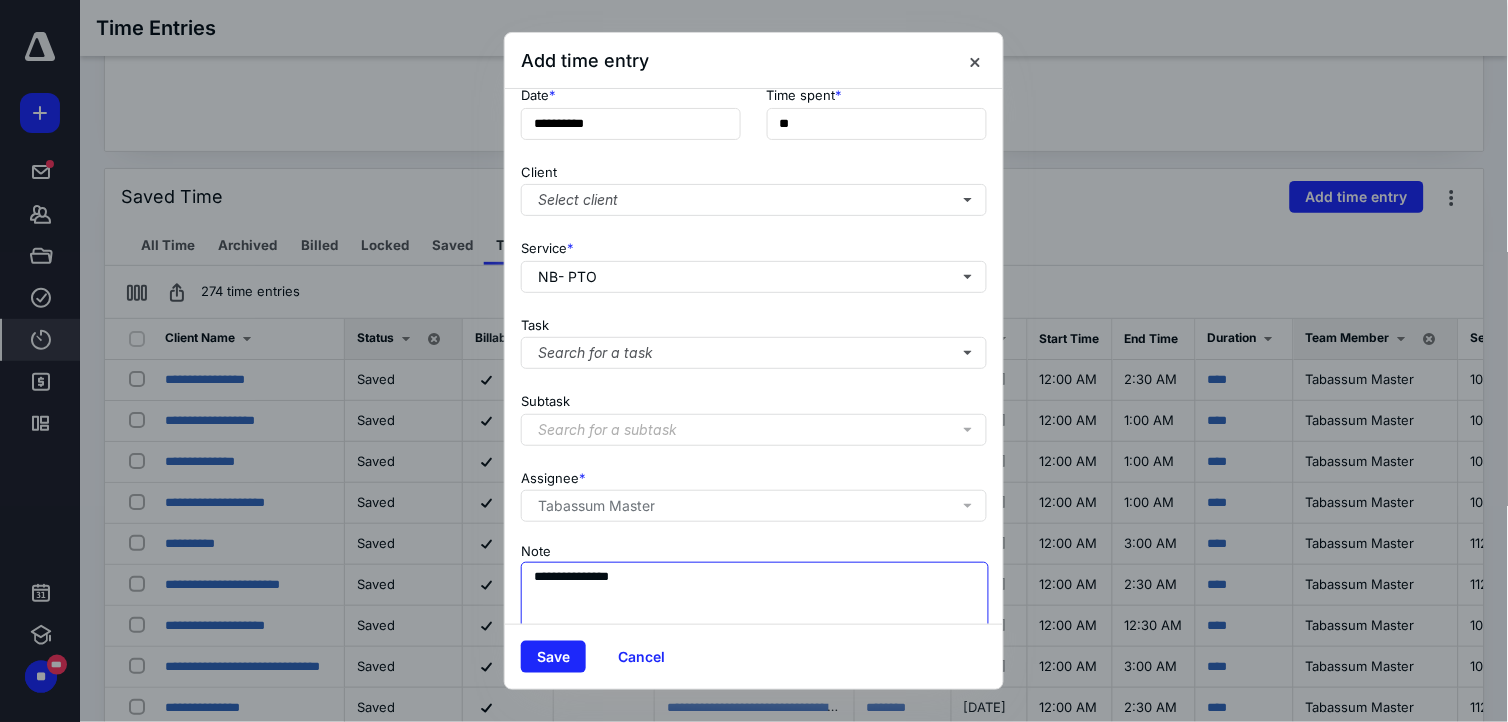 type on "**********" 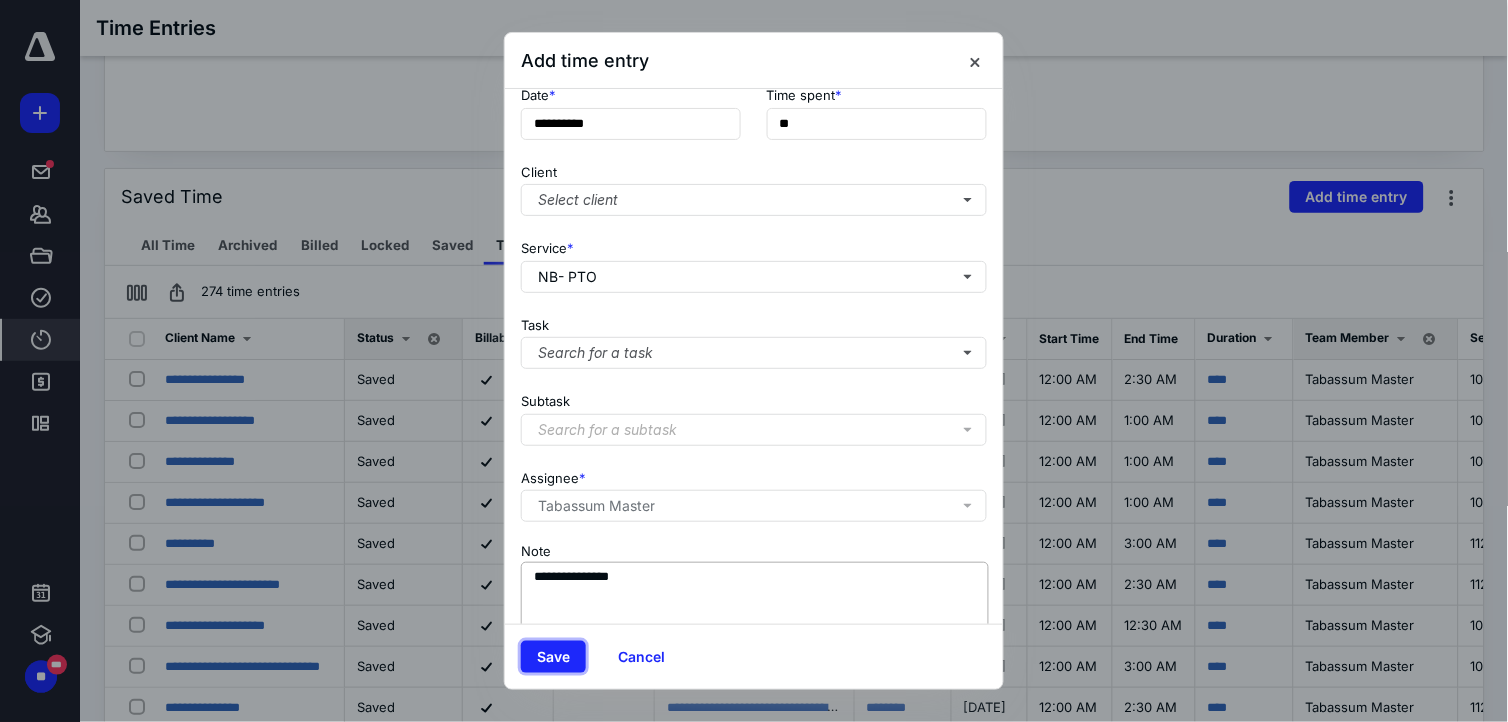 type 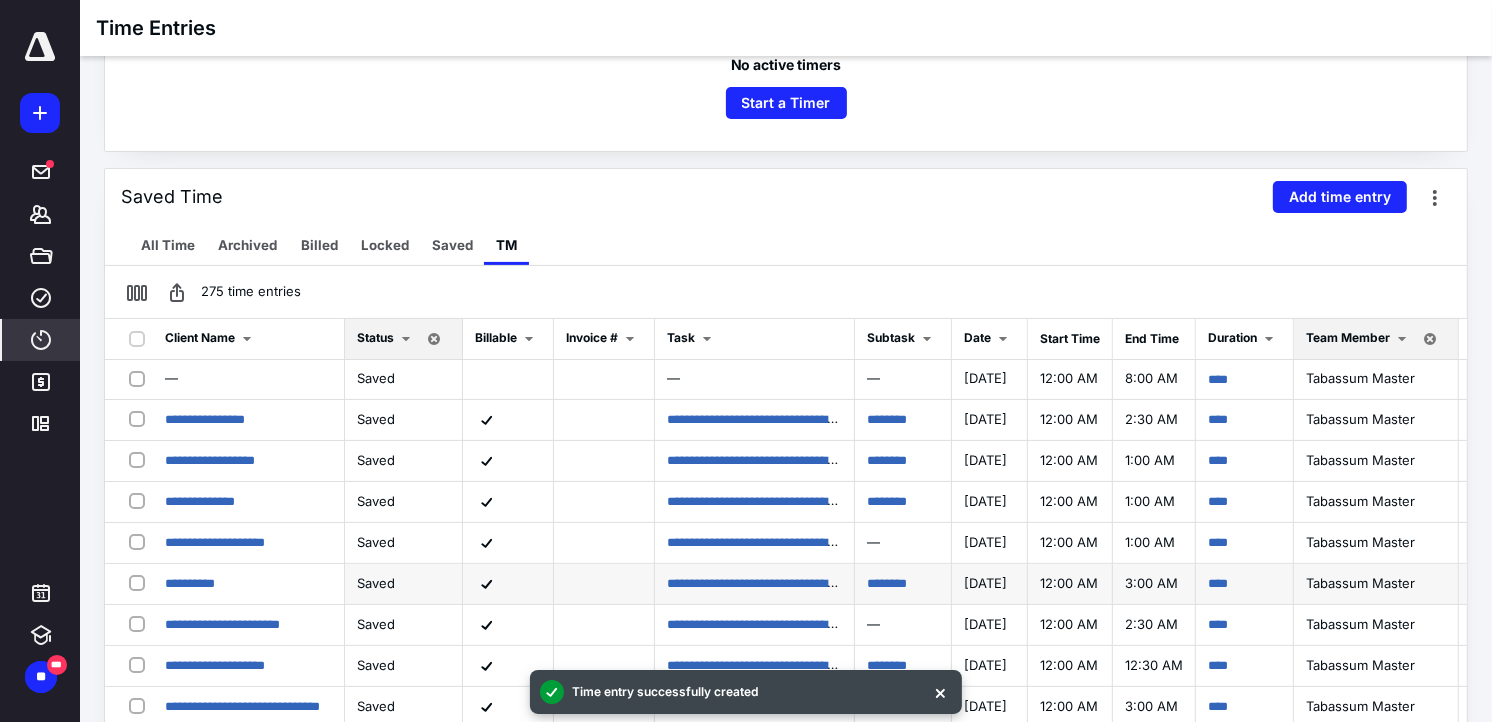 scroll, scrollTop: 111, scrollLeft: 0, axis: vertical 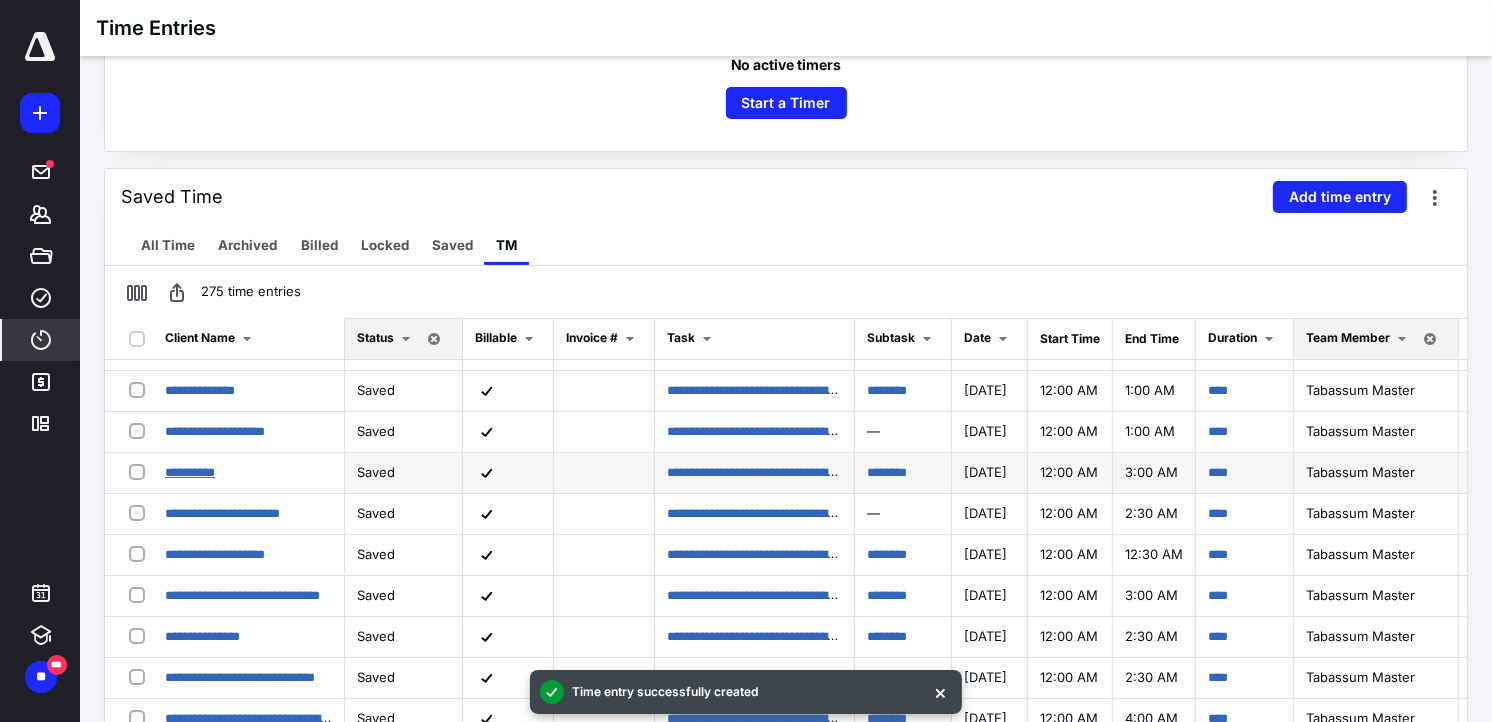 click on "**********" at bounding box center [190, 472] 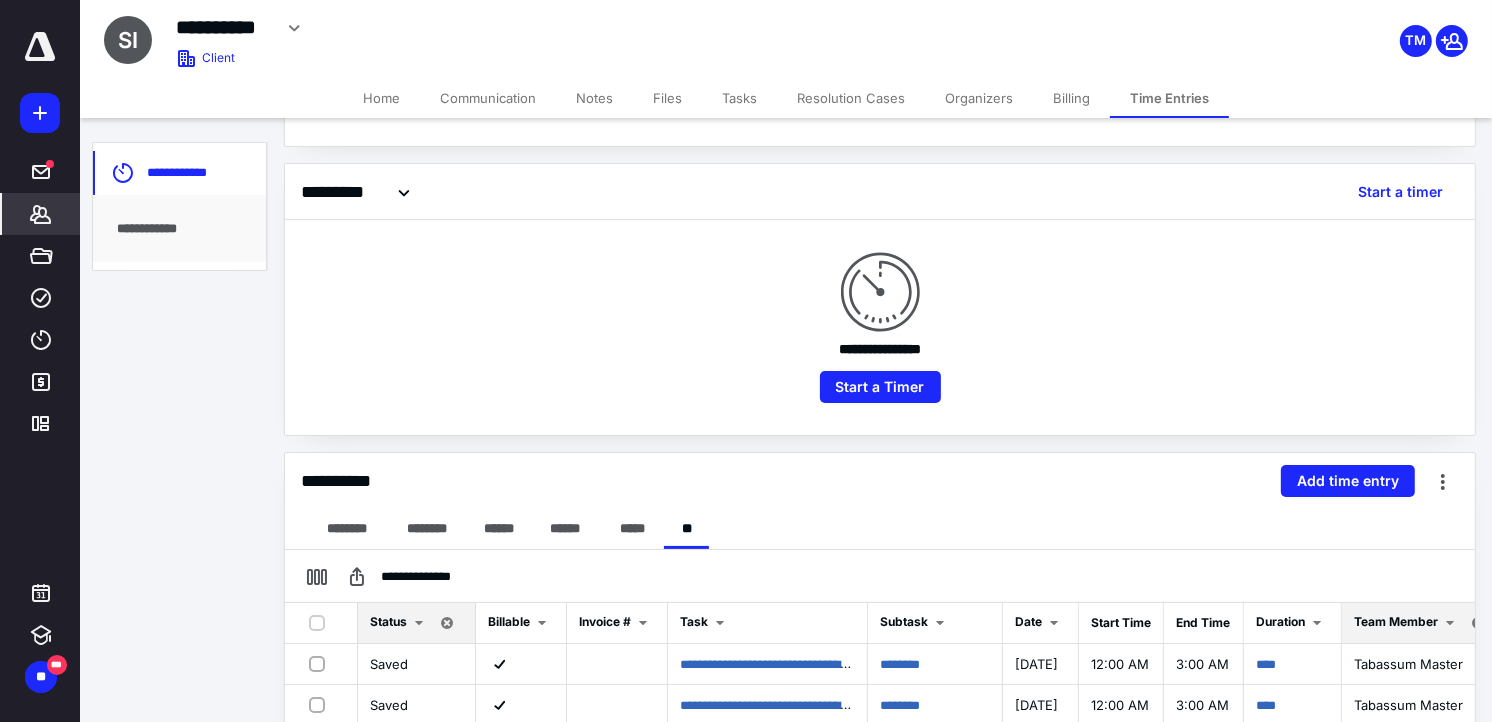 scroll, scrollTop: 333, scrollLeft: 0, axis: vertical 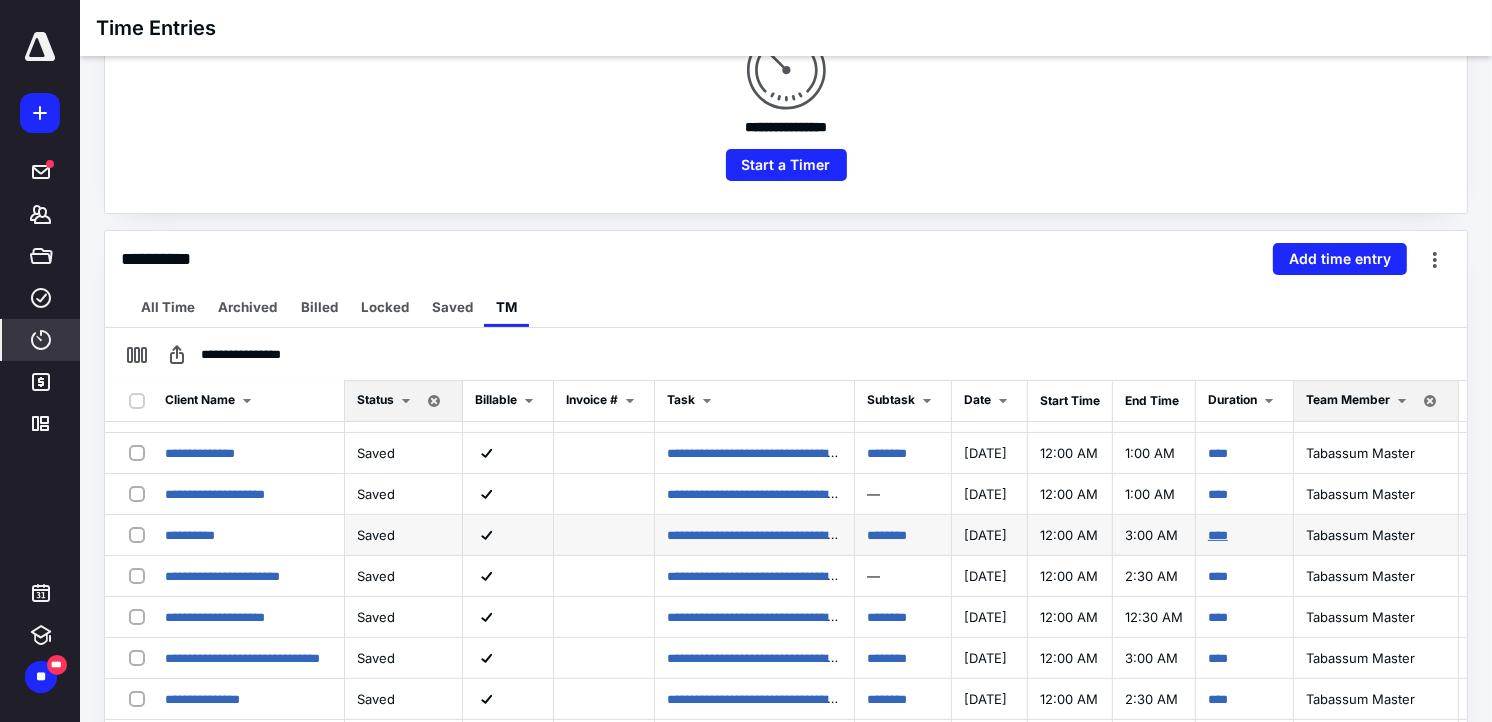 click on "****" at bounding box center [1218, 535] 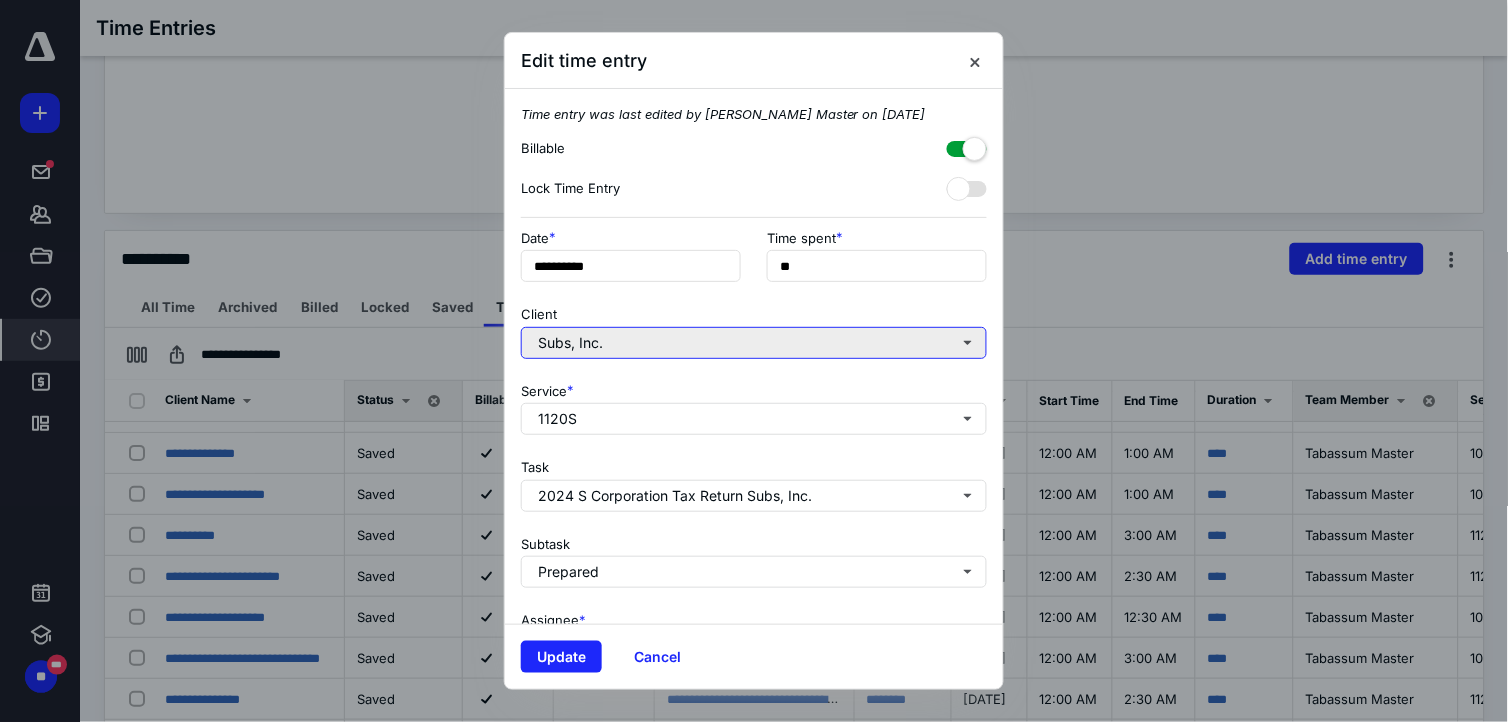 click on "Subs, Inc." at bounding box center (754, 343) 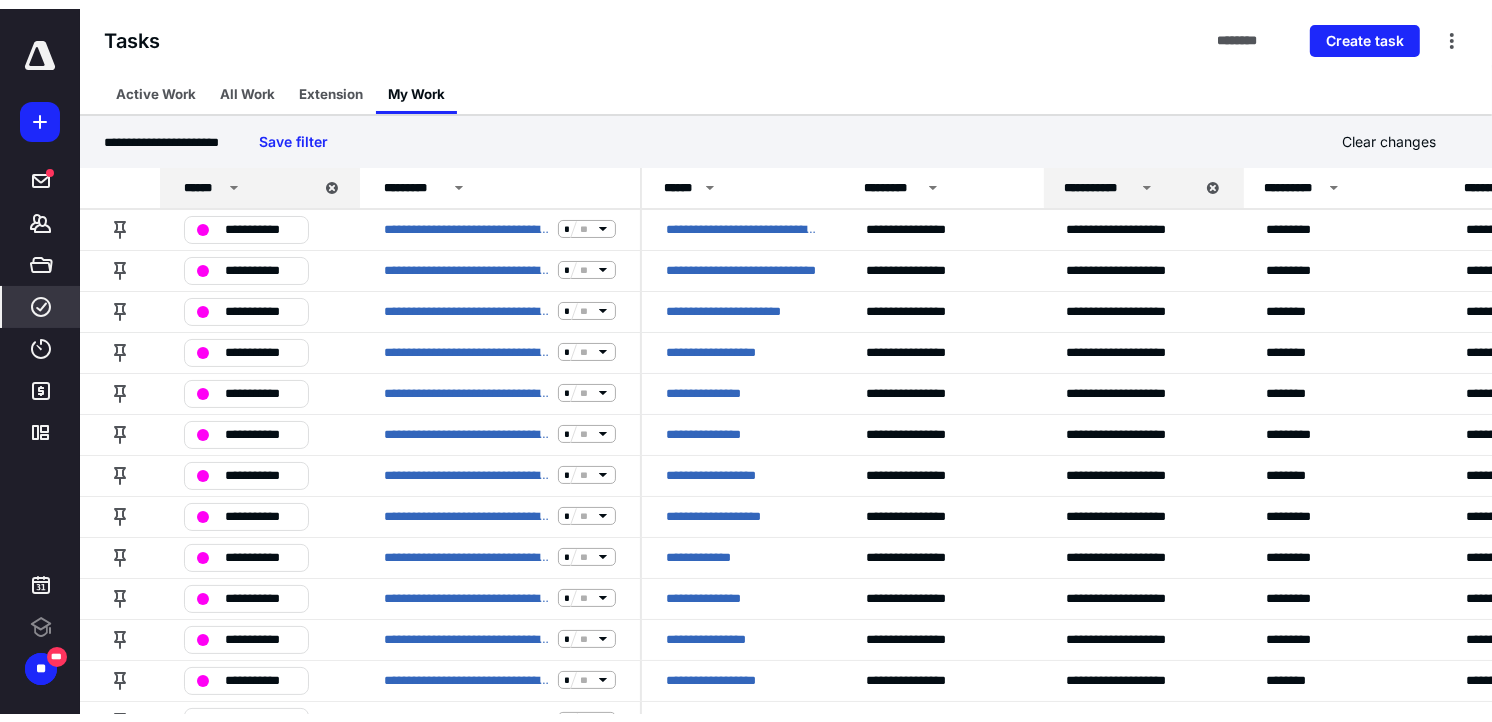 scroll, scrollTop: 0, scrollLeft: 0, axis: both 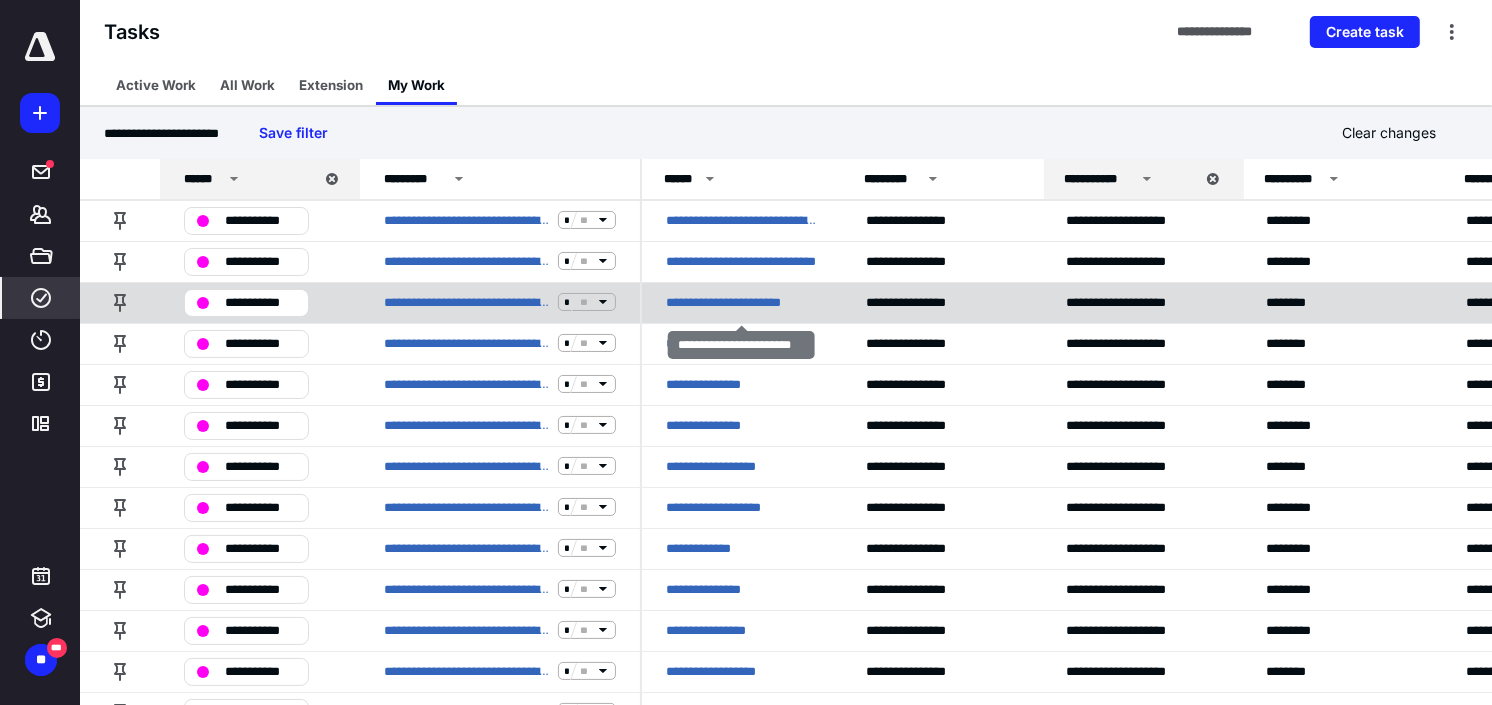click on "**********" at bounding box center (734, 302) 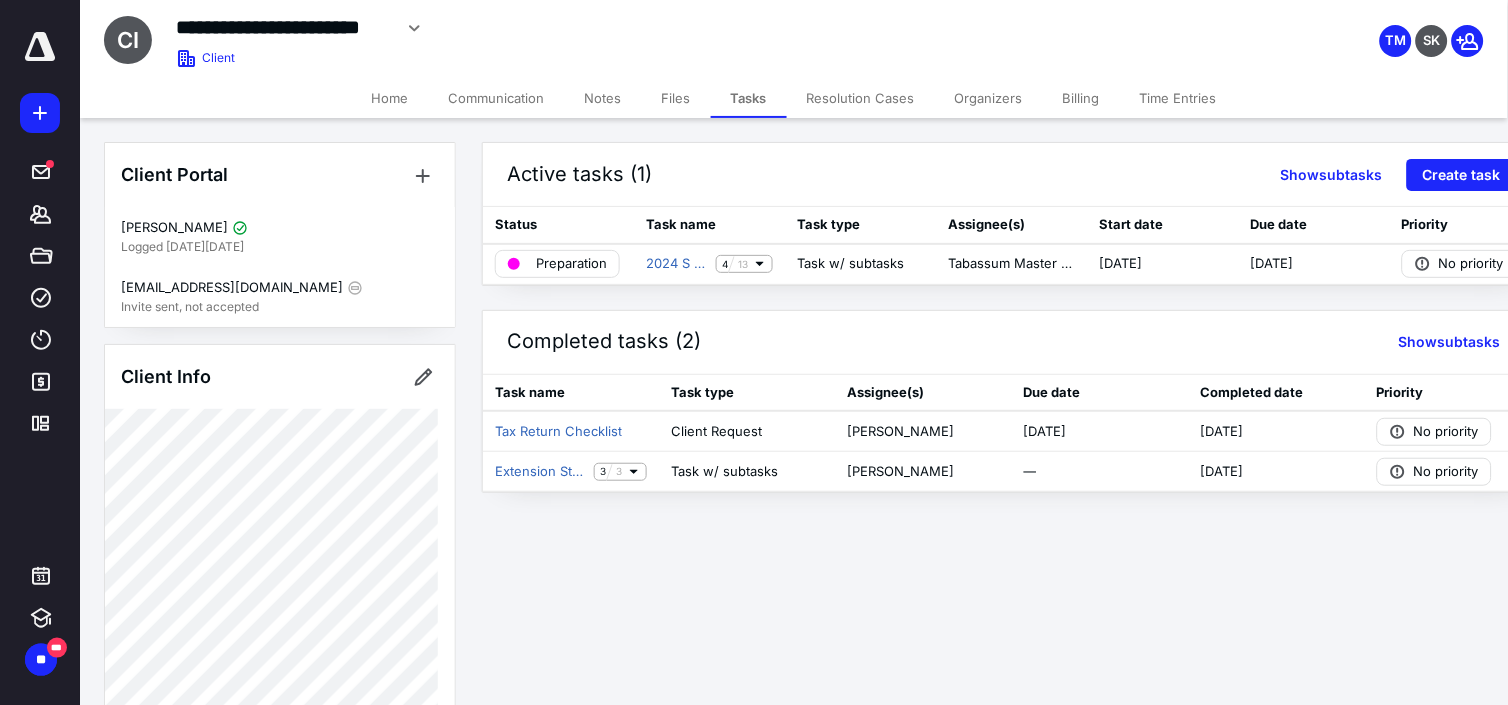 click on "Time Entries" at bounding box center (1178, 98) 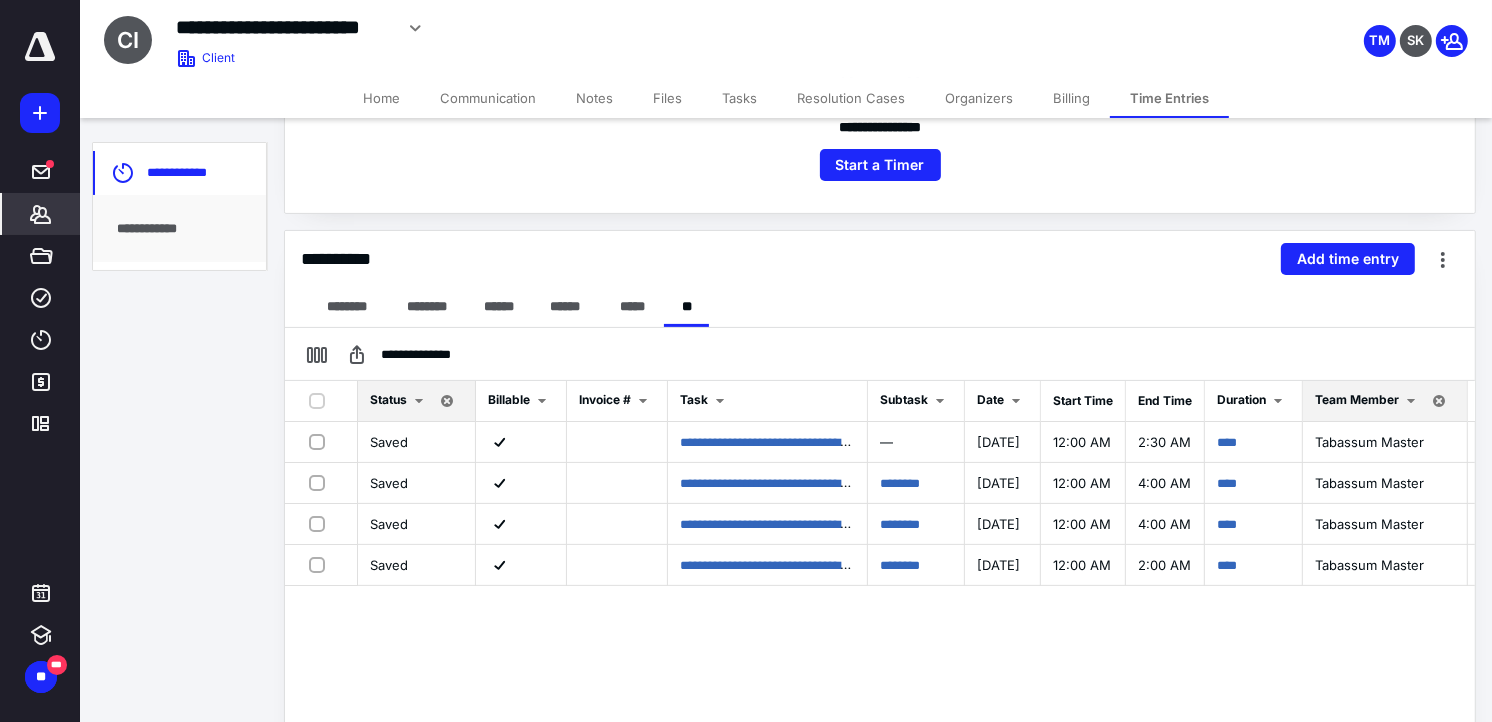 scroll, scrollTop: 0, scrollLeft: 0, axis: both 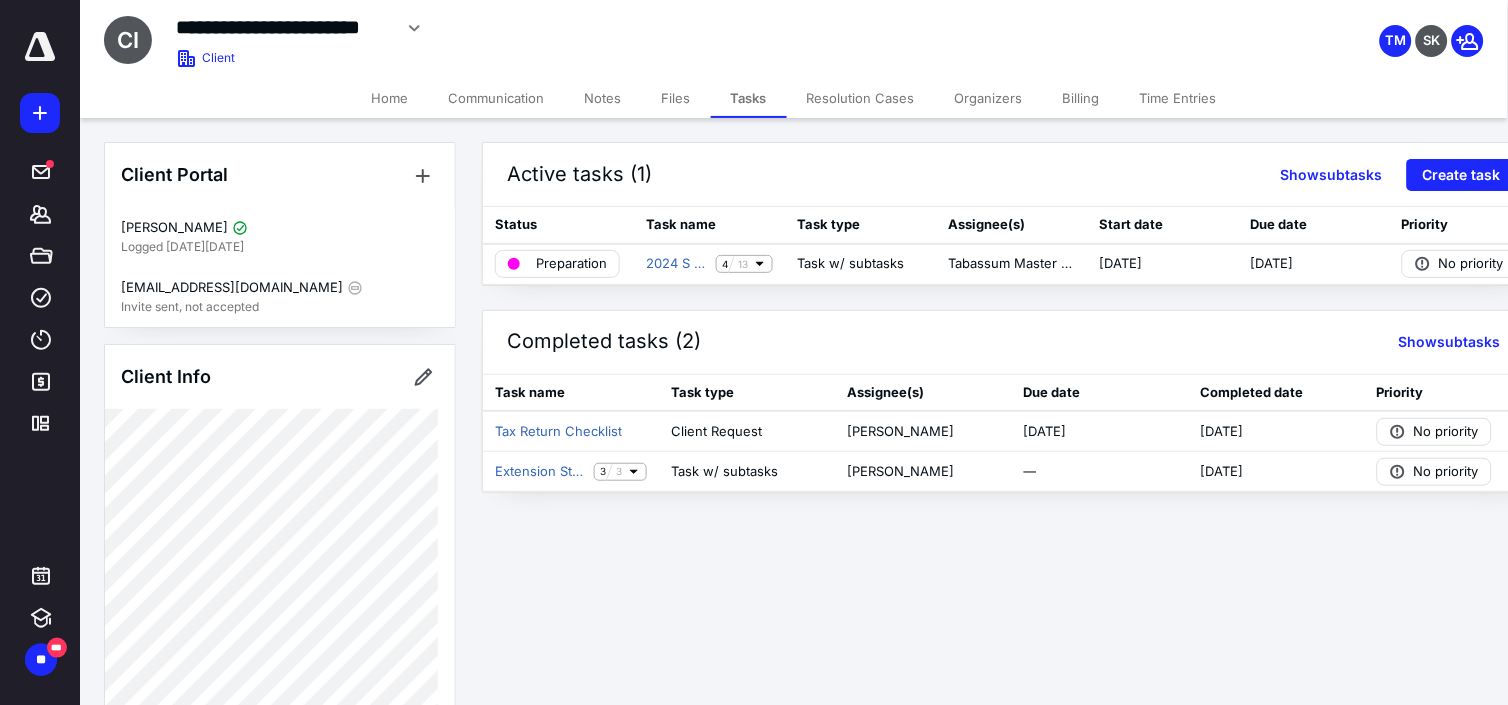 click on "Time Entries" at bounding box center [1178, 98] 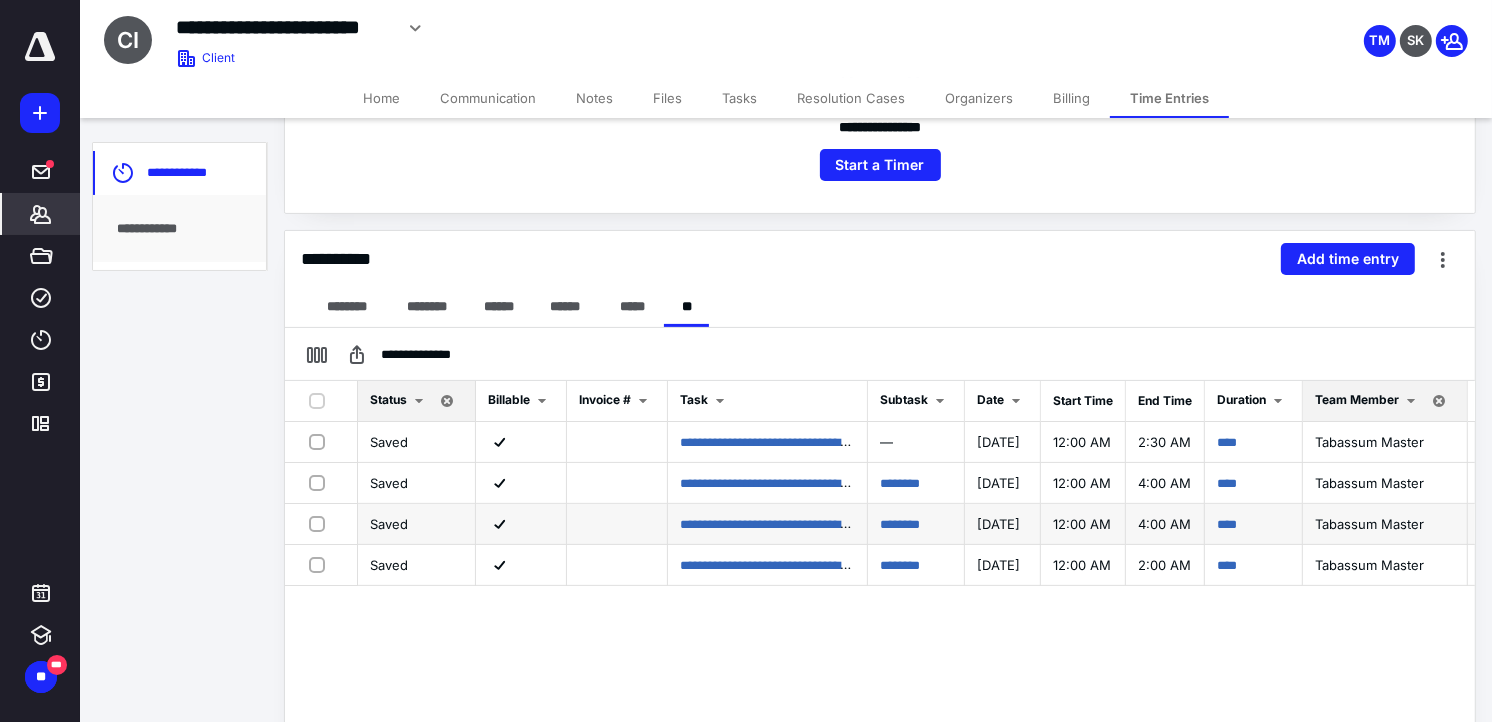 scroll, scrollTop: 447, scrollLeft: 0, axis: vertical 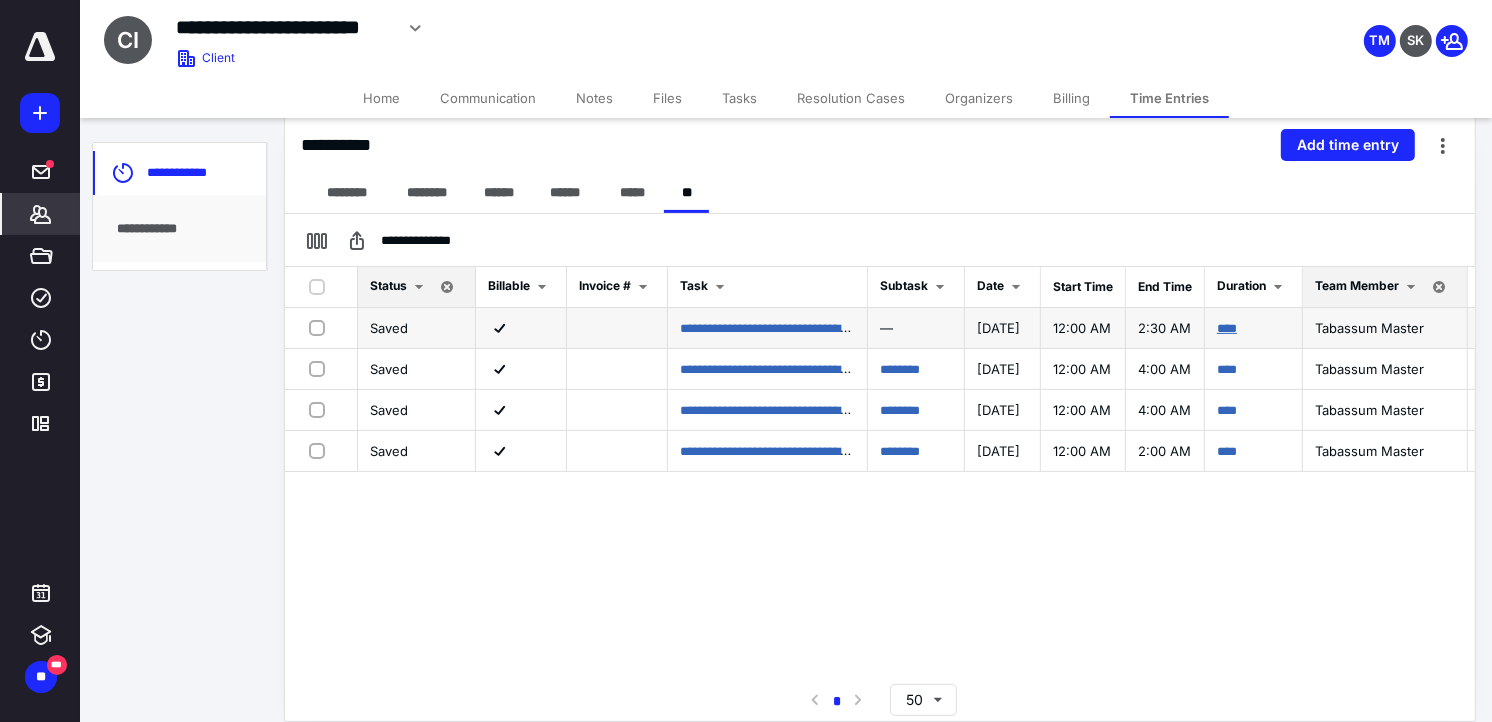 click on "****" at bounding box center [1227, 328] 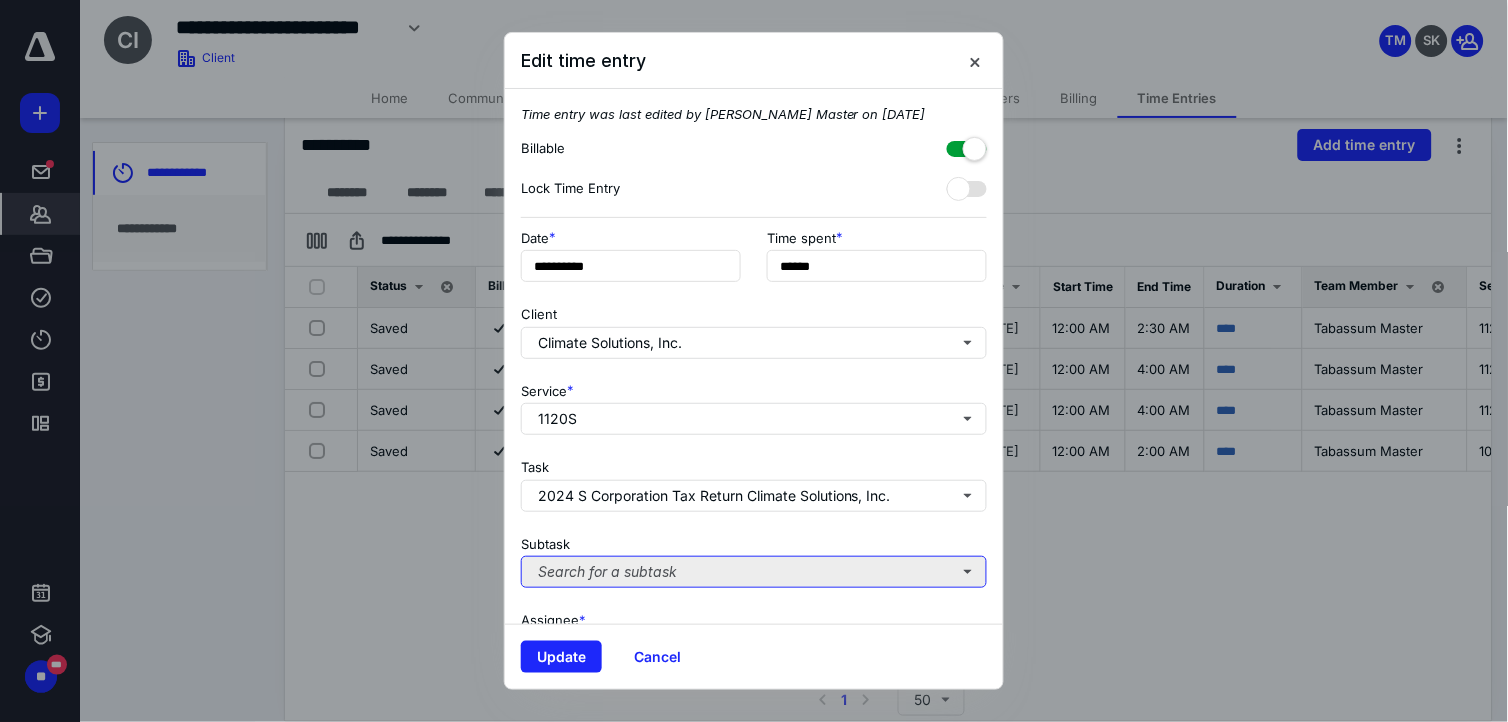 click on "Search for a subtask" at bounding box center (754, 572) 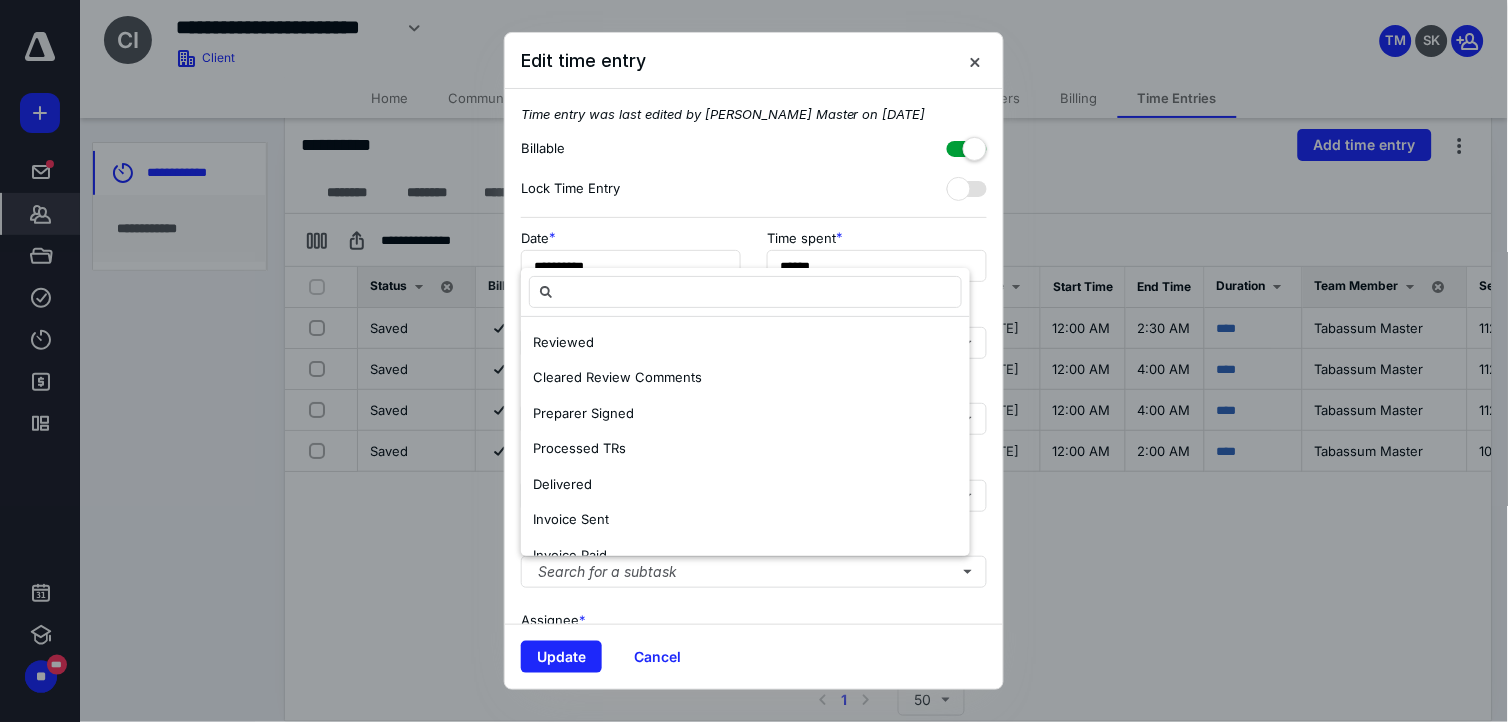 click at bounding box center [754, 361] 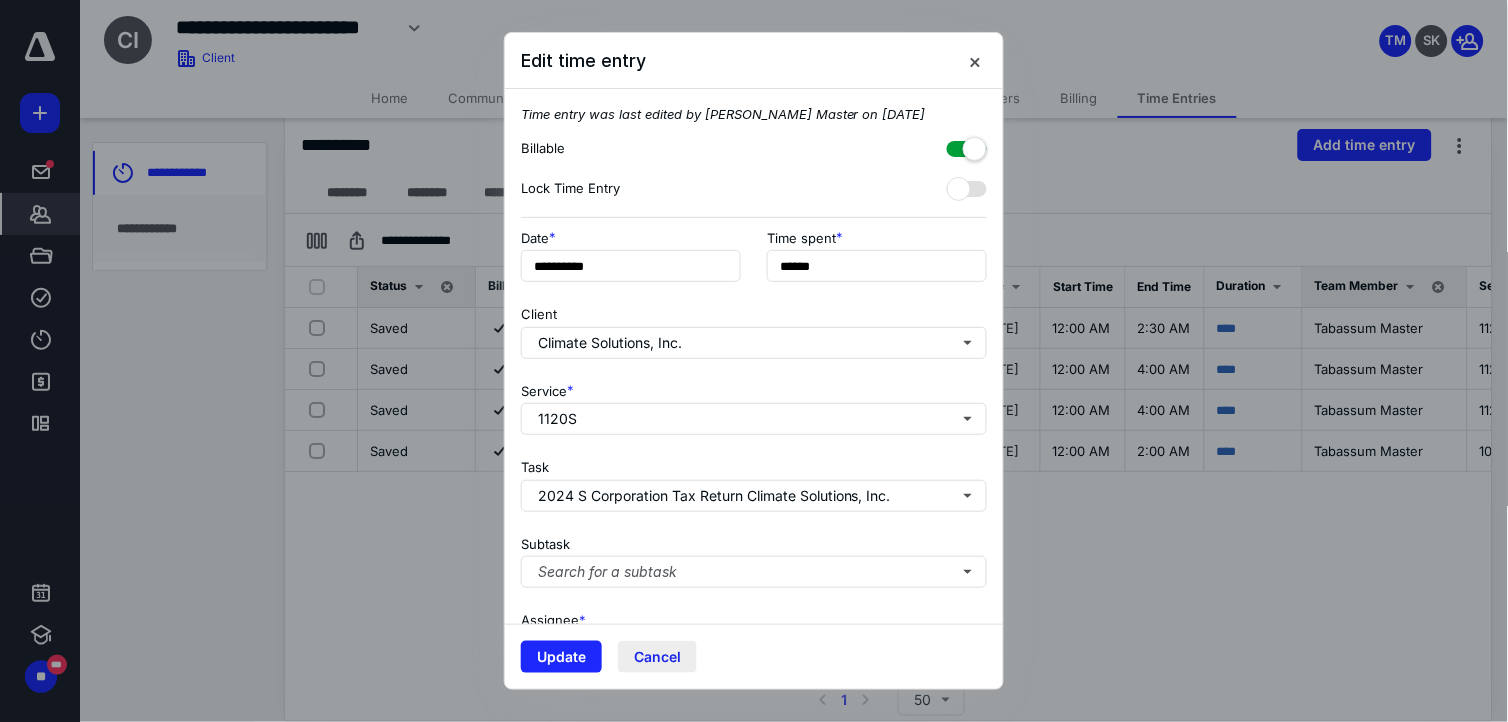 click on "Cancel" at bounding box center [657, 657] 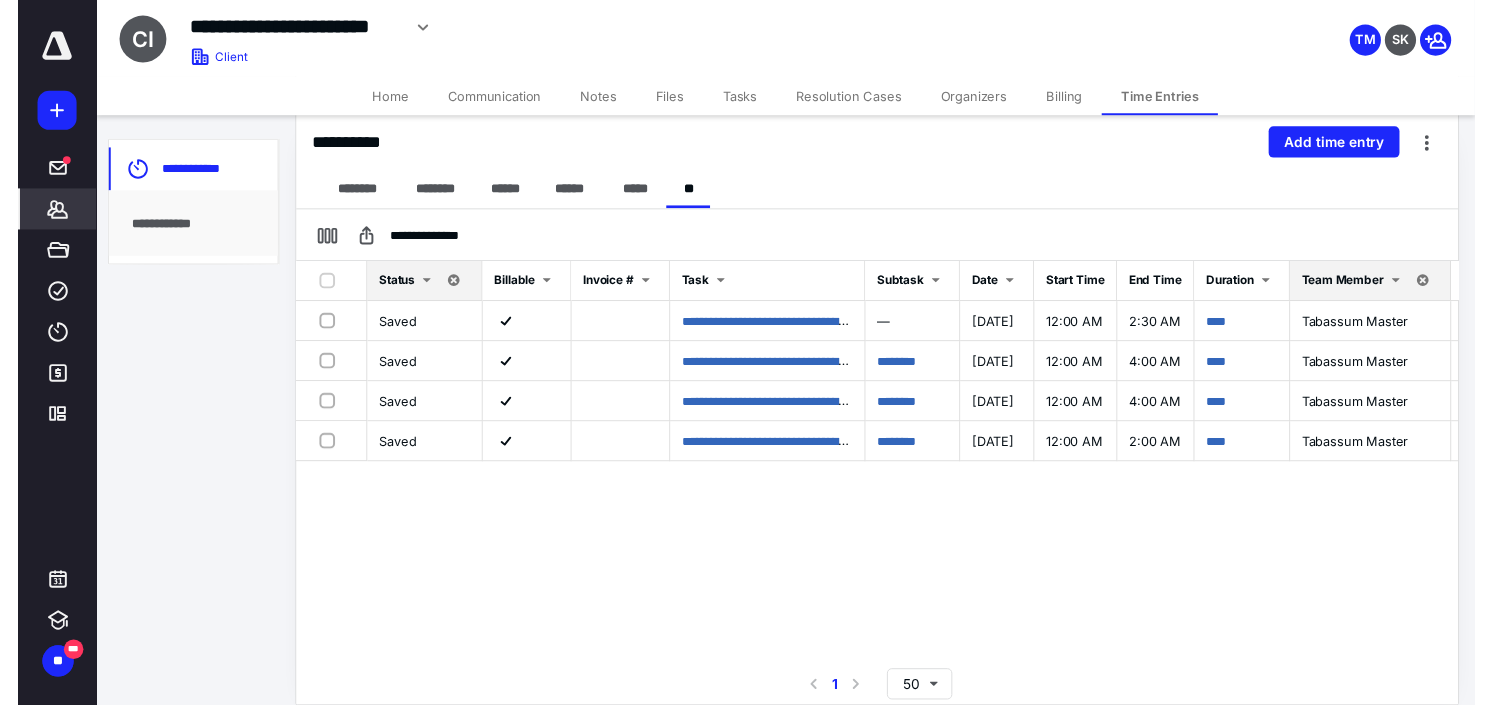 scroll, scrollTop: 0, scrollLeft: 0, axis: both 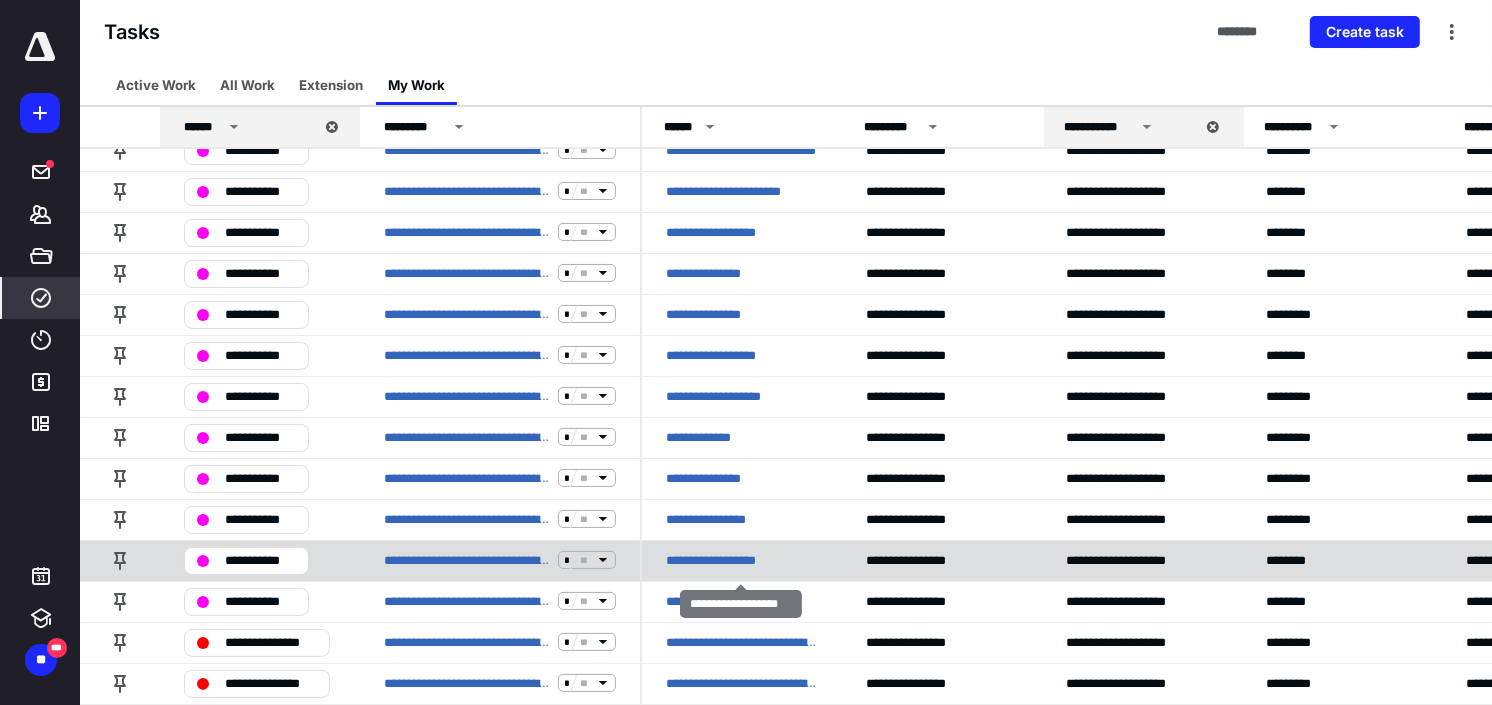 click on "**********" at bounding box center [720, 560] 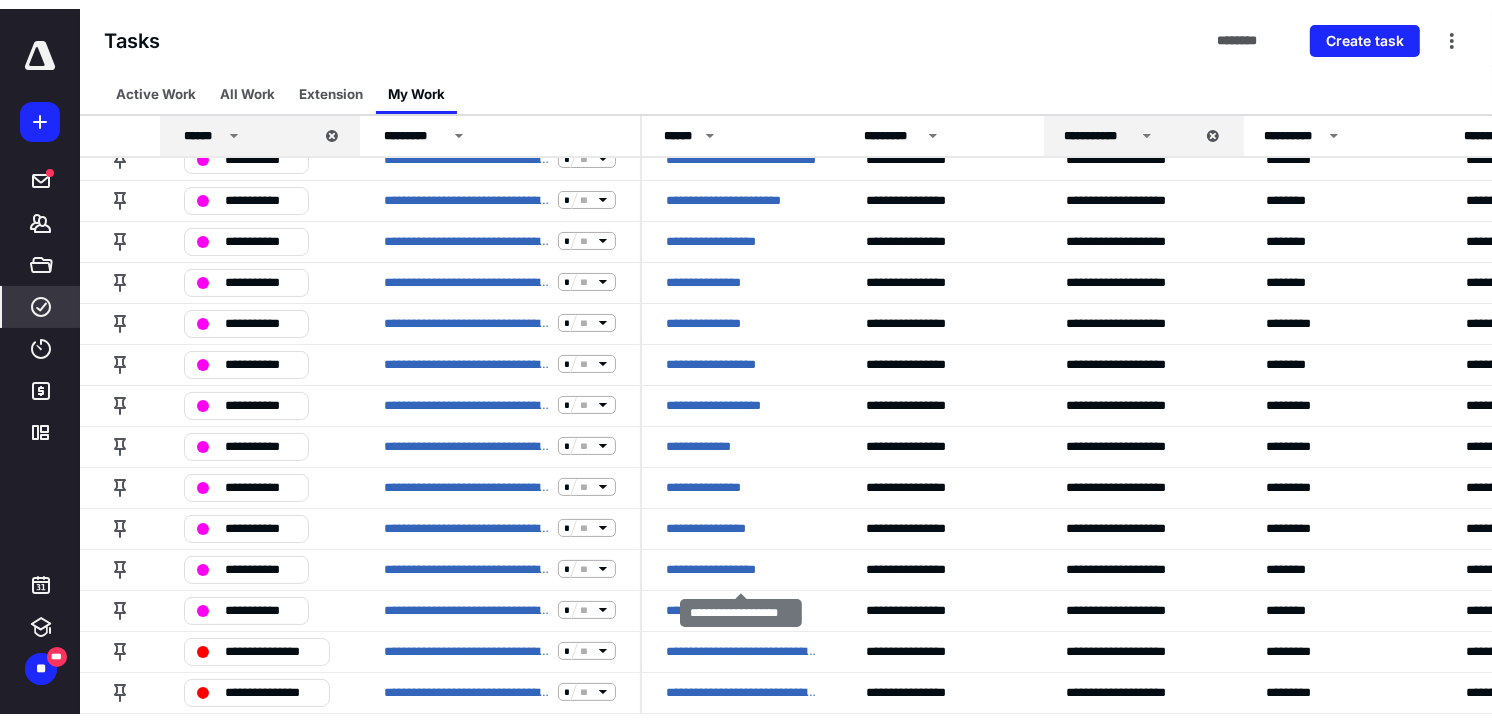 scroll, scrollTop: 0, scrollLeft: 0, axis: both 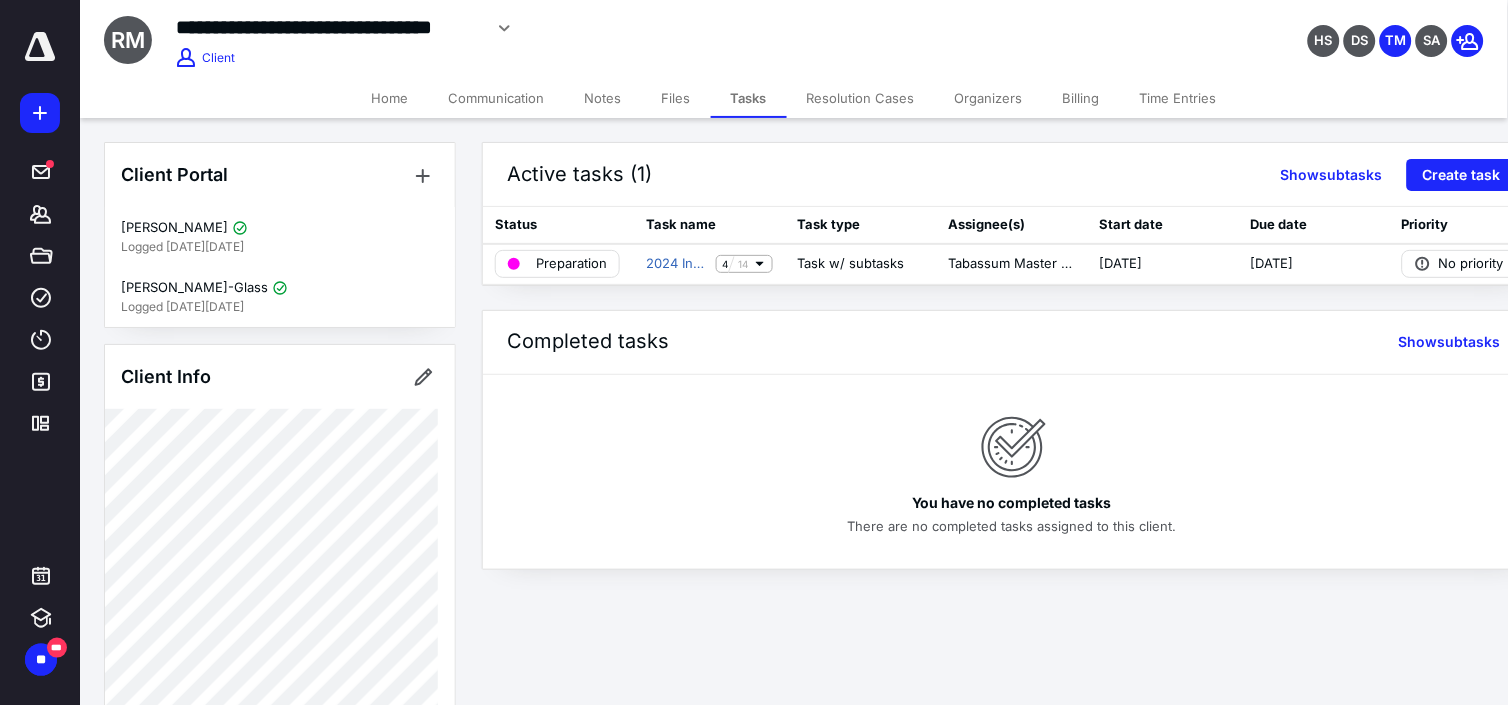 click on "Time Entries" at bounding box center (1178, 98) 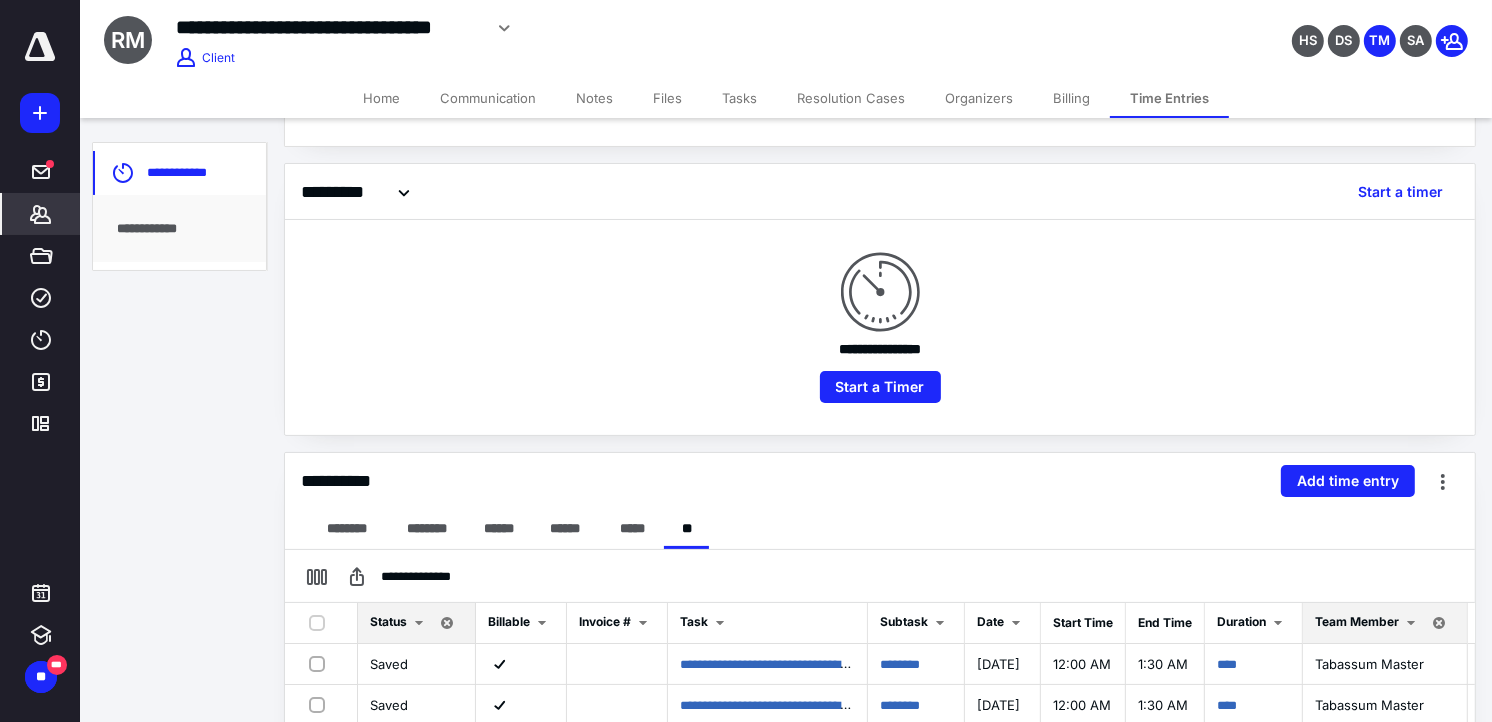 scroll, scrollTop: 0, scrollLeft: 0, axis: both 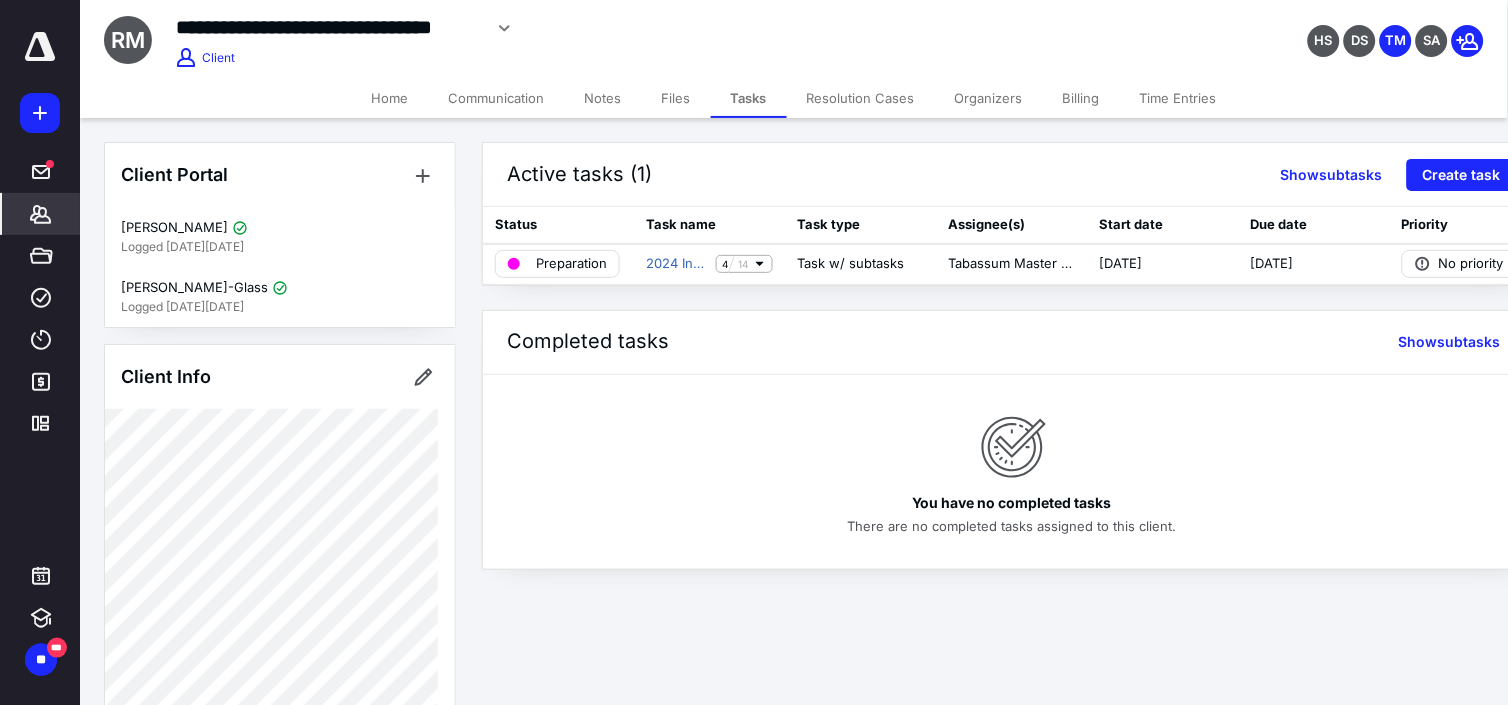 click 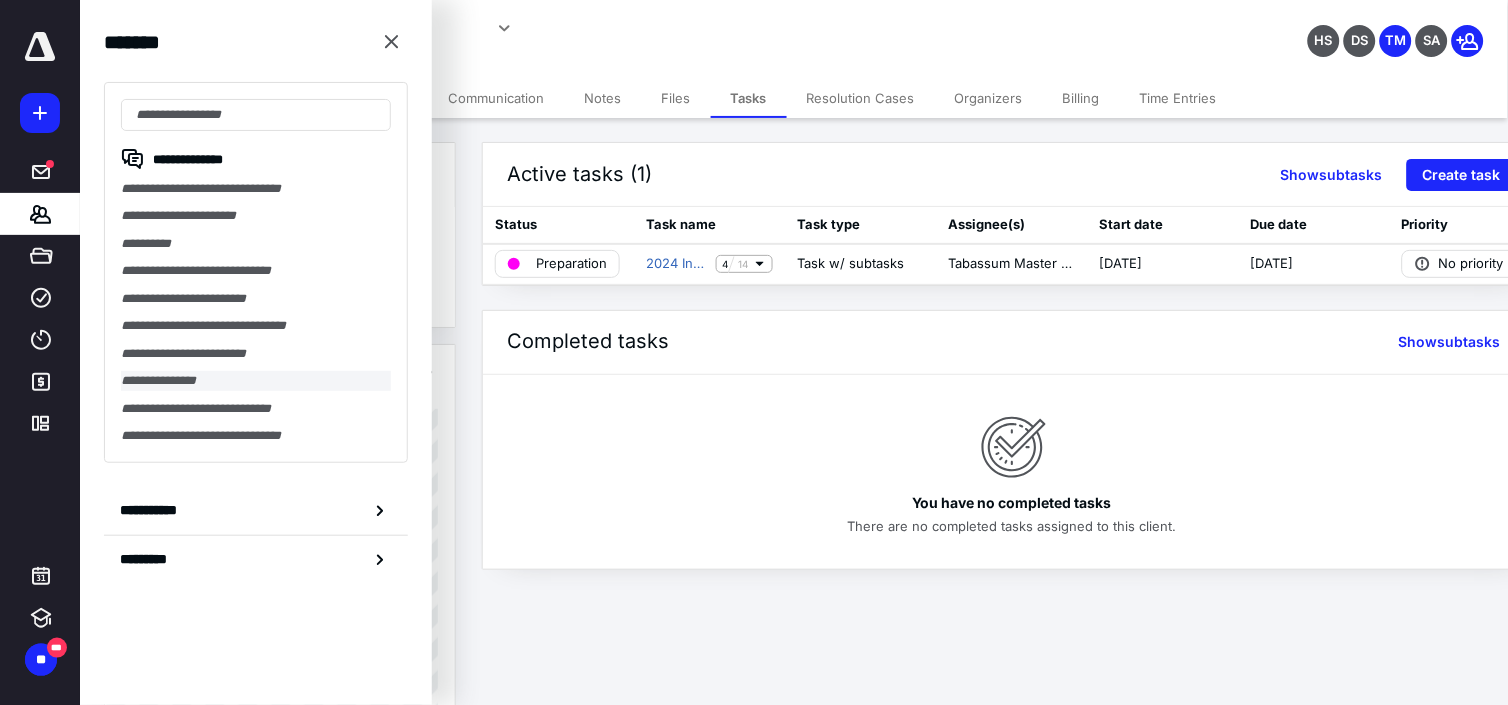 click on "**********" at bounding box center (256, 380) 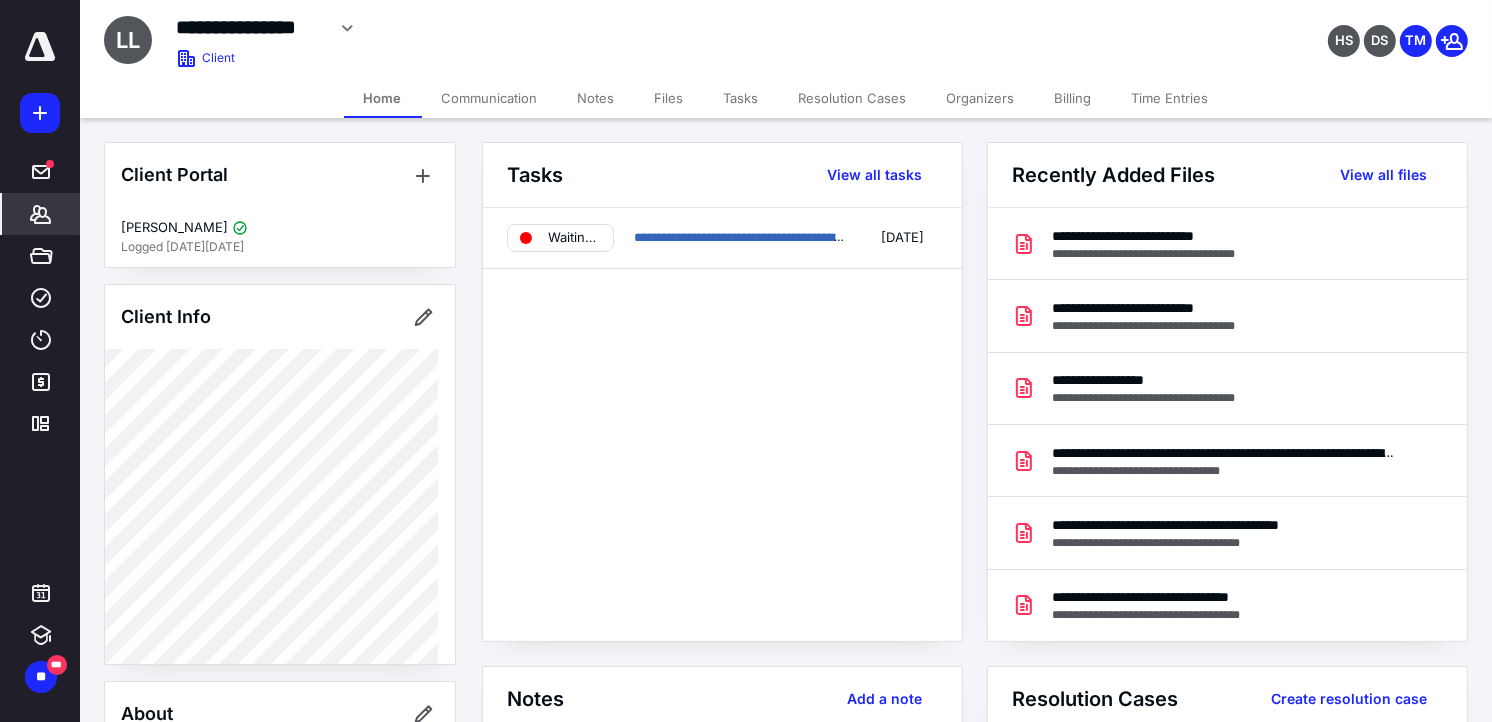 click on "Files" at bounding box center [669, 98] 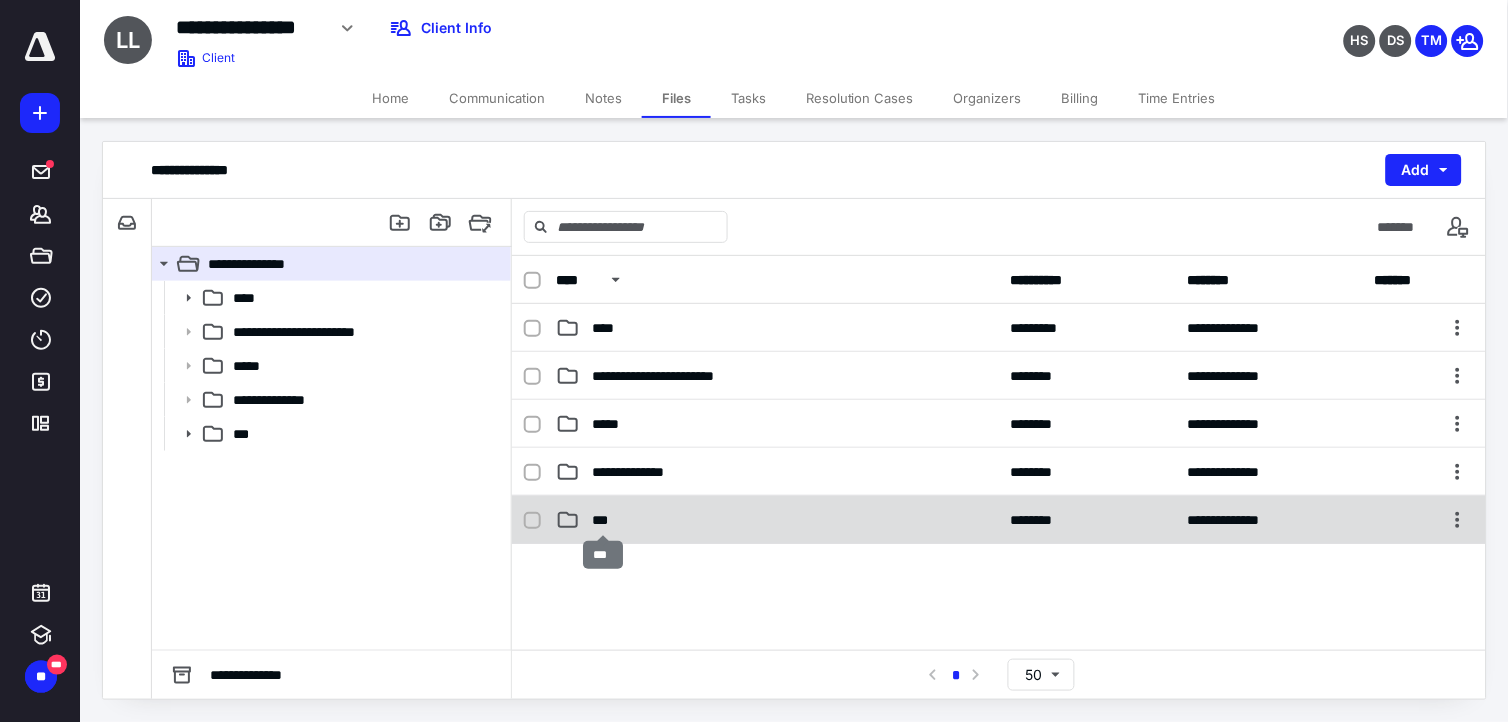 click on "***" at bounding box center (604, 520) 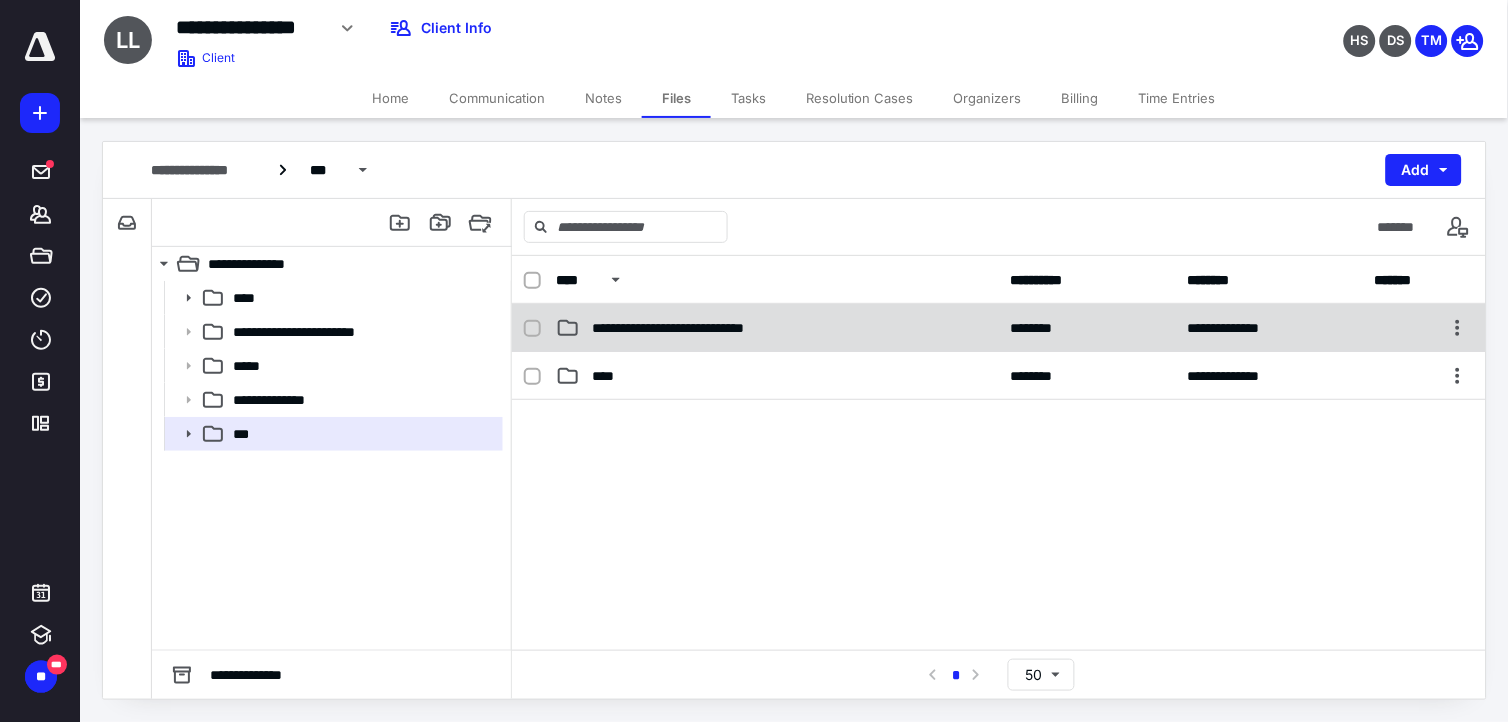 click on "**********" at bounding box center (700, 328) 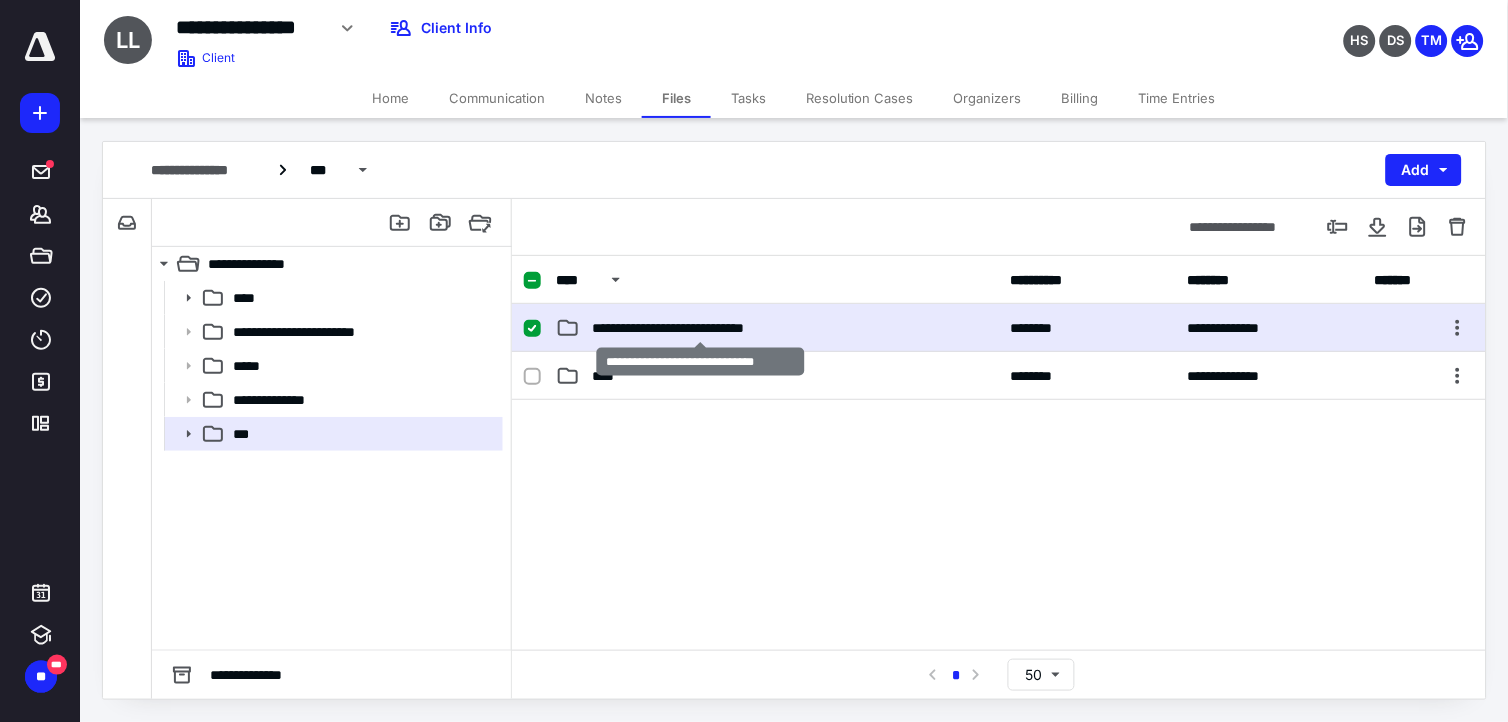 click on "**********" at bounding box center (700, 328) 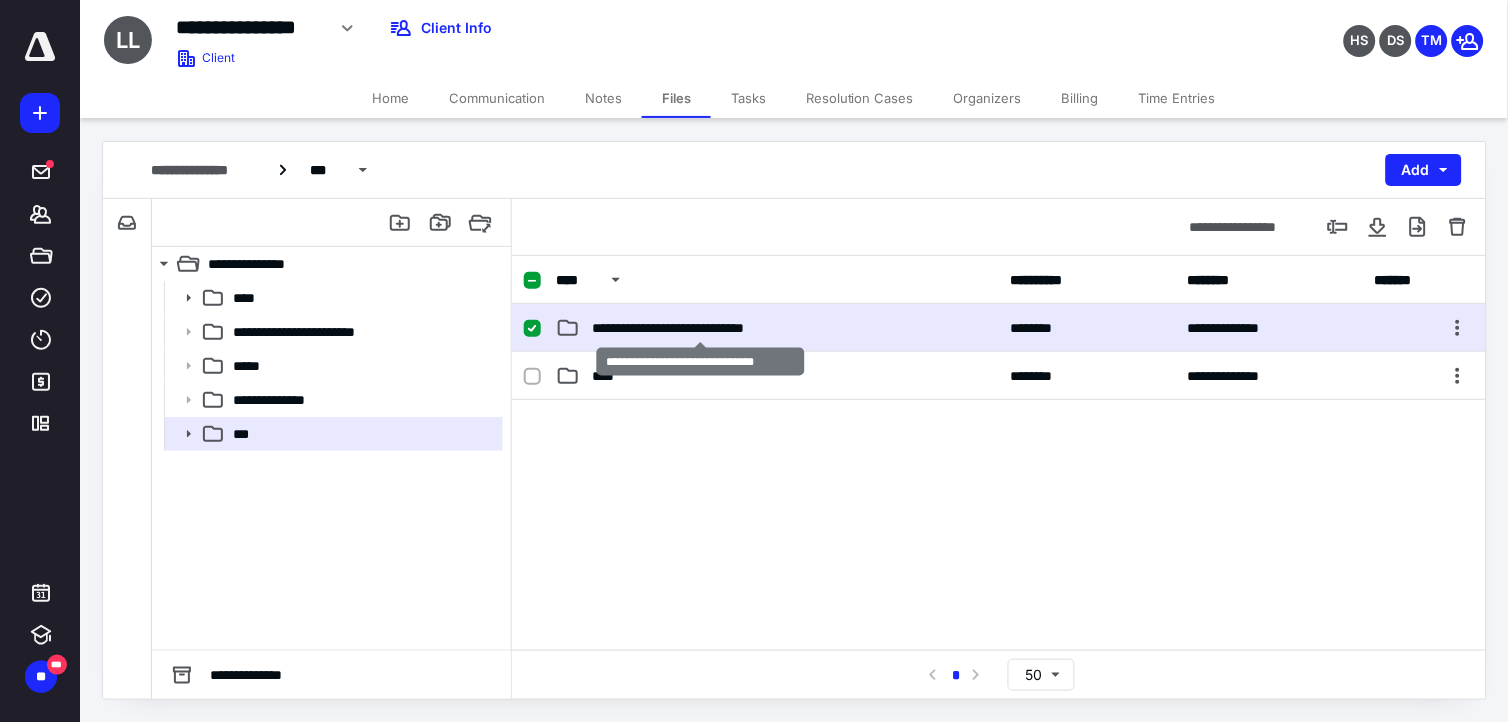 click on "**********" at bounding box center (999, 477) 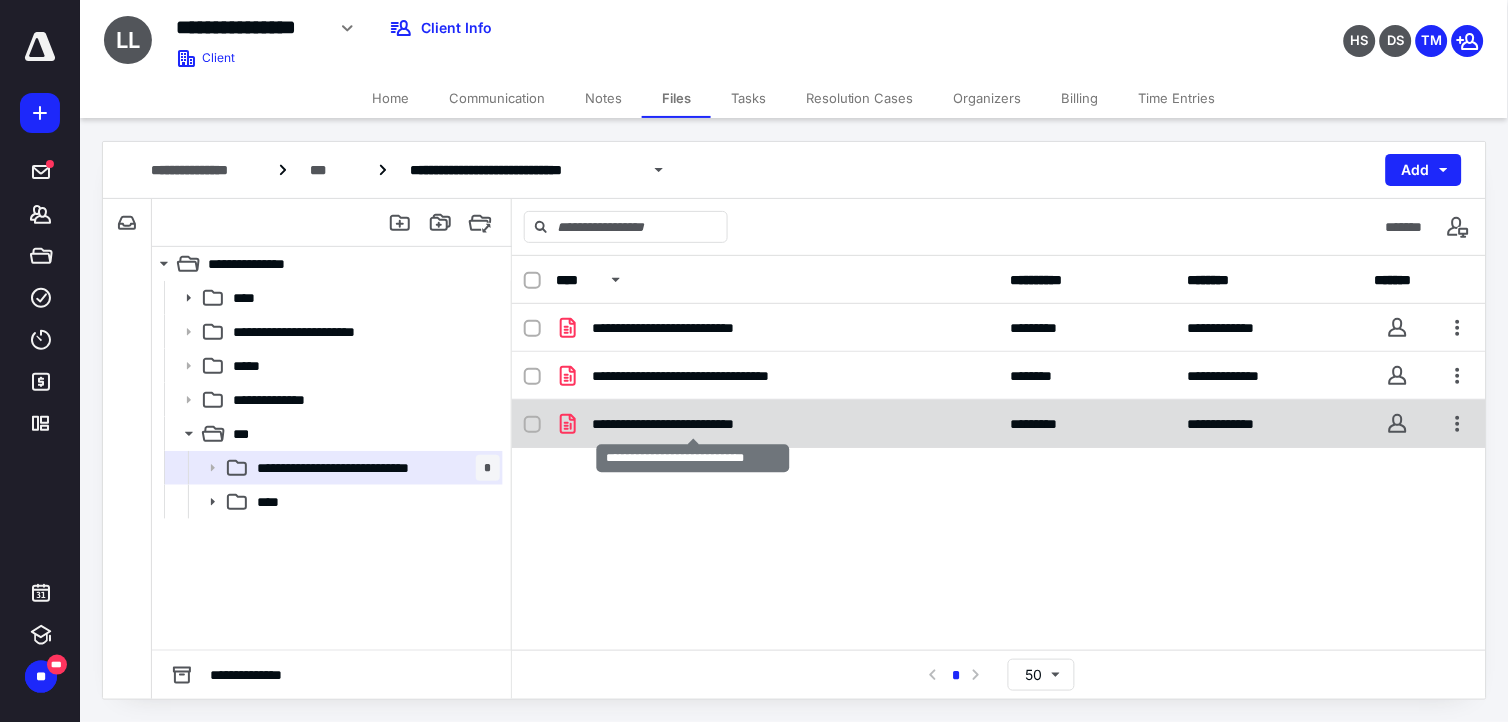 click on "**********" at bounding box center (692, 424) 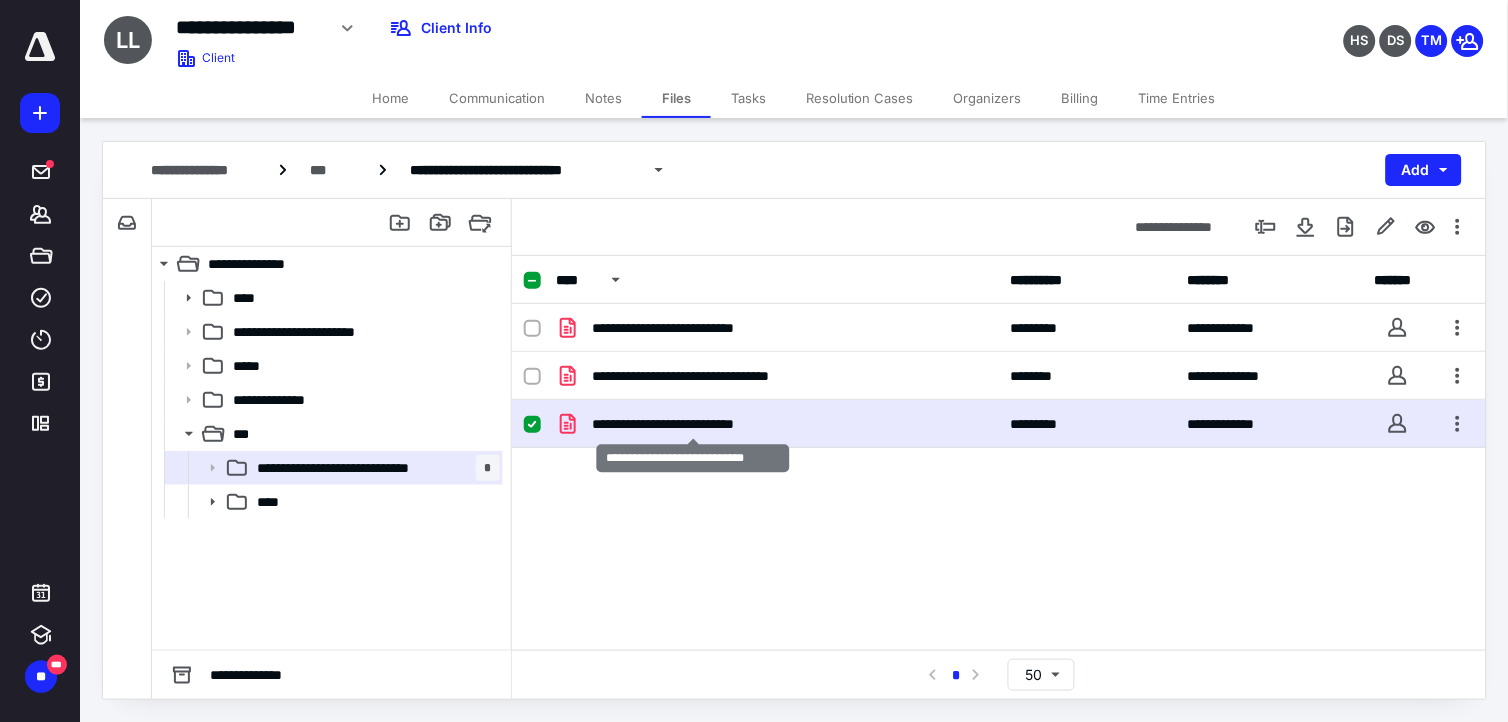 click on "**********" at bounding box center [692, 424] 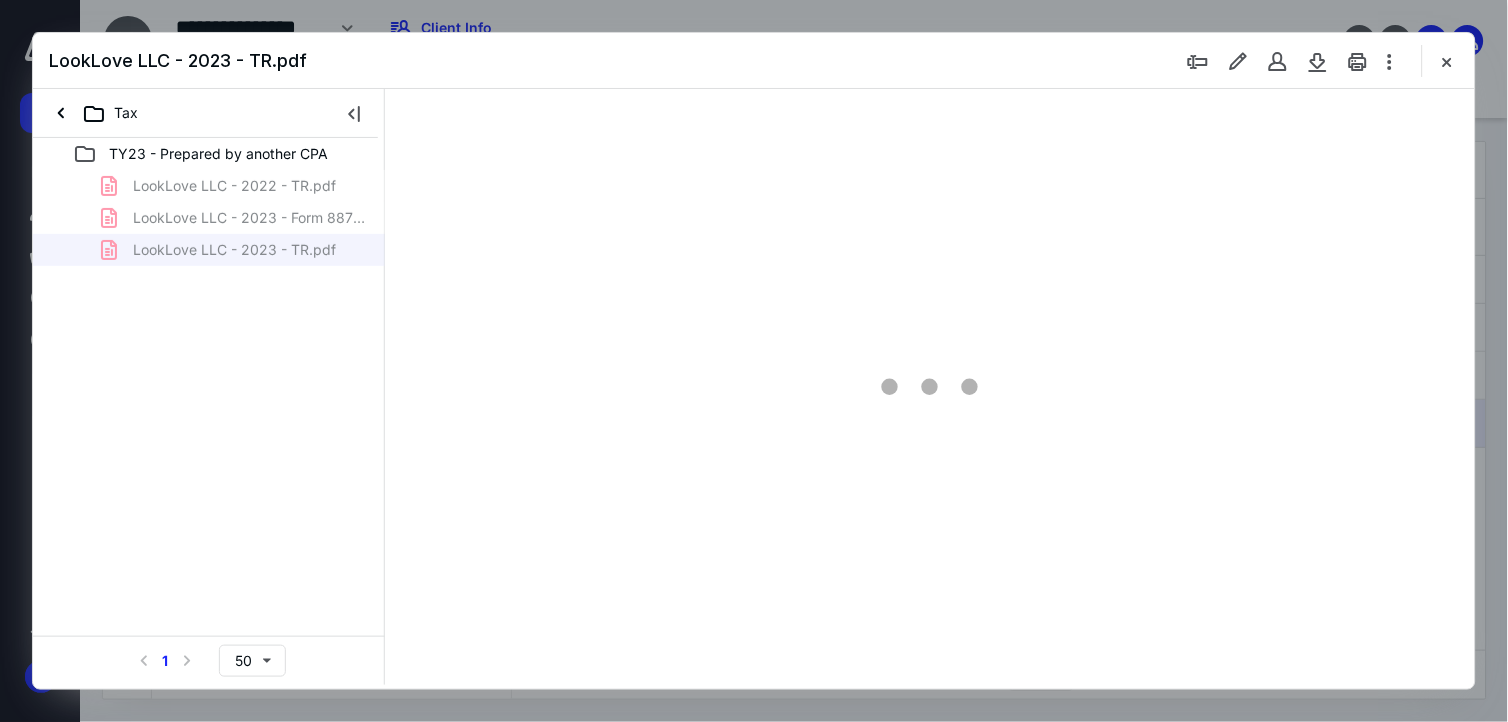 scroll, scrollTop: 0, scrollLeft: 0, axis: both 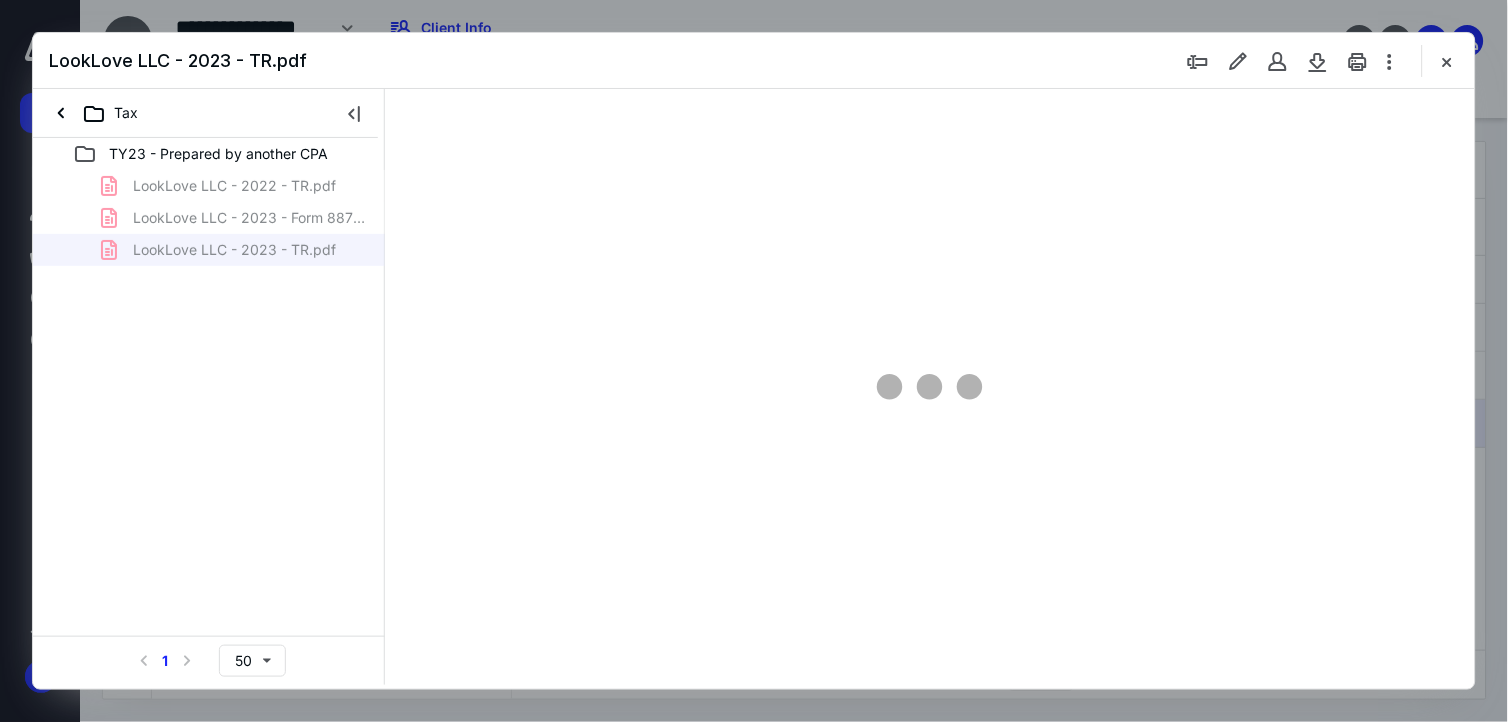 type on "165" 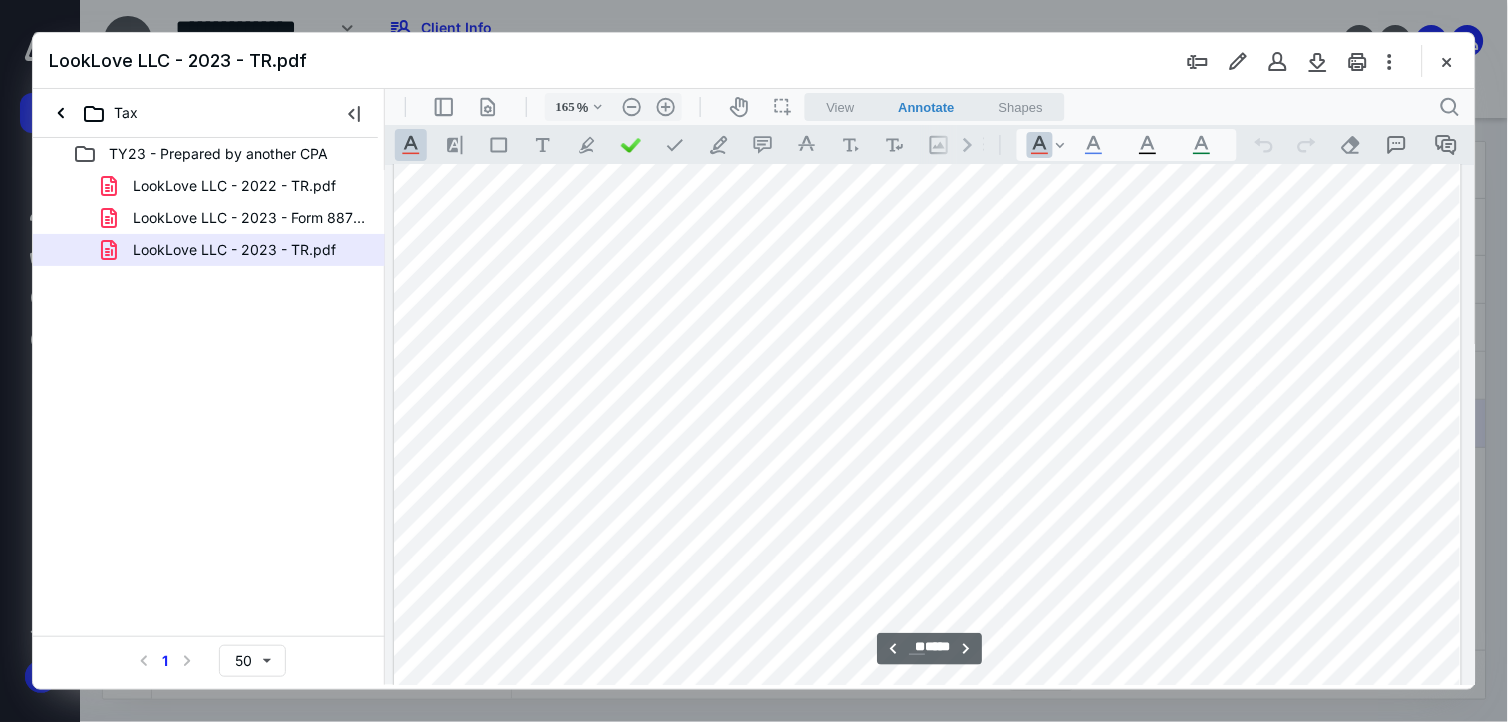 scroll, scrollTop: 15467, scrollLeft: 145, axis: both 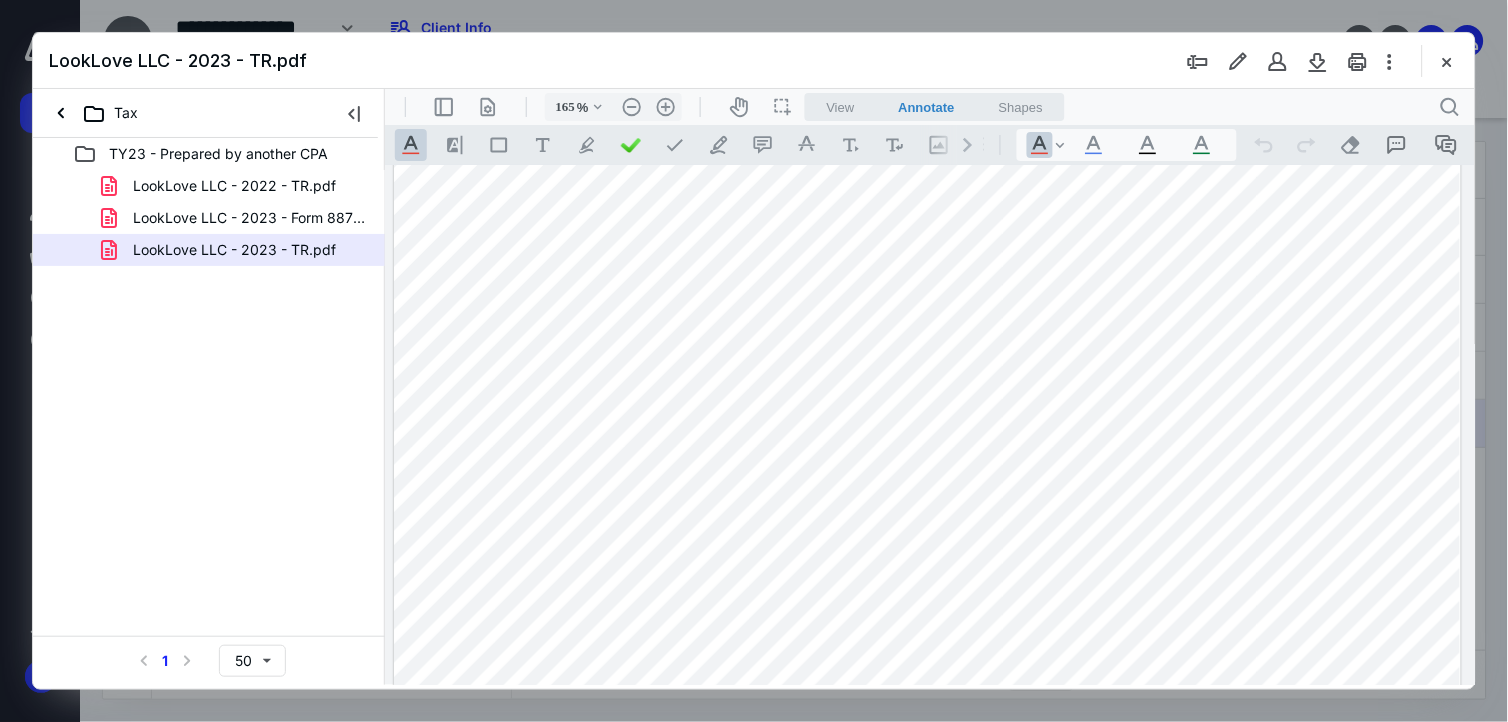 click at bounding box center [926, 498] 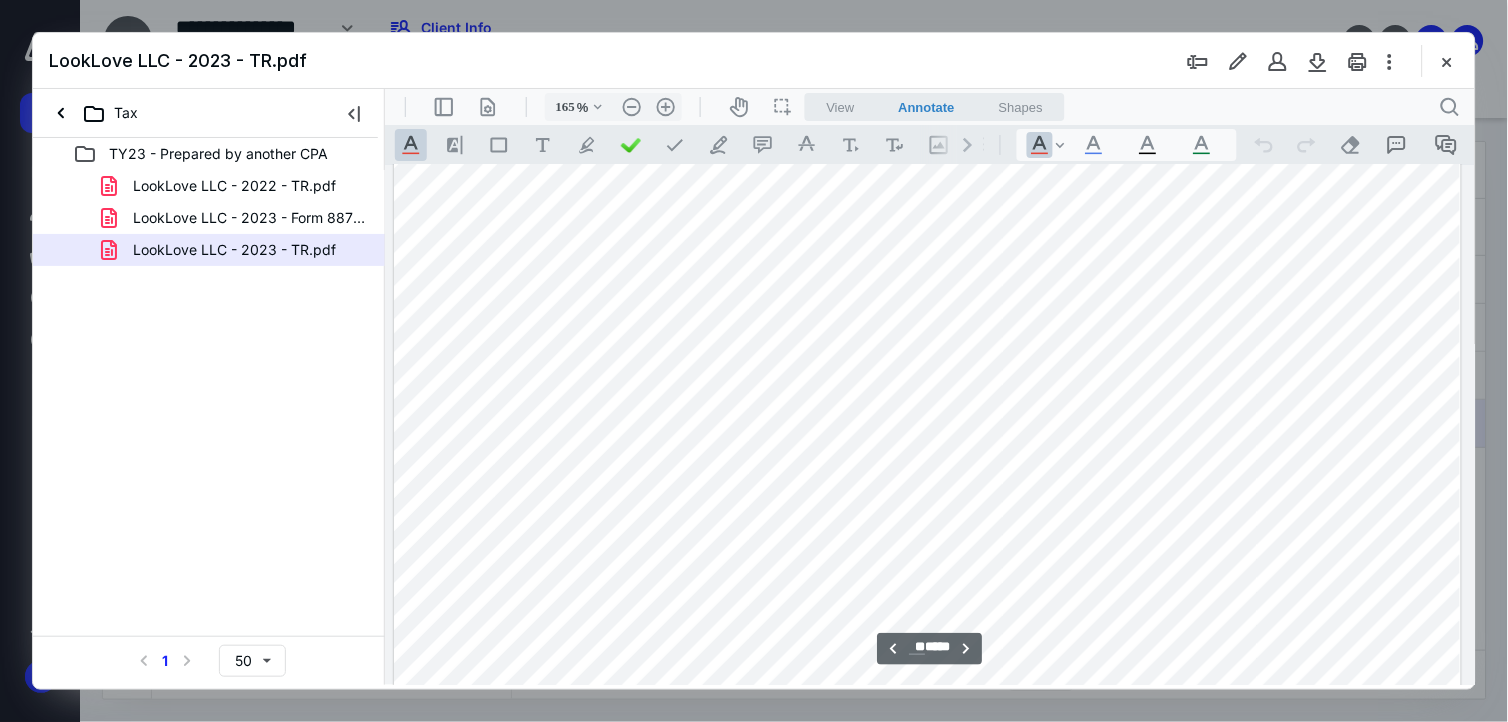scroll, scrollTop: 16578, scrollLeft: 145, axis: both 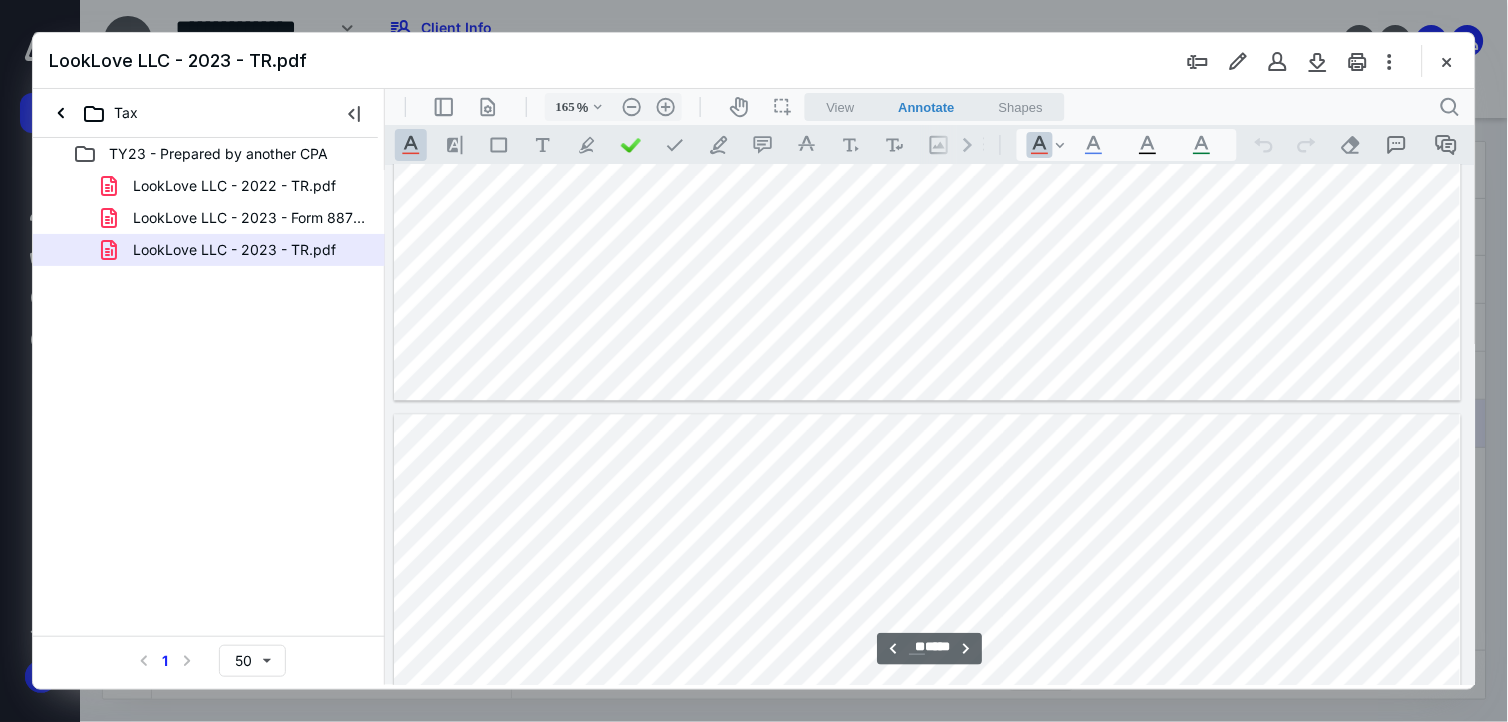 type on "**" 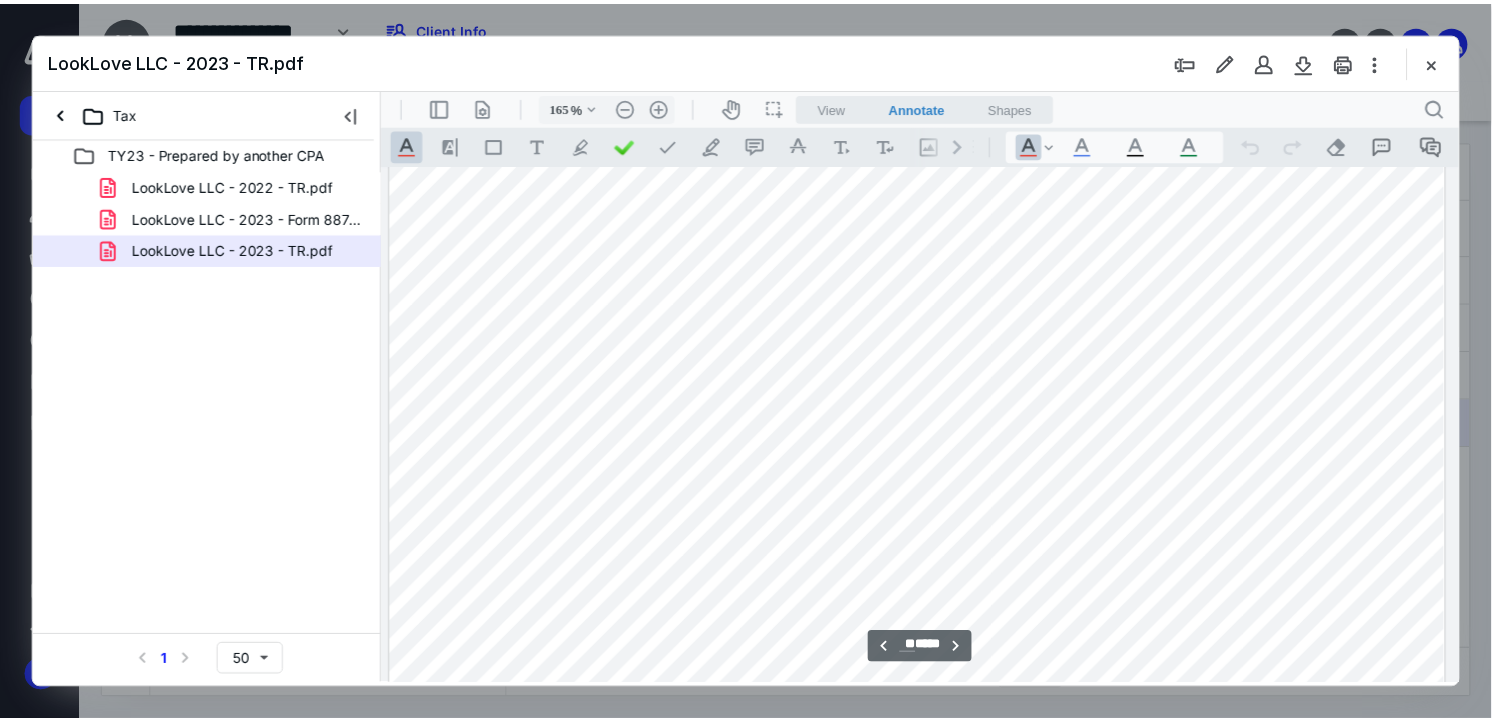 scroll, scrollTop: 15245, scrollLeft: 145, axis: both 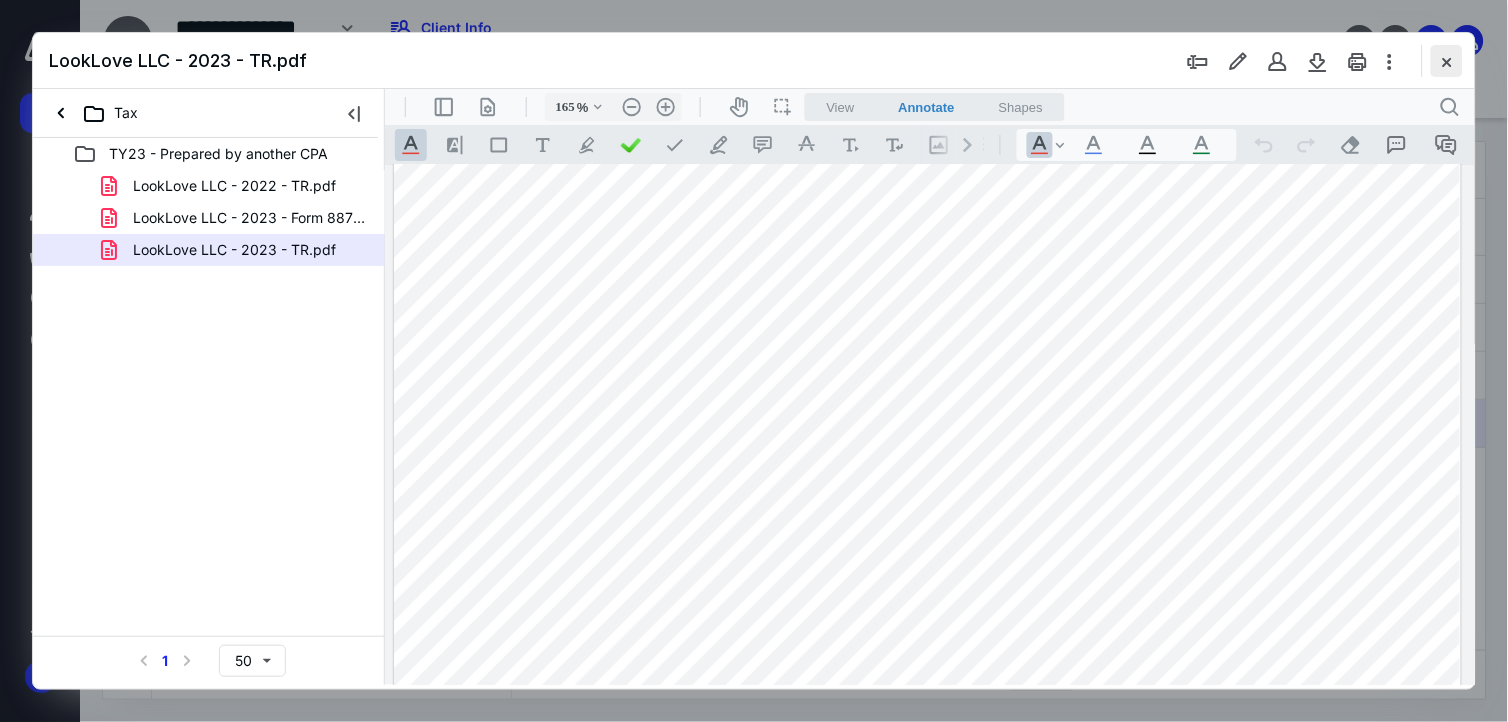 click at bounding box center [1447, 61] 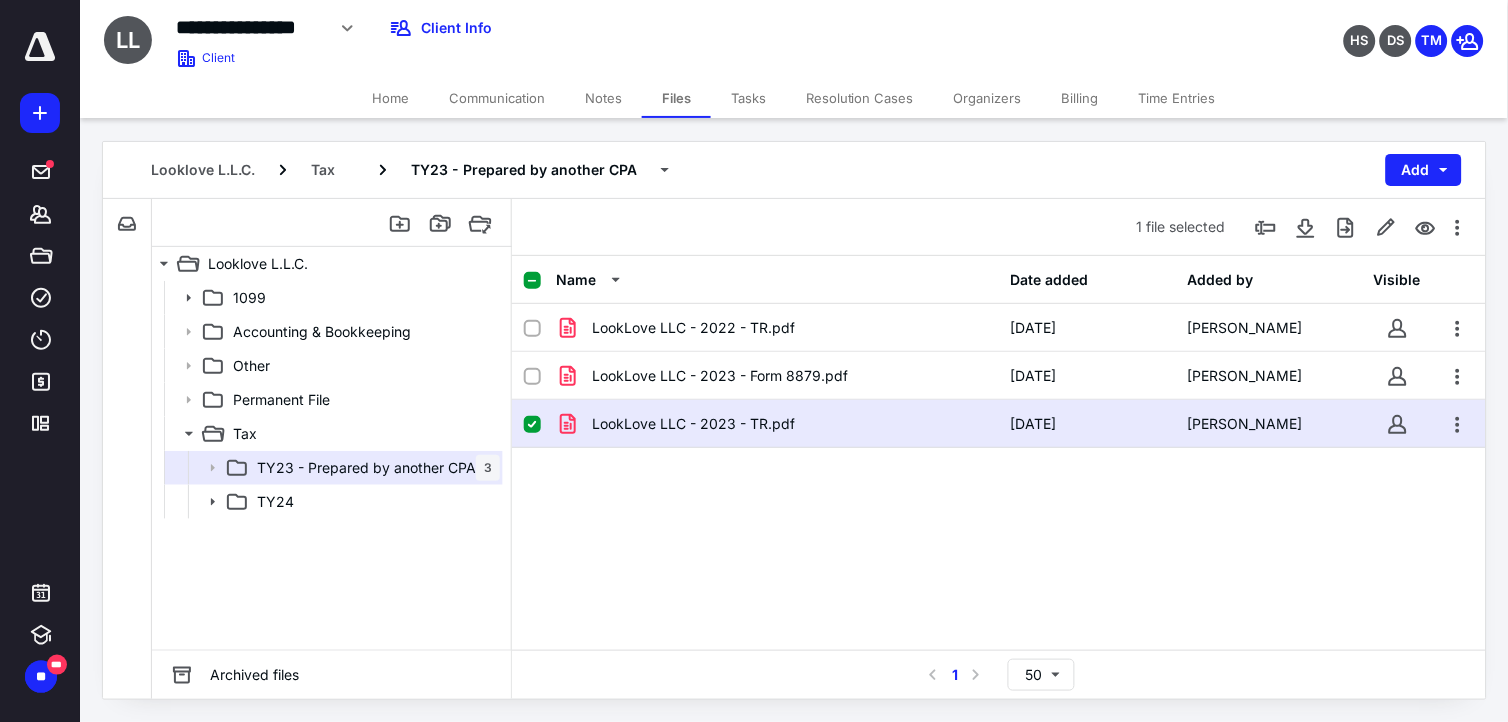 click on "Time Entries" at bounding box center (1177, 98) 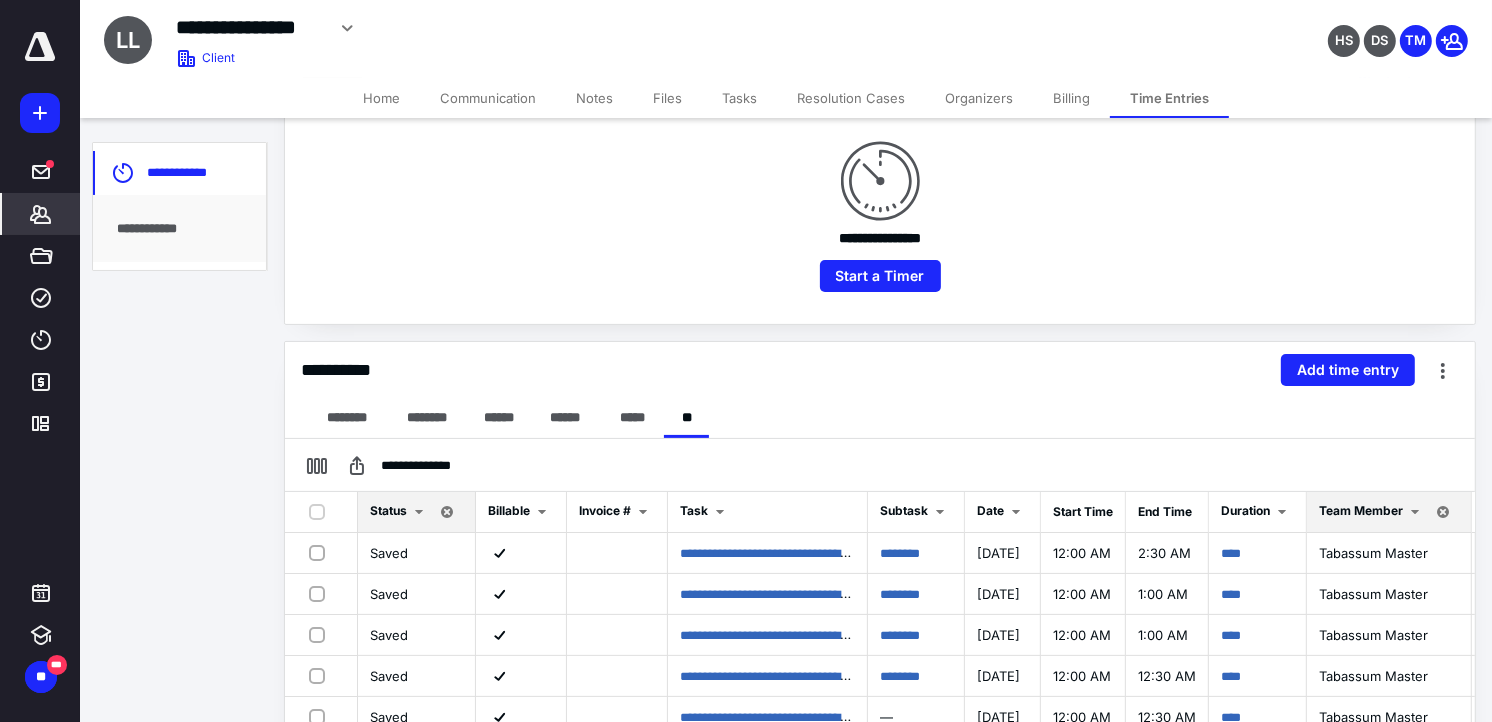 scroll, scrollTop: 0, scrollLeft: 0, axis: both 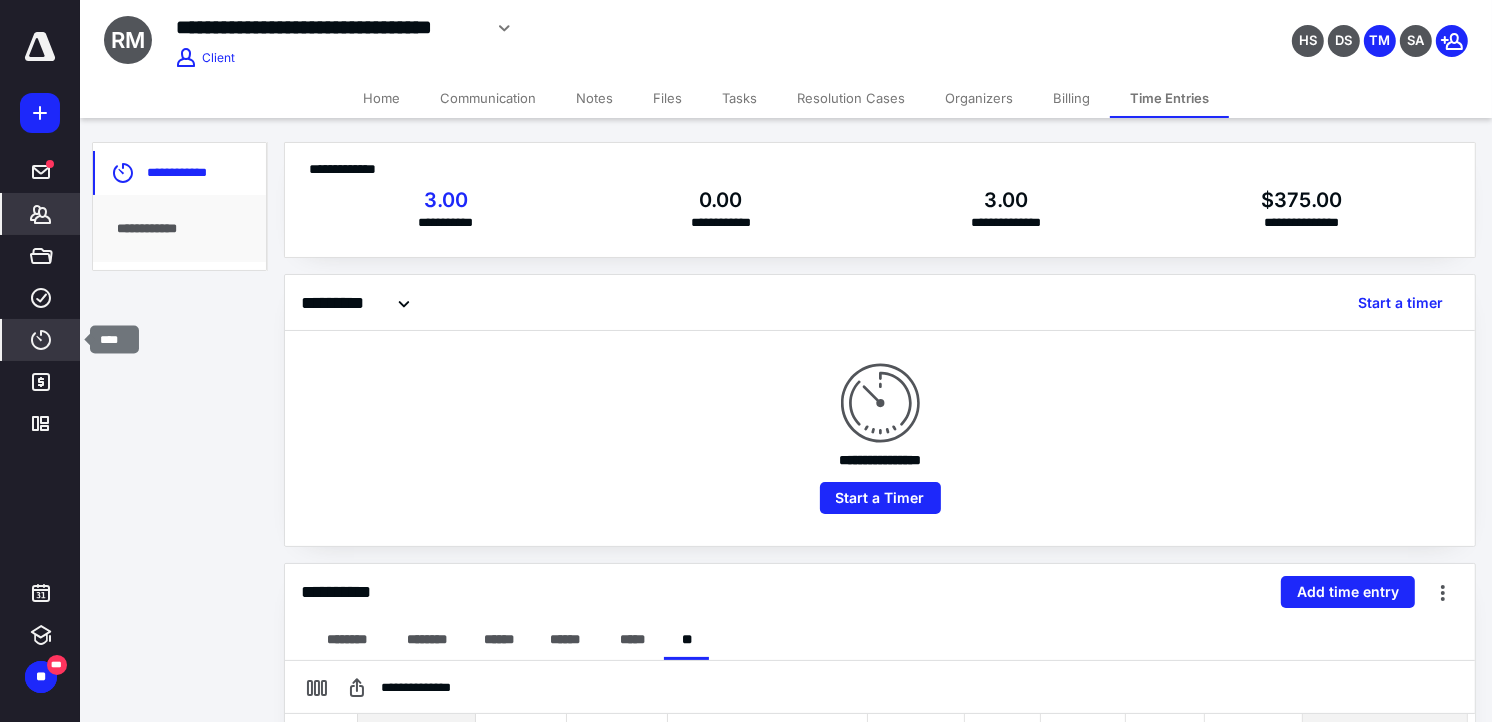 click 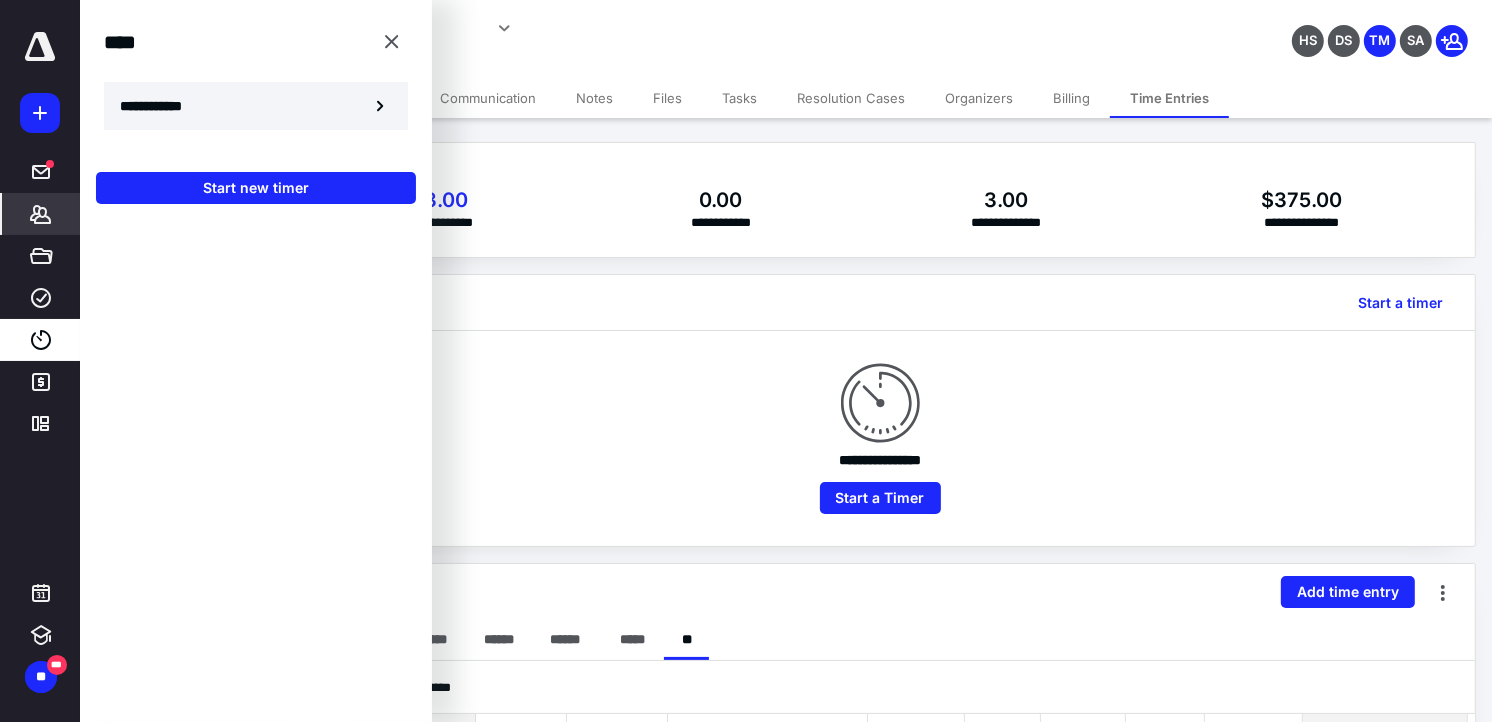 click on "**********" at bounding box center (256, 106) 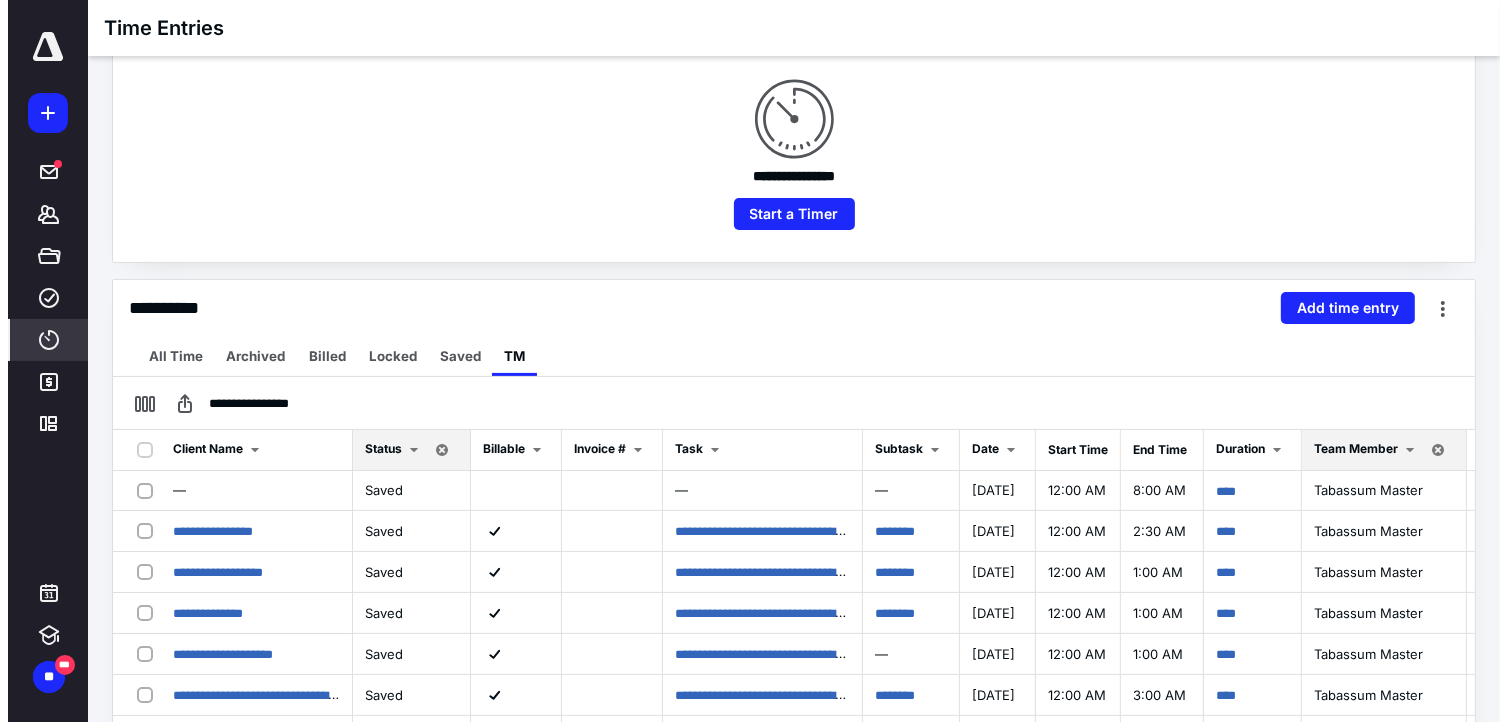 scroll, scrollTop: 333, scrollLeft: 0, axis: vertical 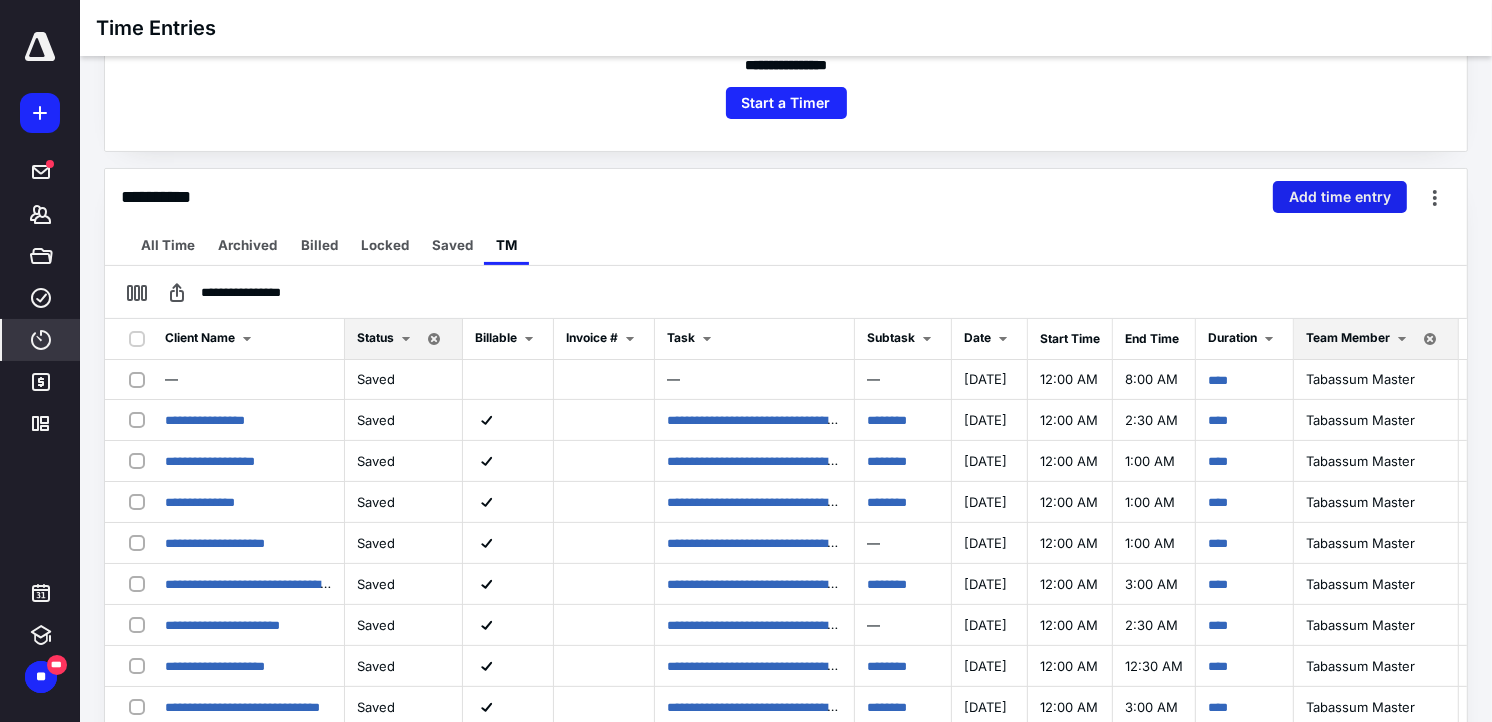 click on "Add time entry" at bounding box center [1340, 197] 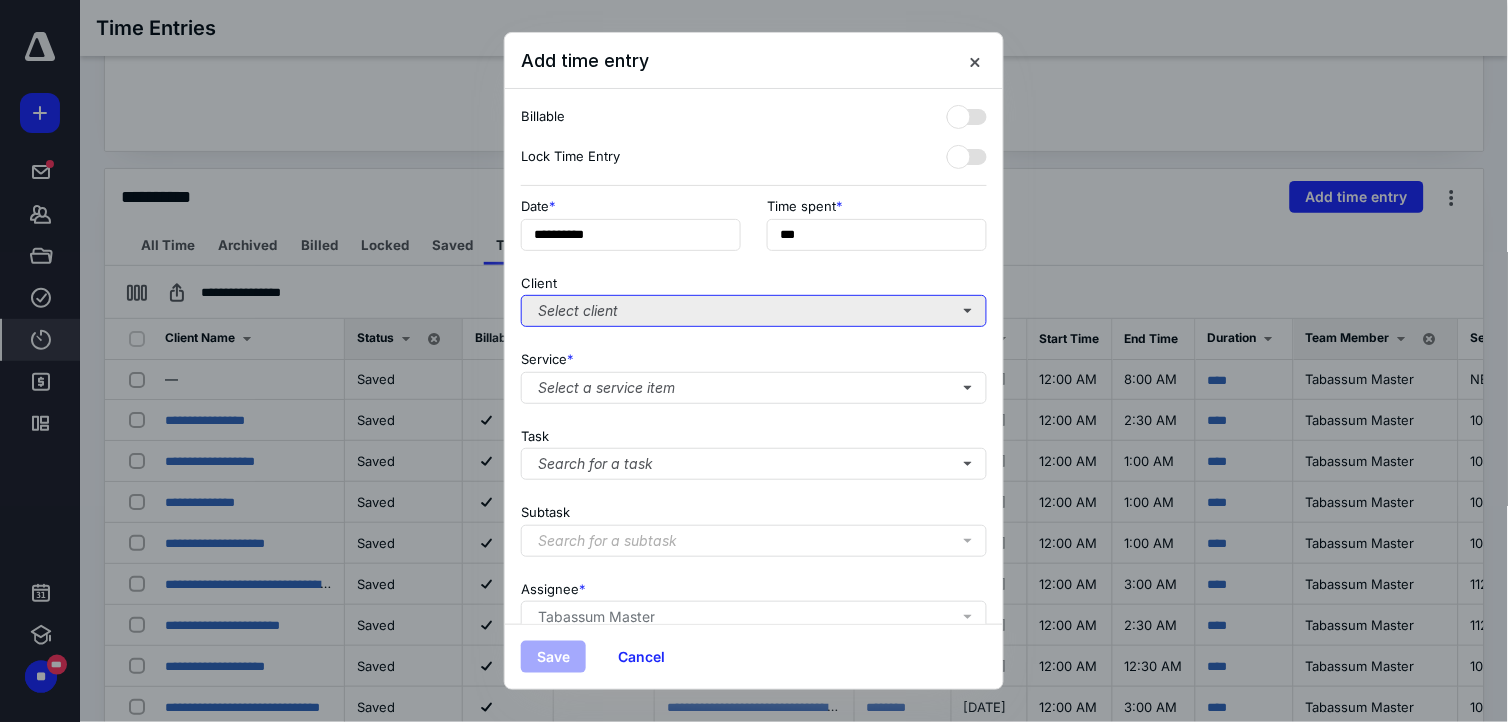 click on "Select client" at bounding box center [754, 311] 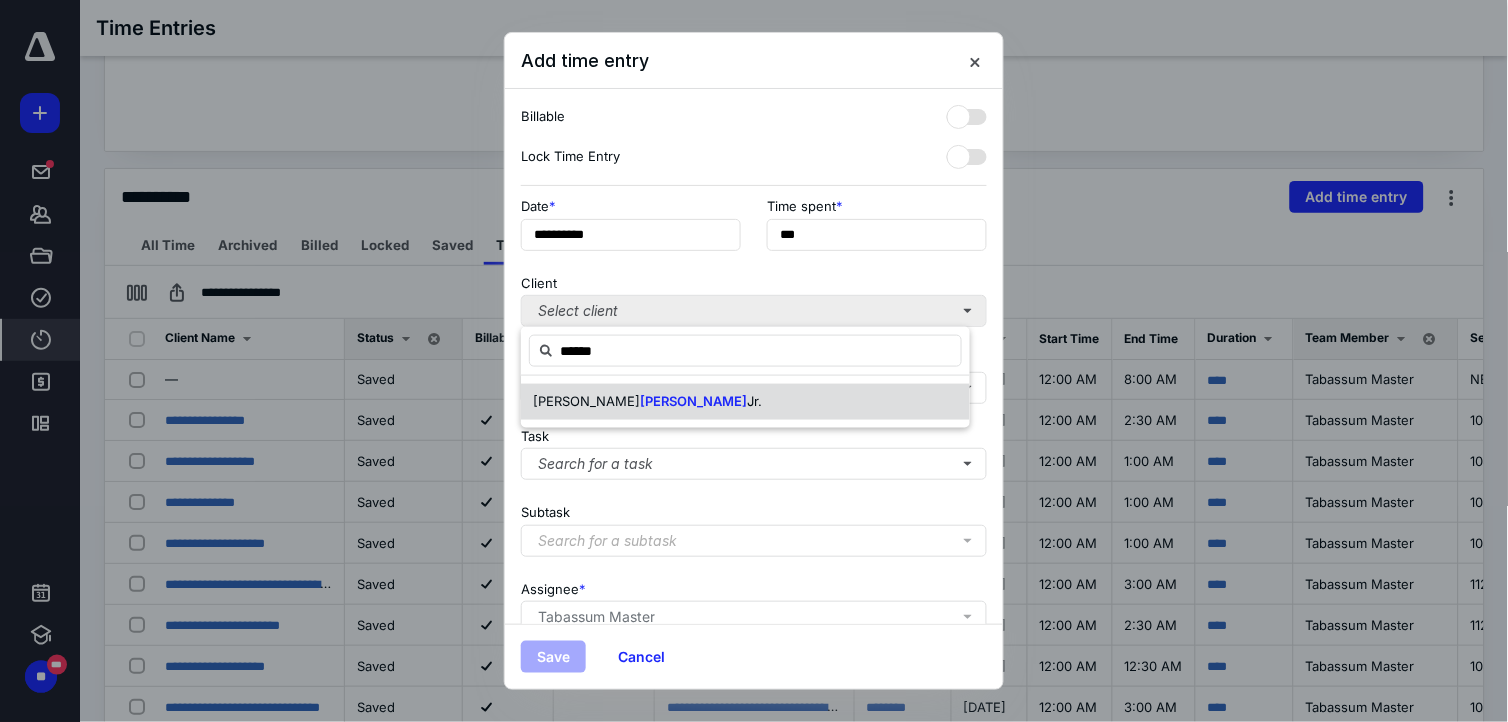 type on "******" 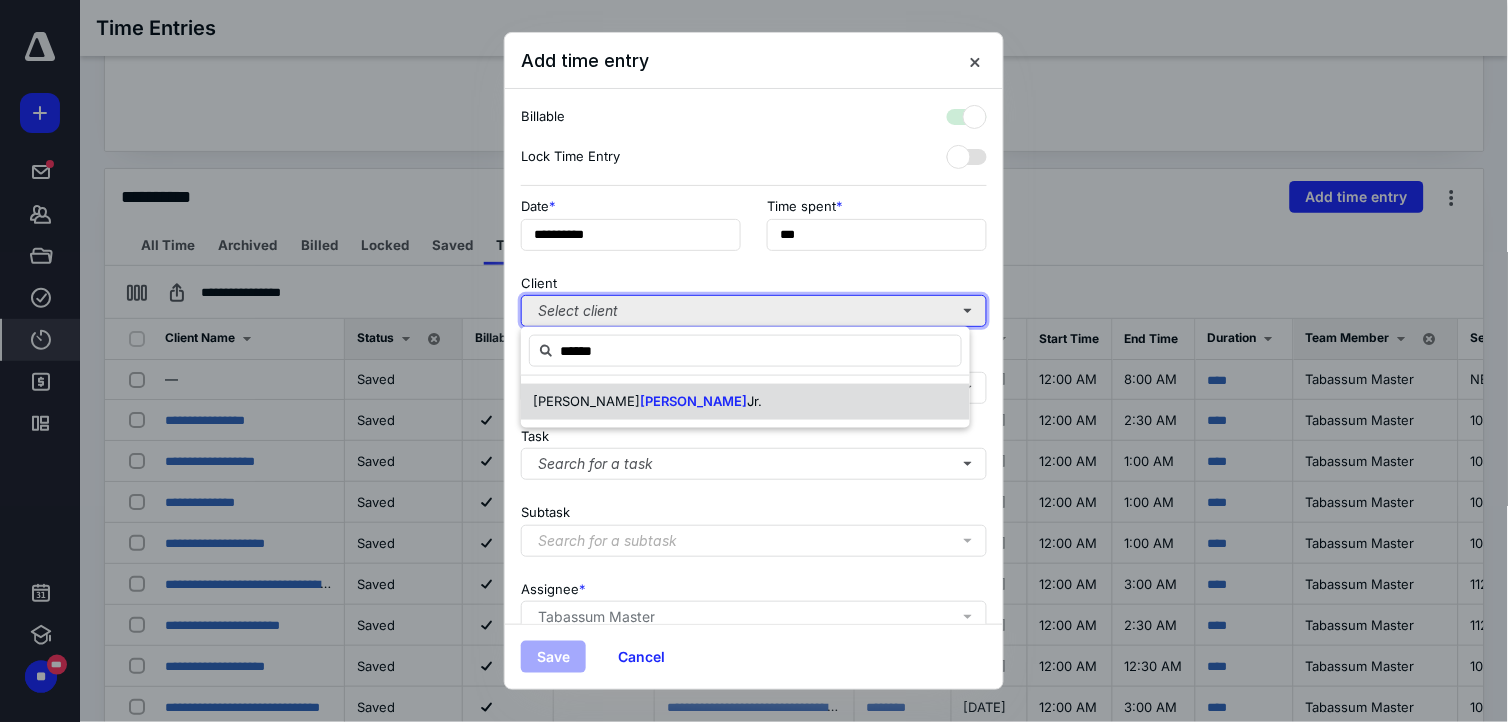 checkbox on "true" 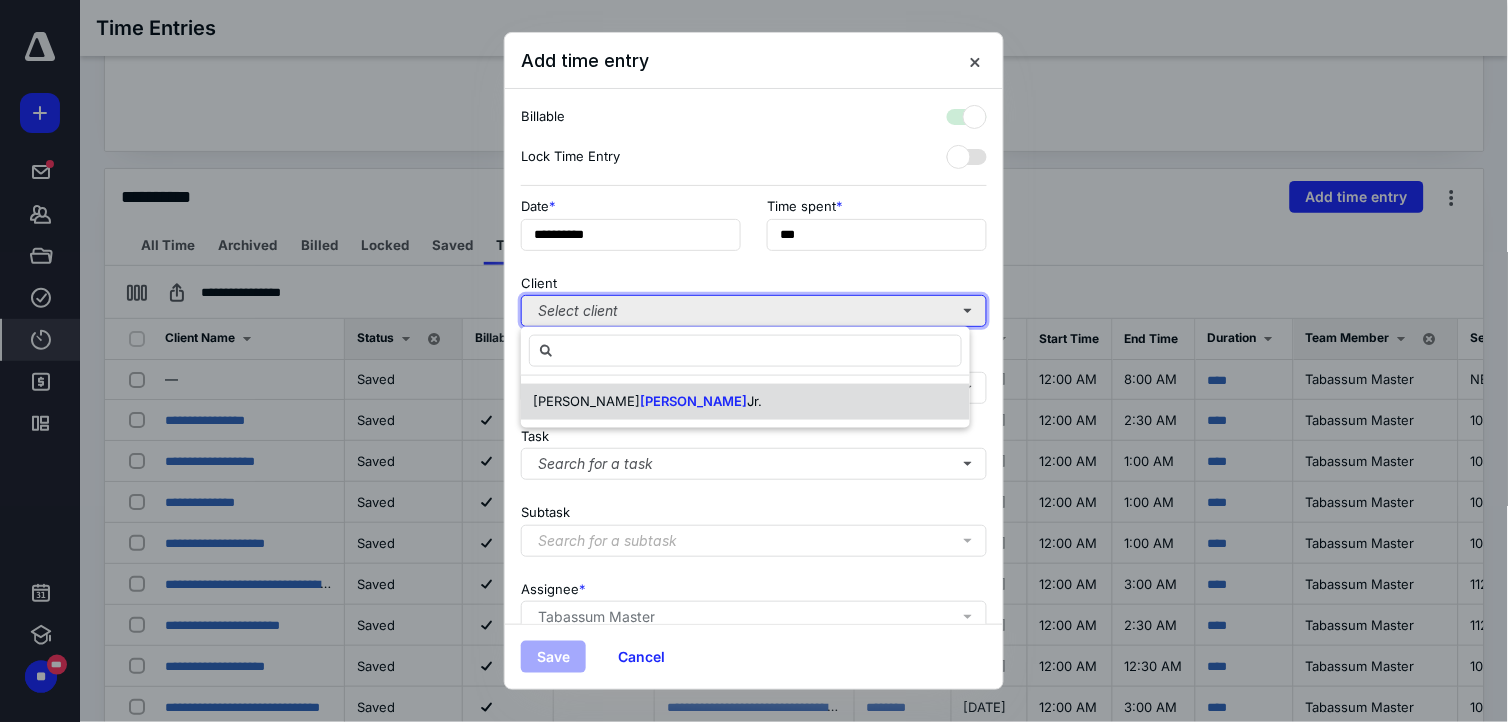 type 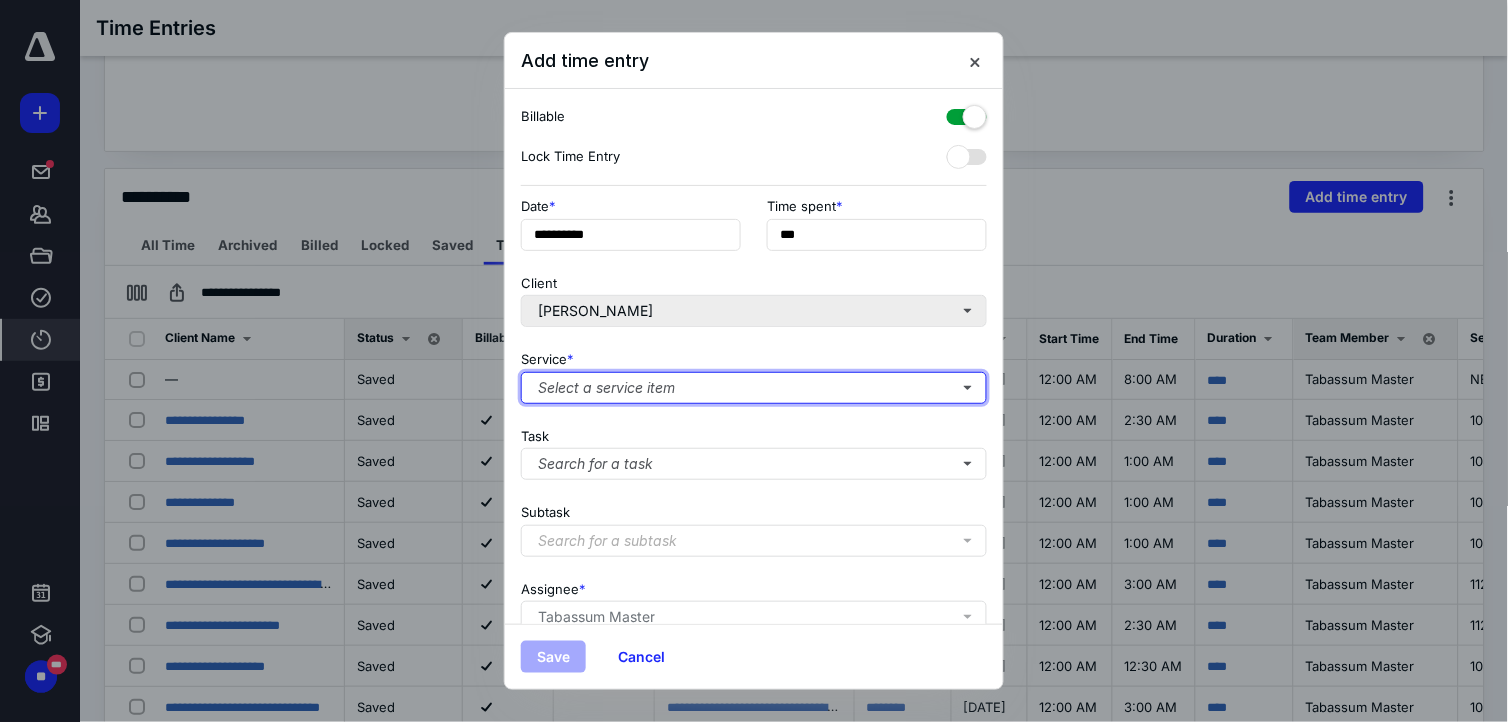 type 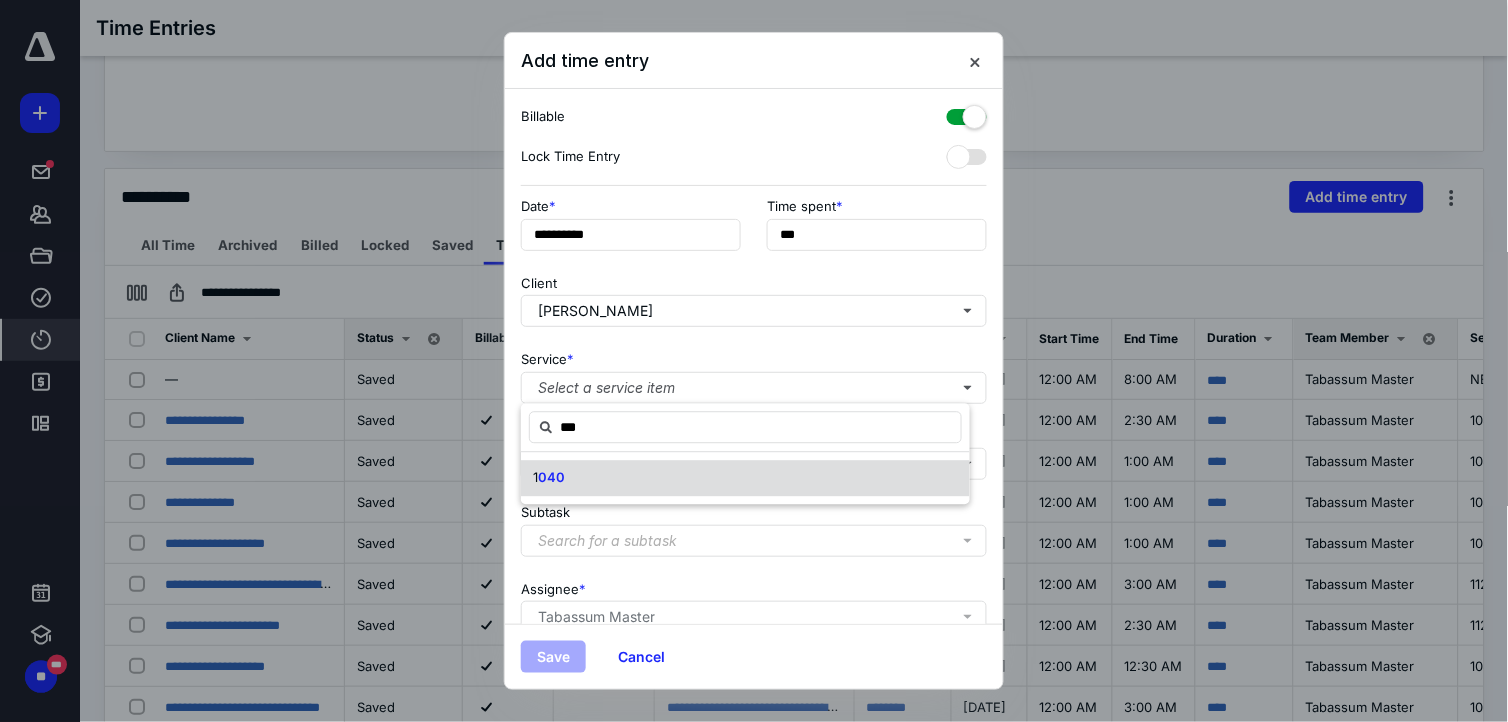 click on "040" at bounding box center (551, 478) 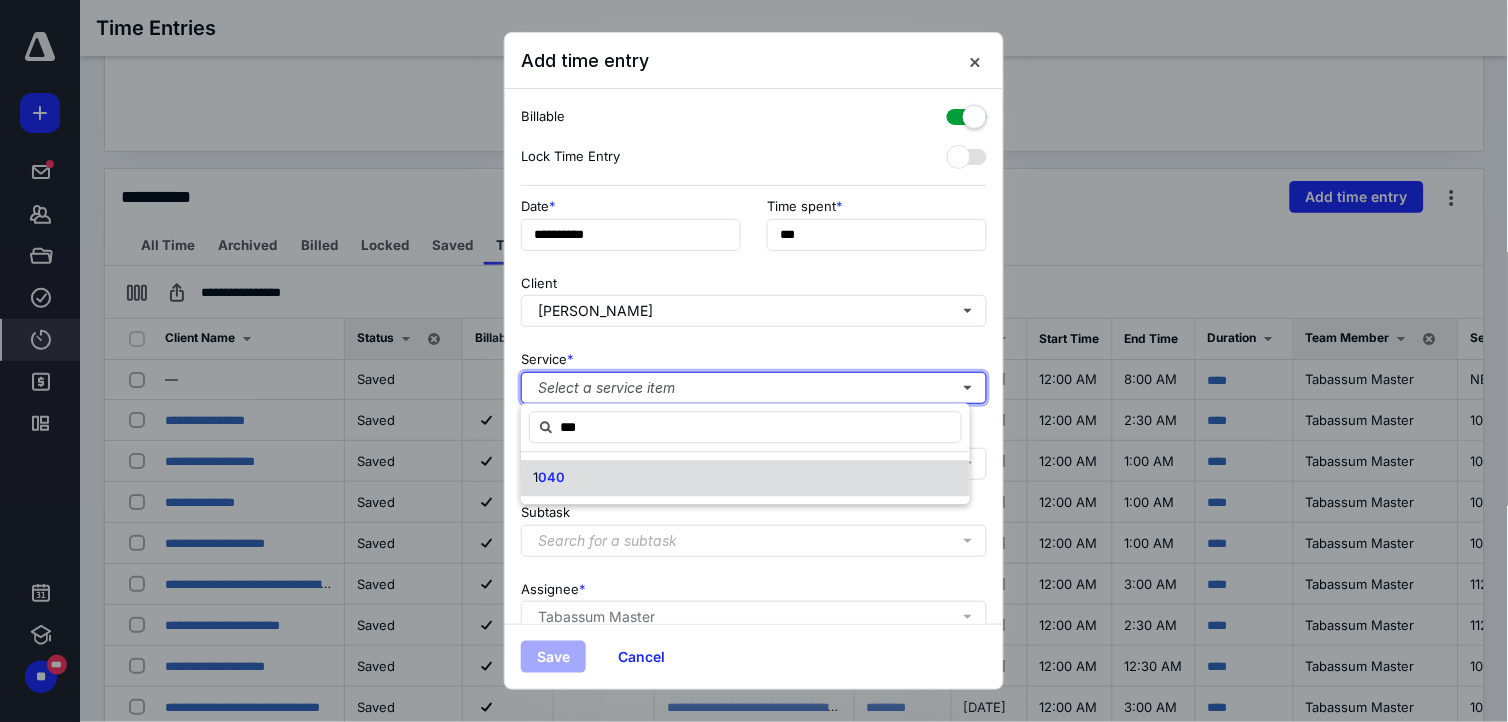type 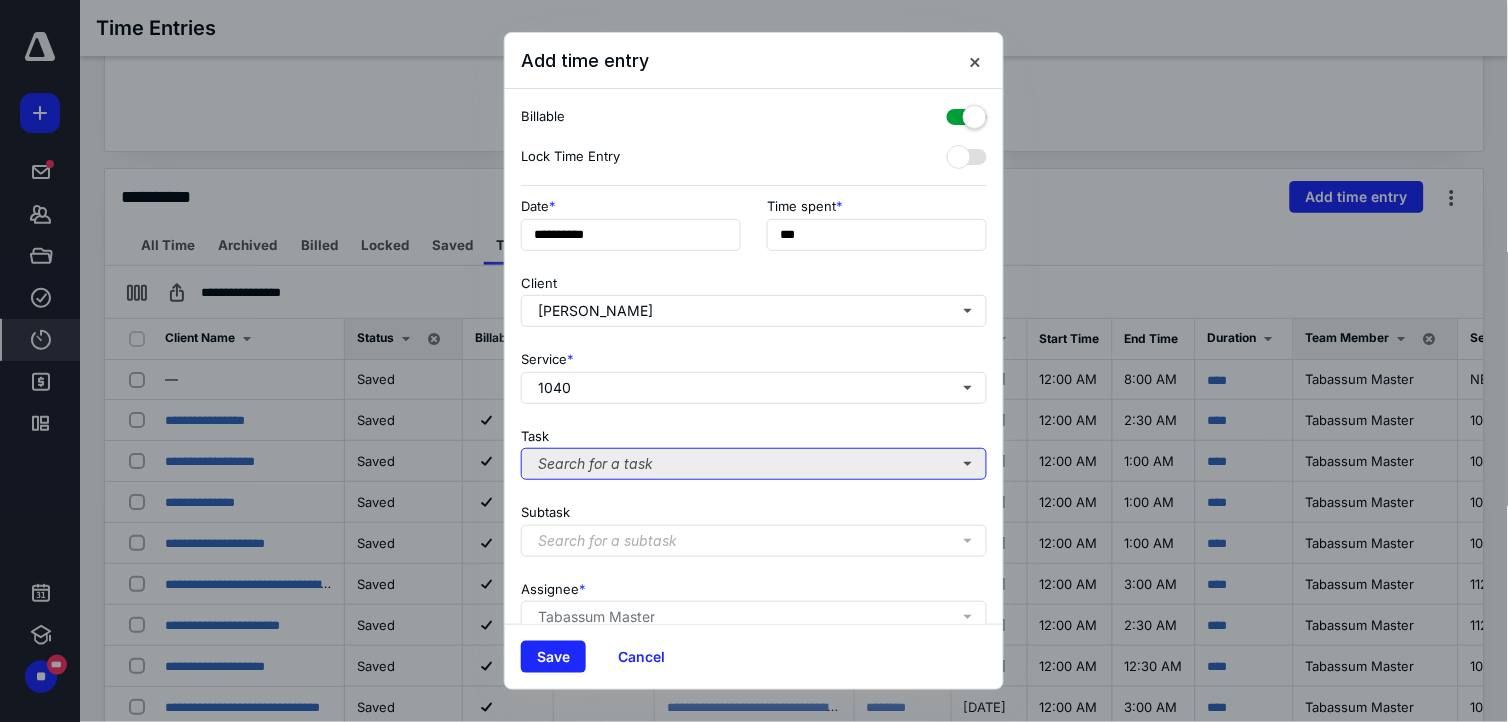 click on "Search for a task" at bounding box center [754, 464] 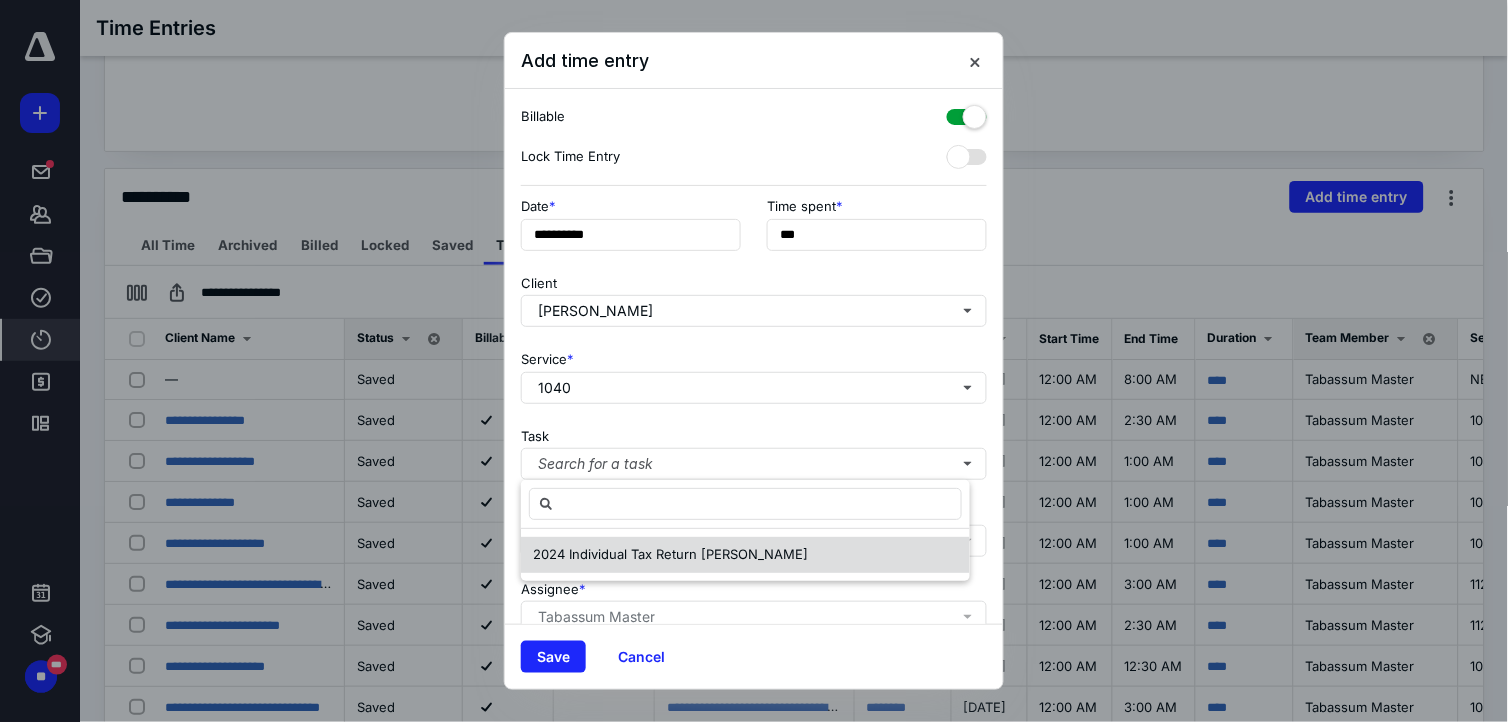 click on "2024 Individual Tax Return Robert Rosser Jr." at bounding box center (670, 554) 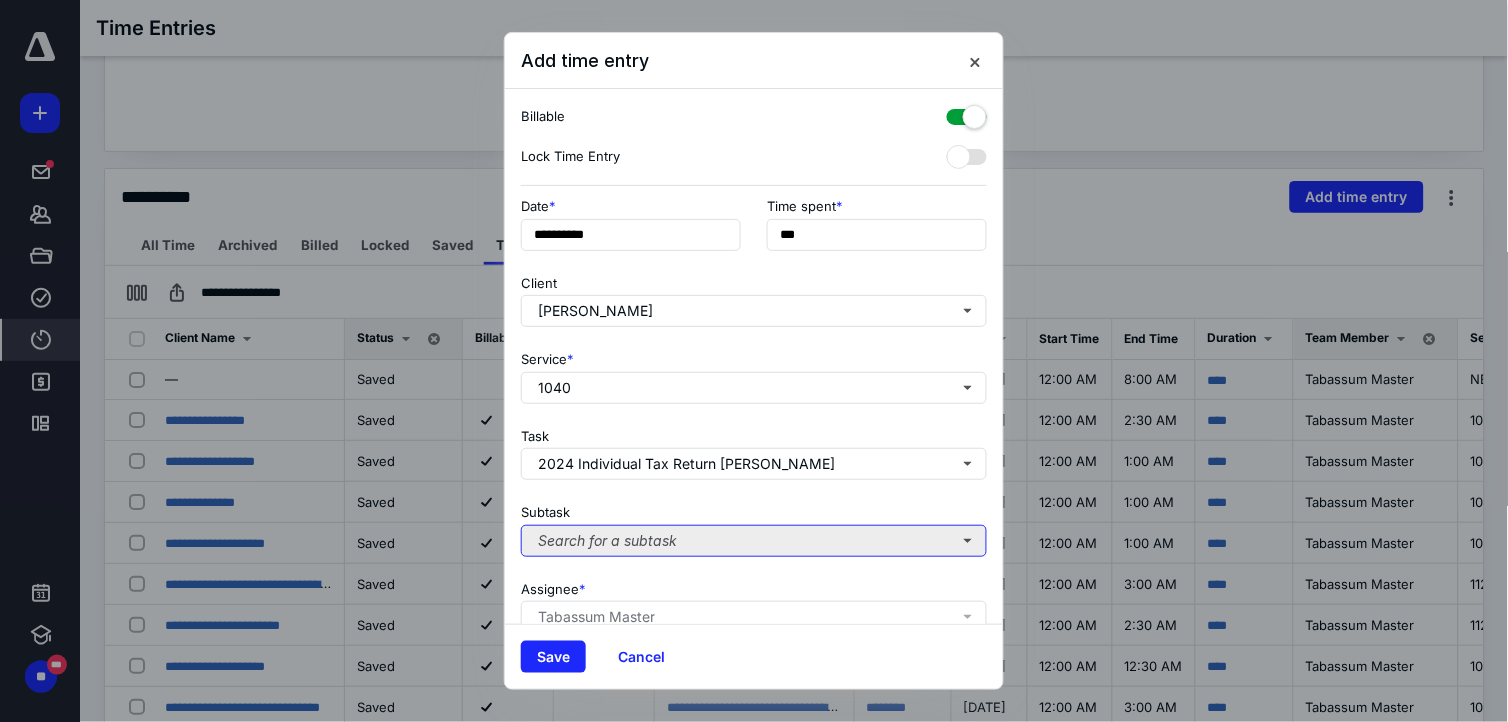 click on "Search for a subtask" at bounding box center [754, 541] 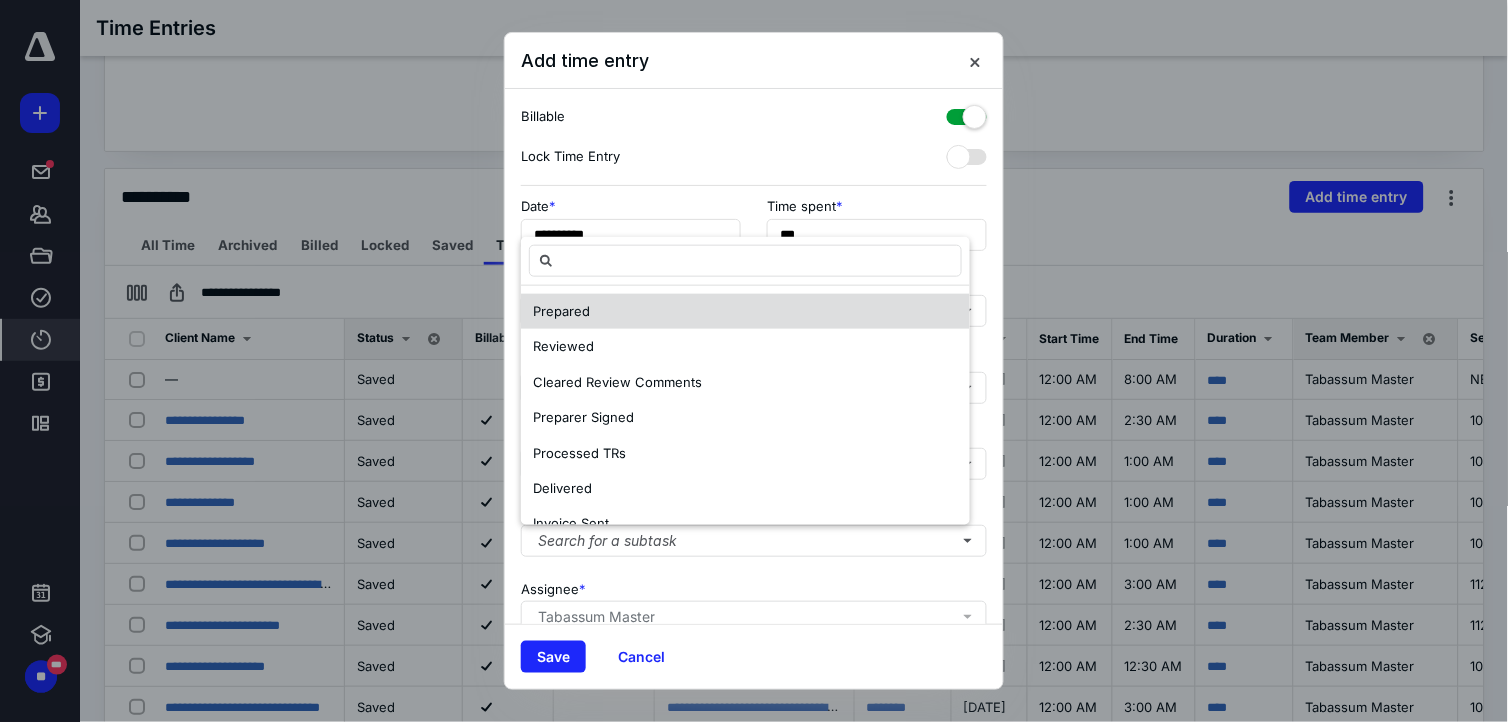 click on "Prepared" at bounding box center [745, 312] 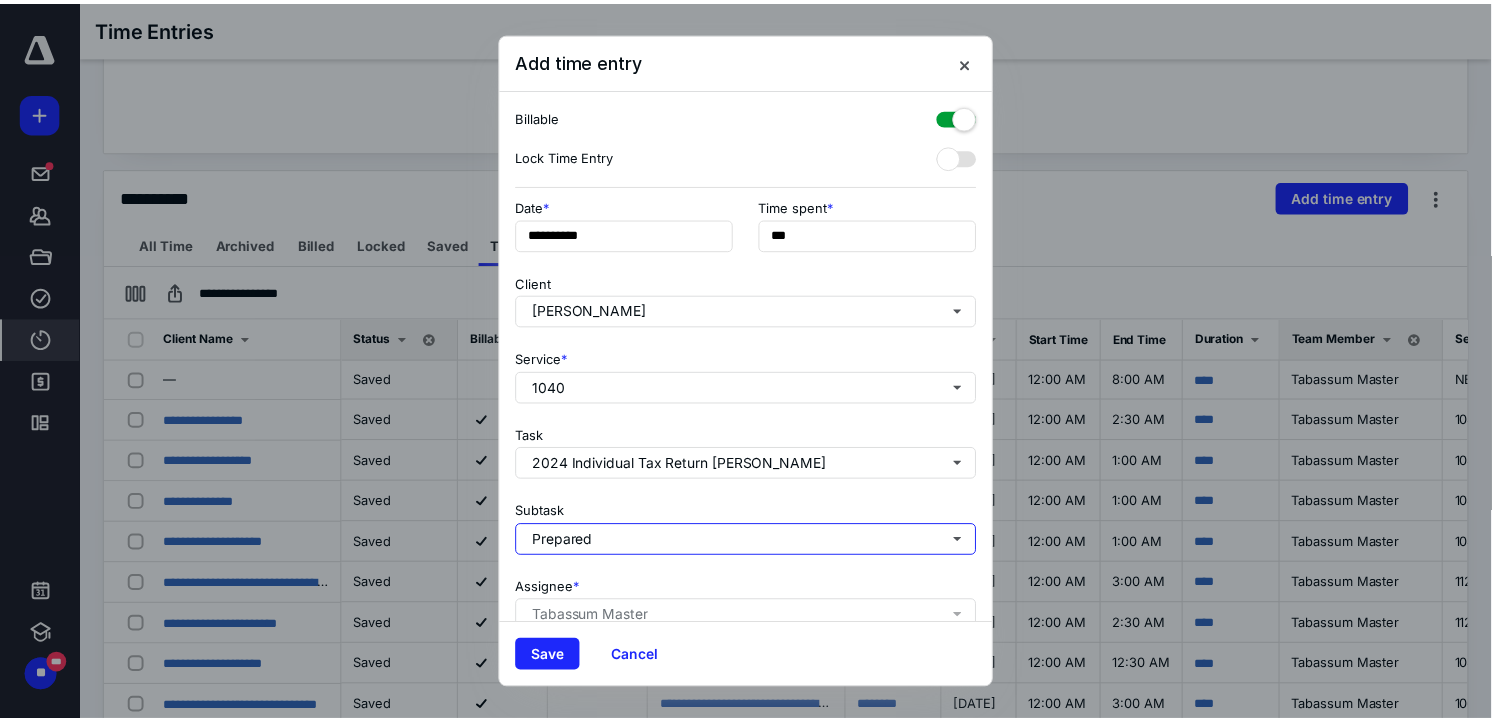 scroll, scrollTop: 111, scrollLeft: 0, axis: vertical 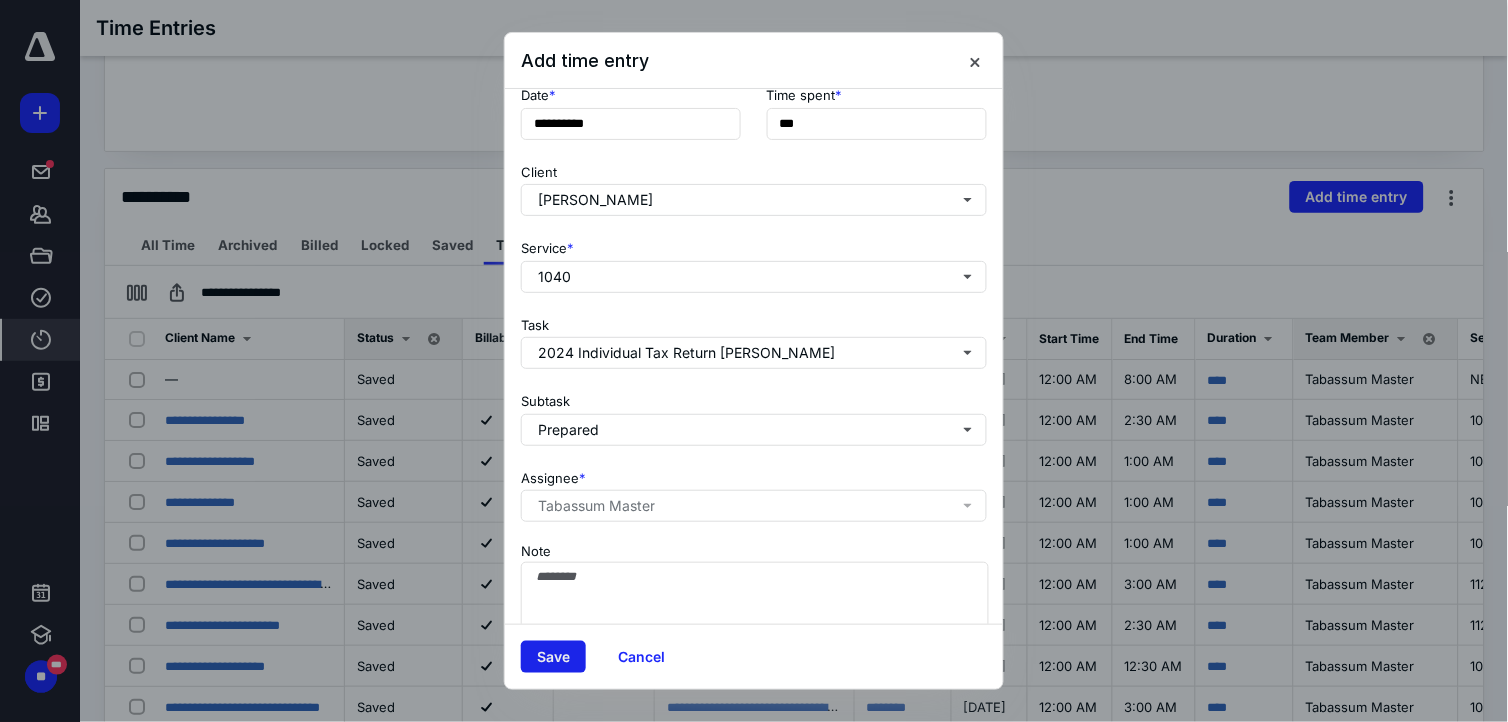 click on "Save" at bounding box center (553, 657) 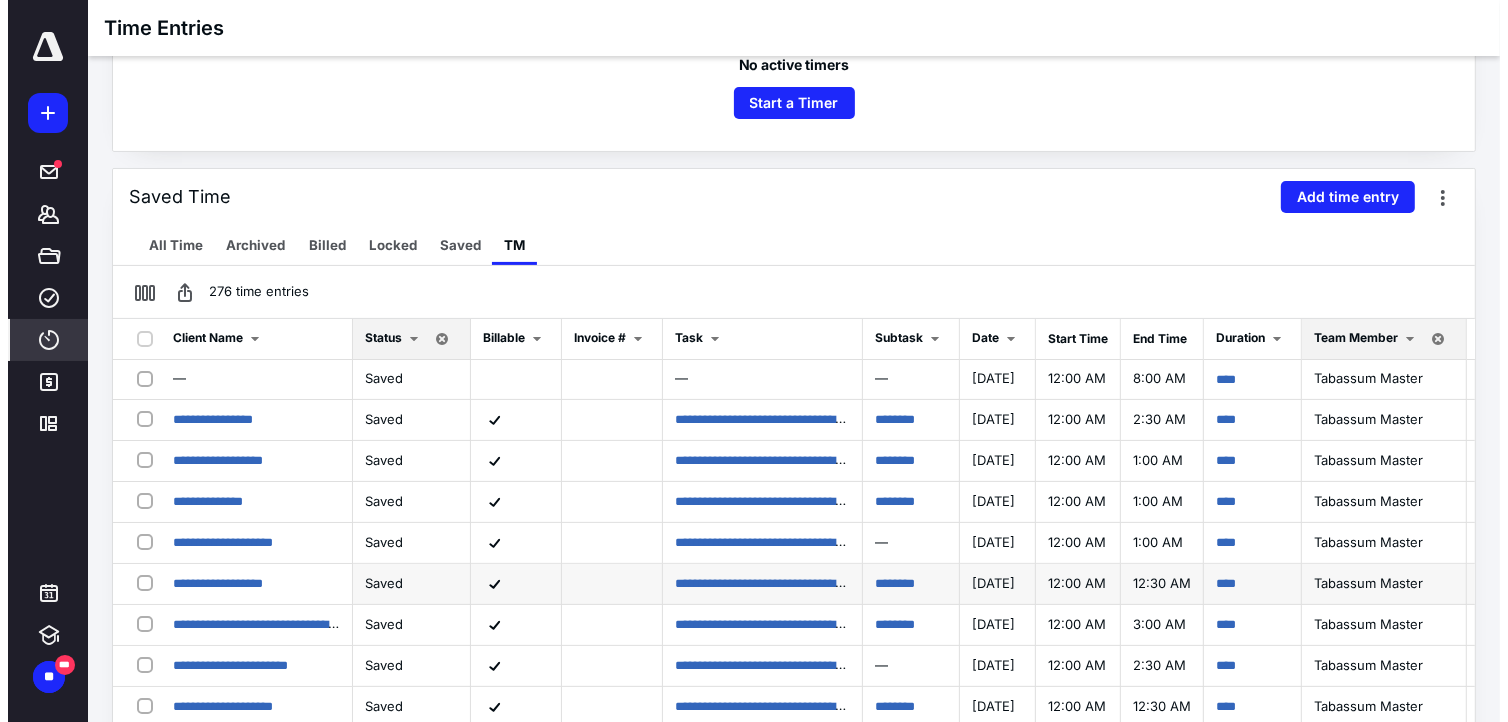 scroll, scrollTop: 111, scrollLeft: 0, axis: vertical 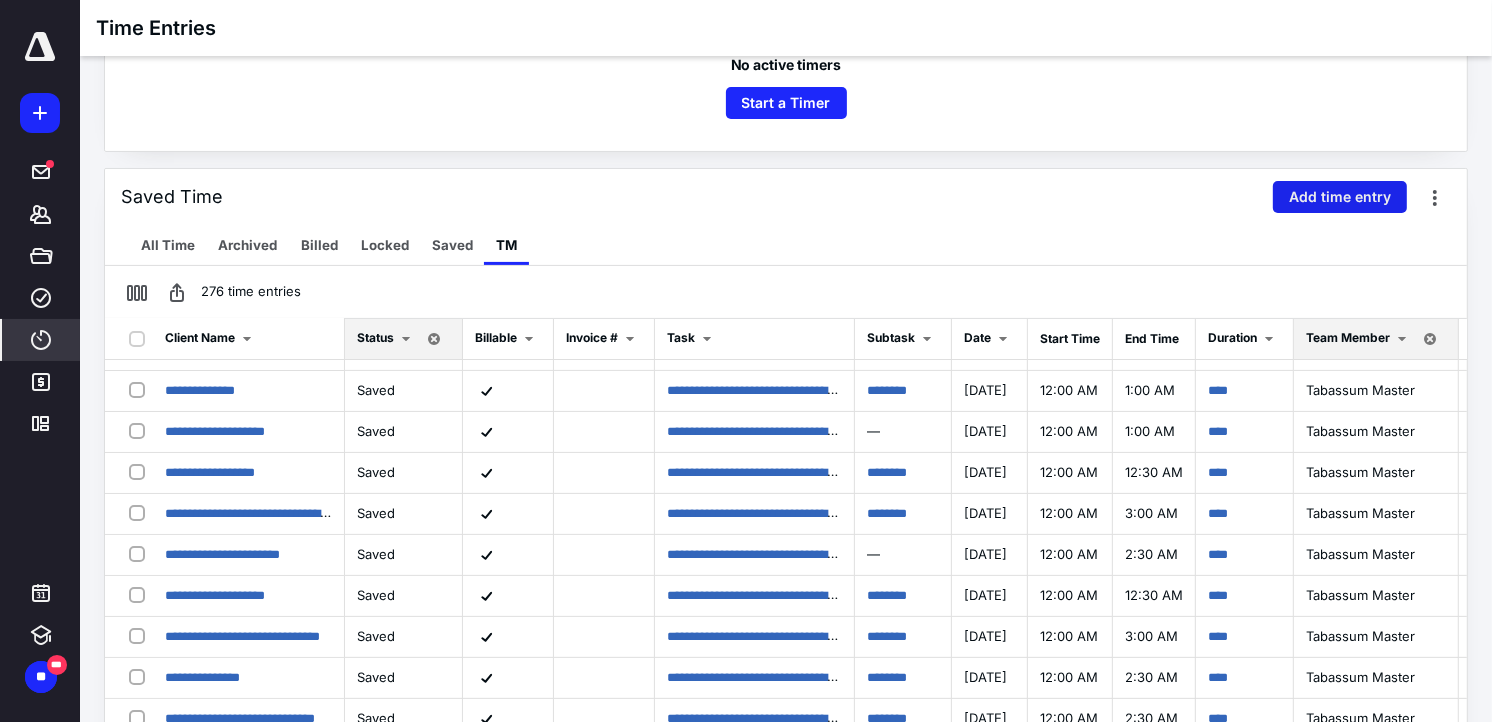 click on "Add time entry" at bounding box center (1340, 197) 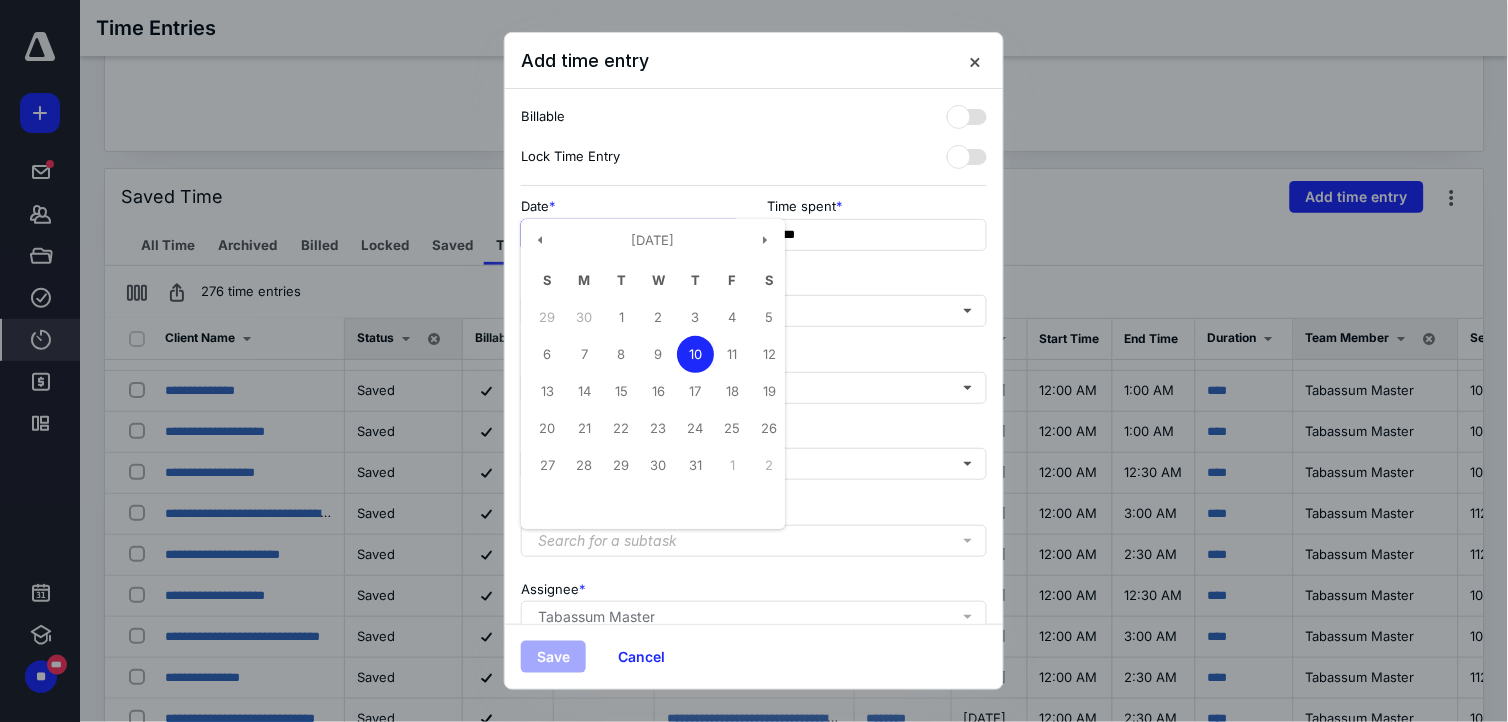 drag, startPoint x: 641, startPoint y: 230, endPoint x: 588, endPoint y: 238, distance: 53.600372 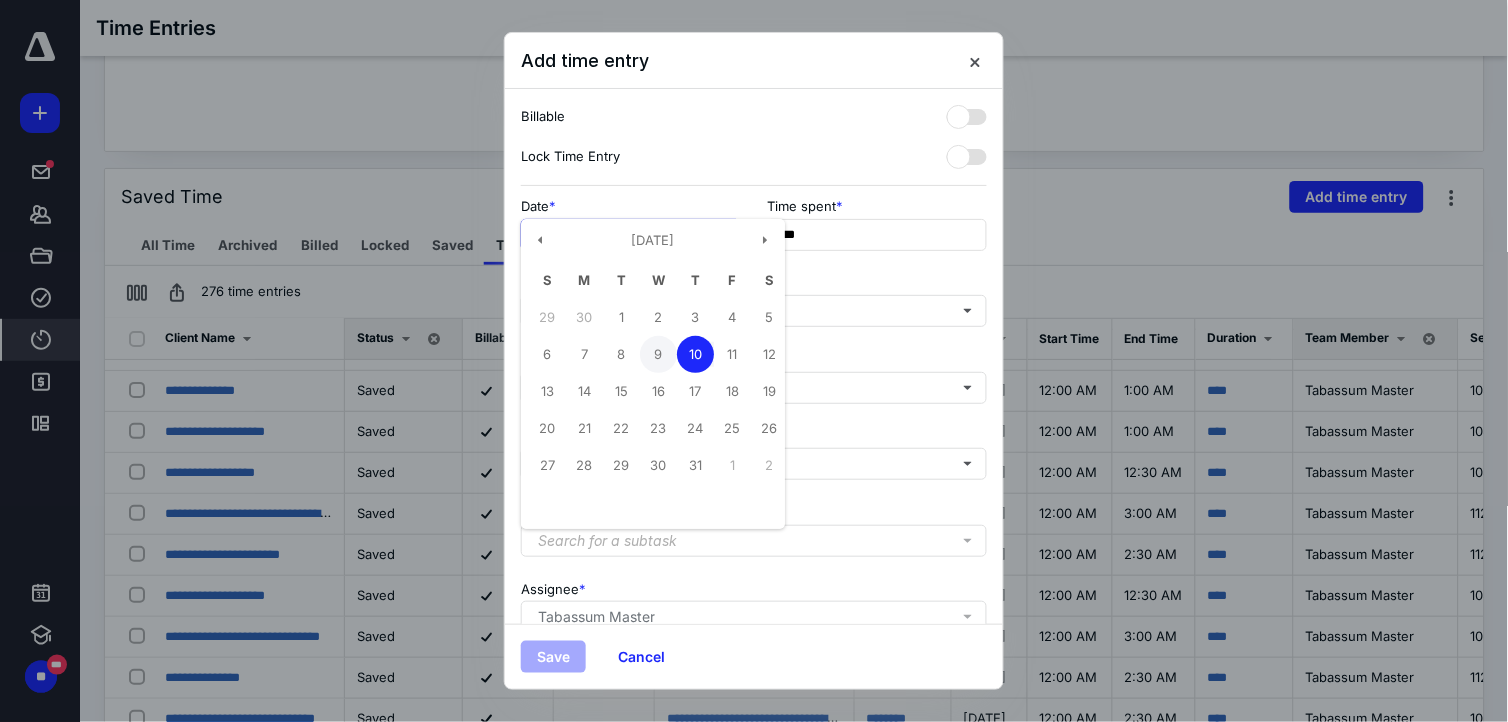 click on "9" at bounding box center [658, 354] 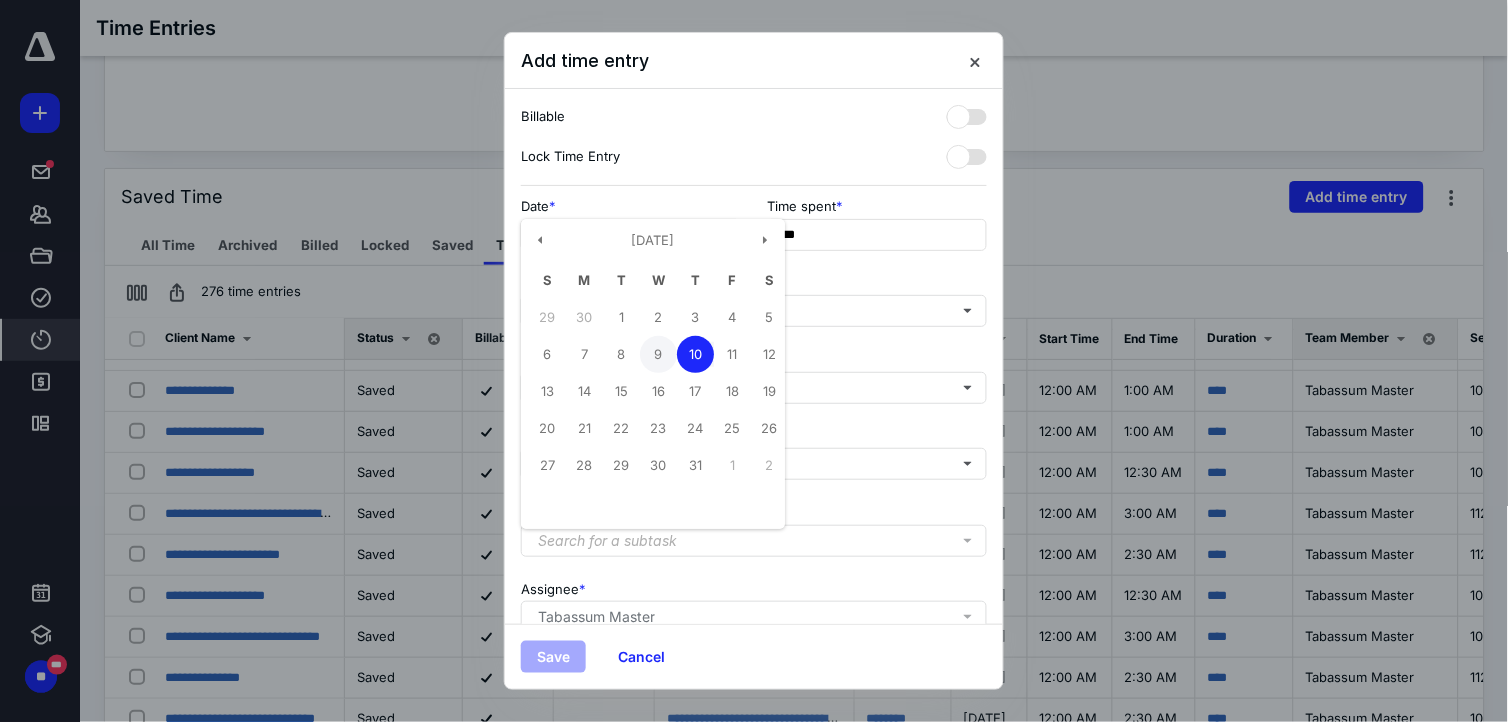 type on "**********" 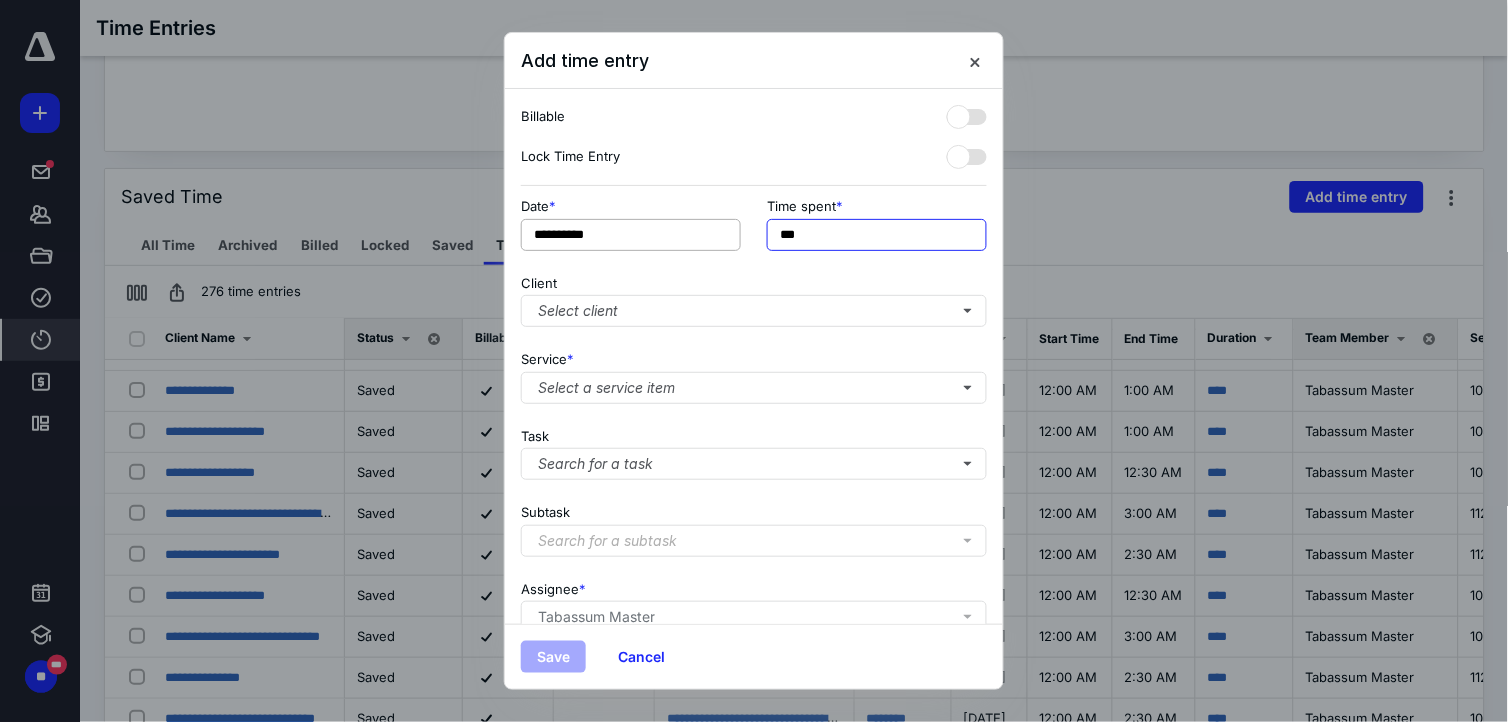 drag, startPoint x: 851, startPoint y: 231, endPoint x: 687, endPoint y: 233, distance: 164.01219 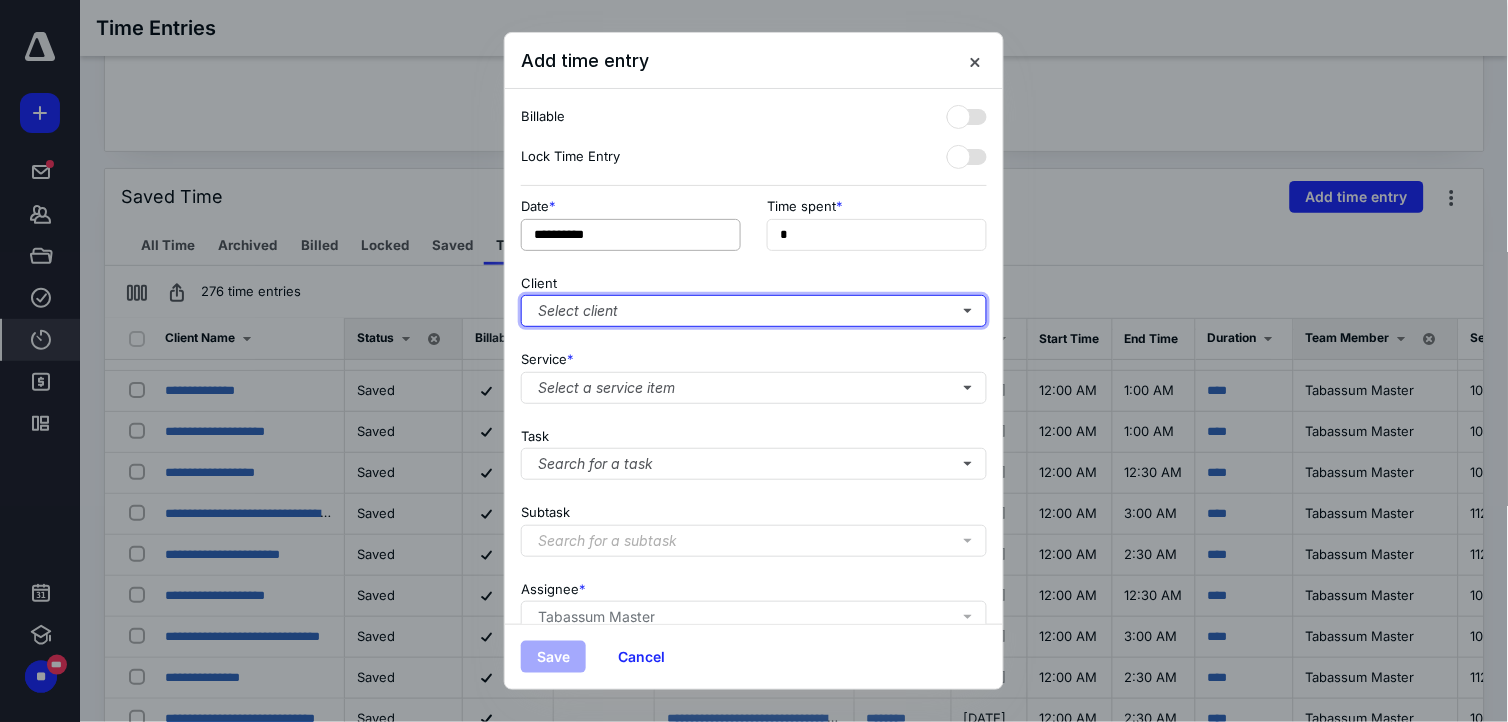 type on "**" 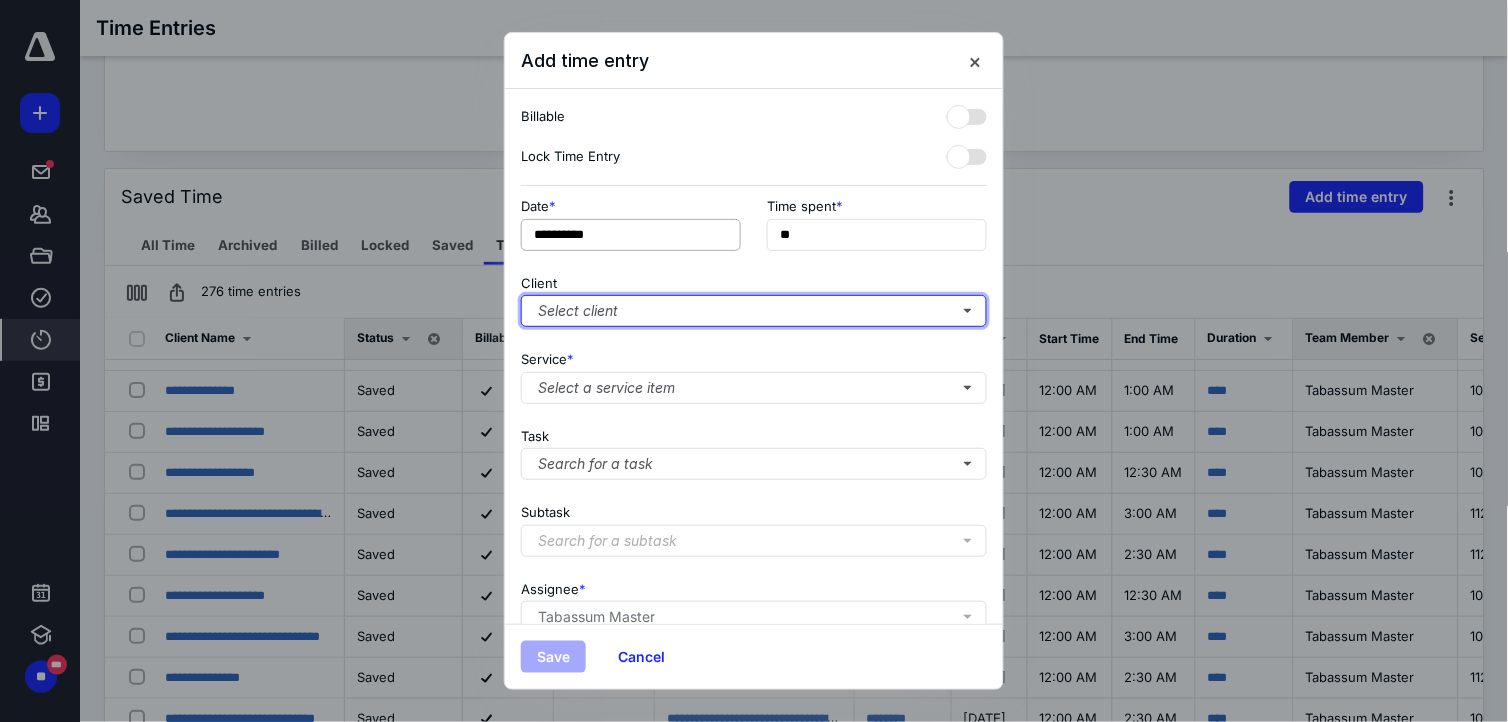 type 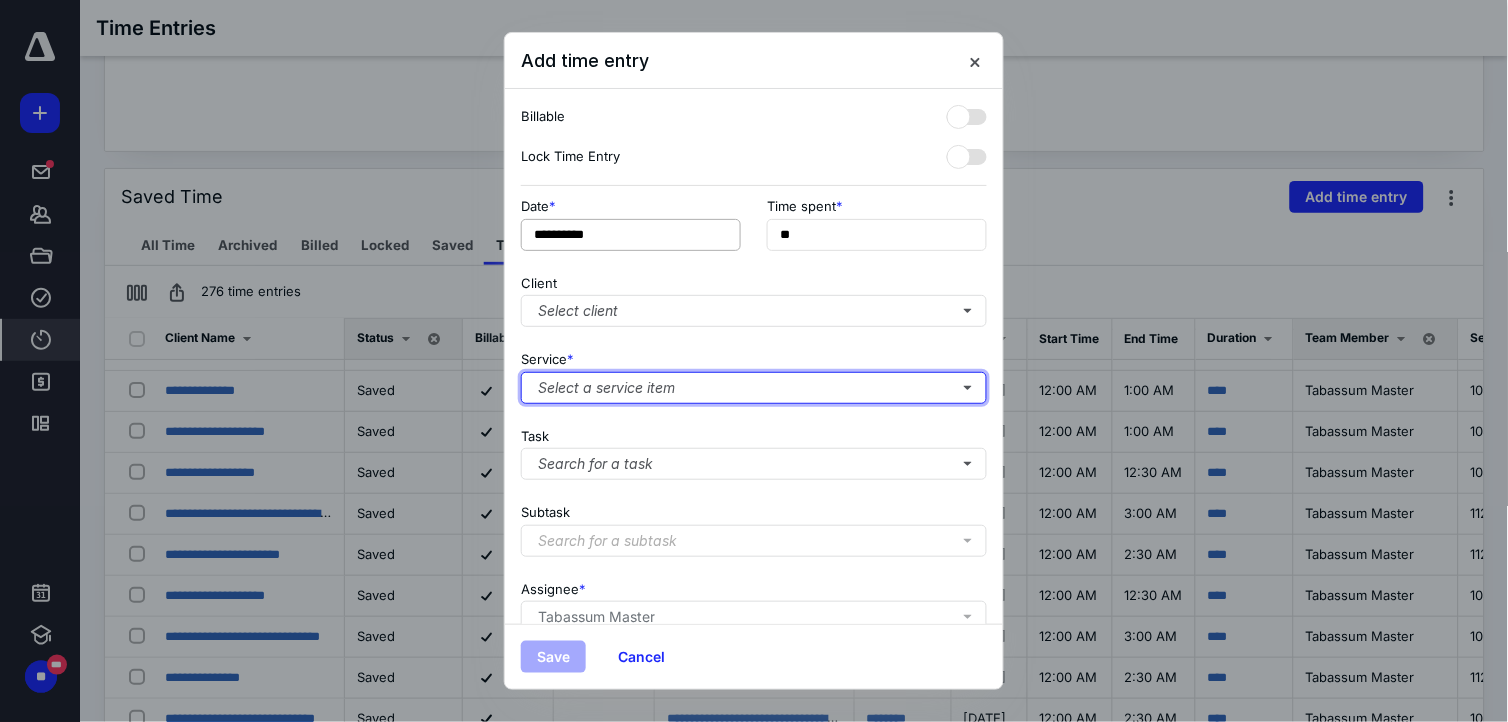 type 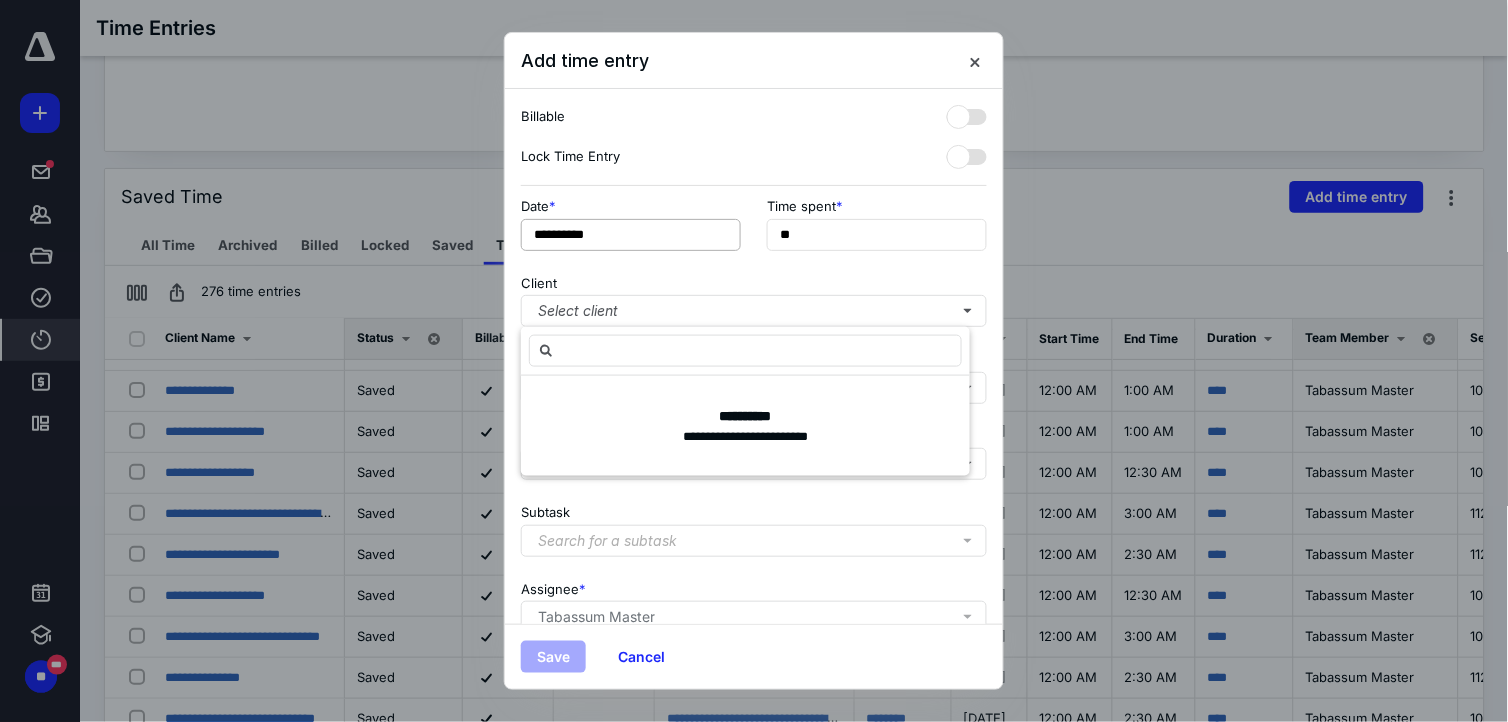 type on "*" 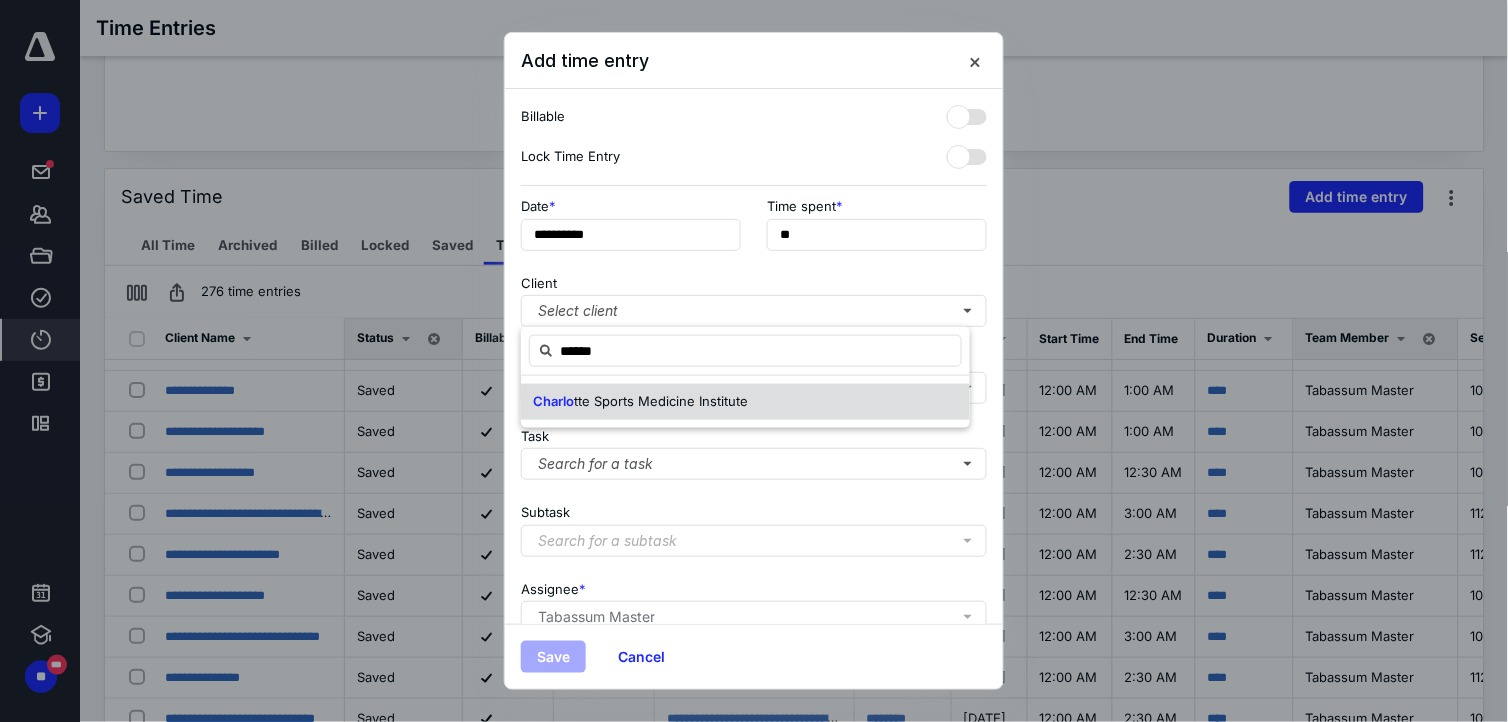 click on "tte Sports Medicine Institute" at bounding box center [661, 401] 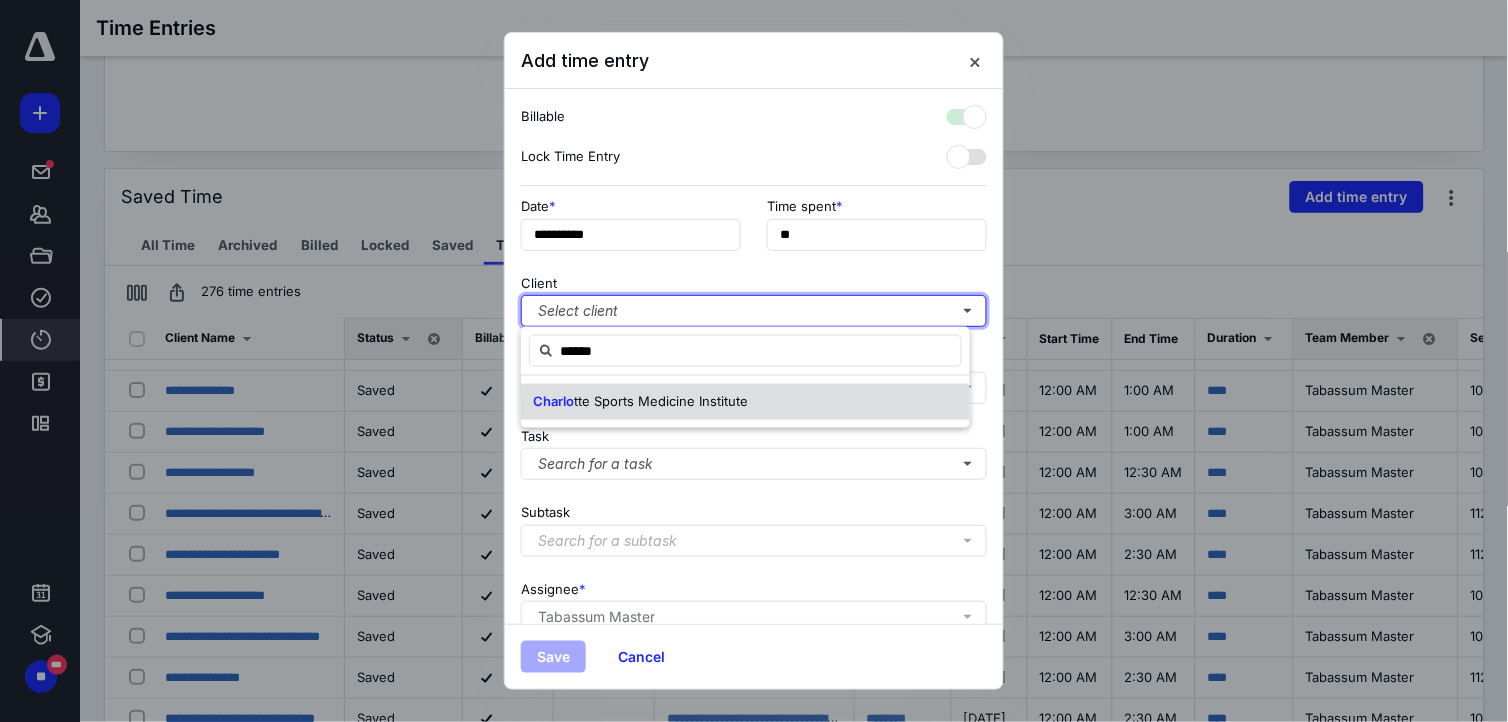 checkbox on "true" 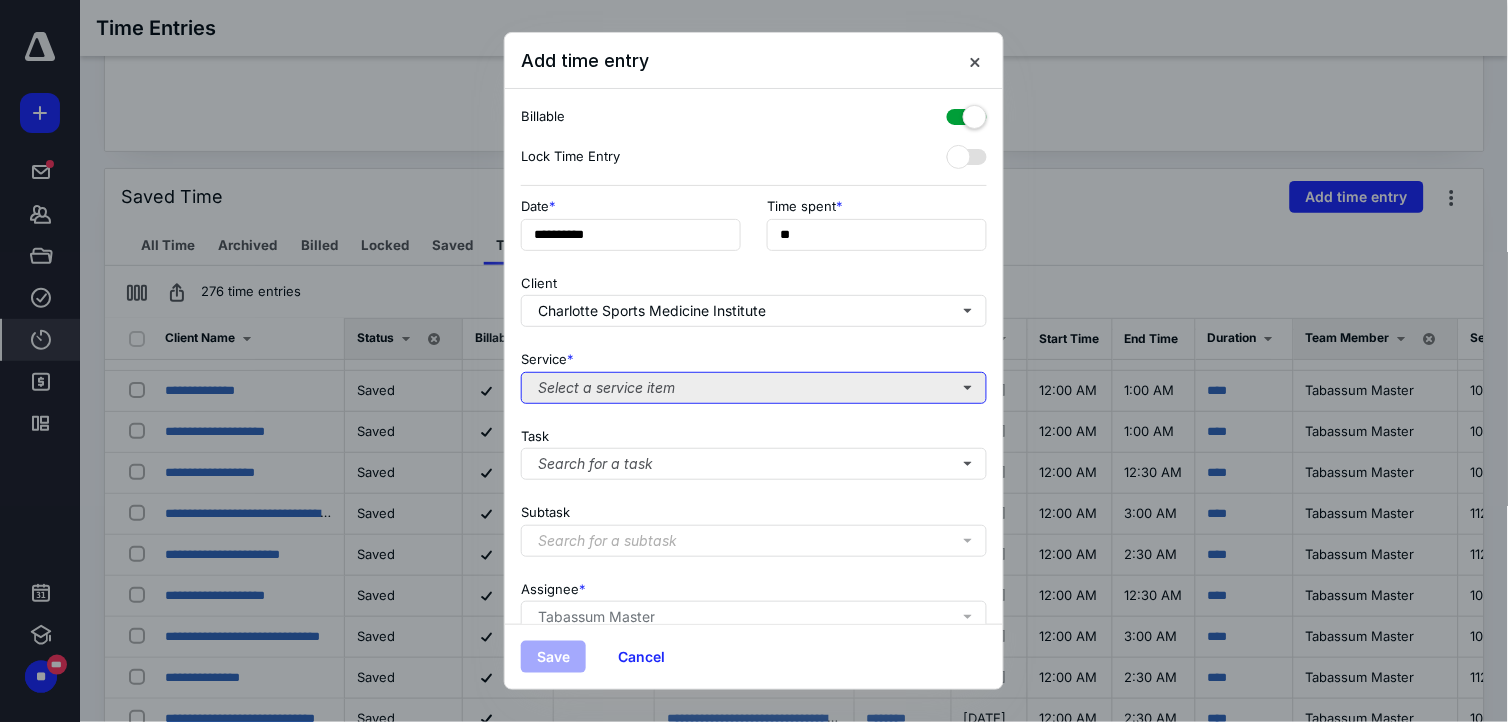 click on "Select a service item" at bounding box center [754, 388] 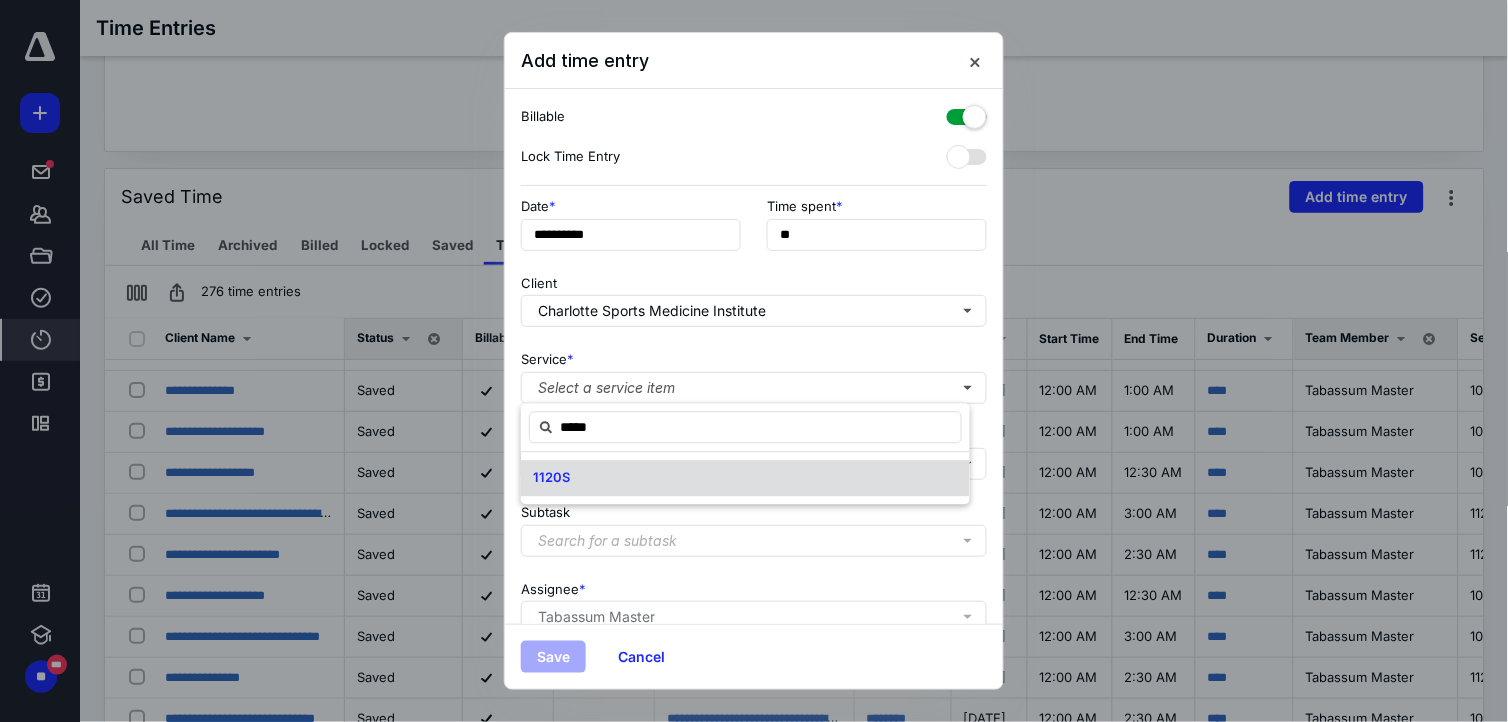 click on "1120S" at bounding box center (745, 479) 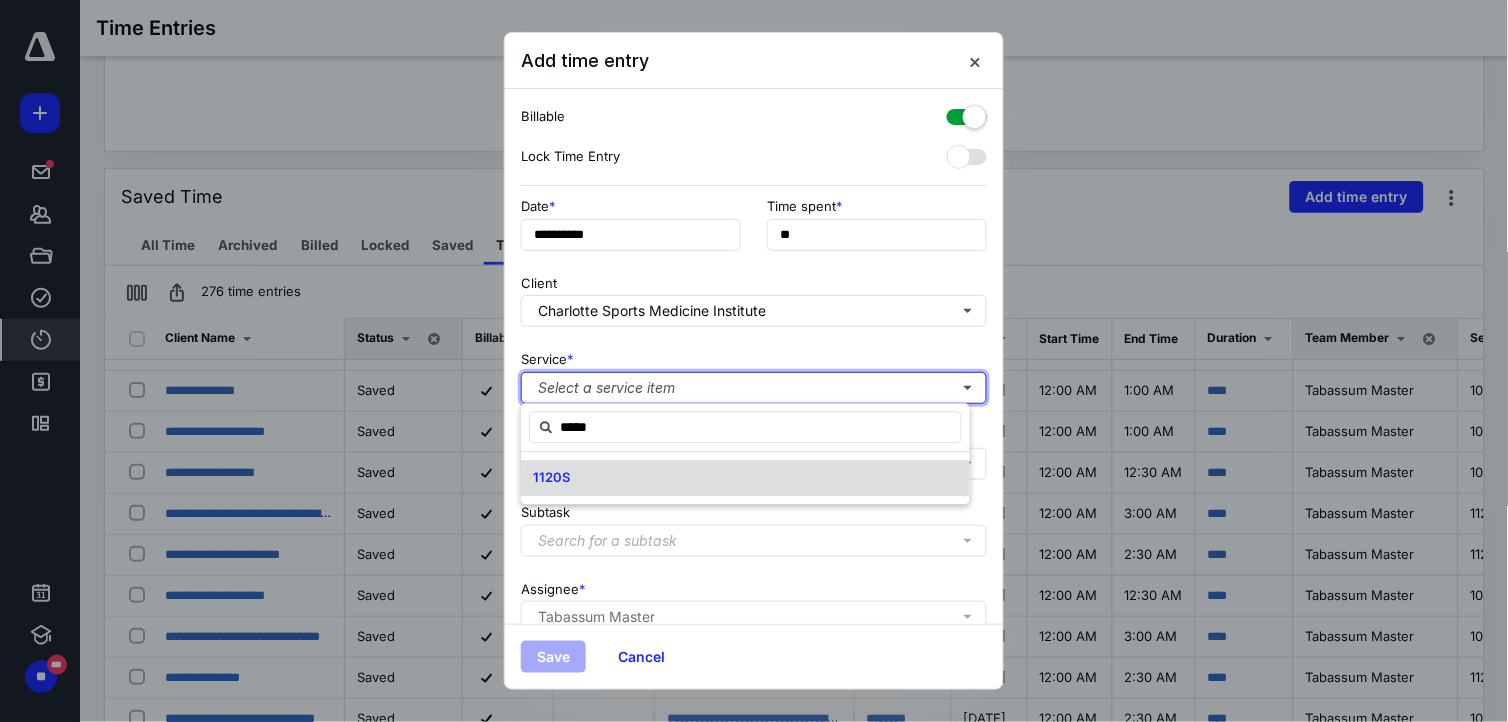 type 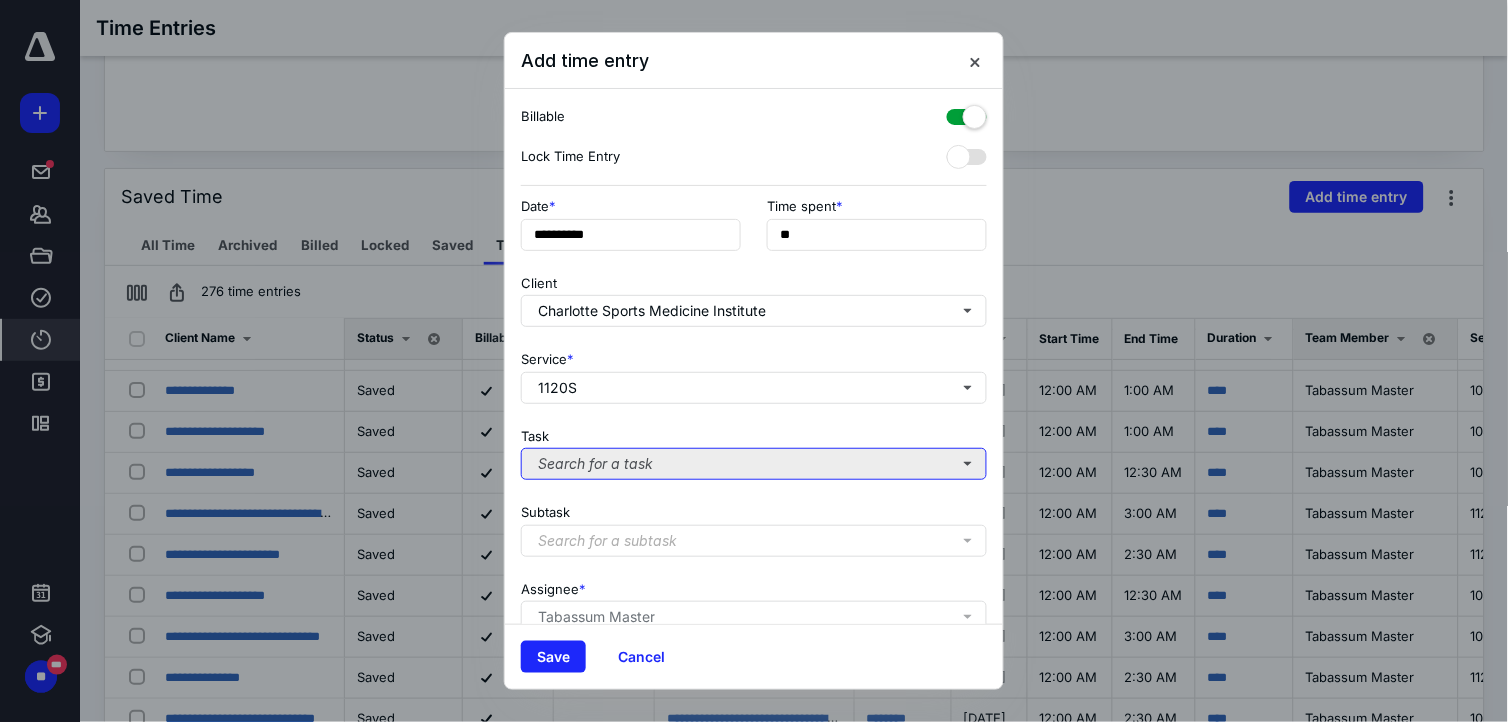 click on "Search for a task" at bounding box center (754, 464) 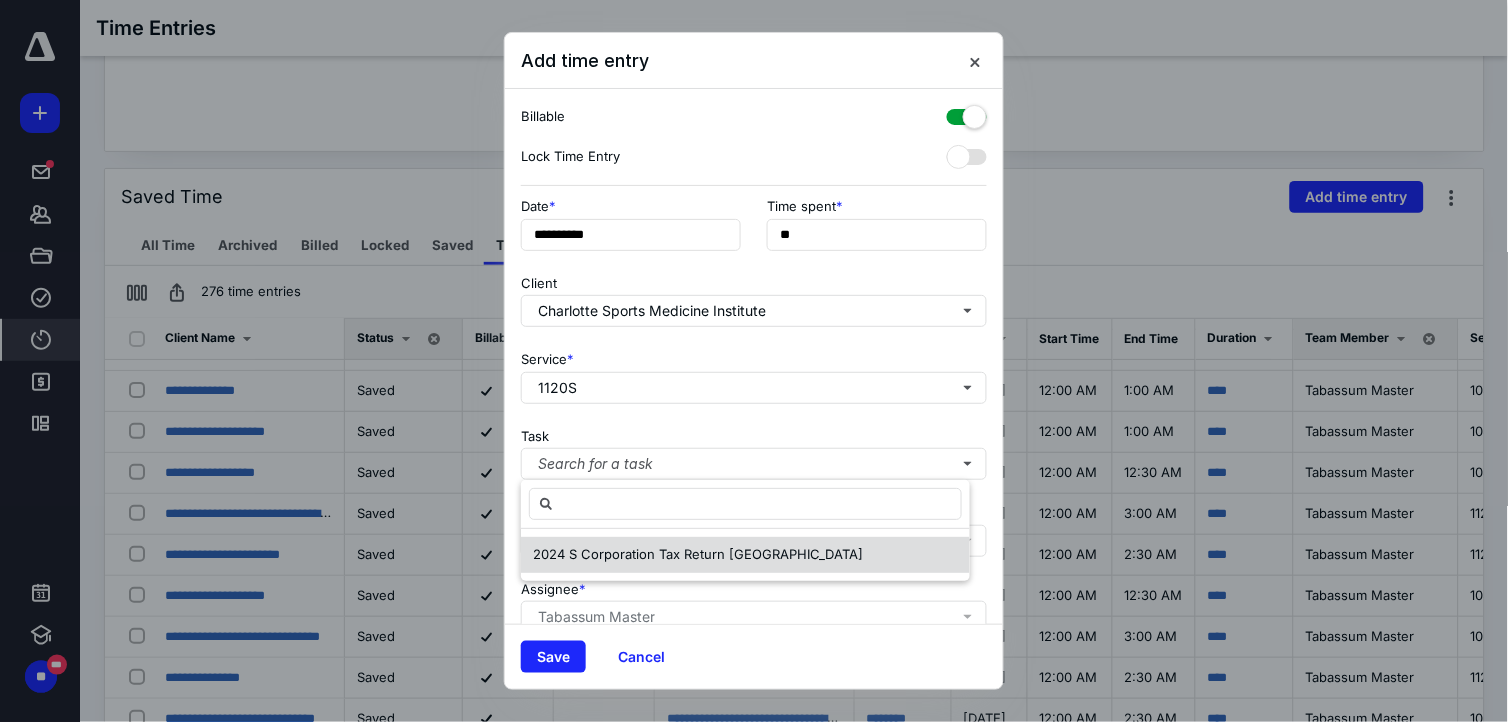 click on "2024 S Corporation Tax Return Charlotte Sports Medicine Institute" at bounding box center [698, 554] 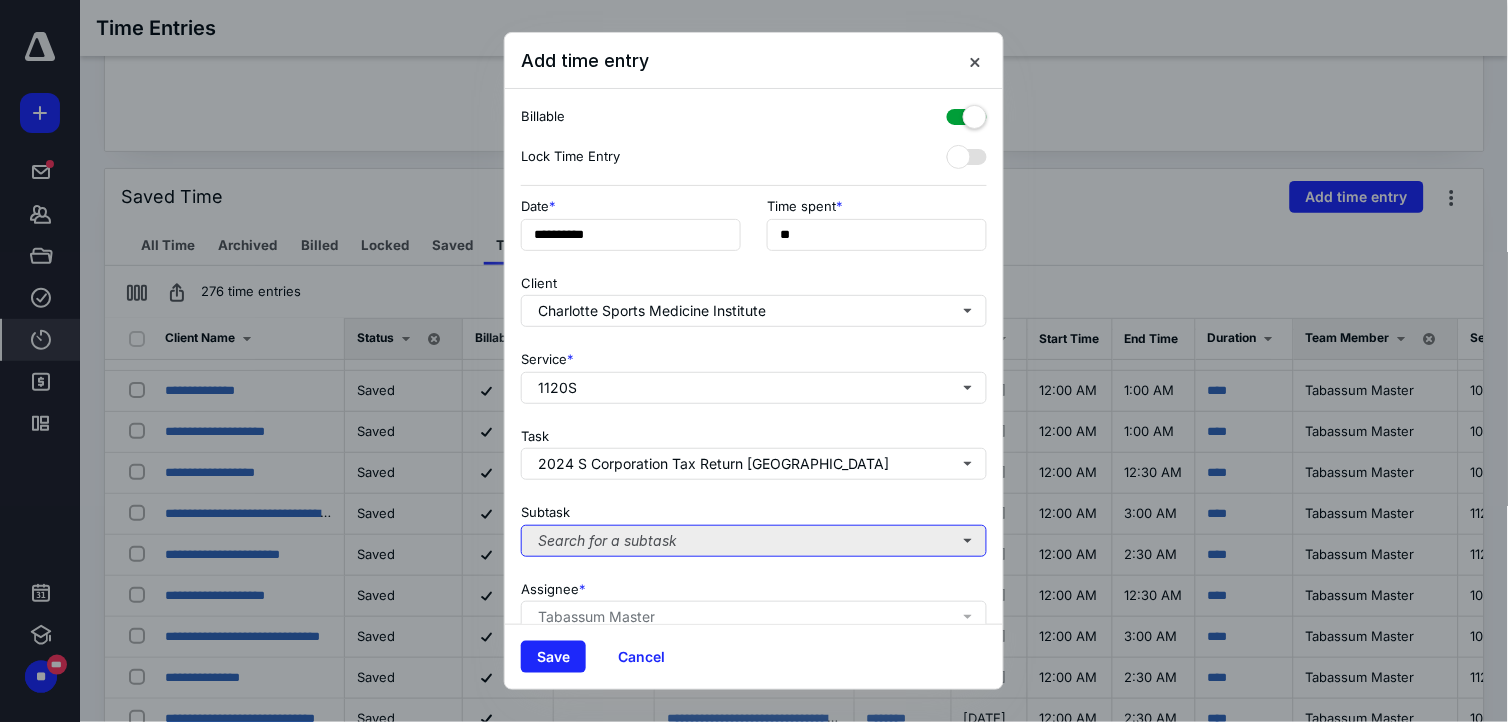 click on "Search for a subtask" at bounding box center [754, 541] 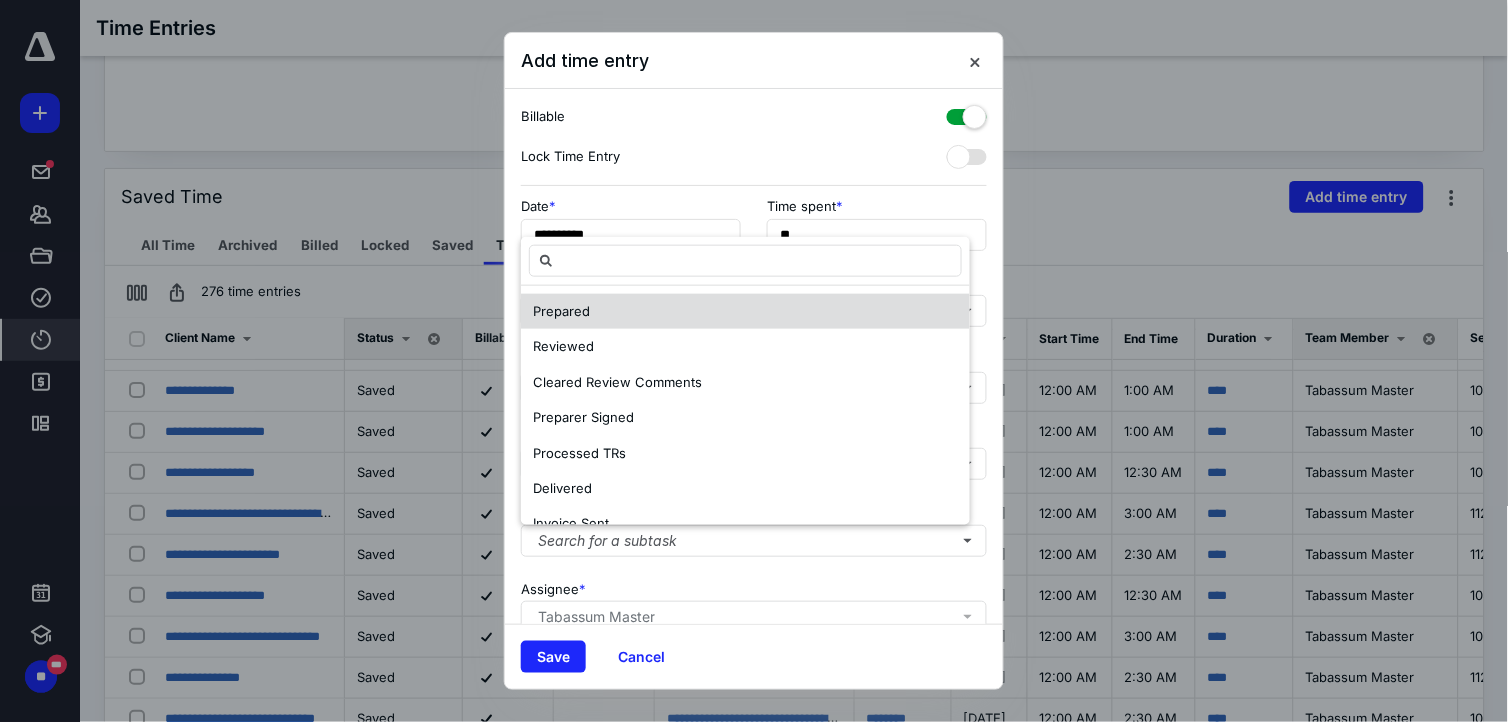 click on "Prepared" at bounding box center [561, 311] 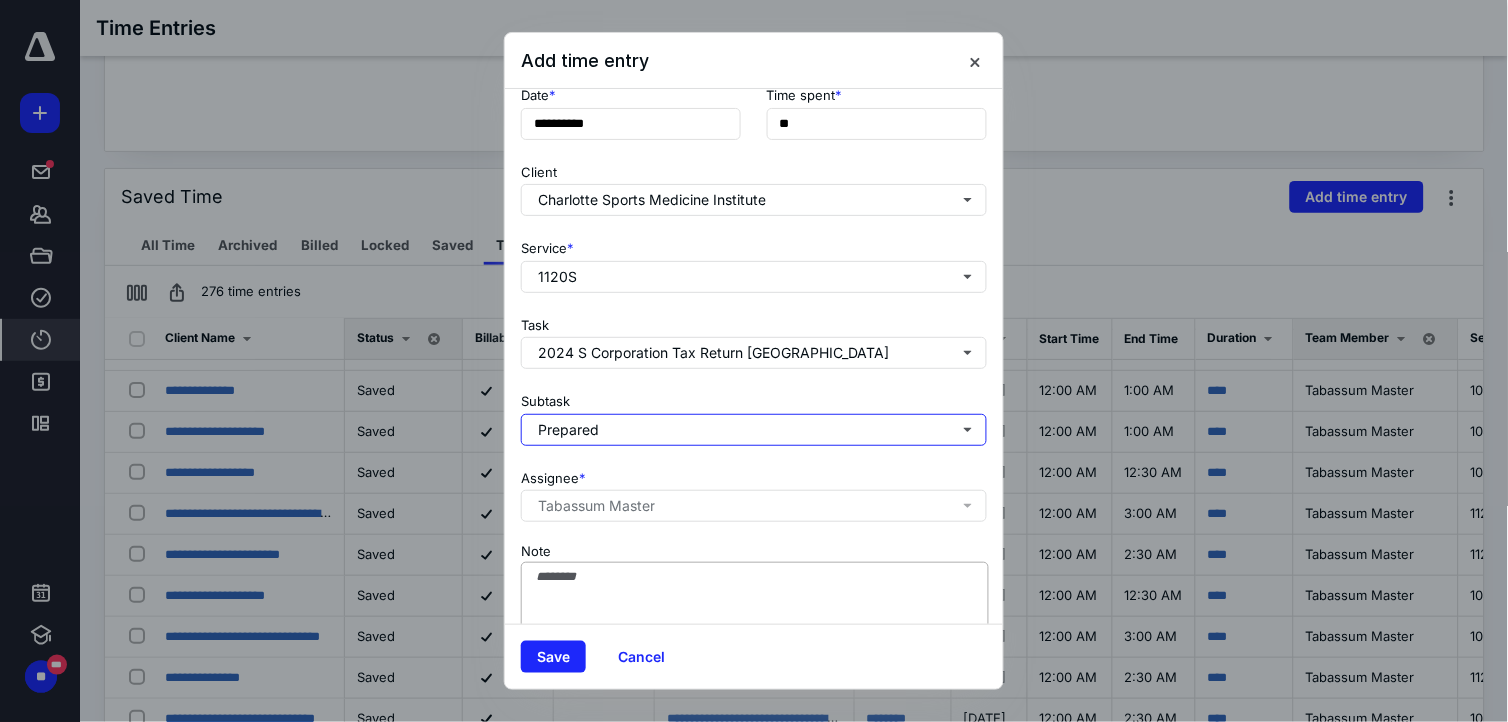 scroll, scrollTop: 180, scrollLeft: 0, axis: vertical 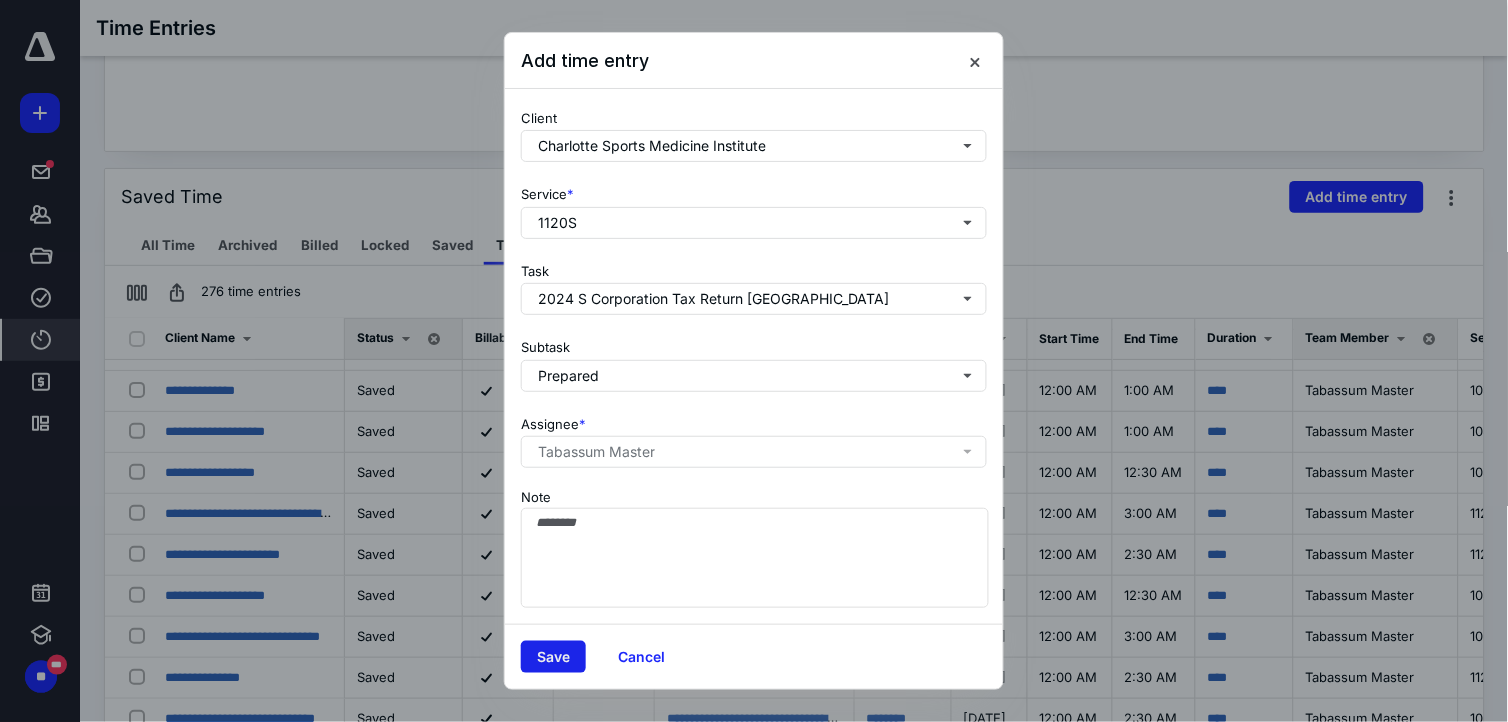 click on "Save" at bounding box center [553, 657] 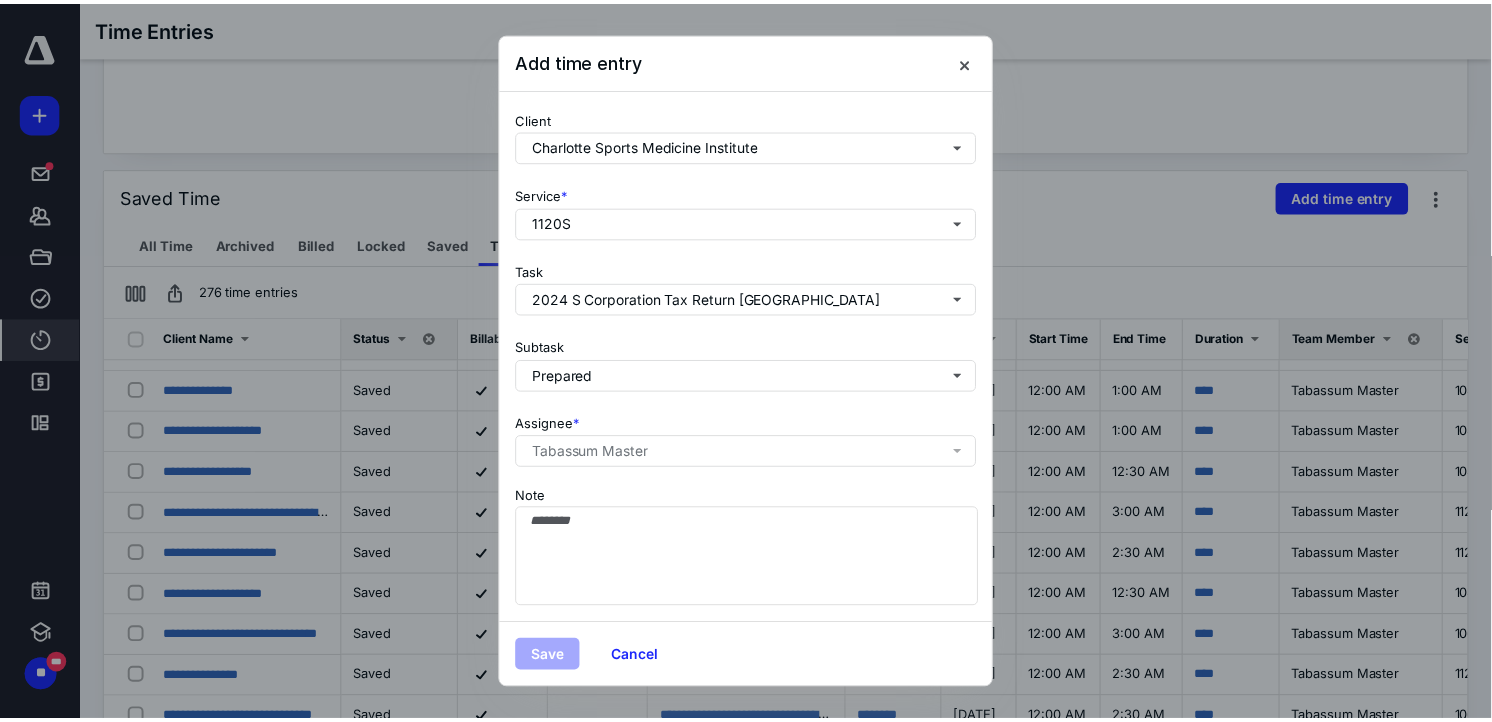 scroll, scrollTop: 0, scrollLeft: 0, axis: both 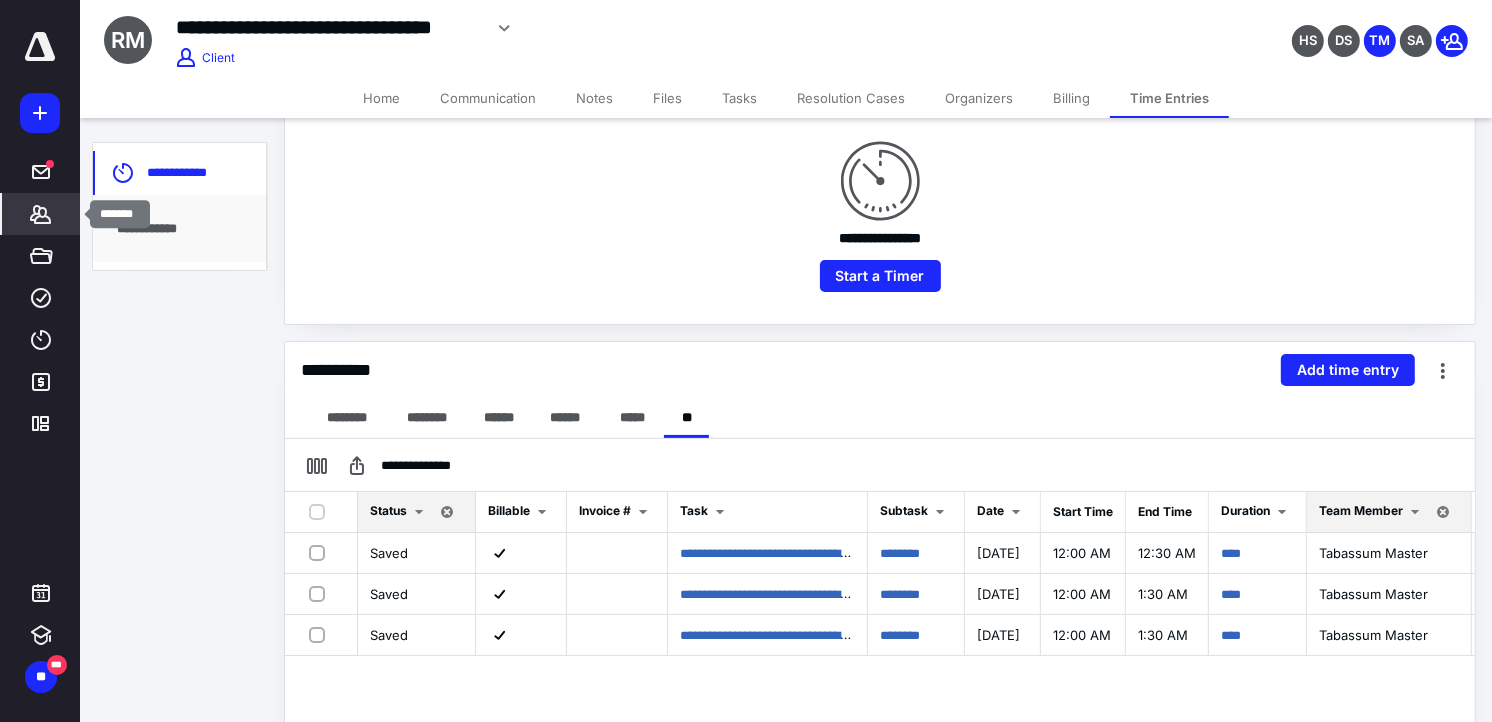 click 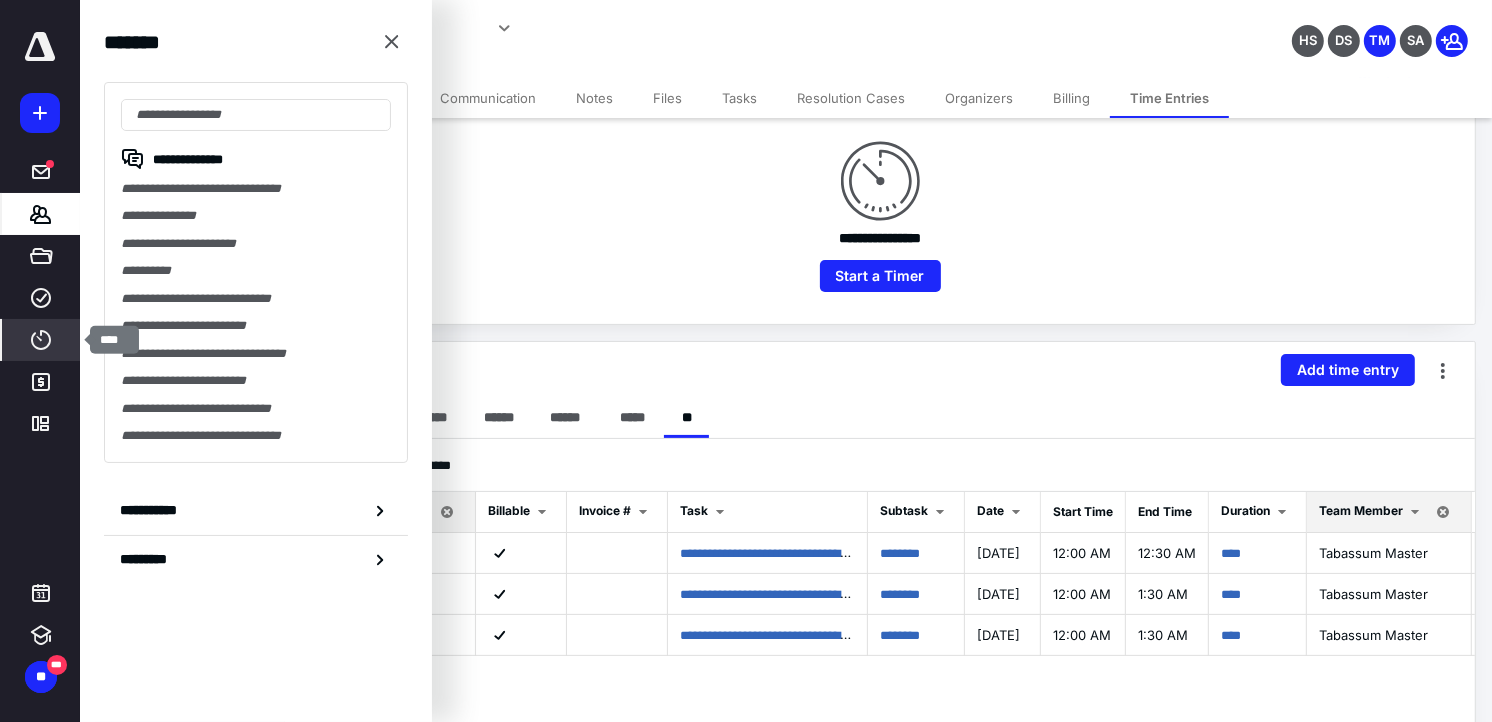 click 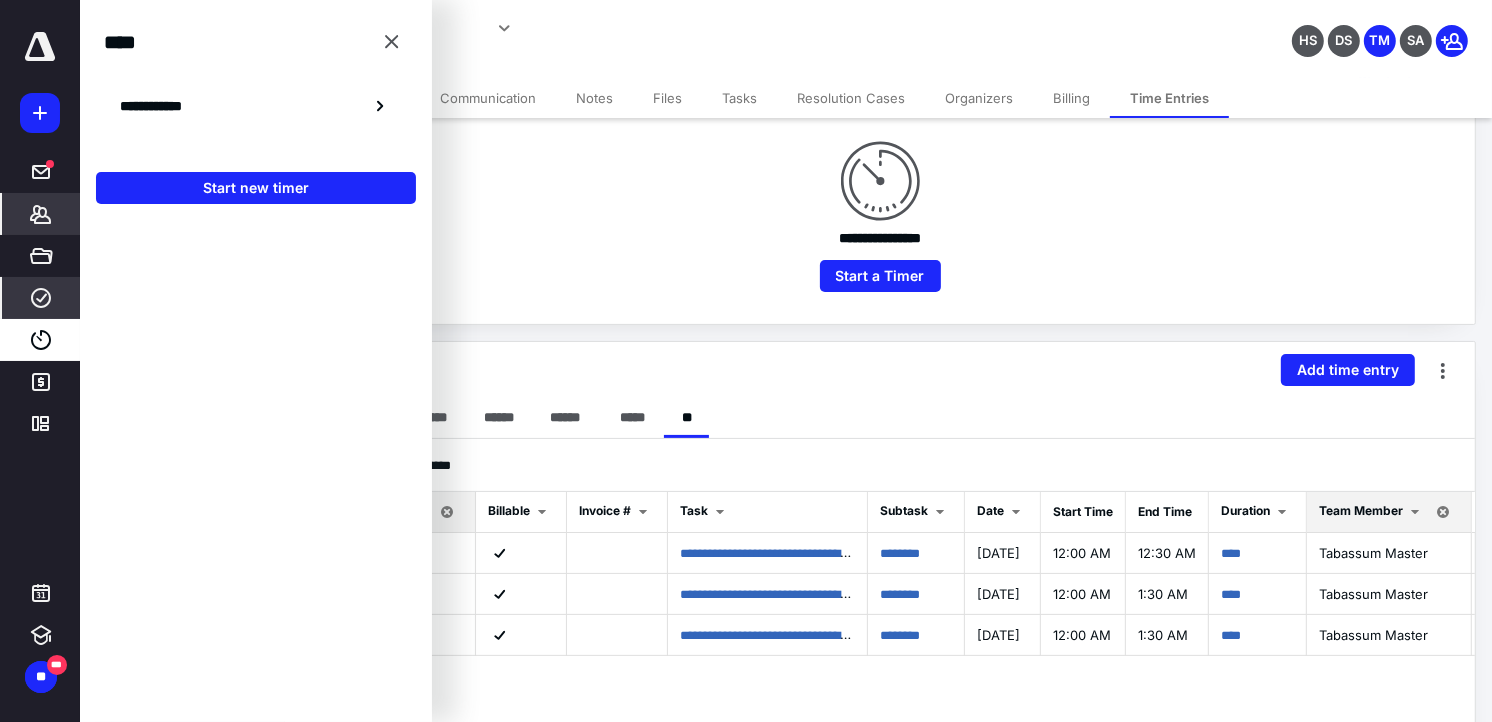 click 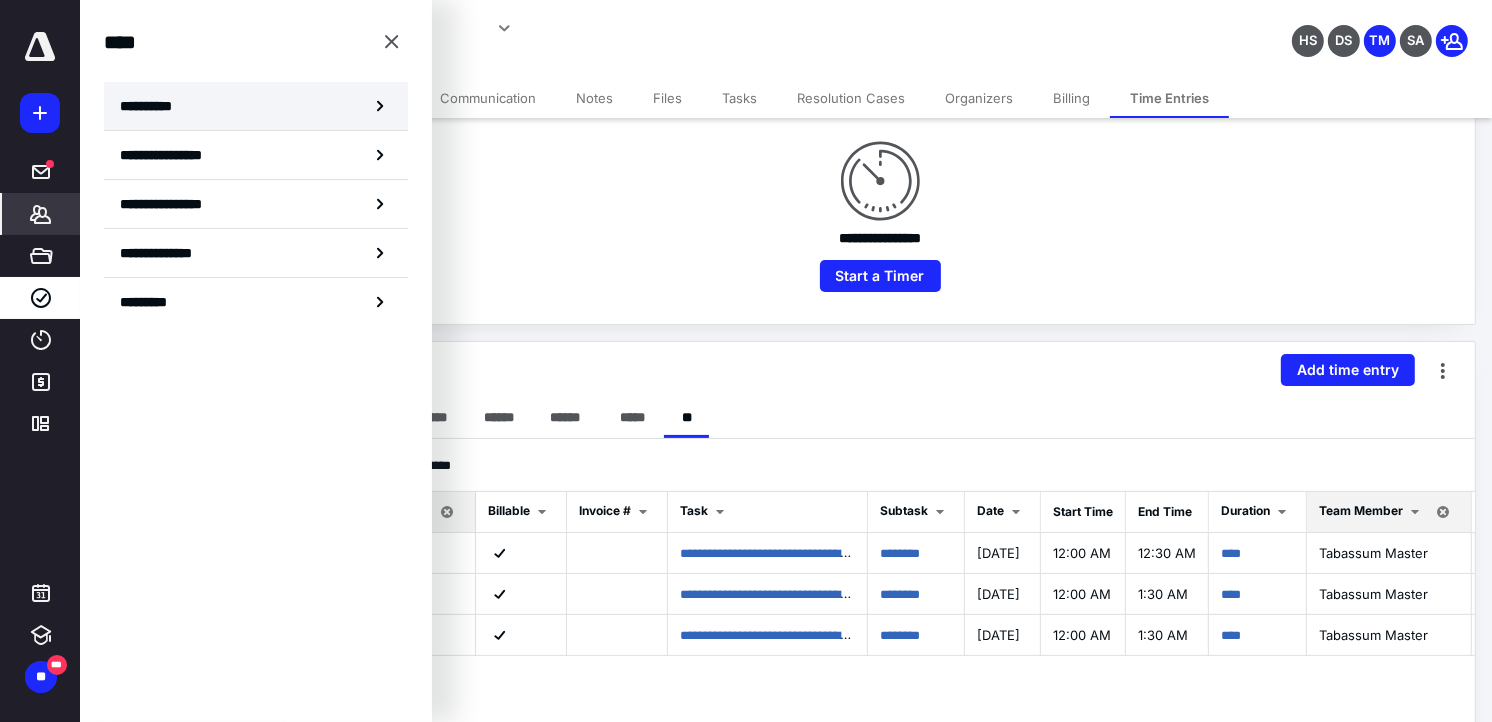 click on "**********" at bounding box center [256, 106] 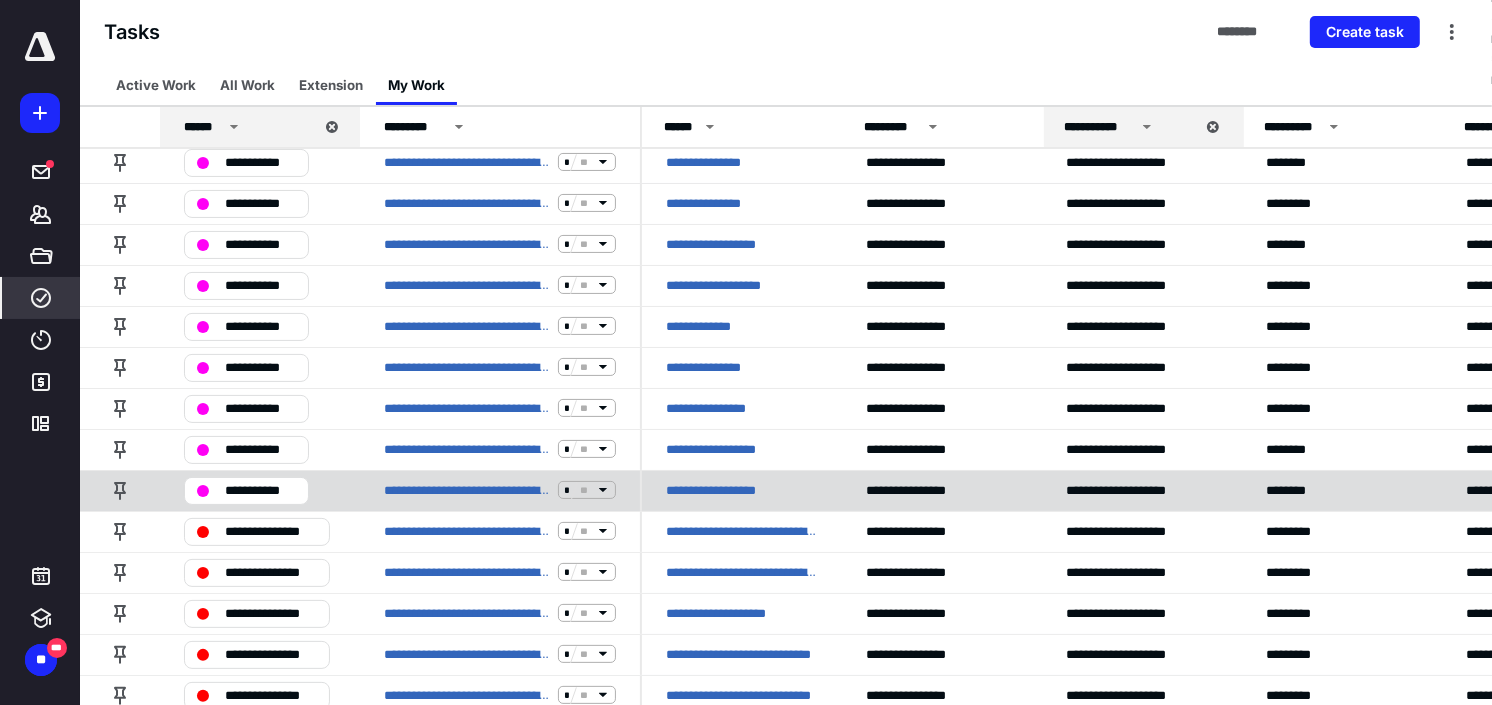 scroll, scrollTop: 555, scrollLeft: 0, axis: vertical 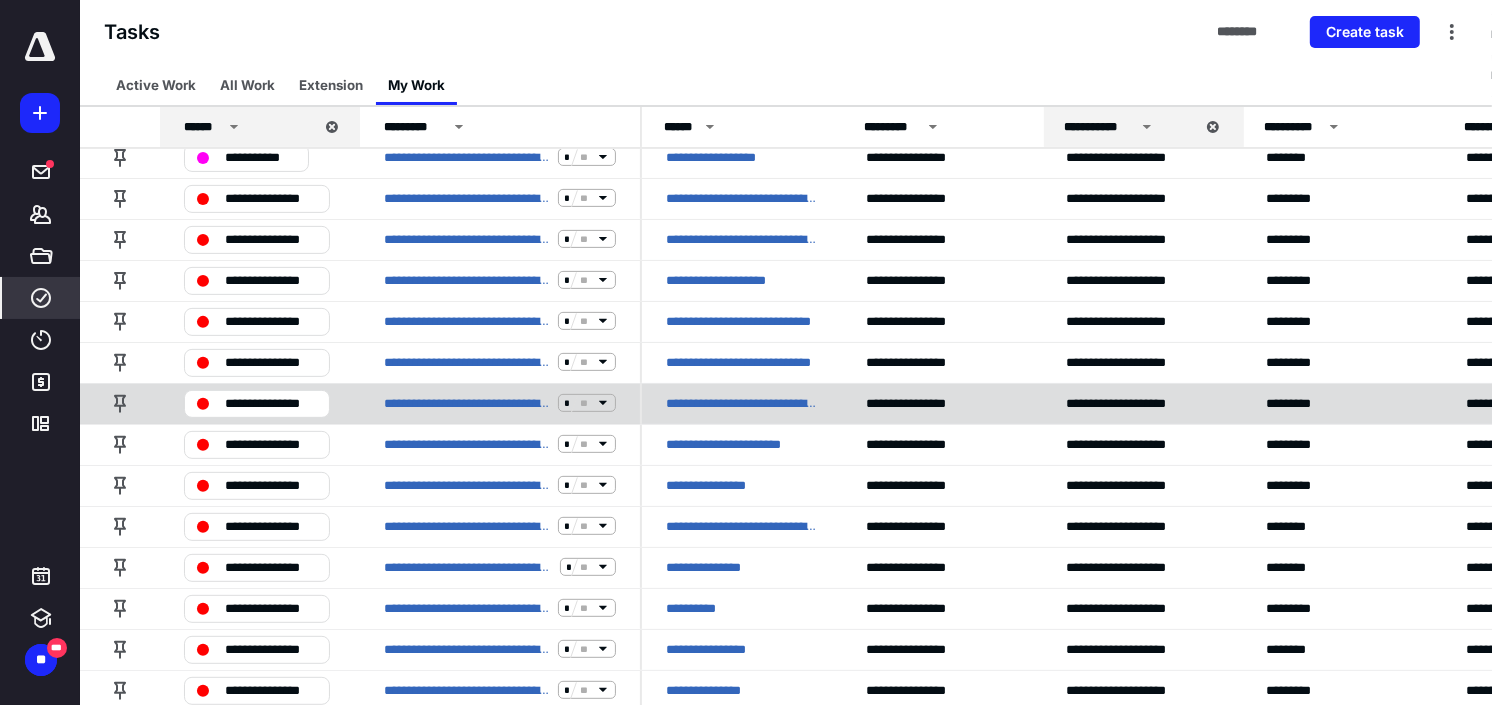 click on "**********" at bounding box center [742, 403] 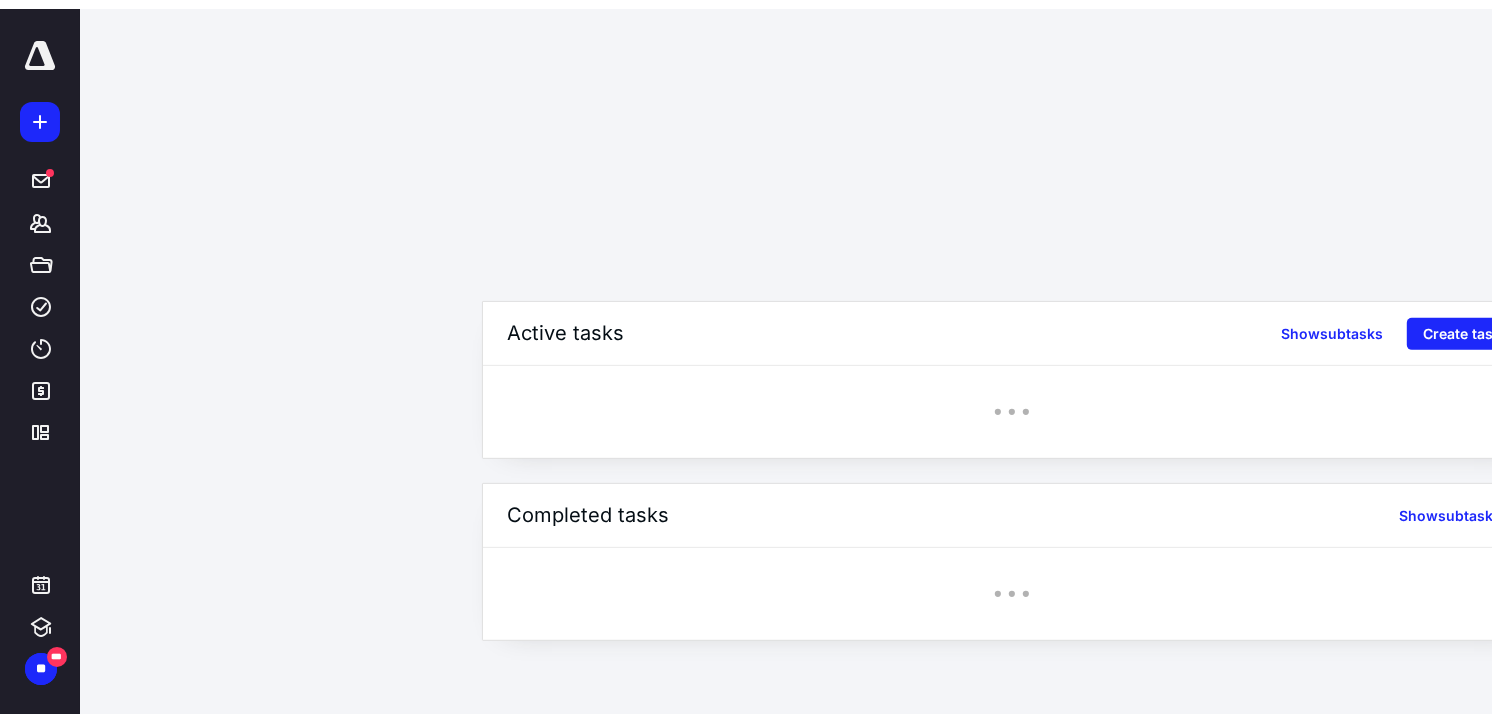 scroll, scrollTop: 0, scrollLeft: 0, axis: both 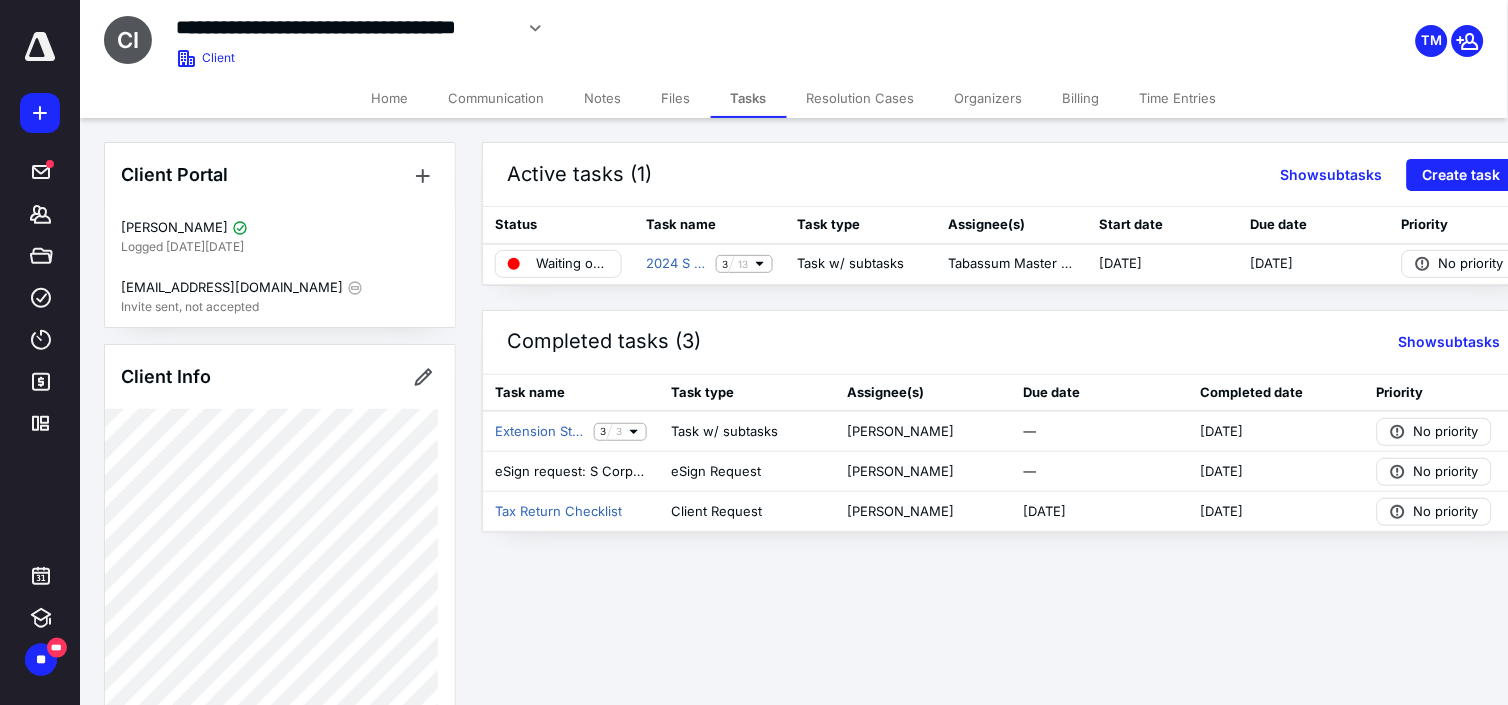 click on "Time Entries" at bounding box center [1178, 98] 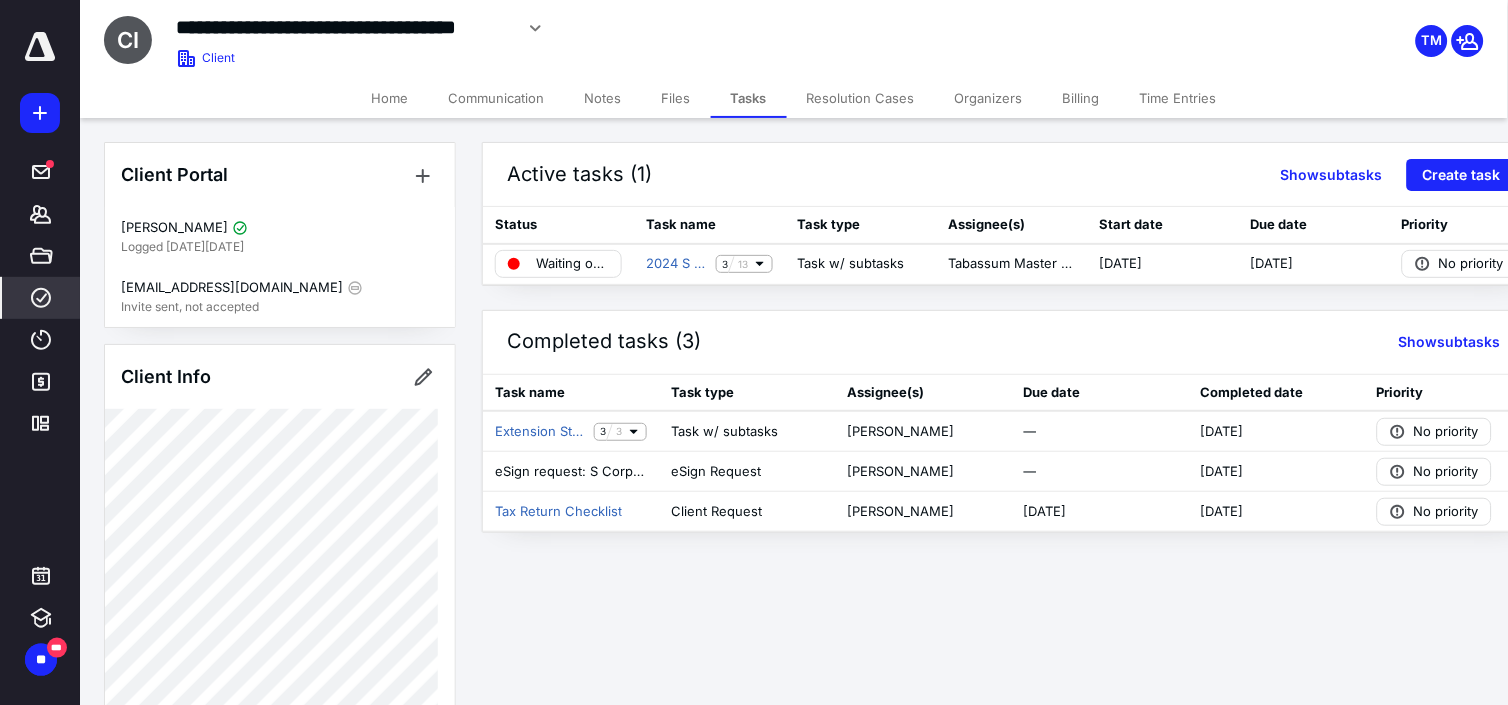 click 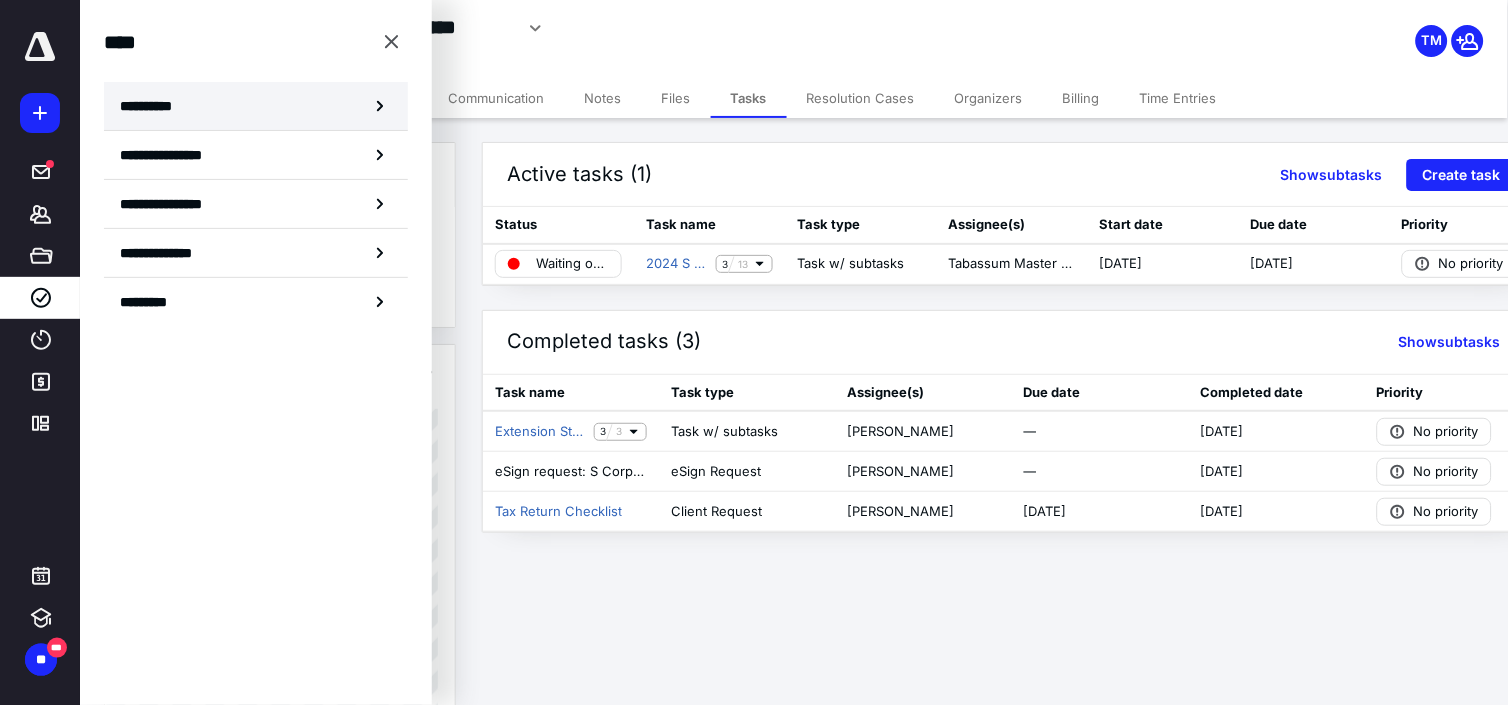 click on "**********" at bounding box center [153, 106] 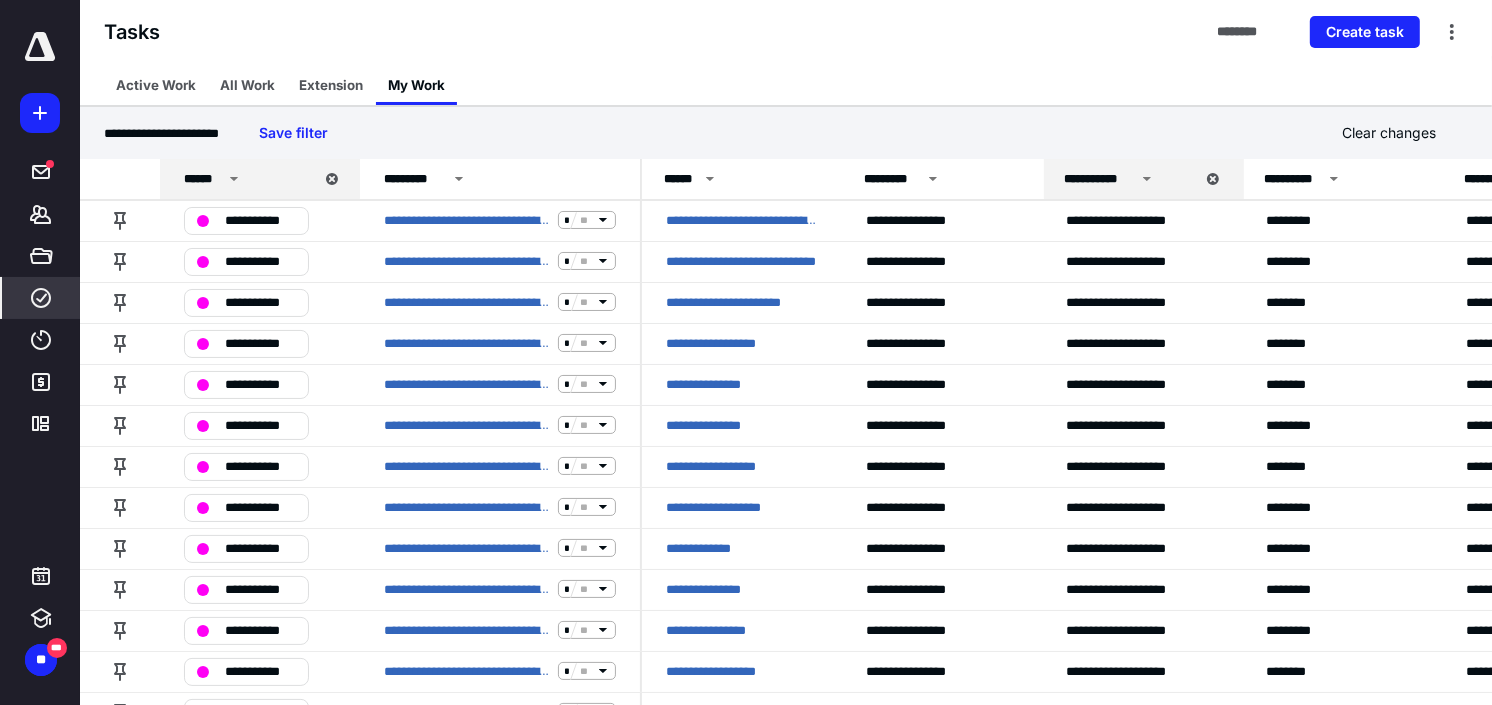click on "**********" at bounding box center [713, 425] 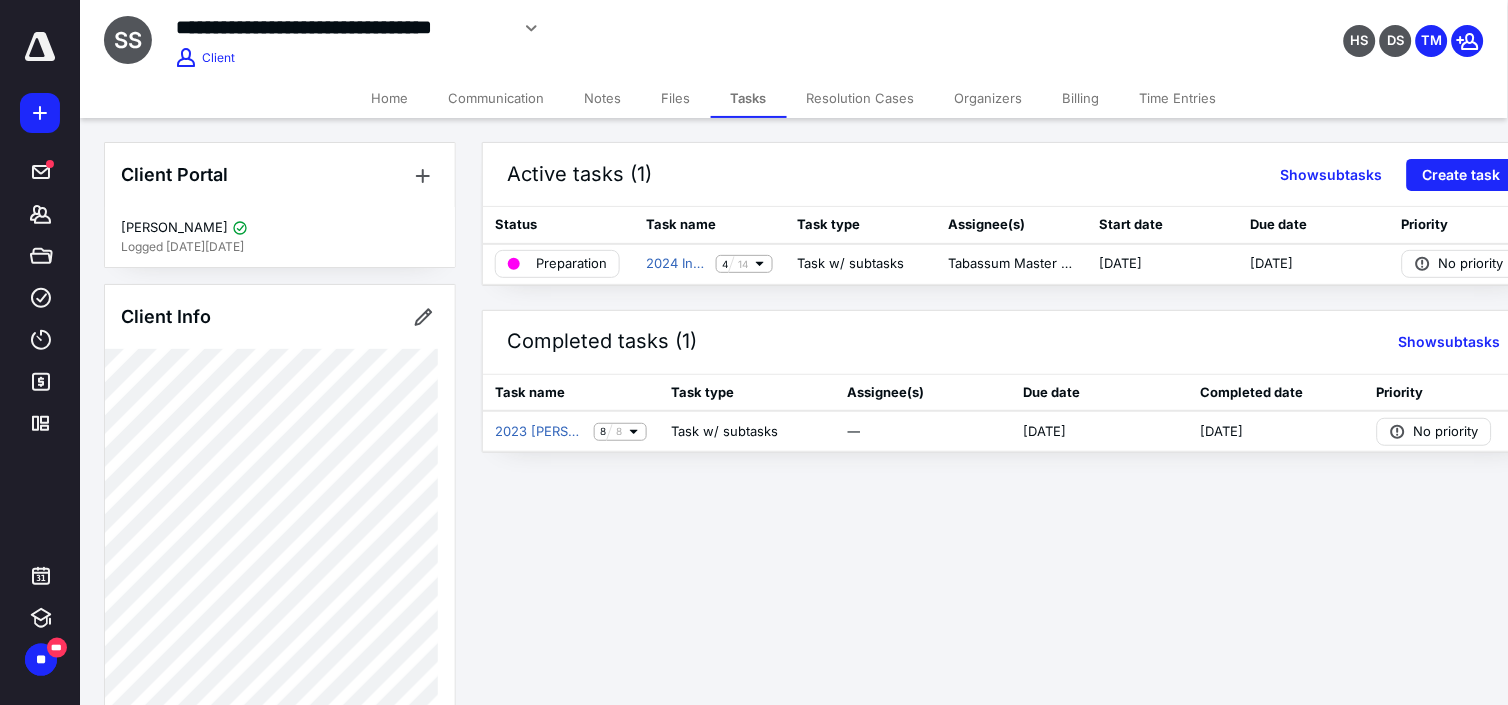 click on "Time Entries" at bounding box center (1178, 98) 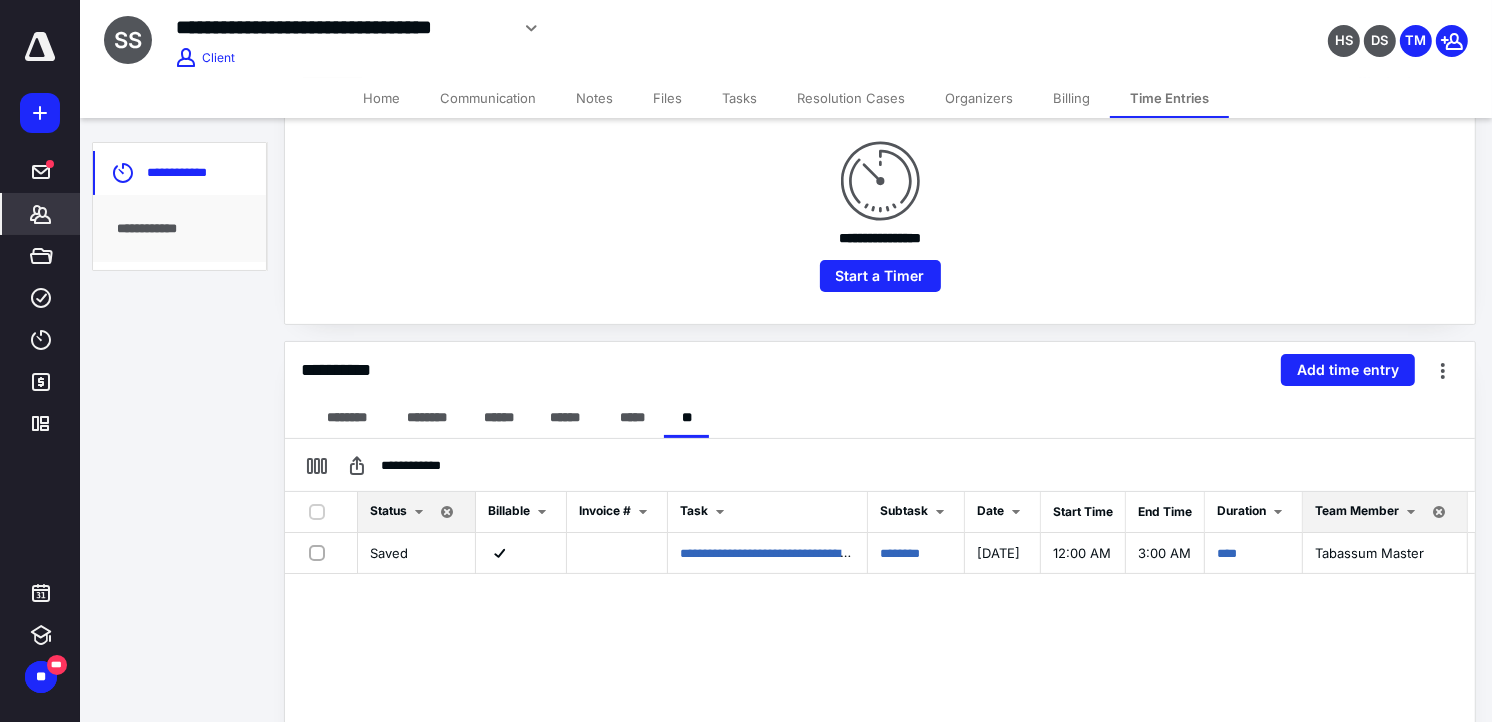 scroll, scrollTop: 0, scrollLeft: 0, axis: both 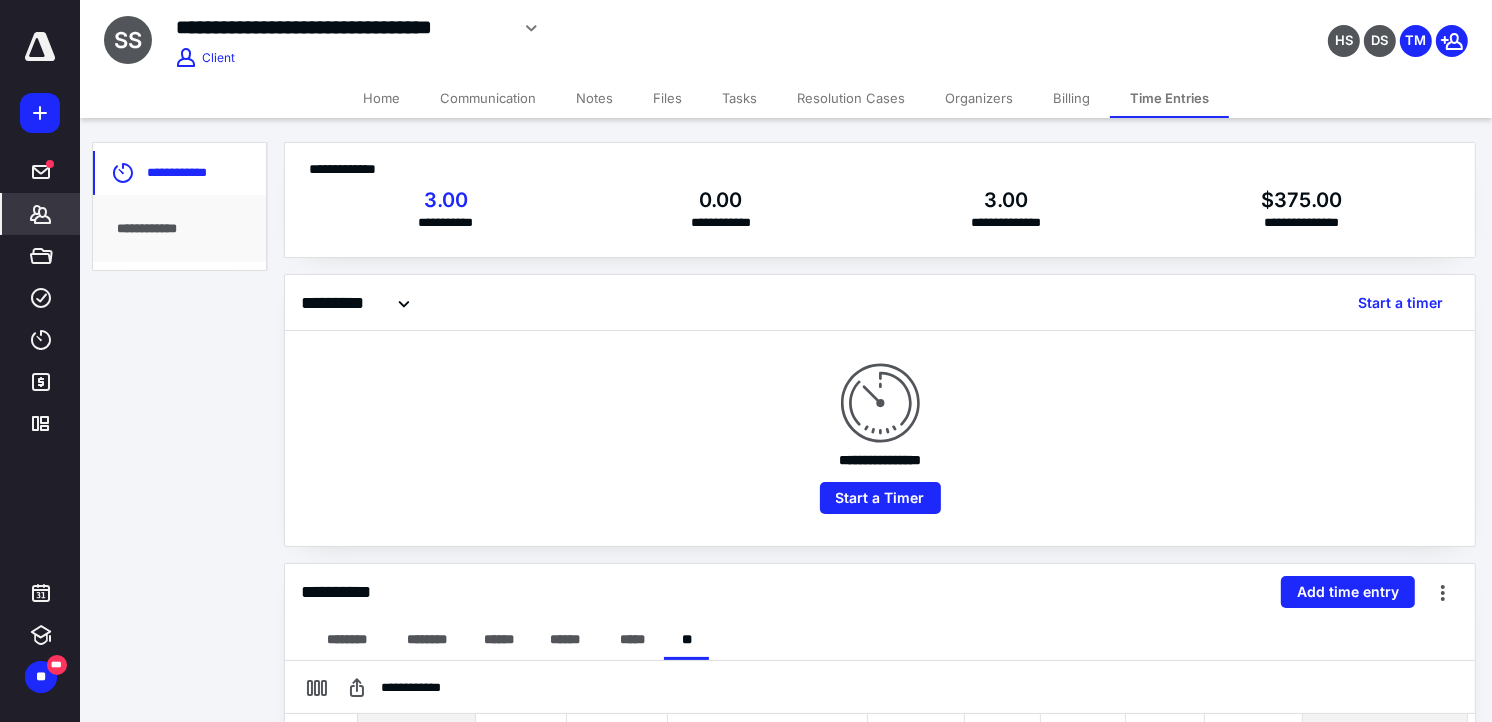 click on "Files" at bounding box center [667, 98] 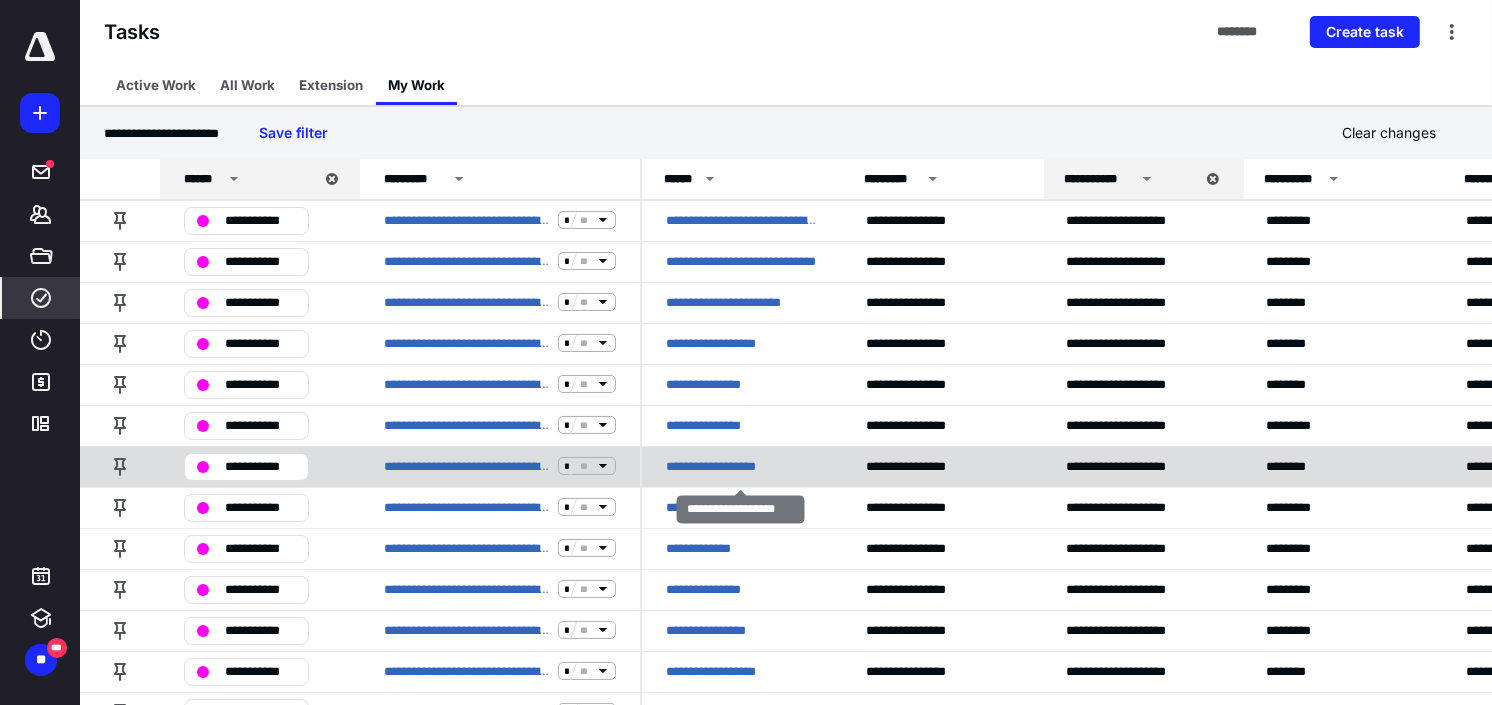click on "**********" at bounding box center (724, 466) 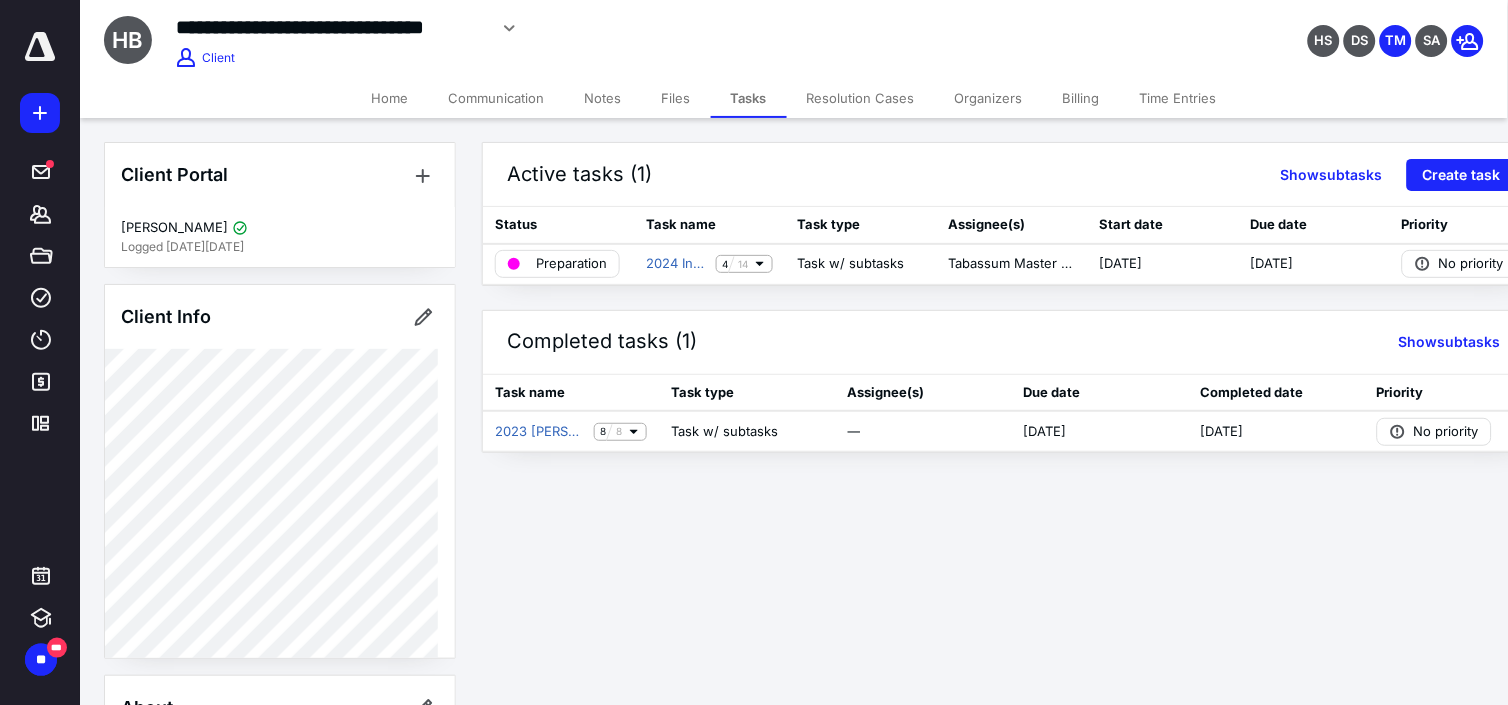 click on "Time Entries" at bounding box center [1178, 98] 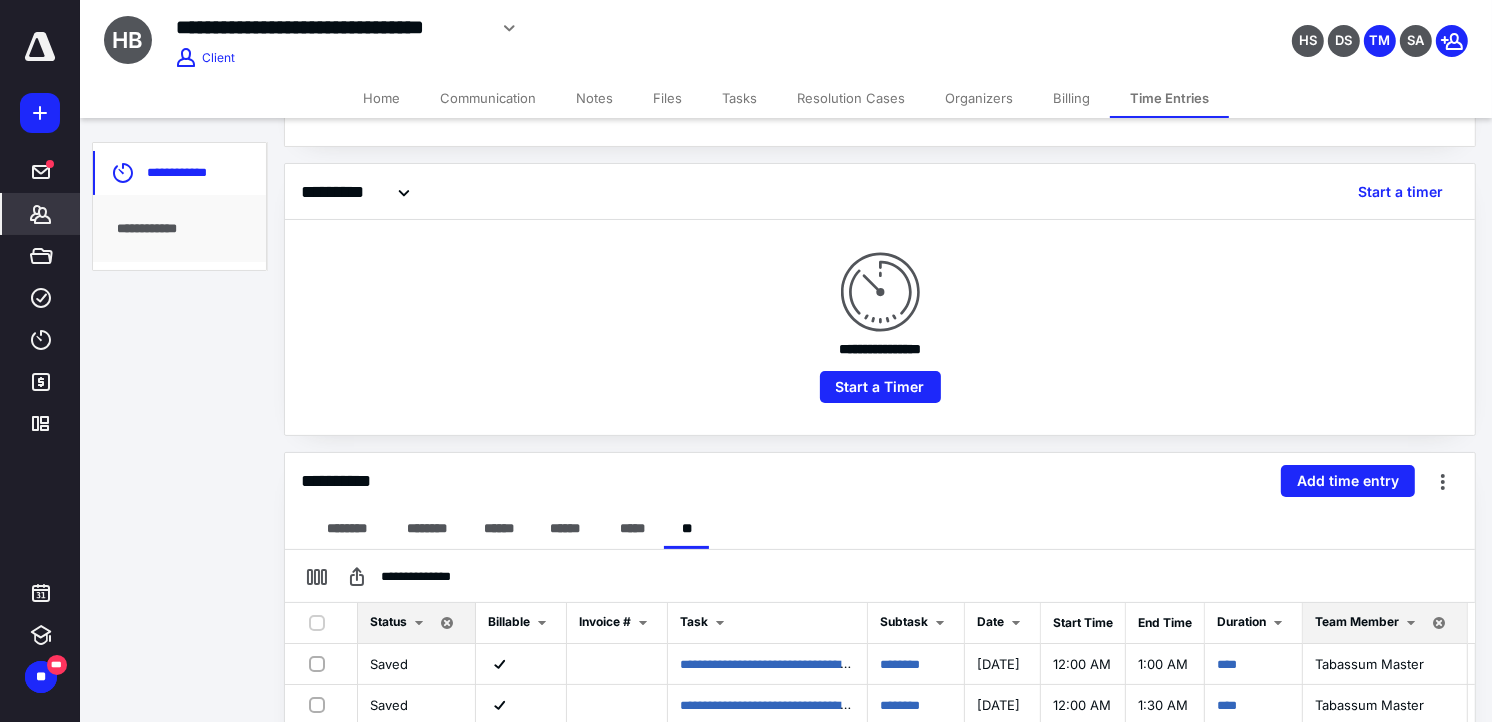scroll, scrollTop: 222, scrollLeft: 0, axis: vertical 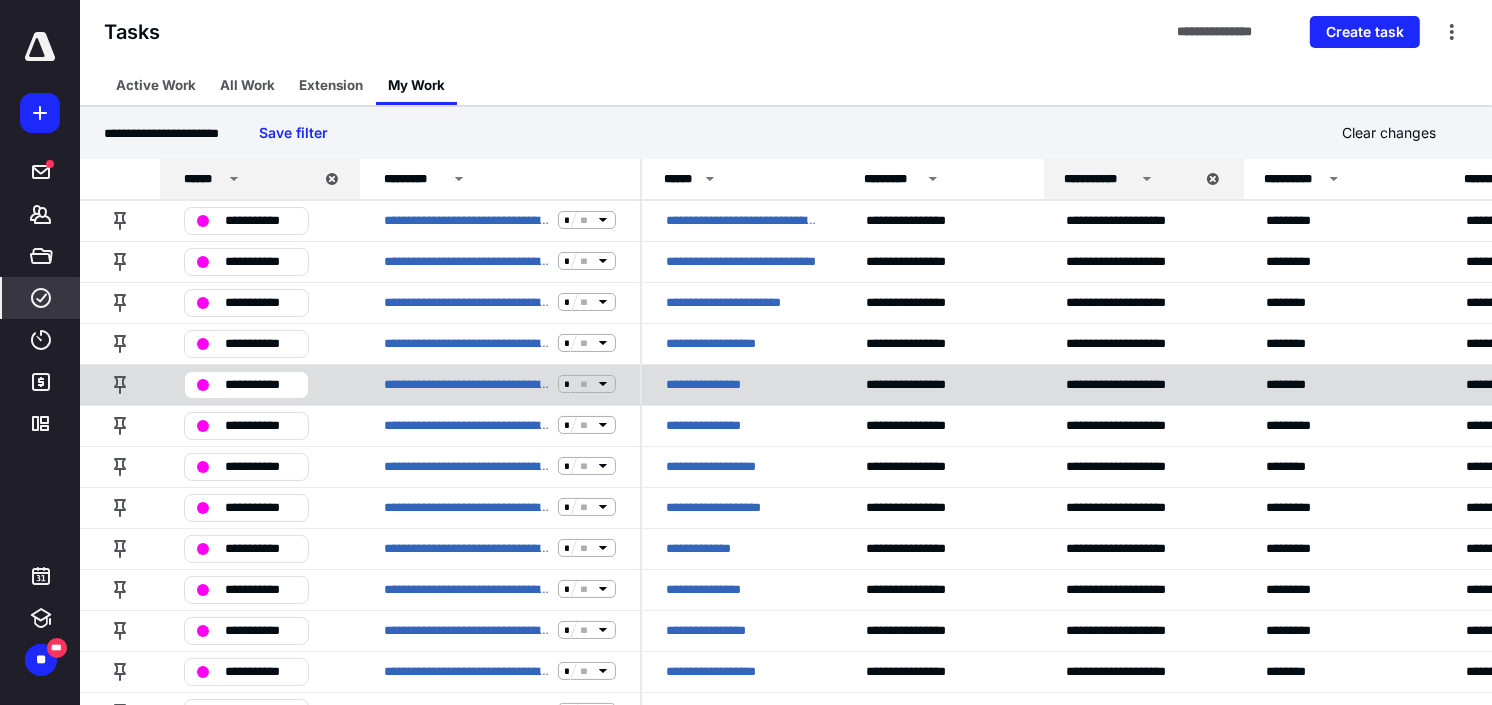 click on "**********" at bounding box center (718, 384) 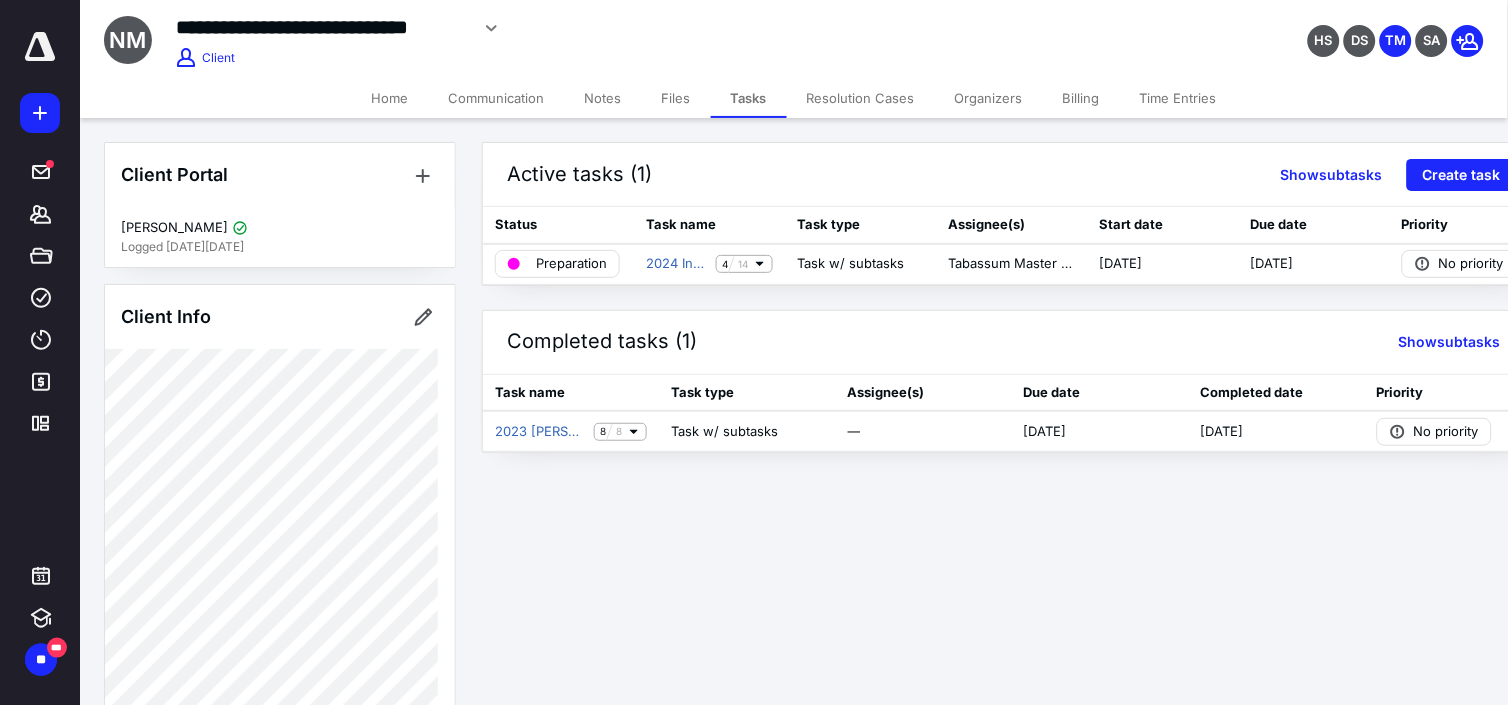 click on "Time Entries" at bounding box center (1178, 98) 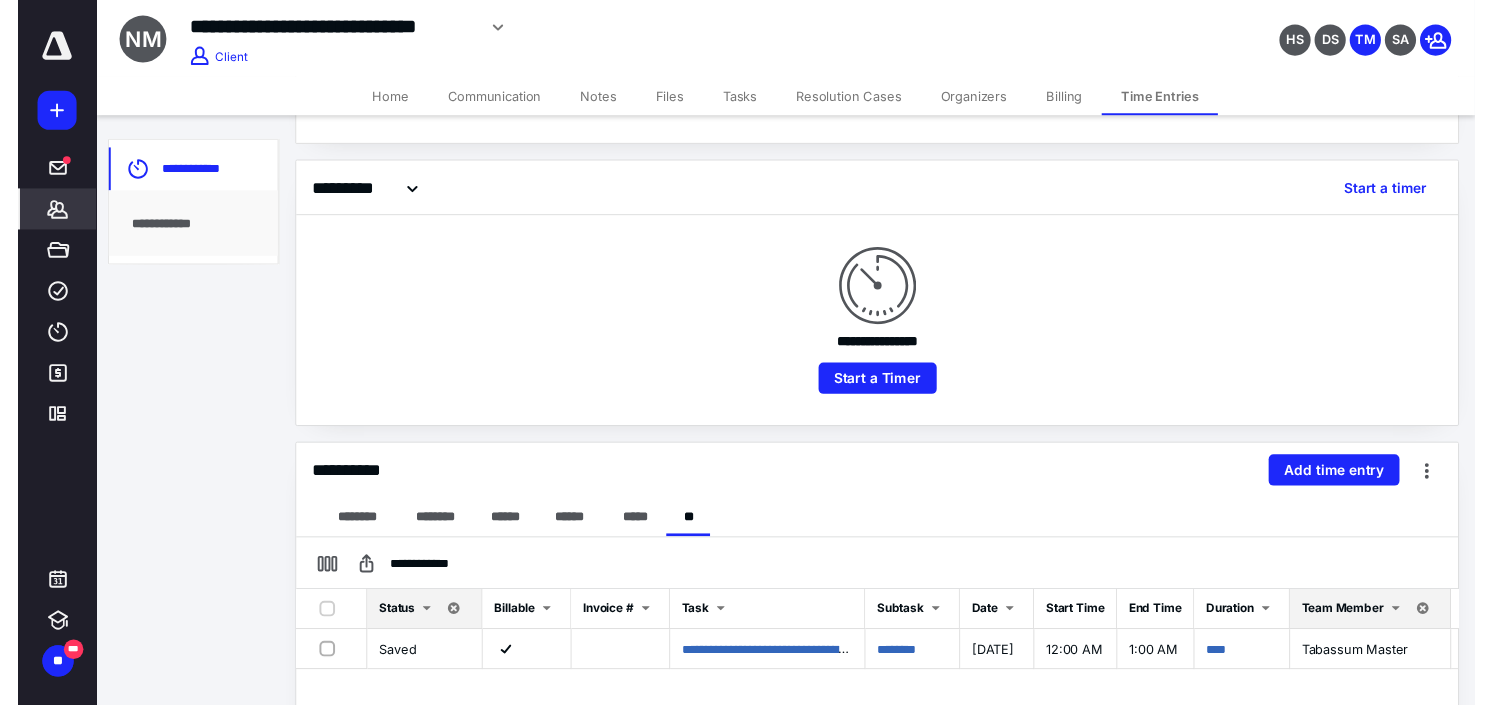 scroll, scrollTop: 0, scrollLeft: 0, axis: both 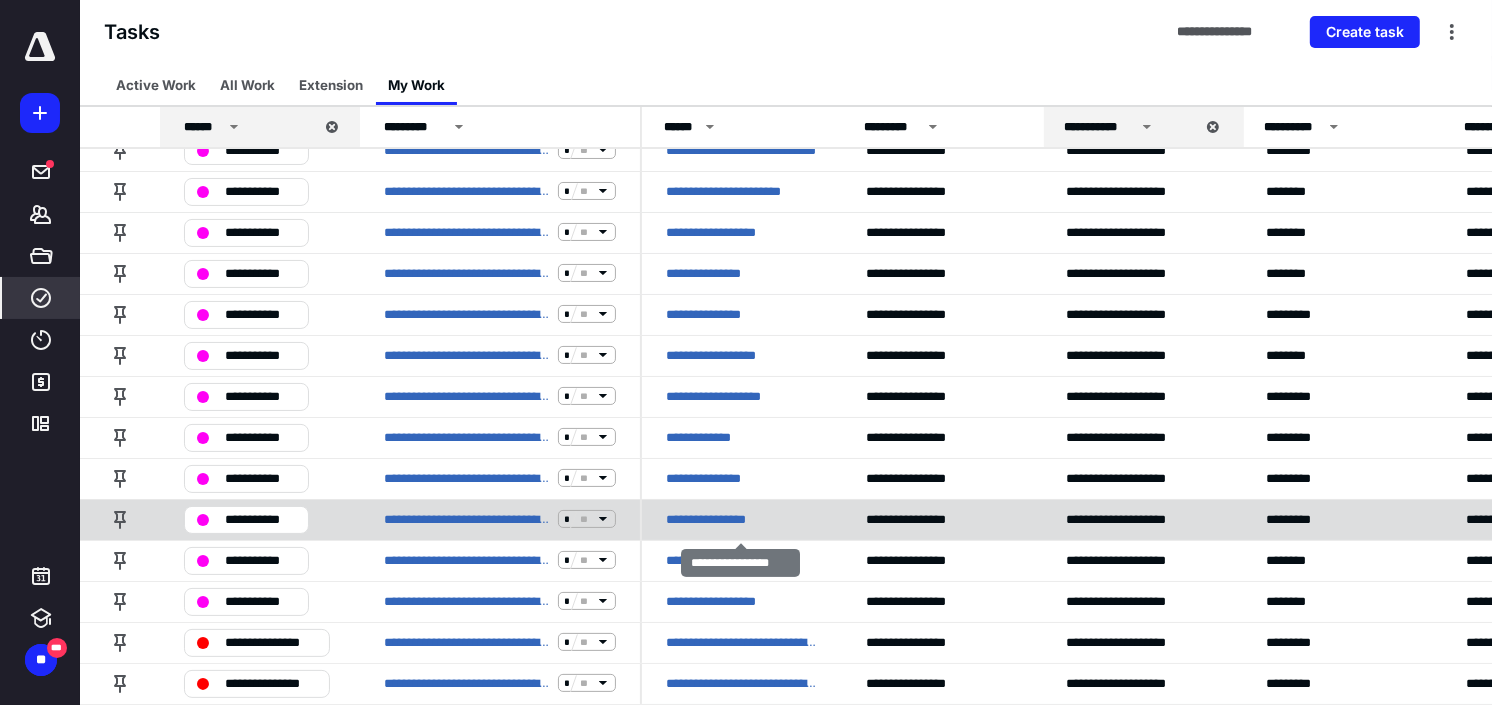 click on "**********" at bounding box center [719, 519] 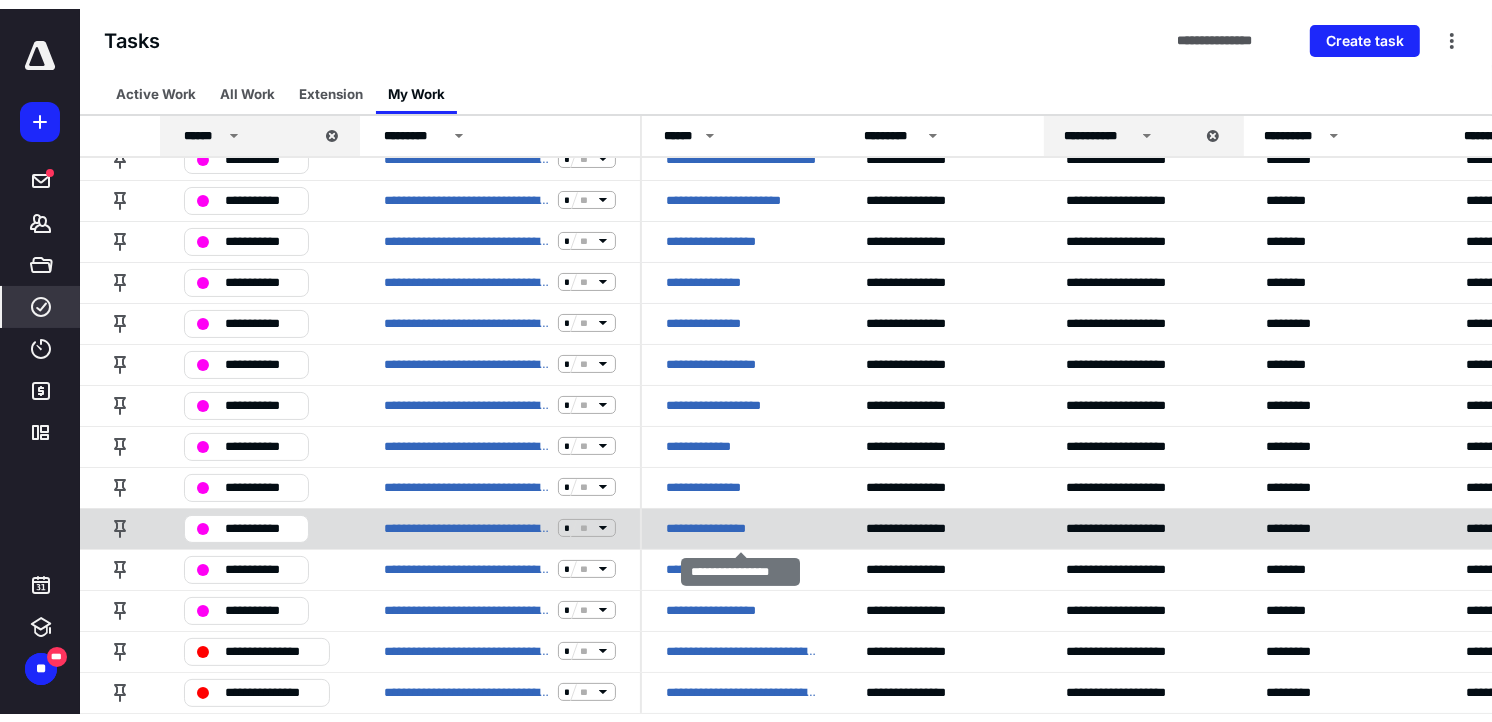 scroll, scrollTop: 0, scrollLeft: 0, axis: both 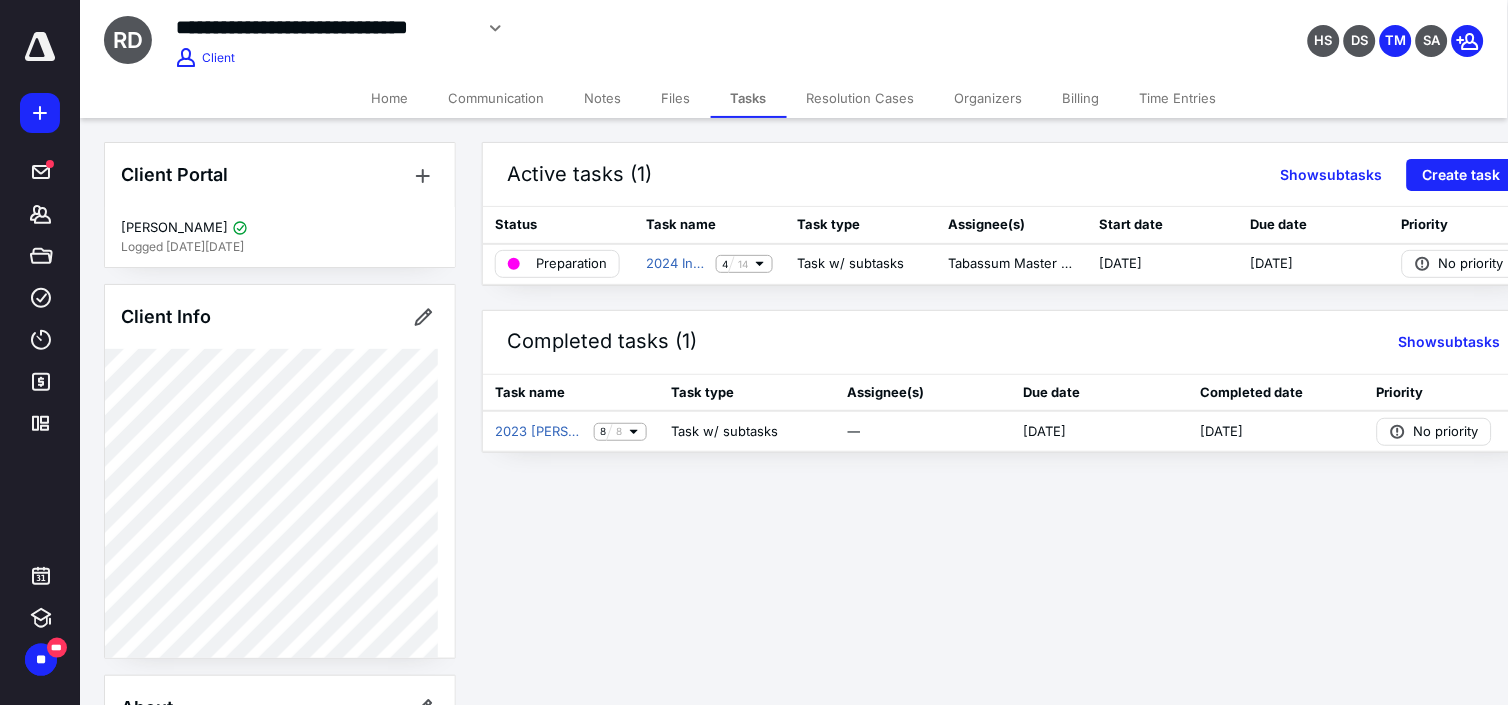 click on "Time Entries" at bounding box center [1178, 98] 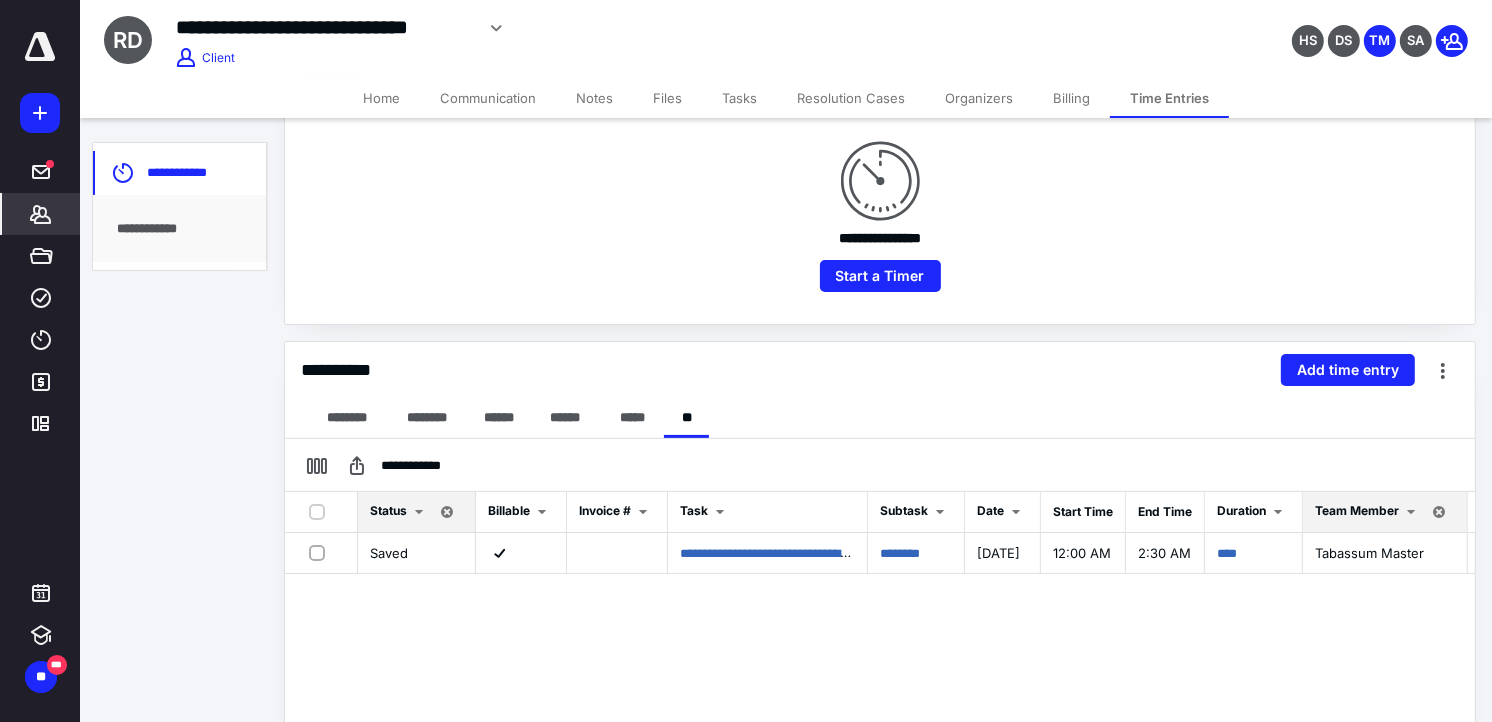 scroll, scrollTop: 111, scrollLeft: 0, axis: vertical 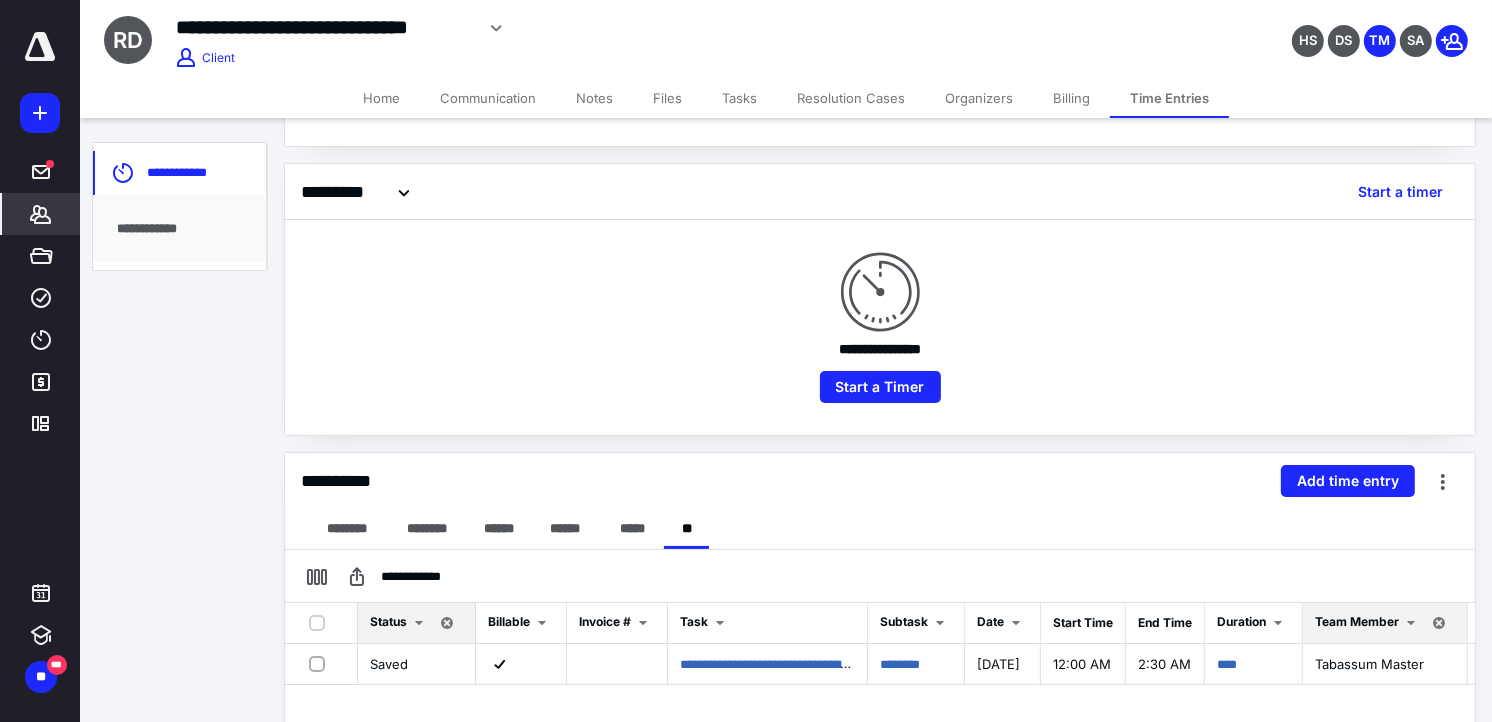 click on "Files" at bounding box center [667, 98] 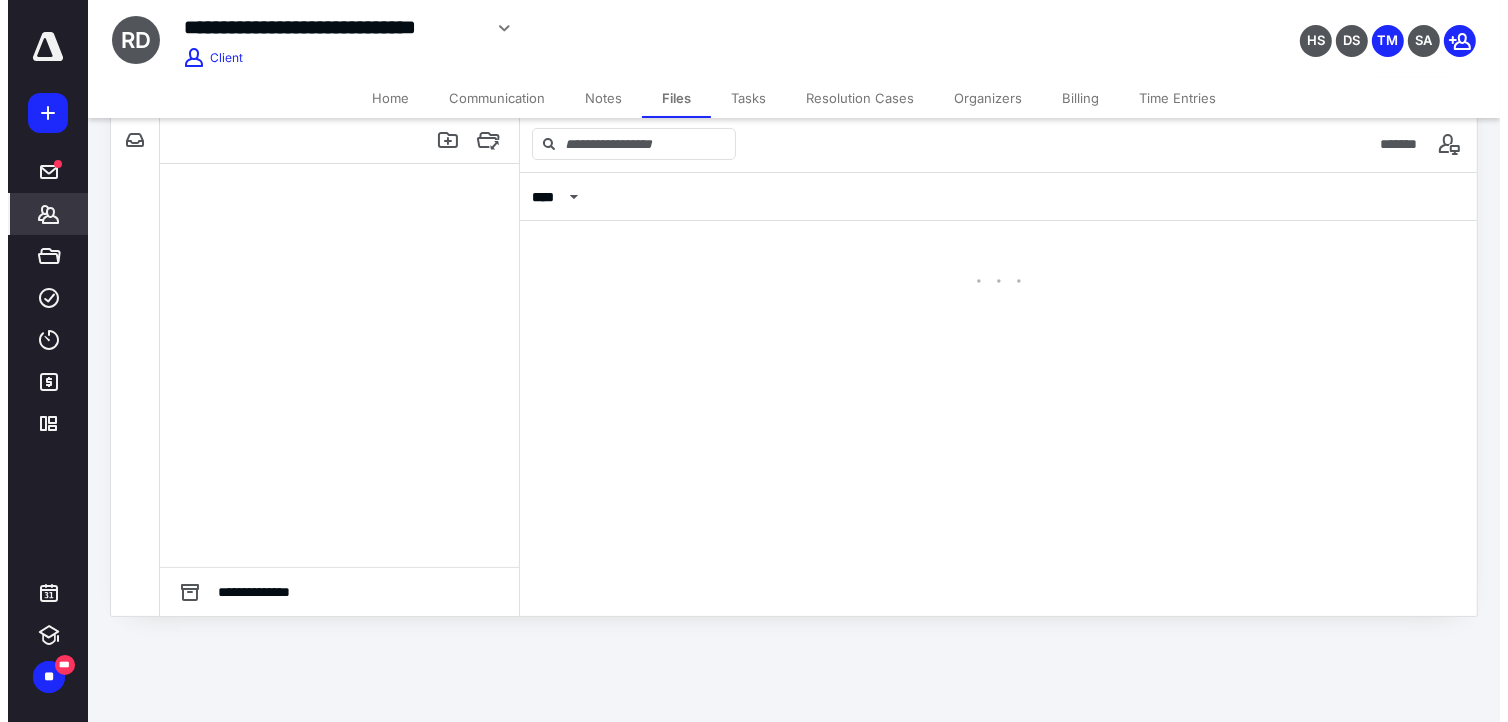scroll, scrollTop: 0, scrollLeft: 0, axis: both 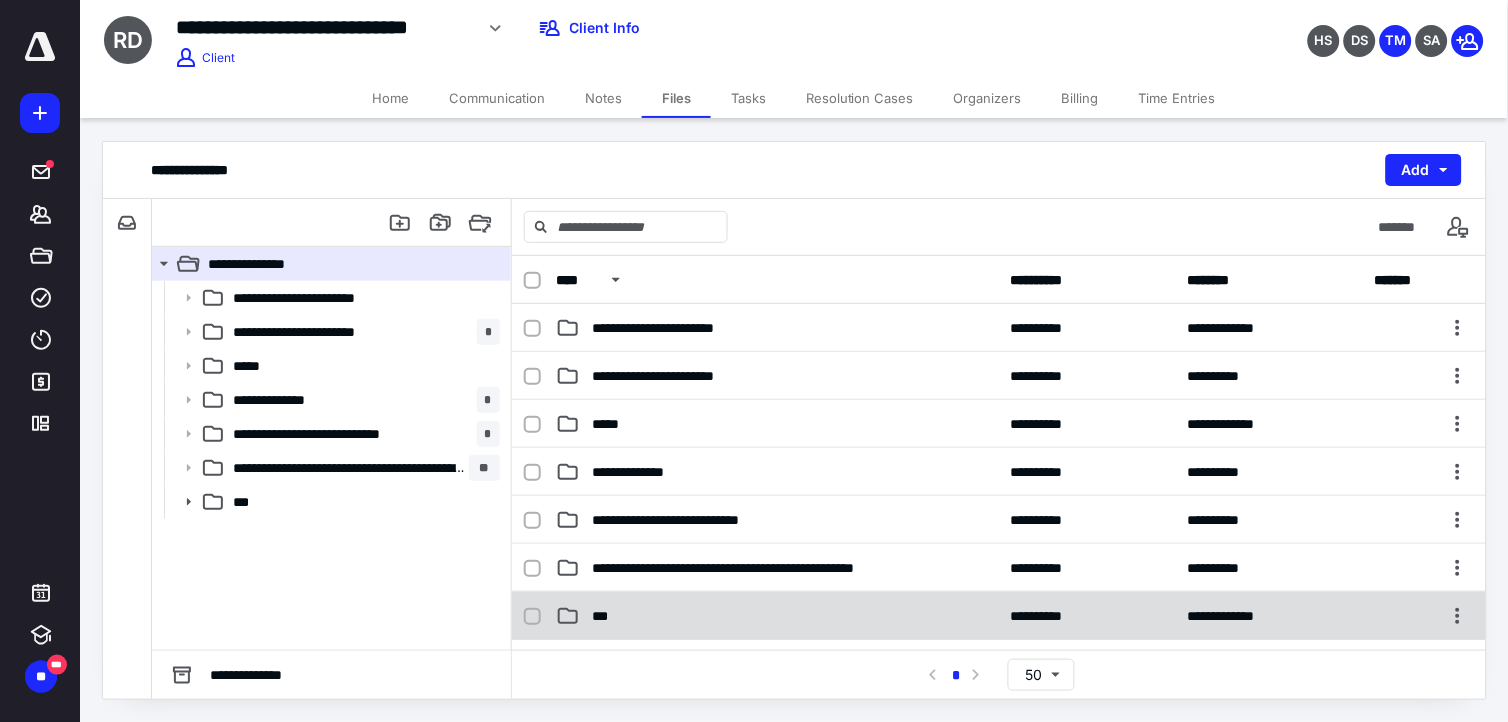 click on "***" at bounding box center [604, 616] 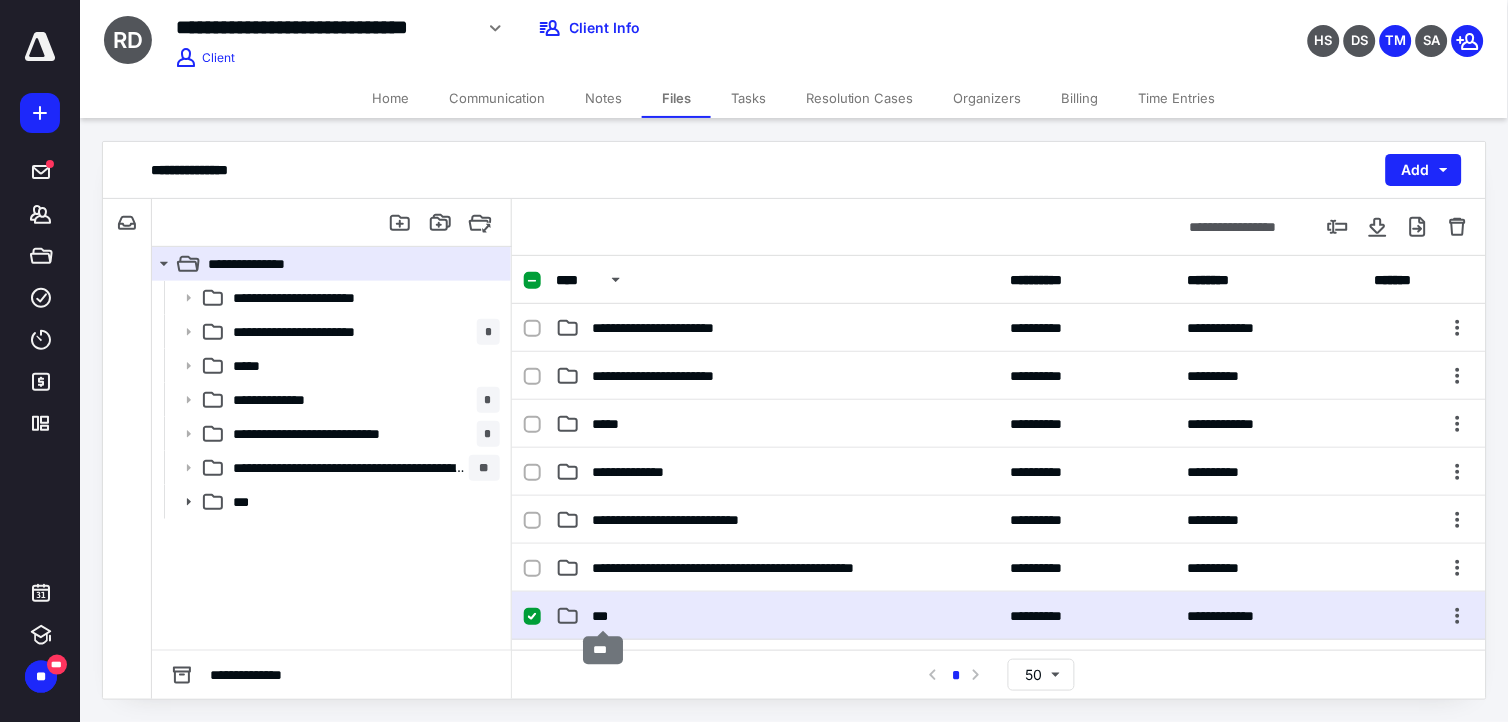 click on "***" at bounding box center (604, 616) 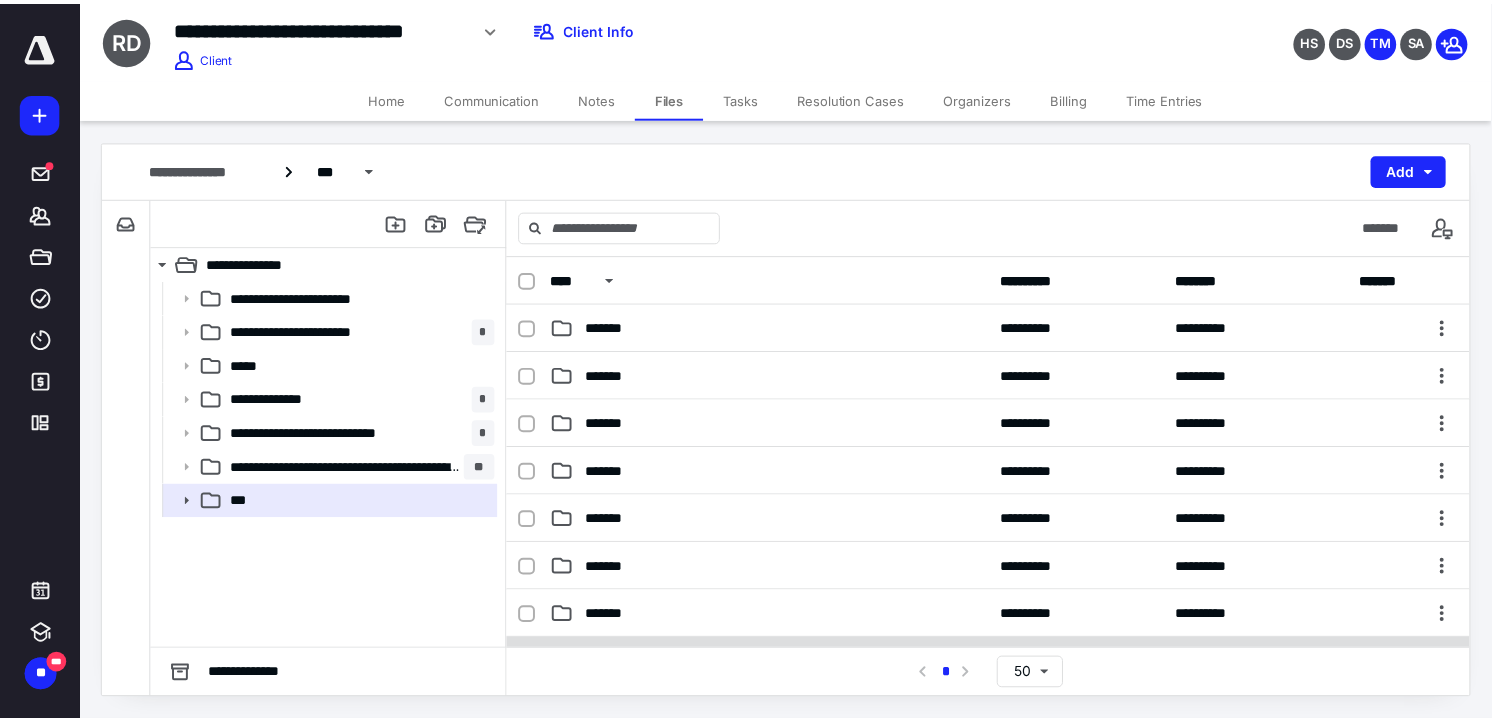 scroll, scrollTop: 222, scrollLeft: 0, axis: vertical 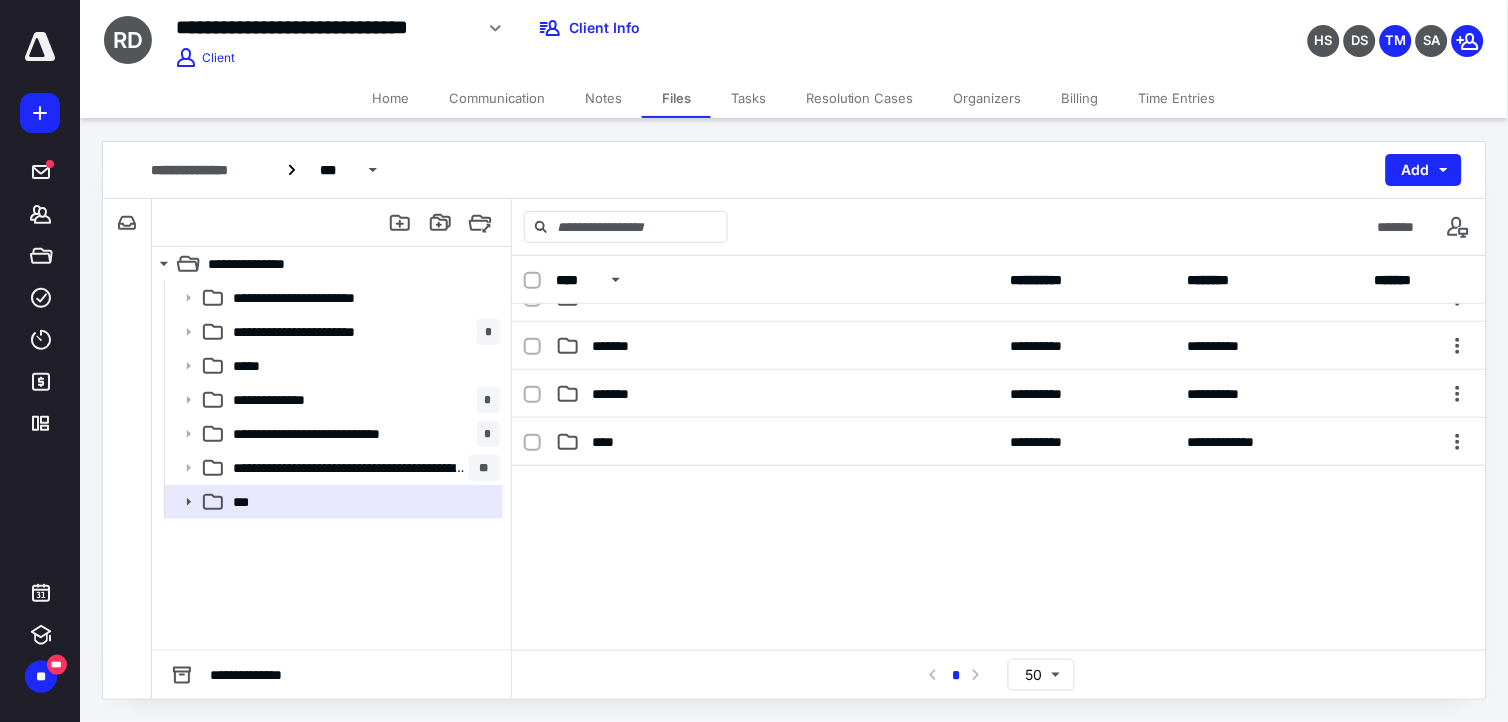 click on "Home" at bounding box center (390, 98) 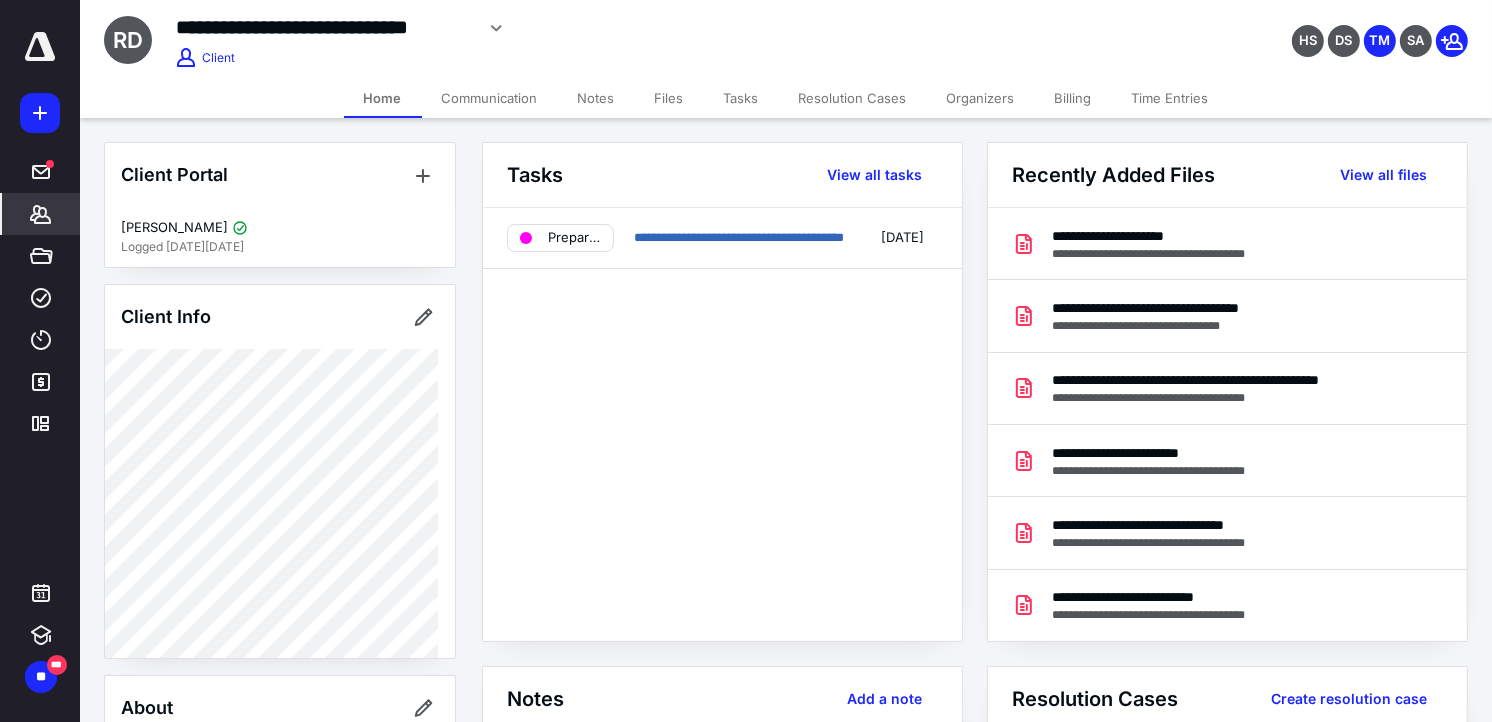 click on "Time Entries" at bounding box center (1170, 98) 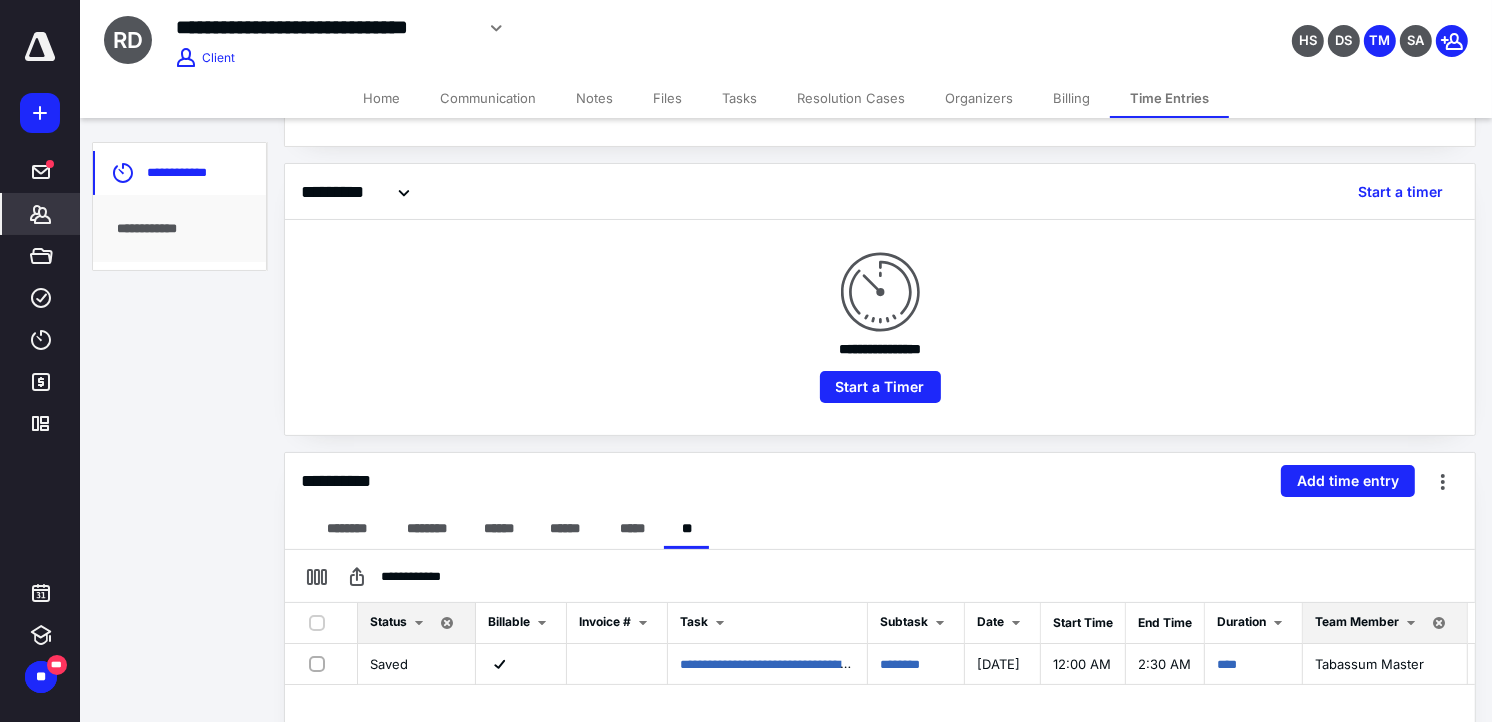 scroll, scrollTop: 222, scrollLeft: 0, axis: vertical 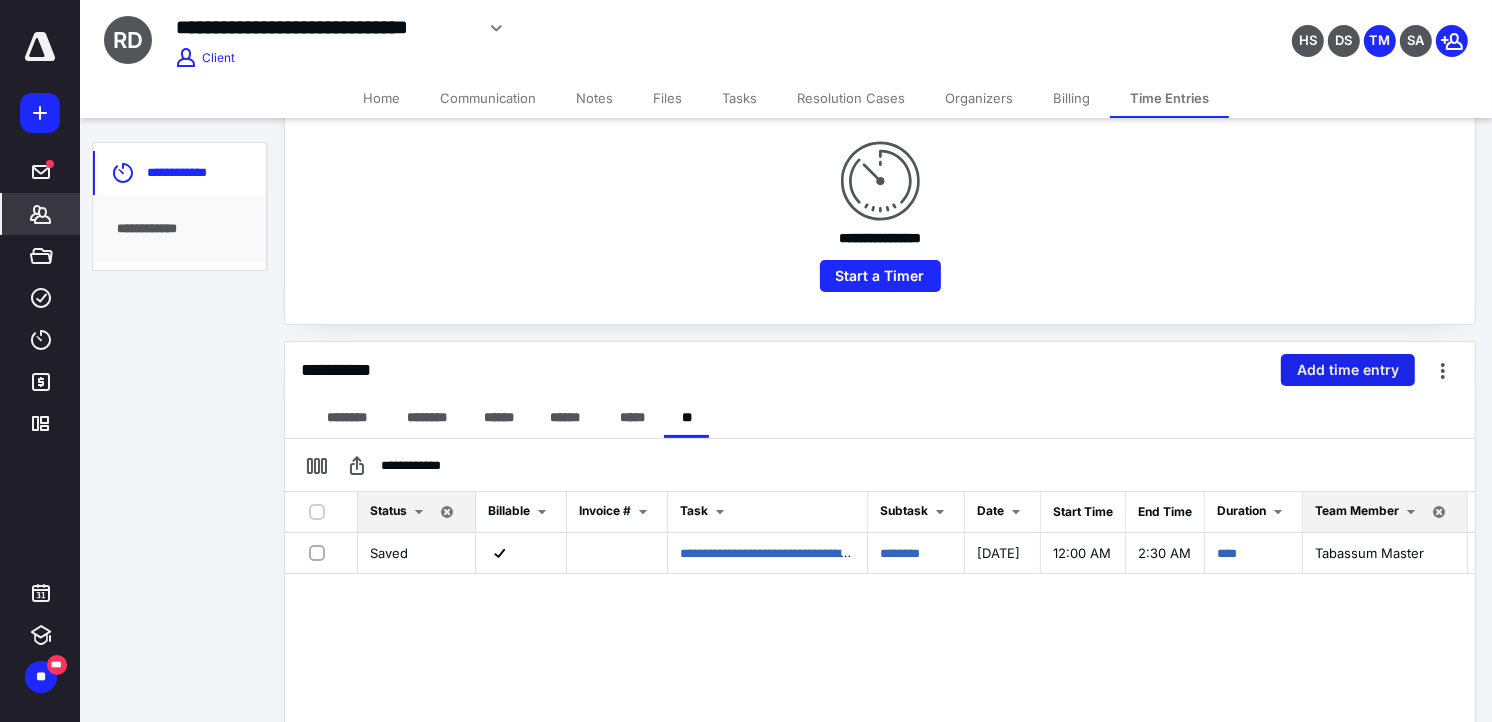 click on "Add time entry" at bounding box center (1348, 370) 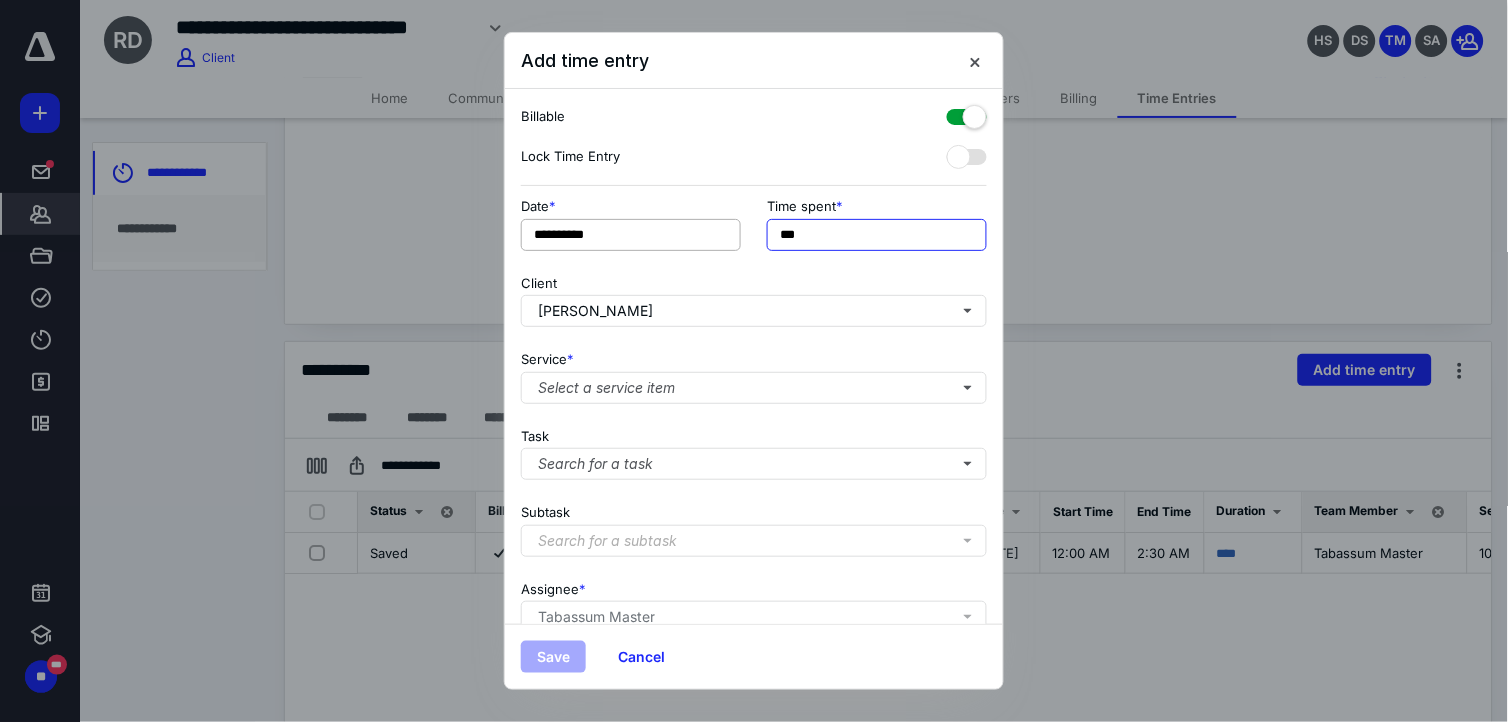 drag, startPoint x: 840, startPoint y: 235, endPoint x: 641, endPoint y: 230, distance: 199.0628 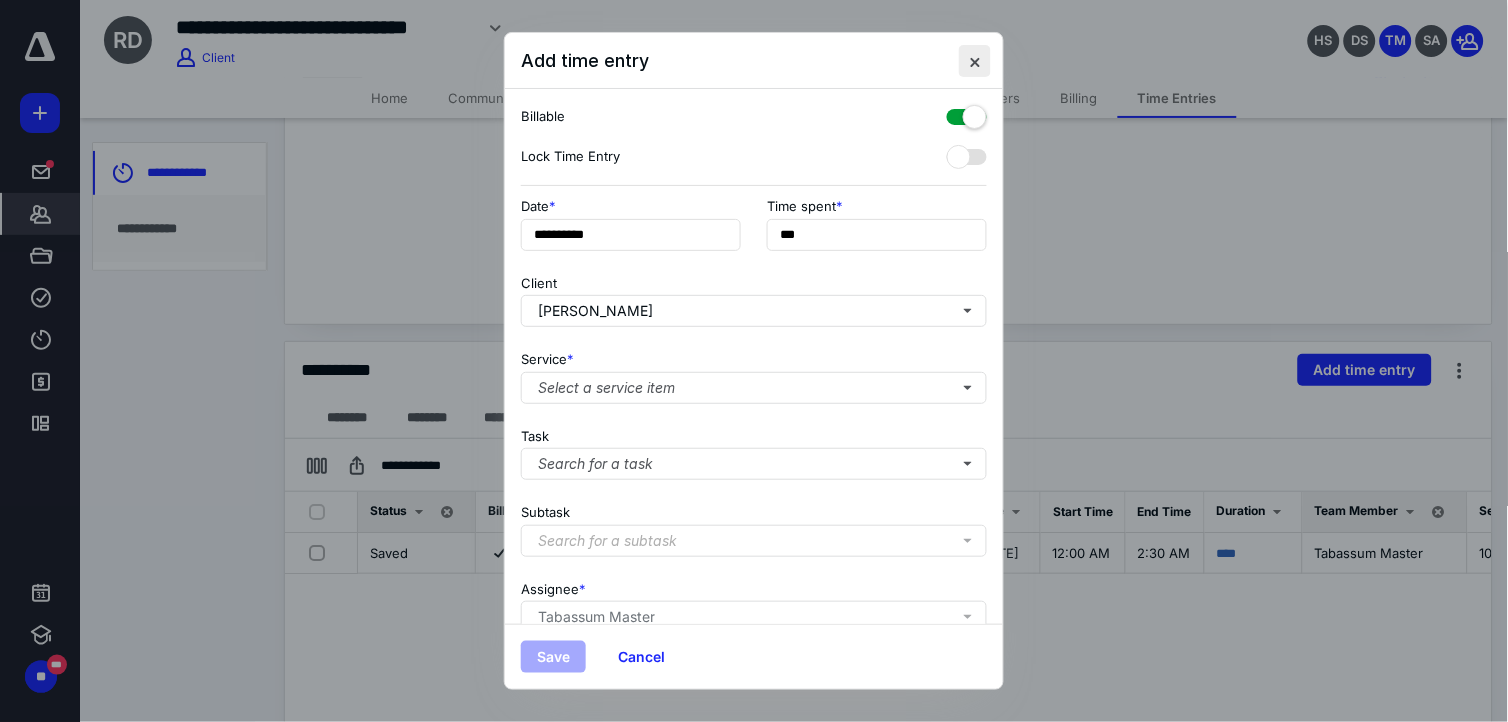 click at bounding box center [975, 61] 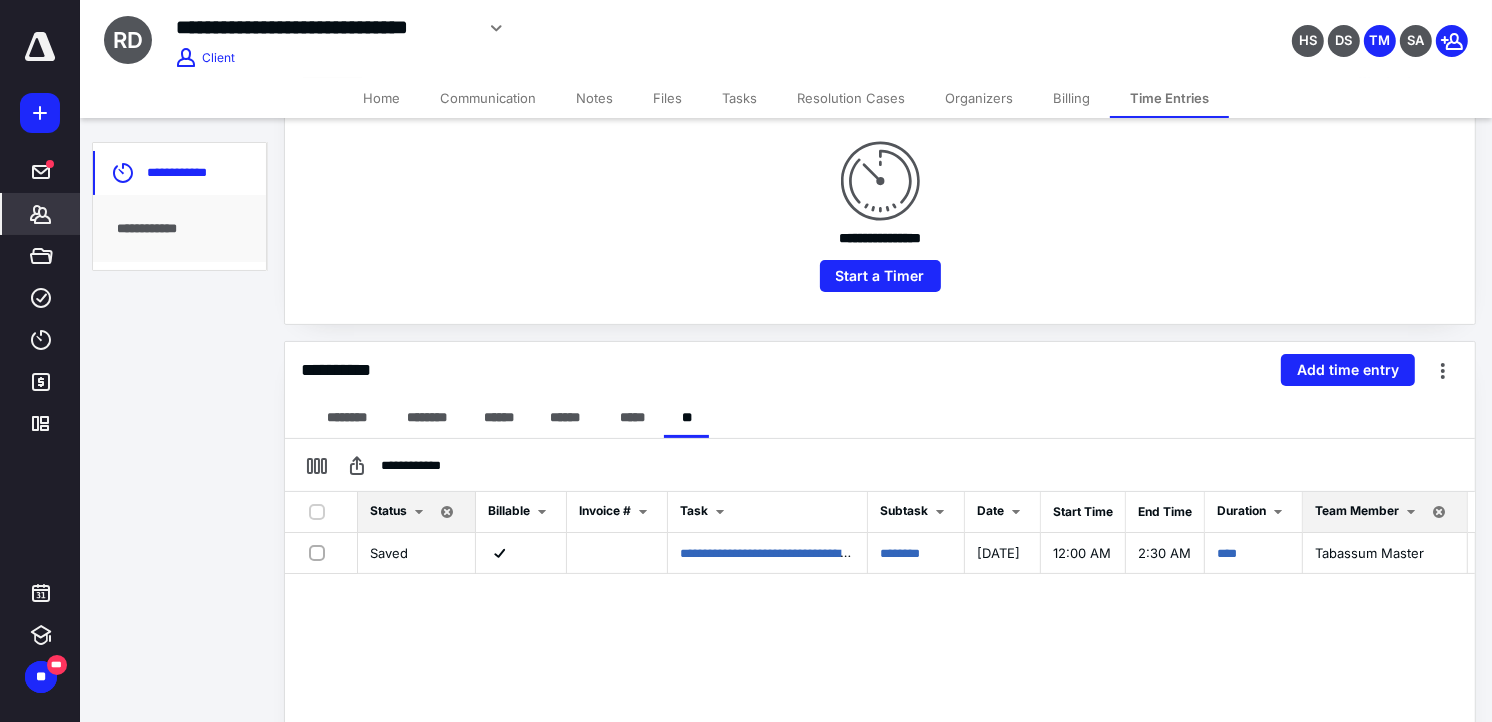 scroll, scrollTop: 0, scrollLeft: 0, axis: both 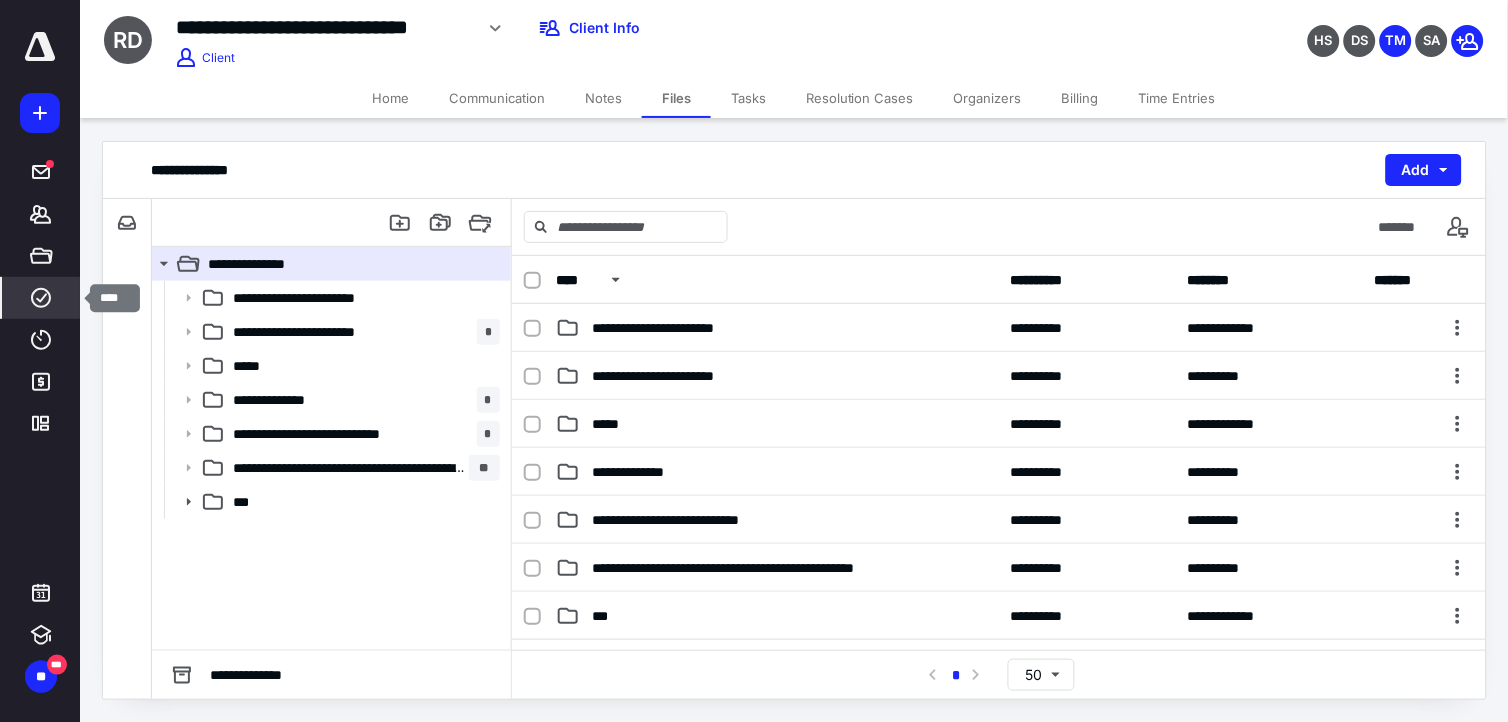 click 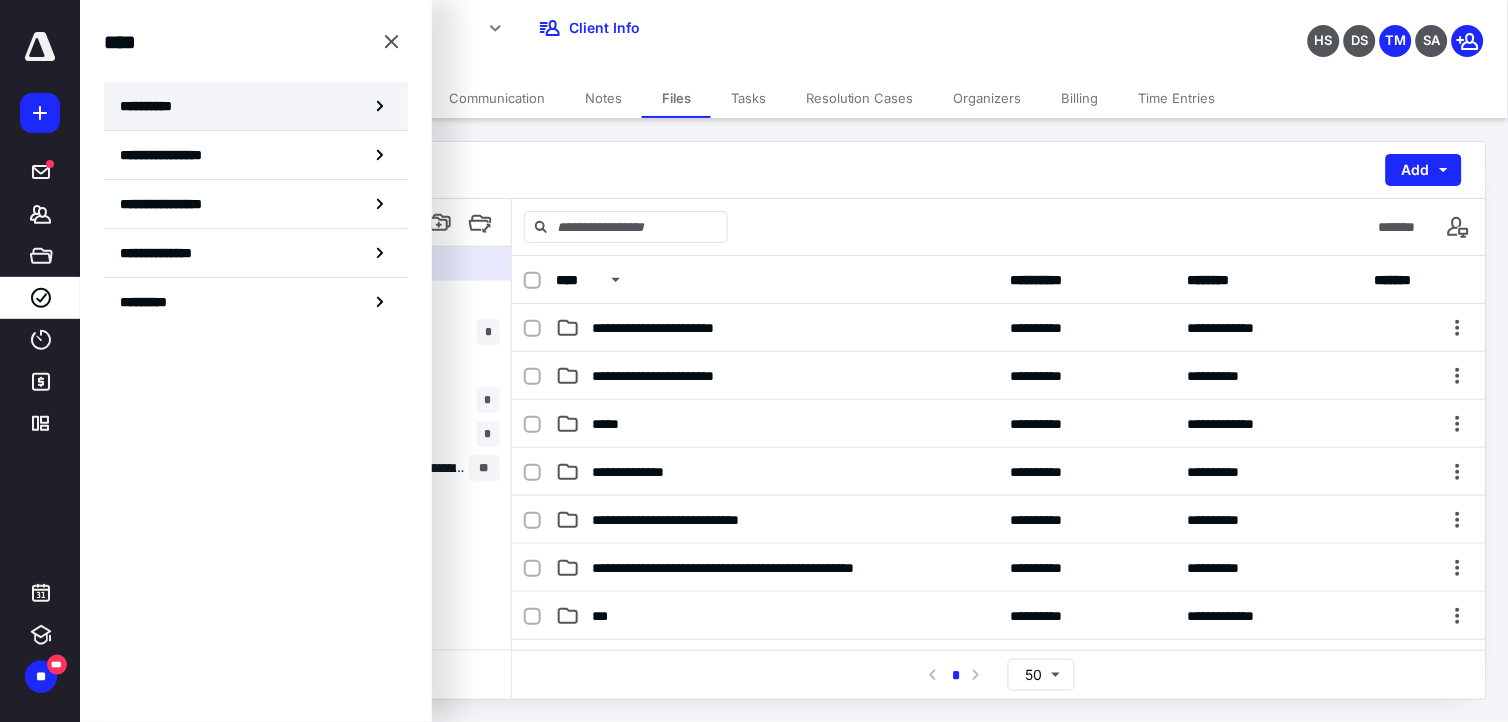 click on "**********" at bounding box center (256, 106) 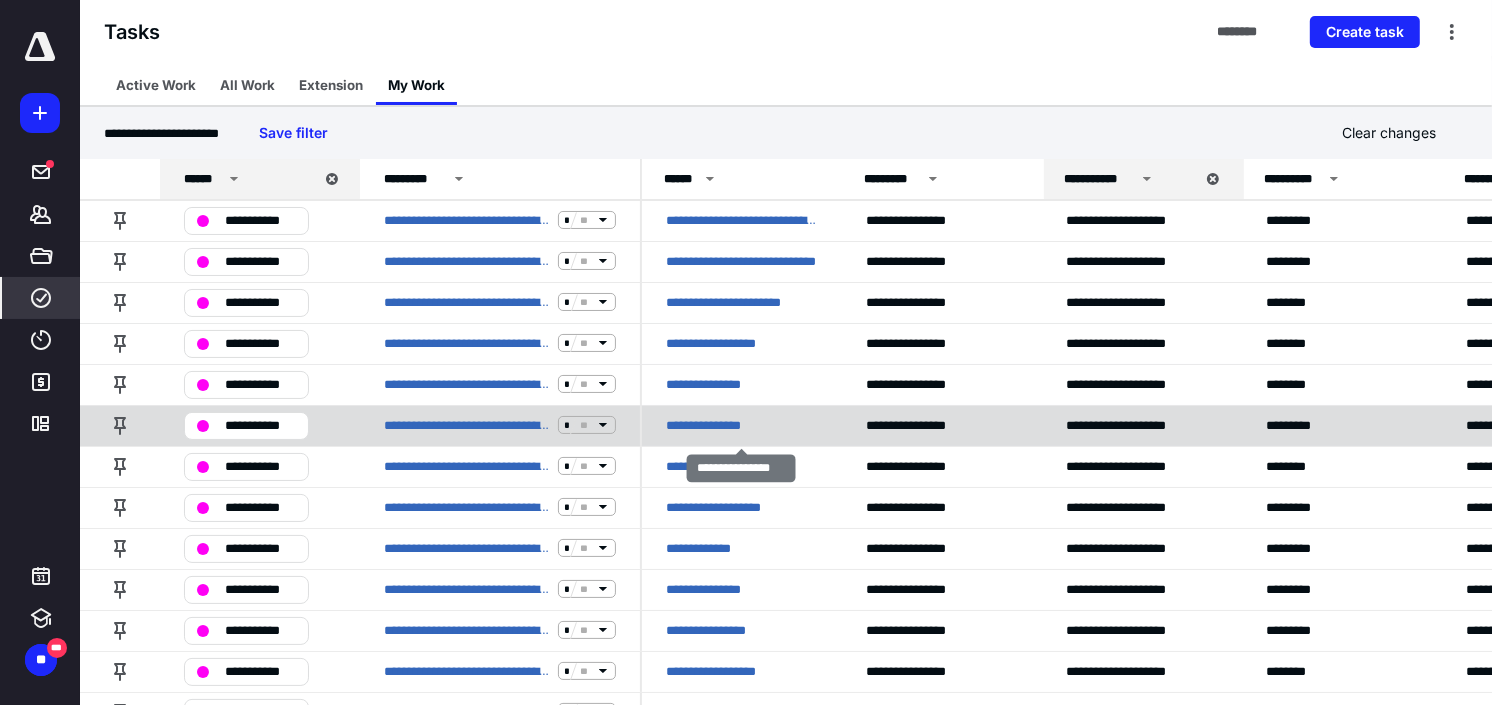 click on "**********" at bounding box center [713, 425] 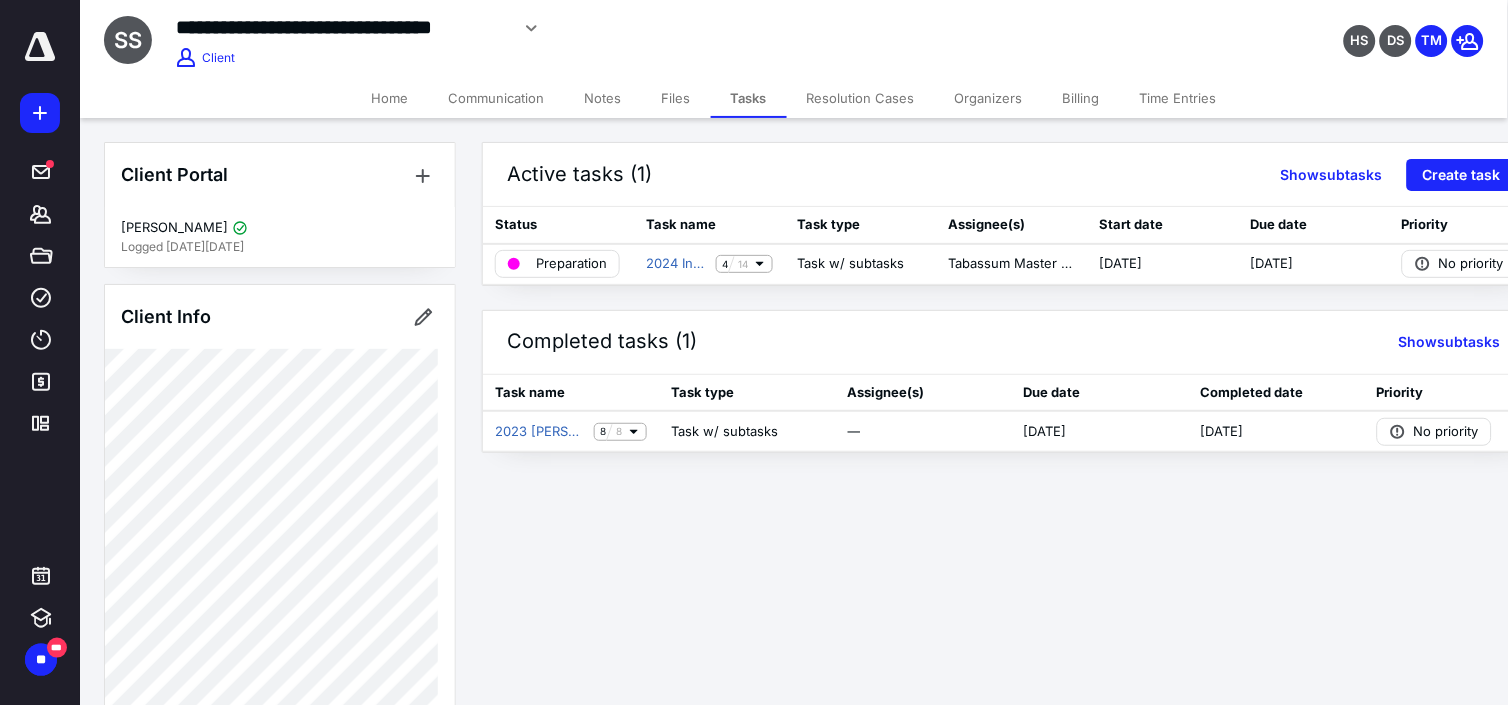 click on "Time Entries" at bounding box center [1178, 98] 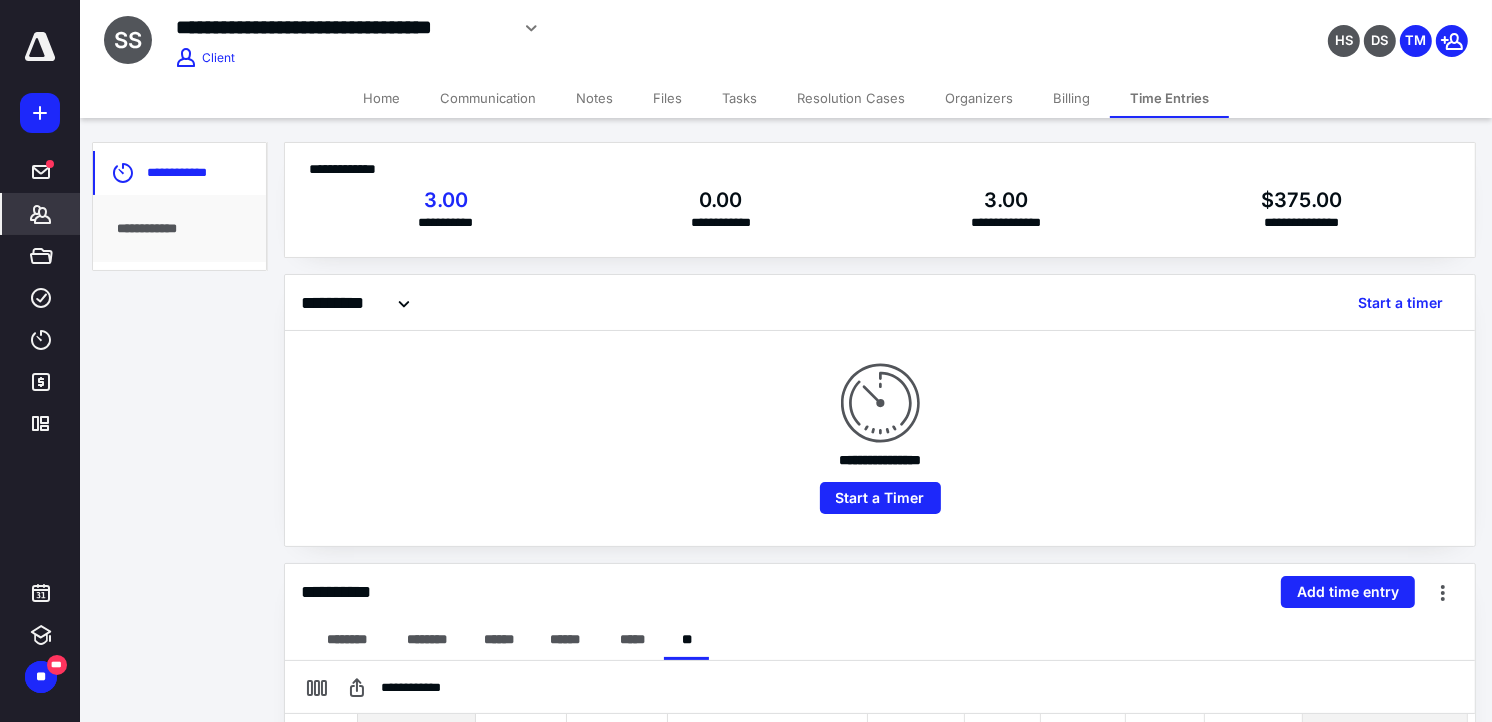 scroll, scrollTop: 222, scrollLeft: 0, axis: vertical 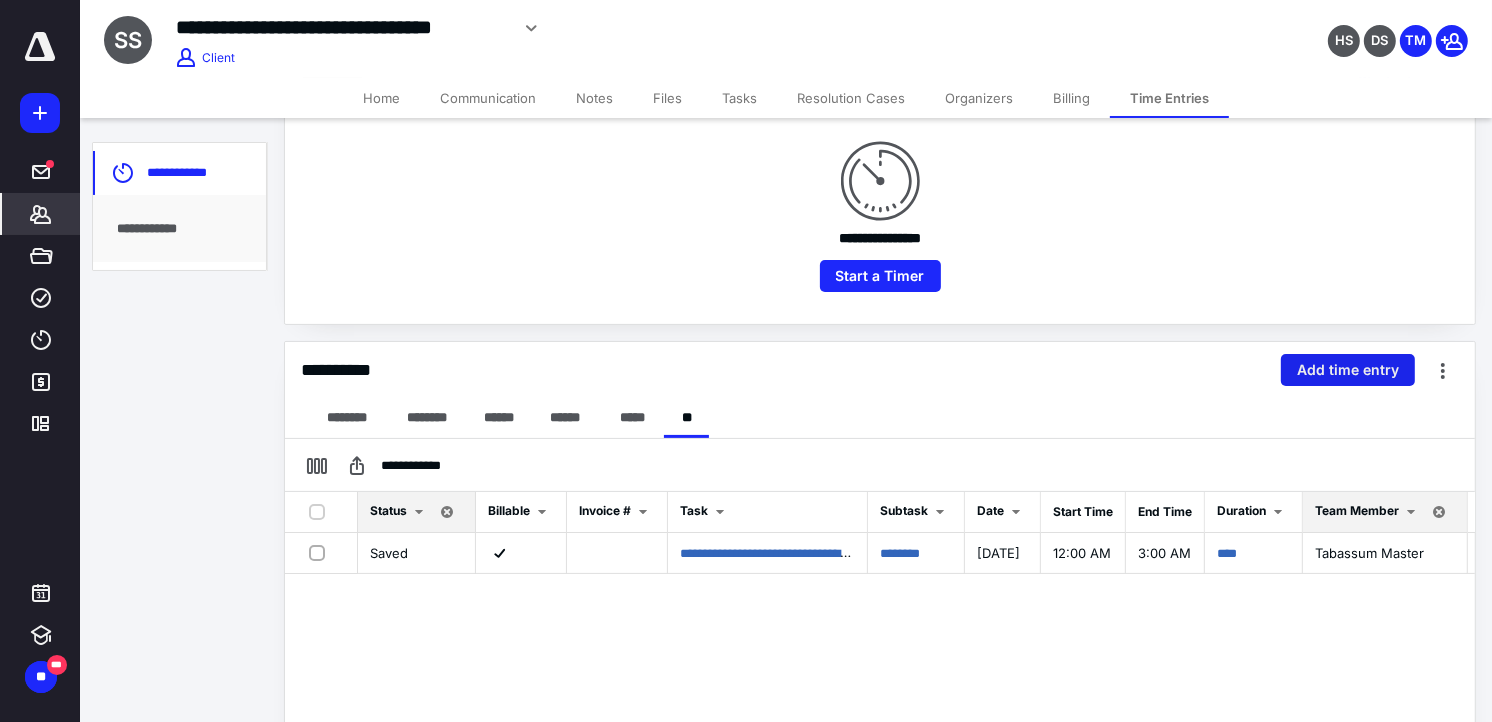 click on "Add time entry" at bounding box center [1348, 370] 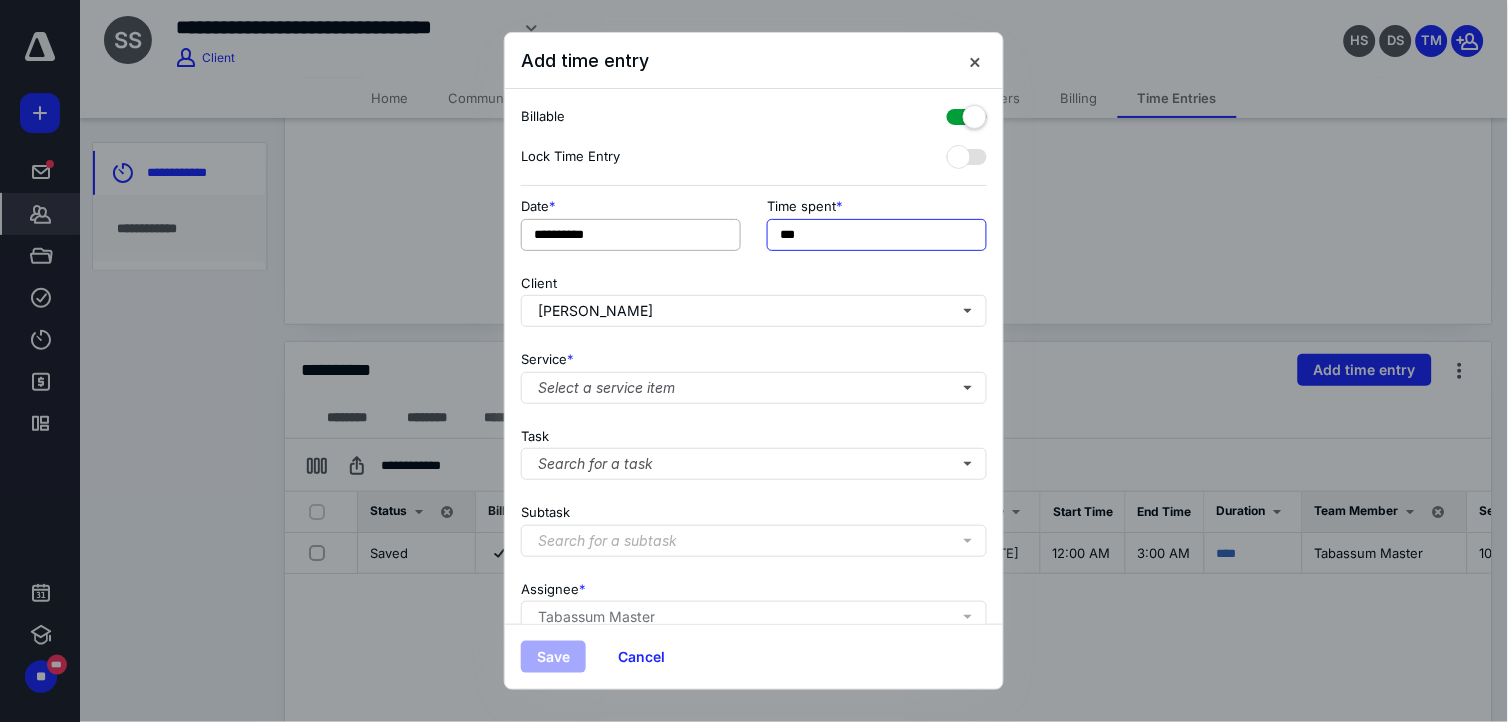 drag, startPoint x: 848, startPoint y: 230, endPoint x: 666, endPoint y: 234, distance: 182.04395 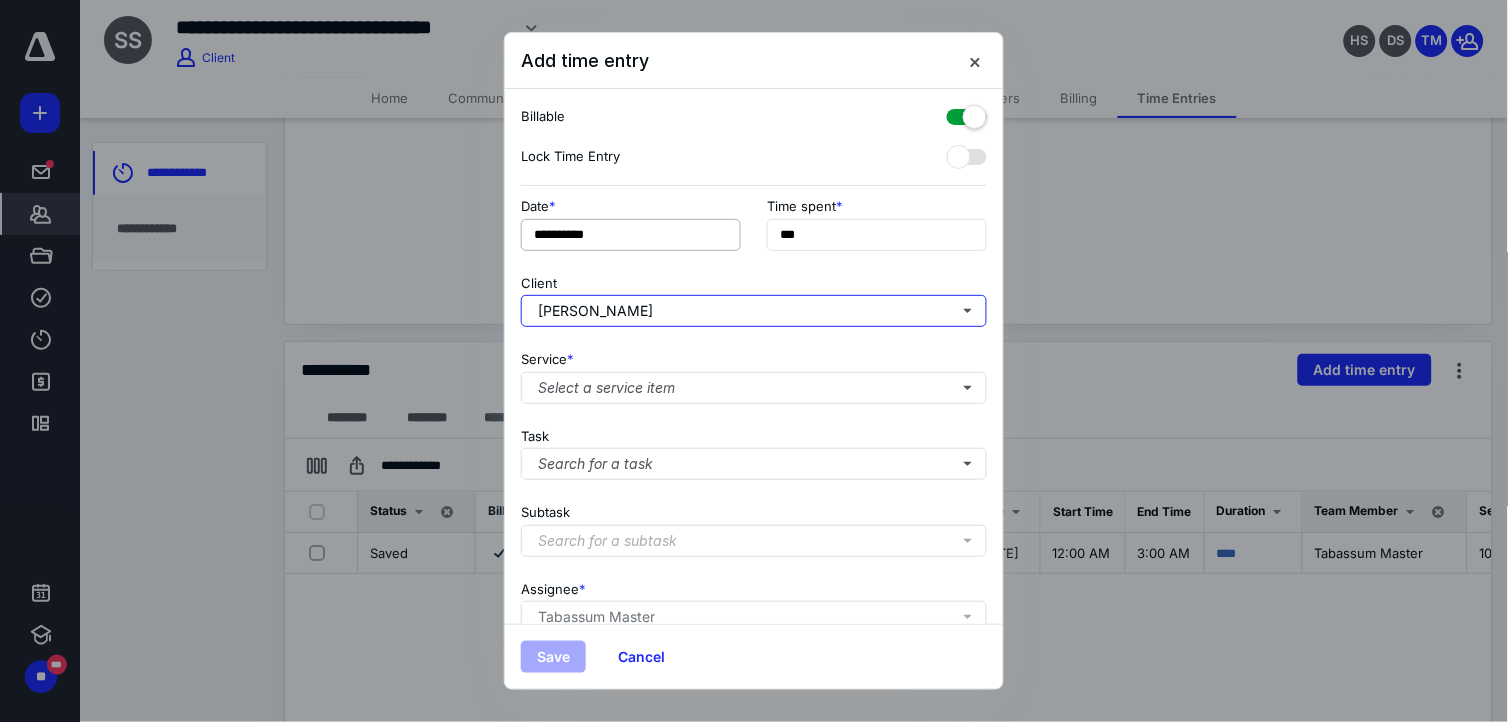 type 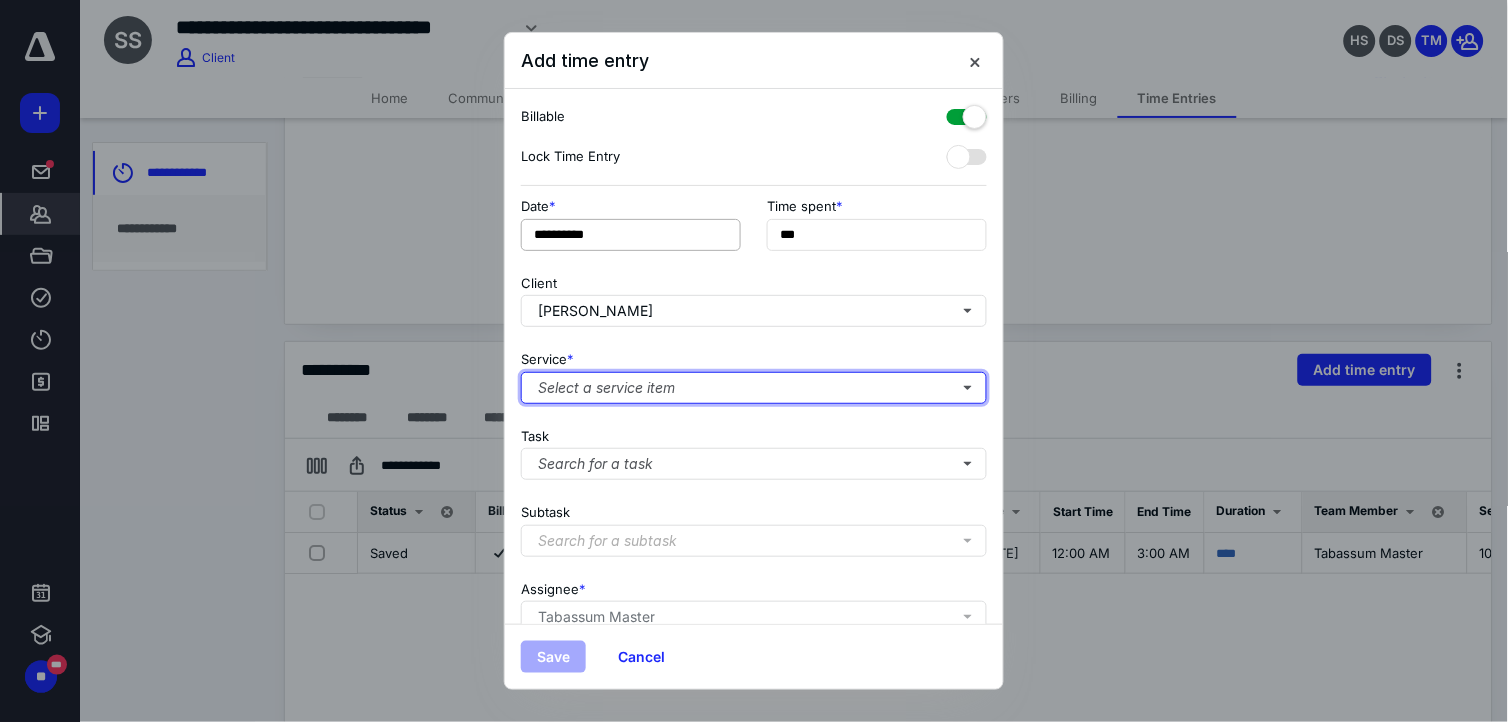 type 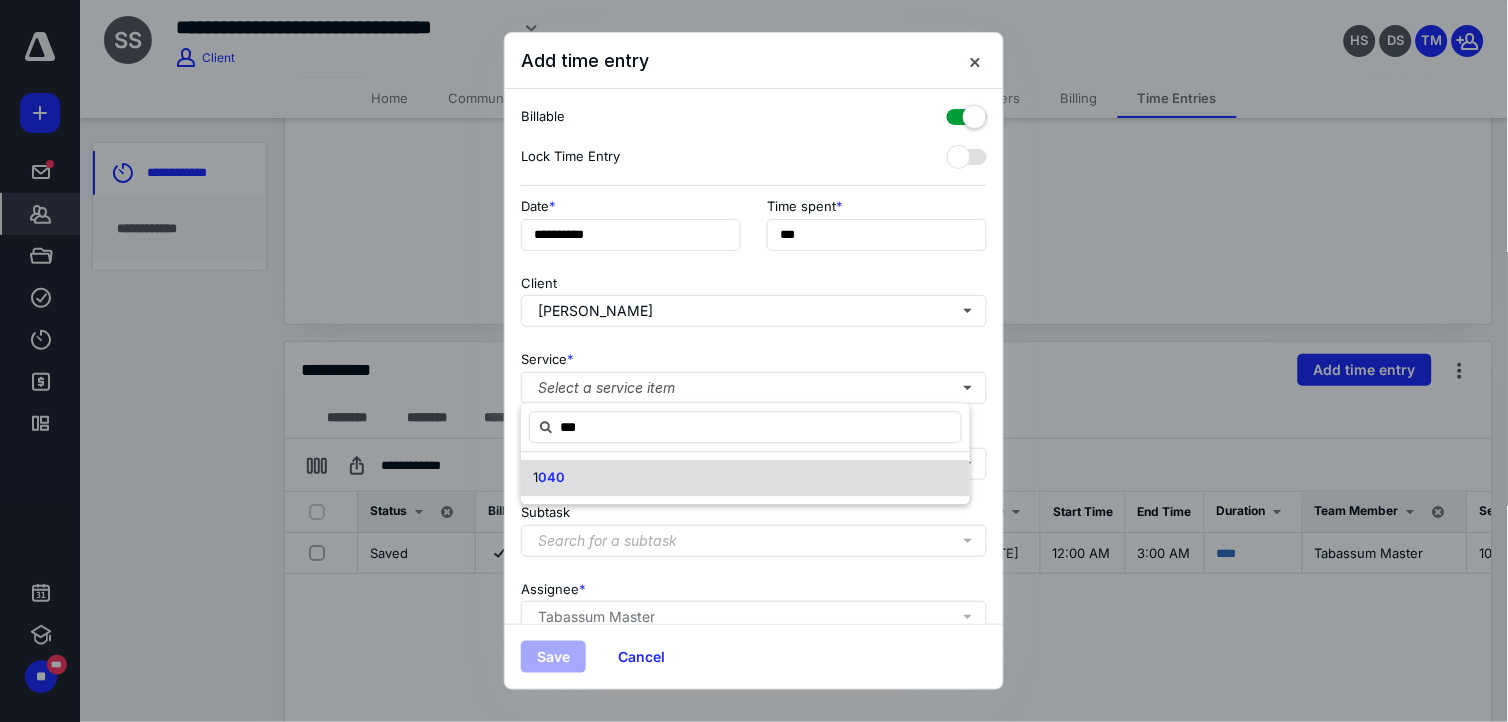 click on "1 040" at bounding box center [745, 479] 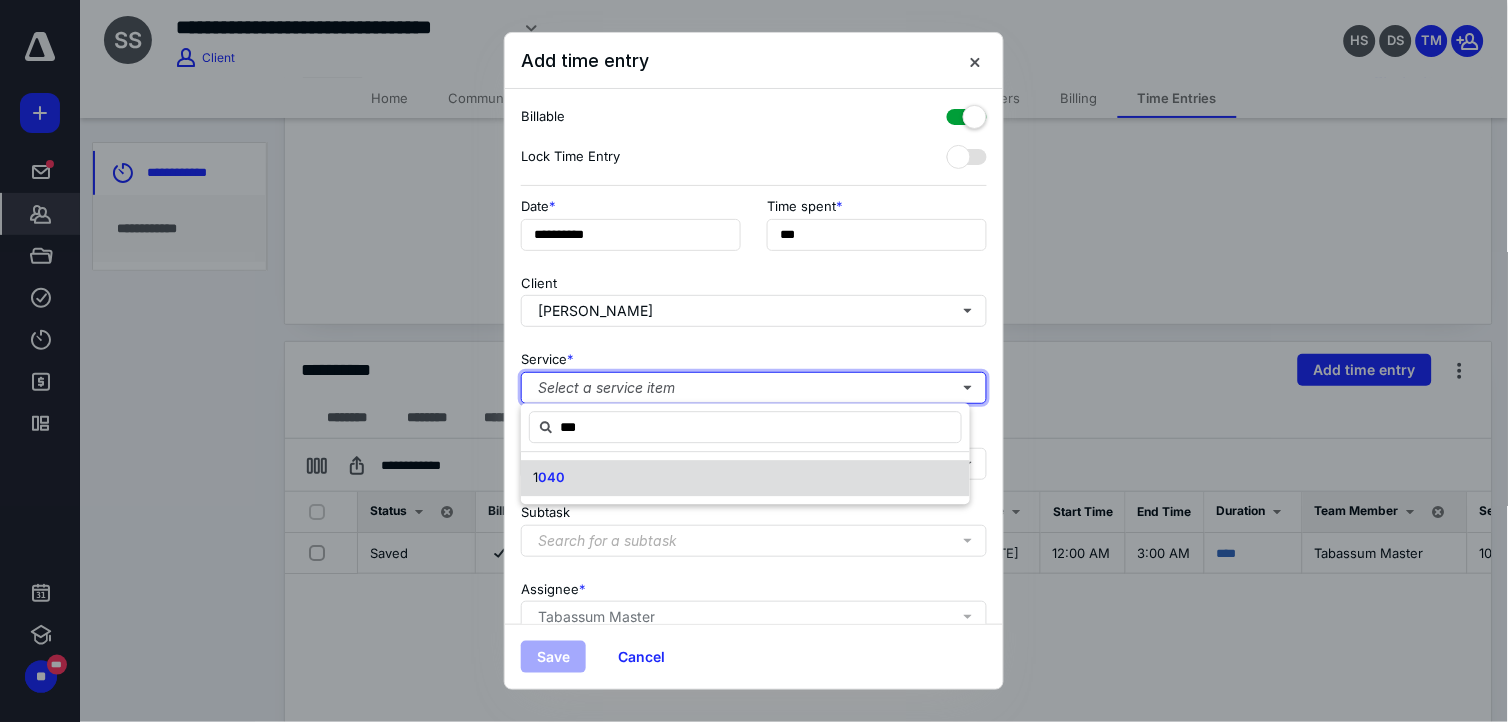 type 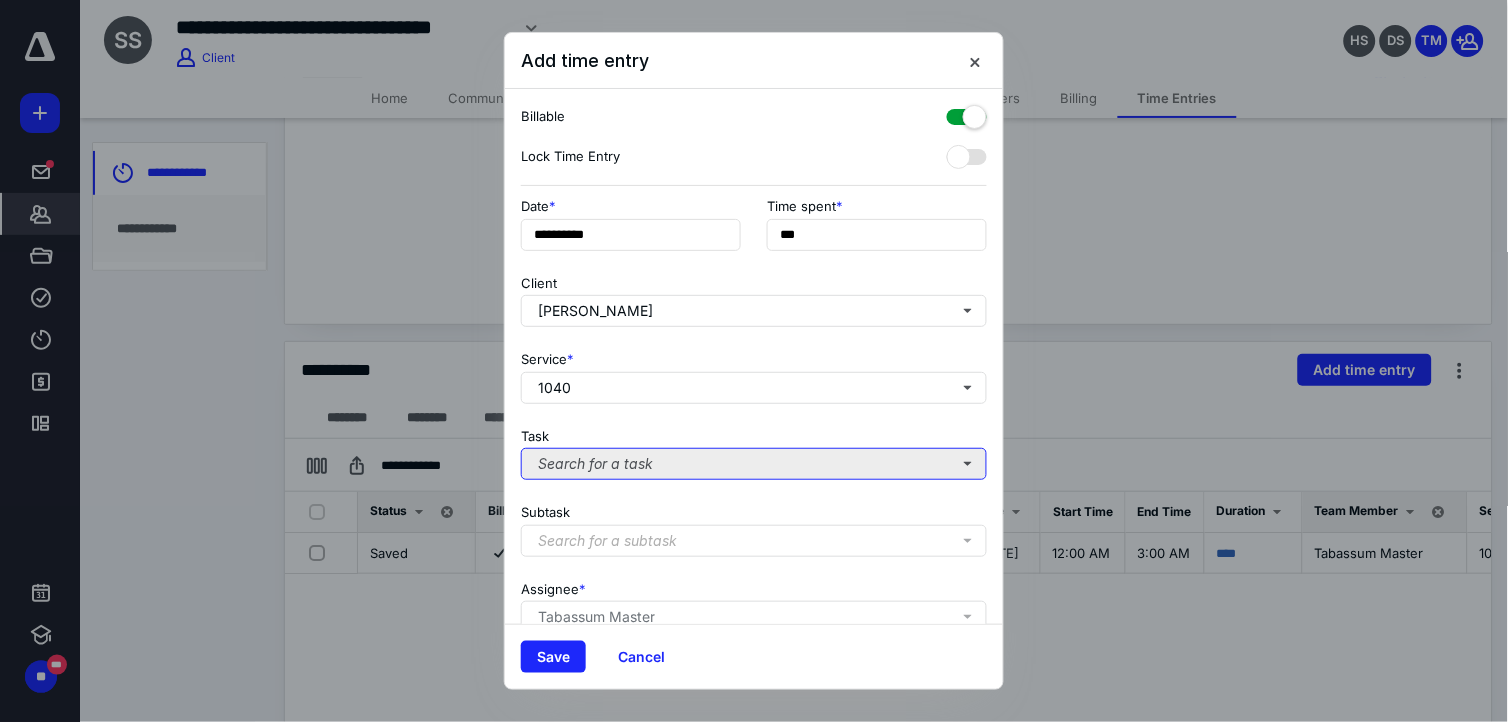 click on "Search for a task" at bounding box center (754, 464) 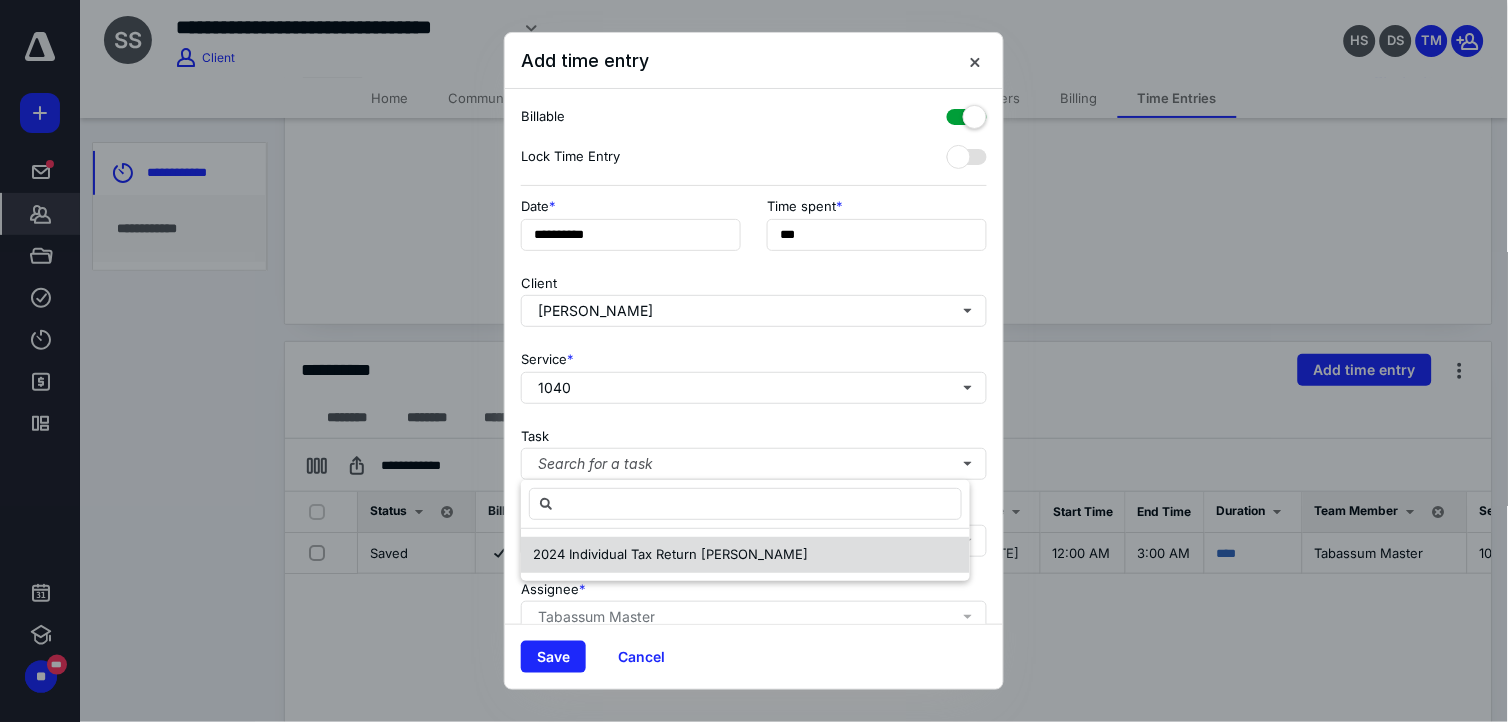 click on "2024 Individual Tax Return Guy Spader Jr." at bounding box center (670, 554) 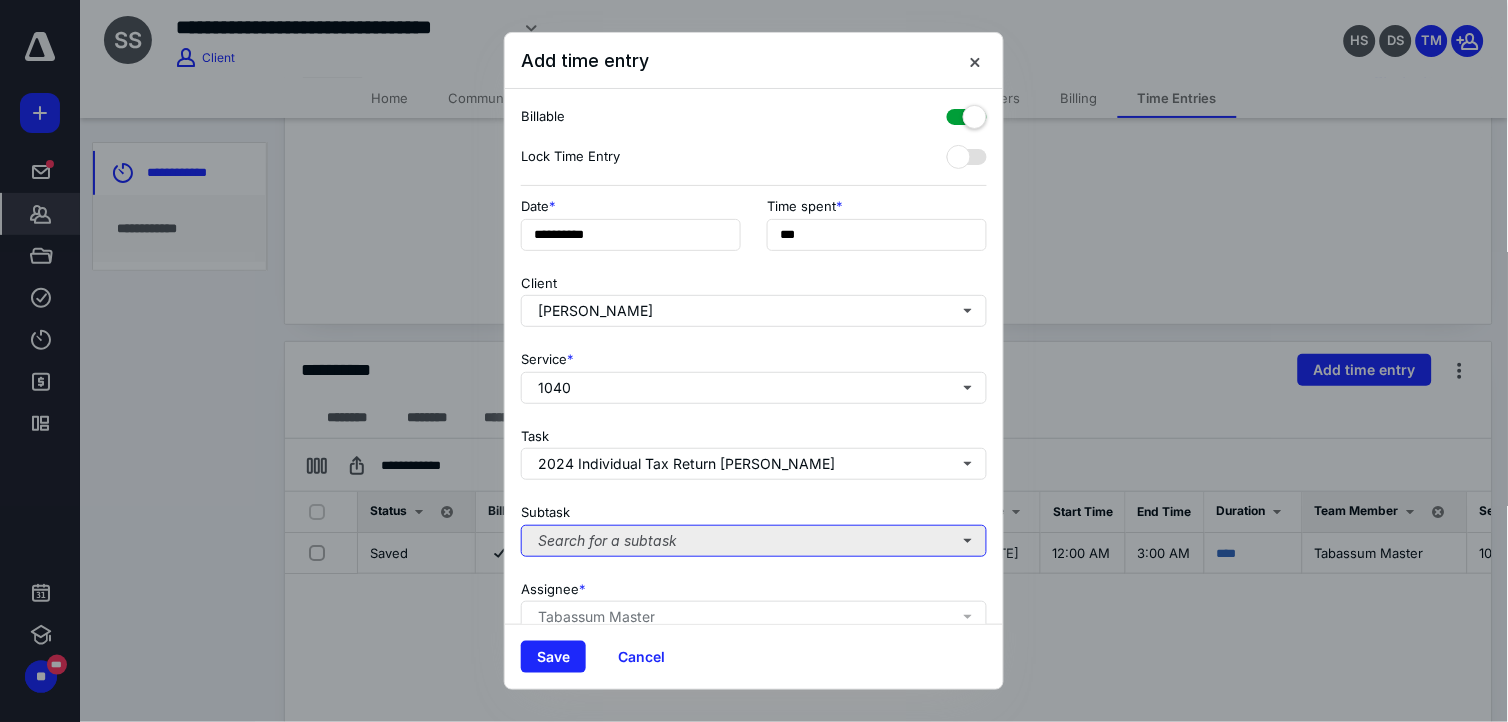 click on "Search for a subtask" at bounding box center [754, 541] 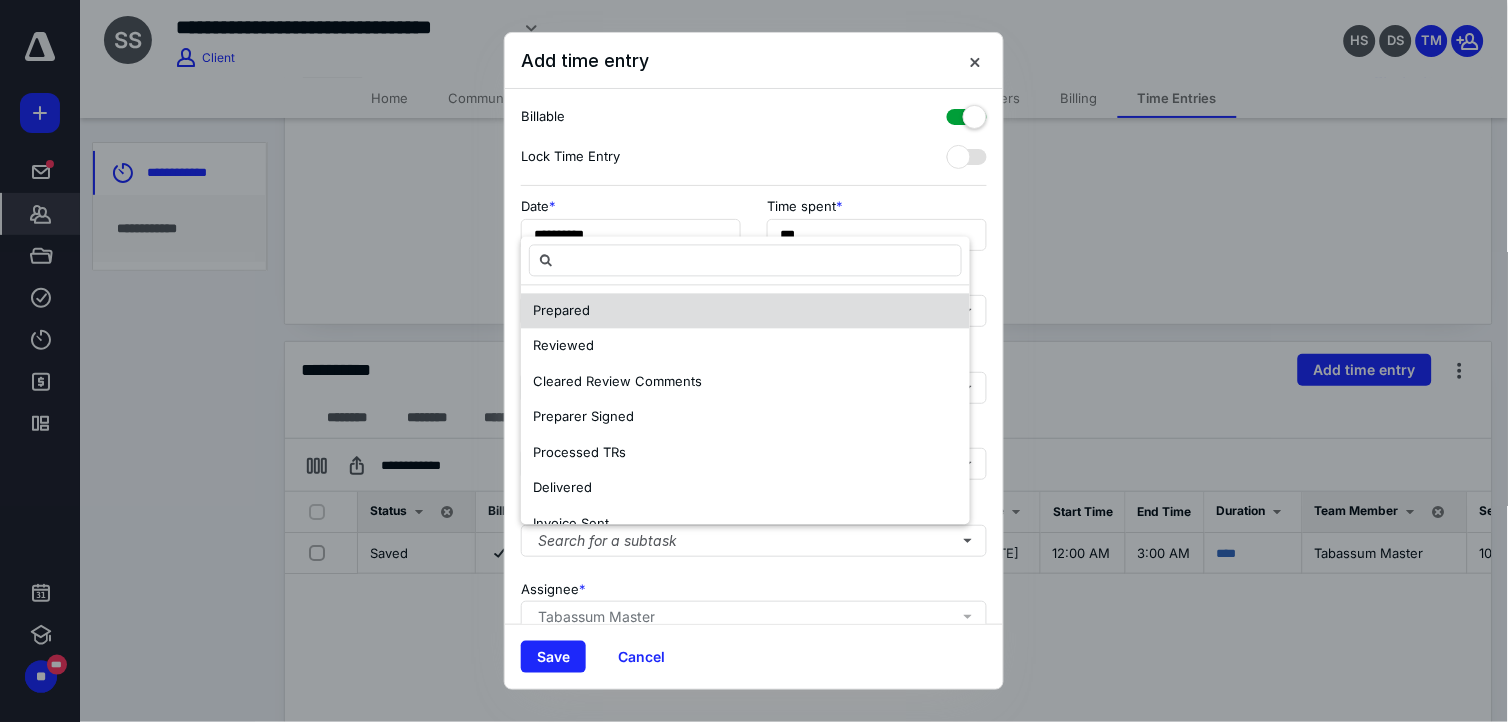 click on "Prepared" at bounding box center (561, 310) 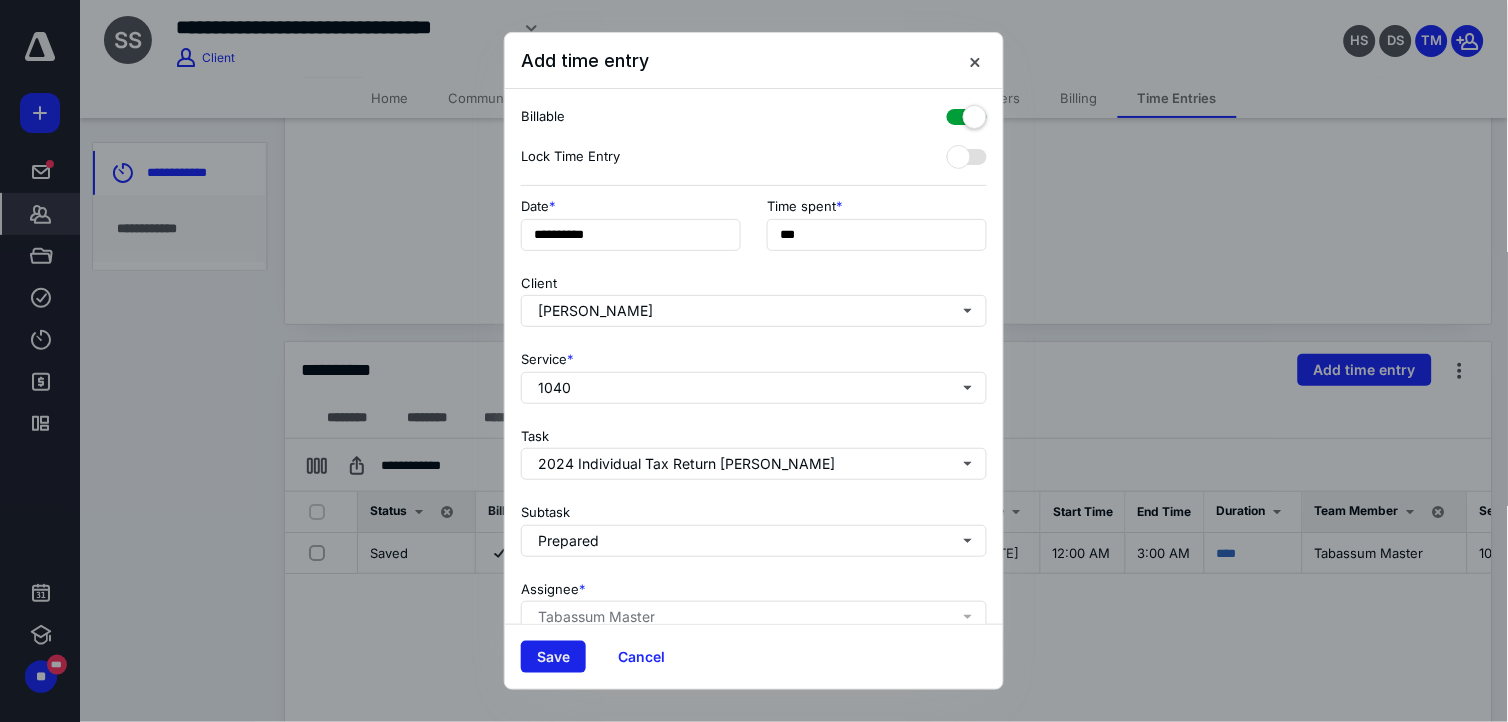 click on "Save" at bounding box center (553, 657) 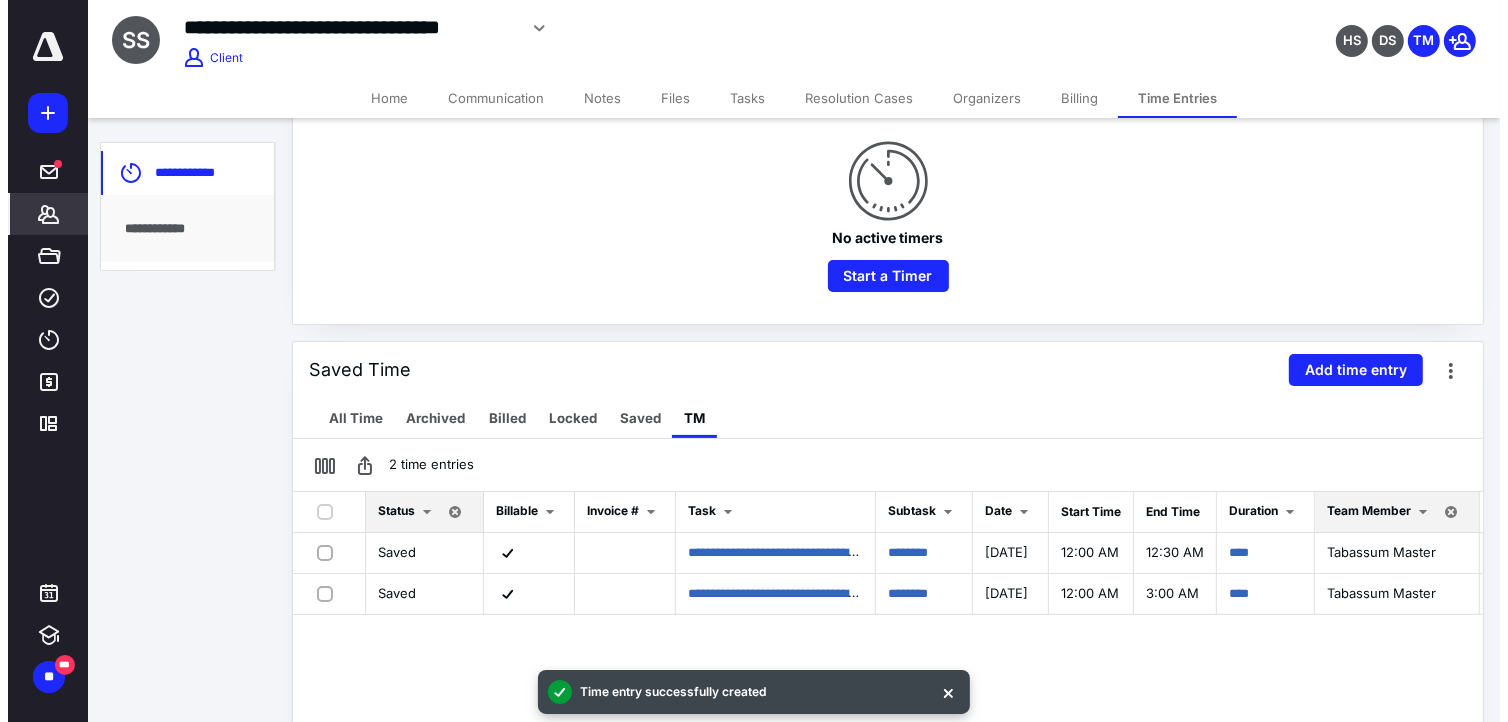 scroll, scrollTop: 0, scrollLeft: 0, axis: both 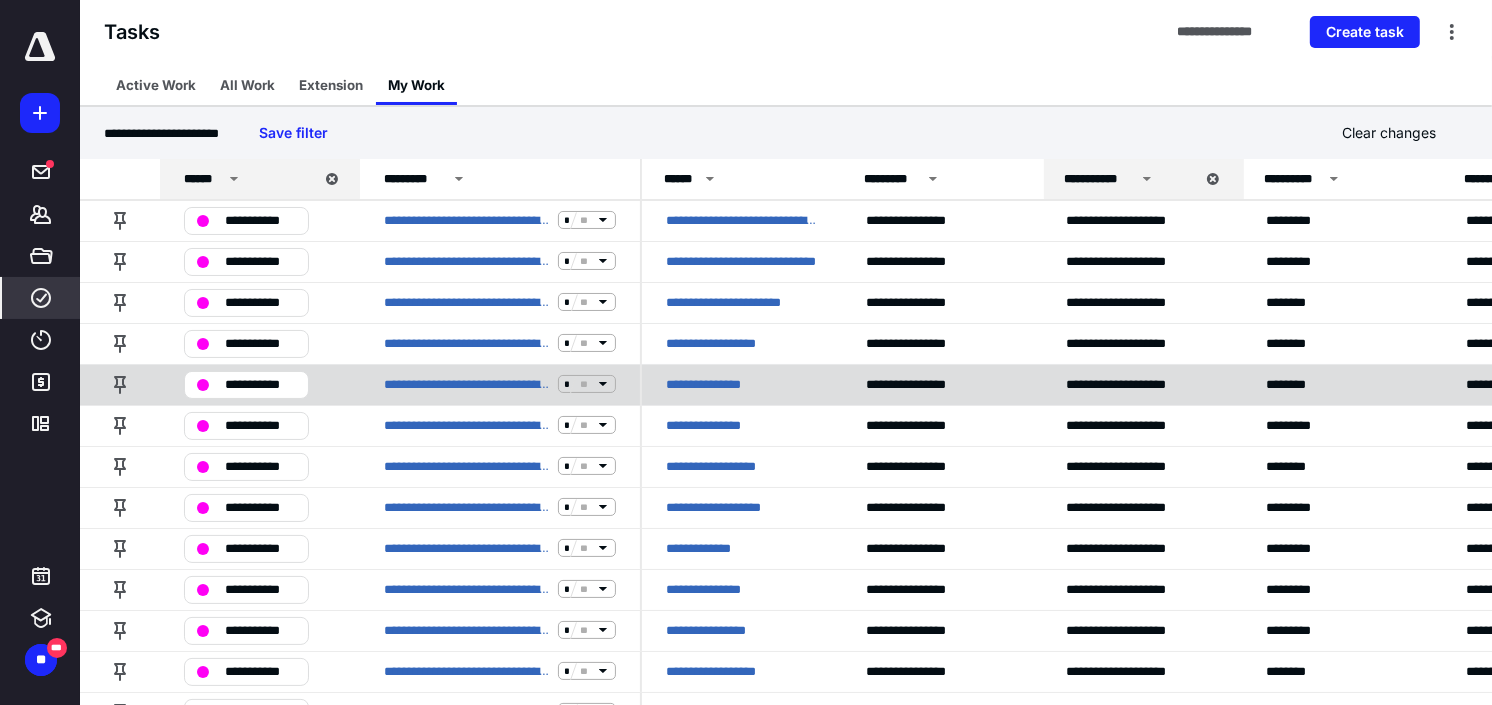 click on "**********" at bounding box center [718, 384] 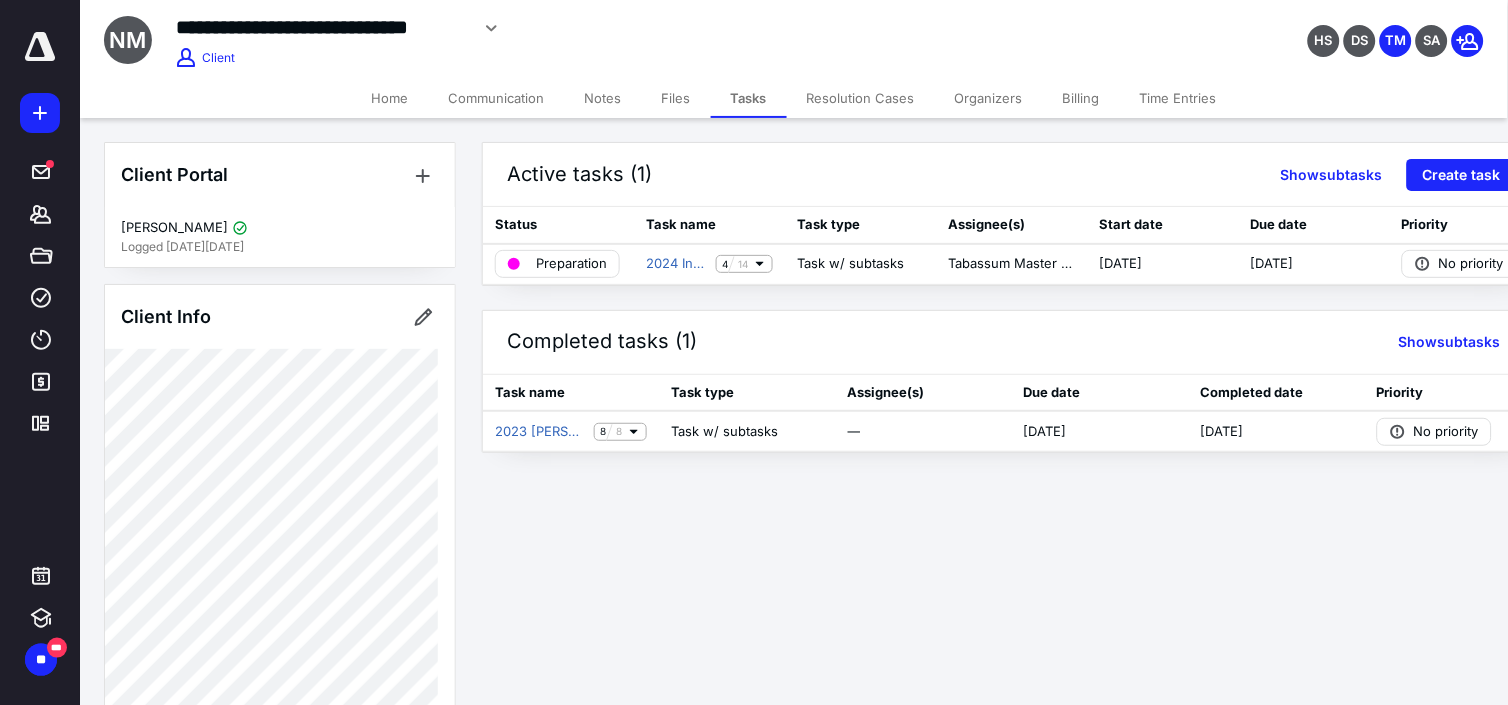 click on "Time Entries" at bounding box center (1178, 98) 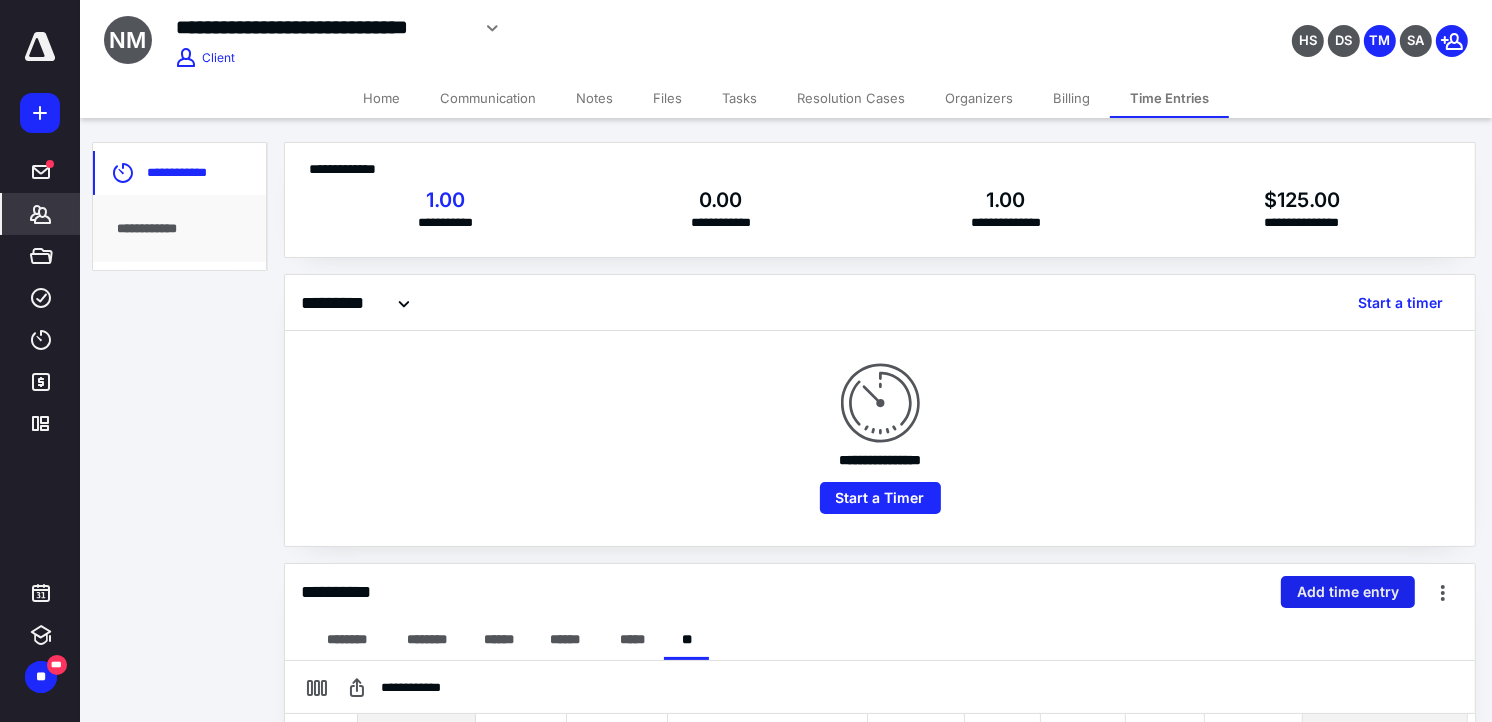 click on "Add time entry" at bounding box center [1348, 592] 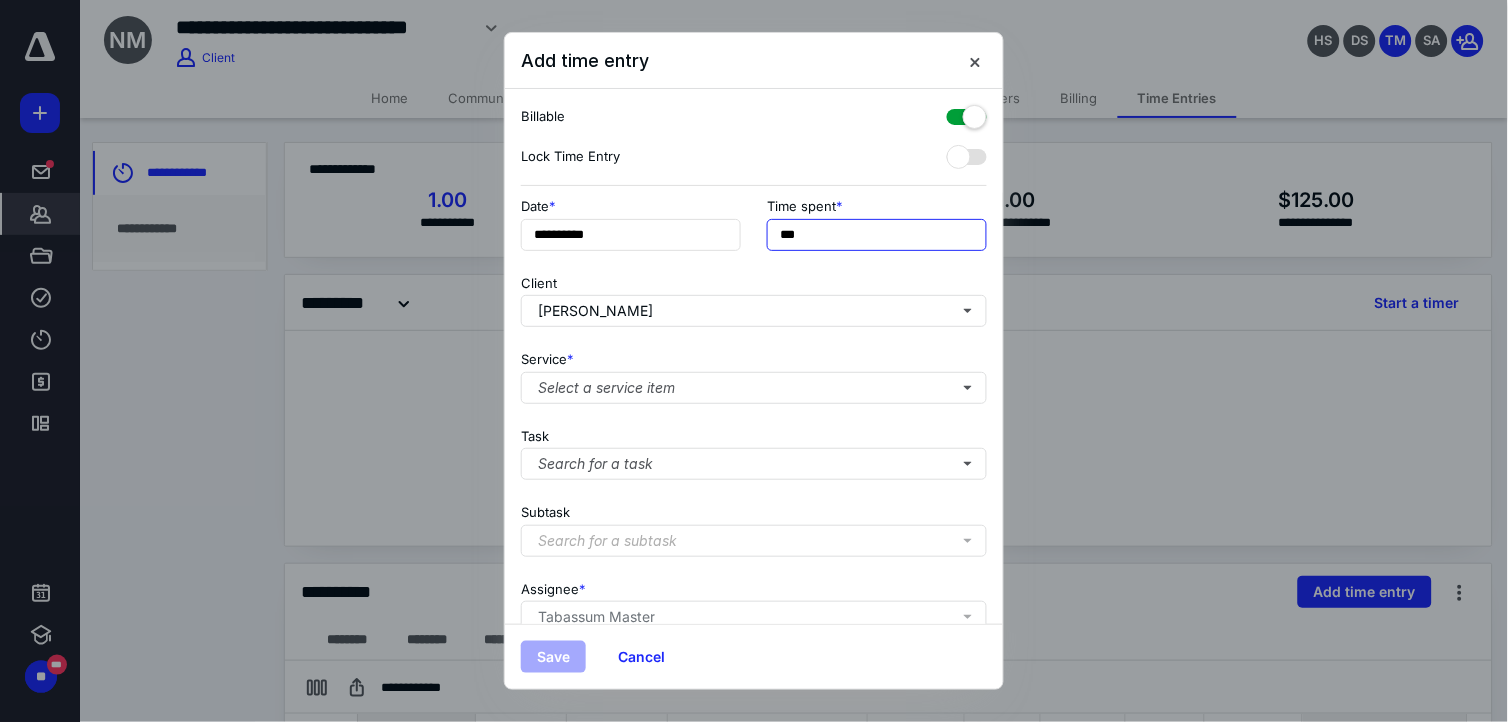drag, startPoint x: 833, startPoint y: 235, endPoint x: 582, endPoint y: 202, distance: 253.16003 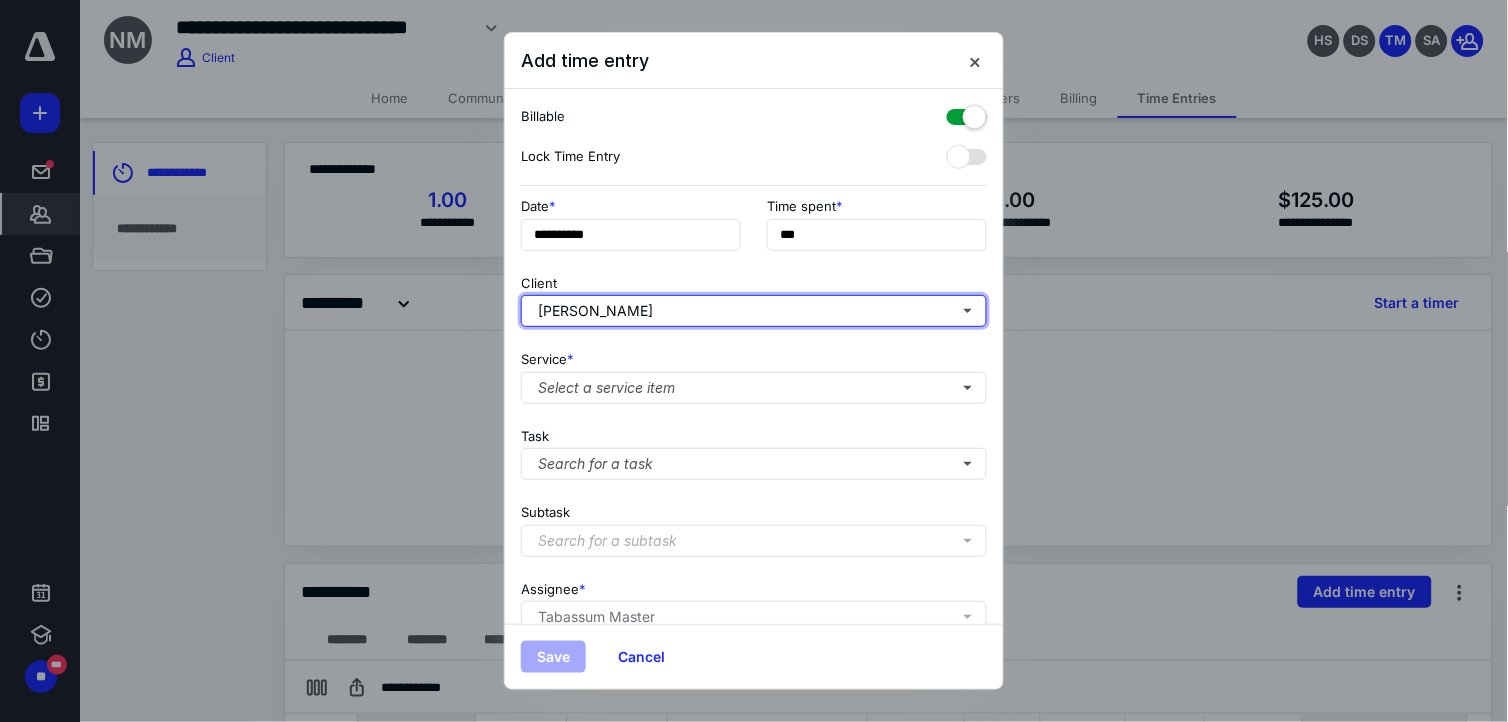 type on "******" 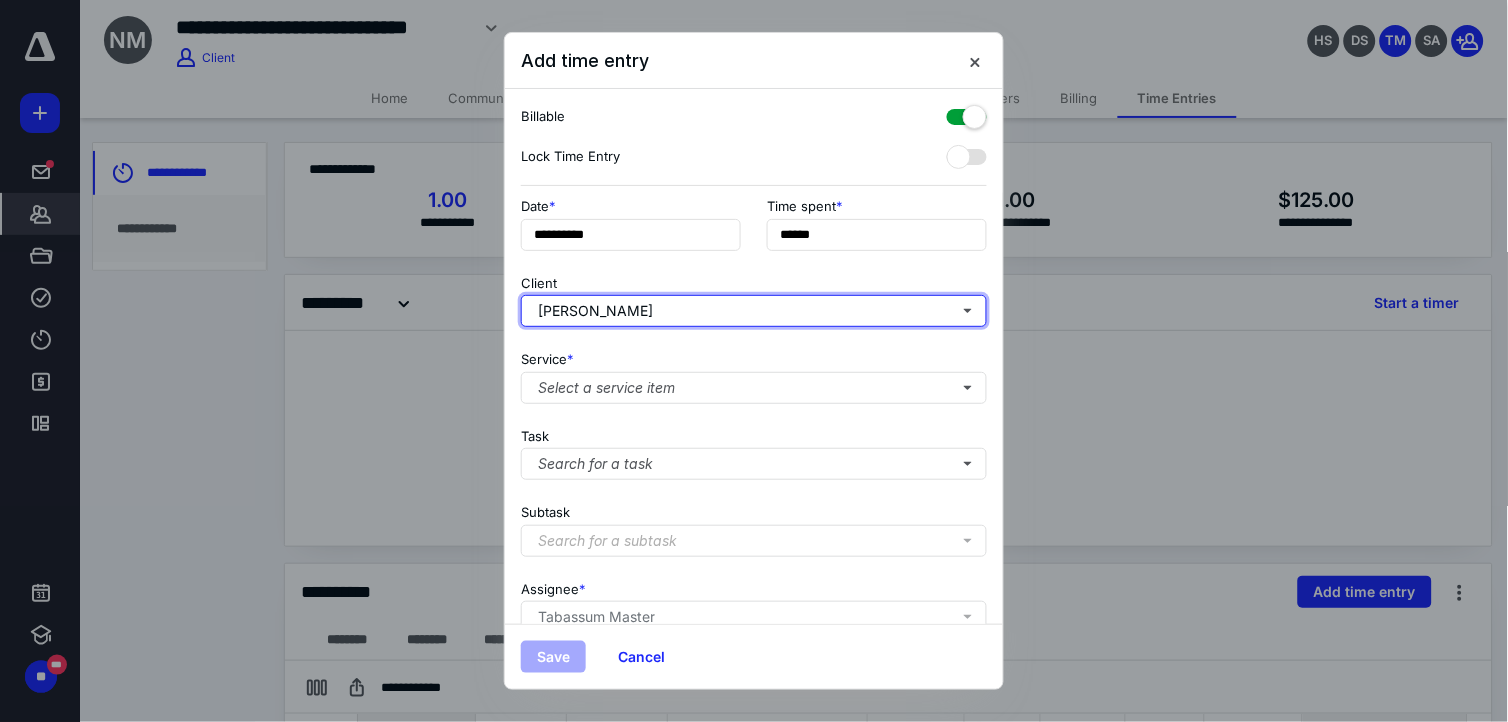 type 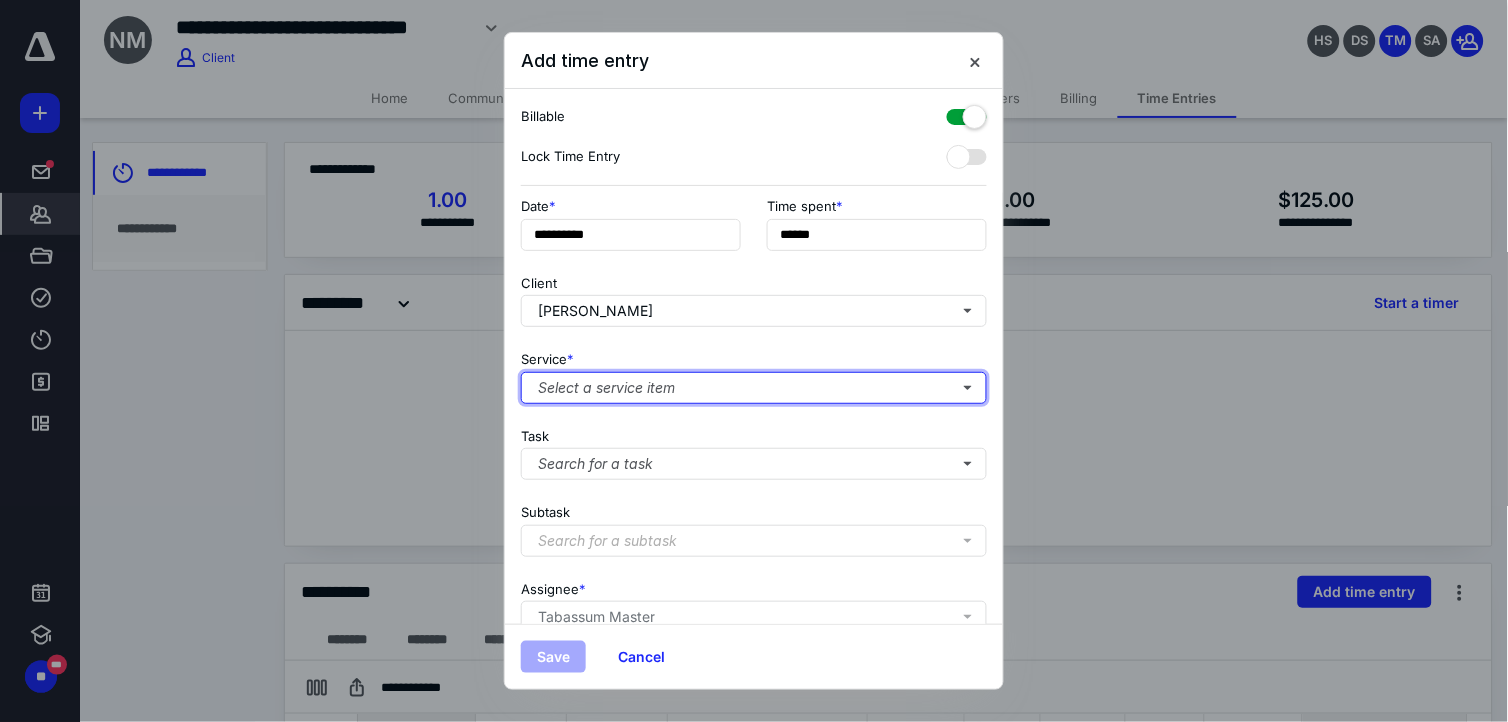 type 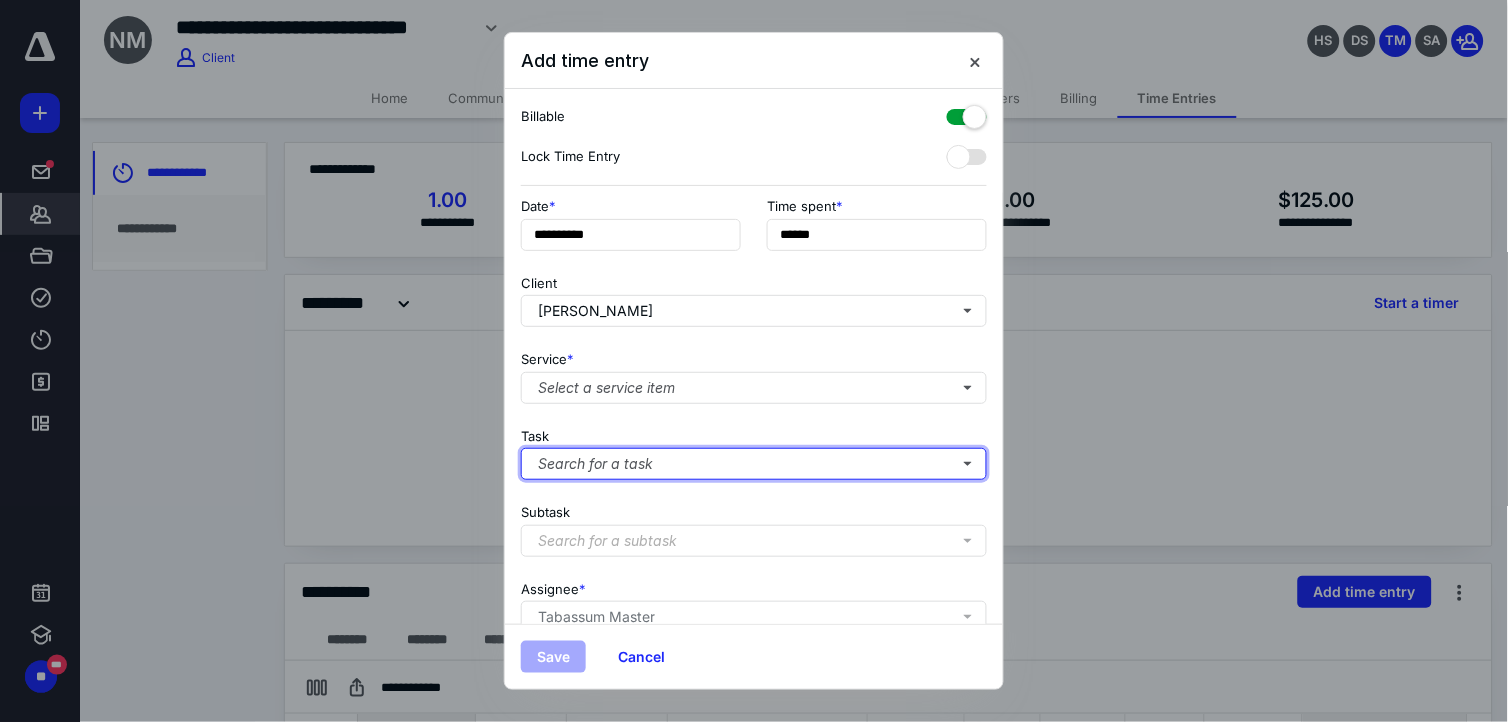 type 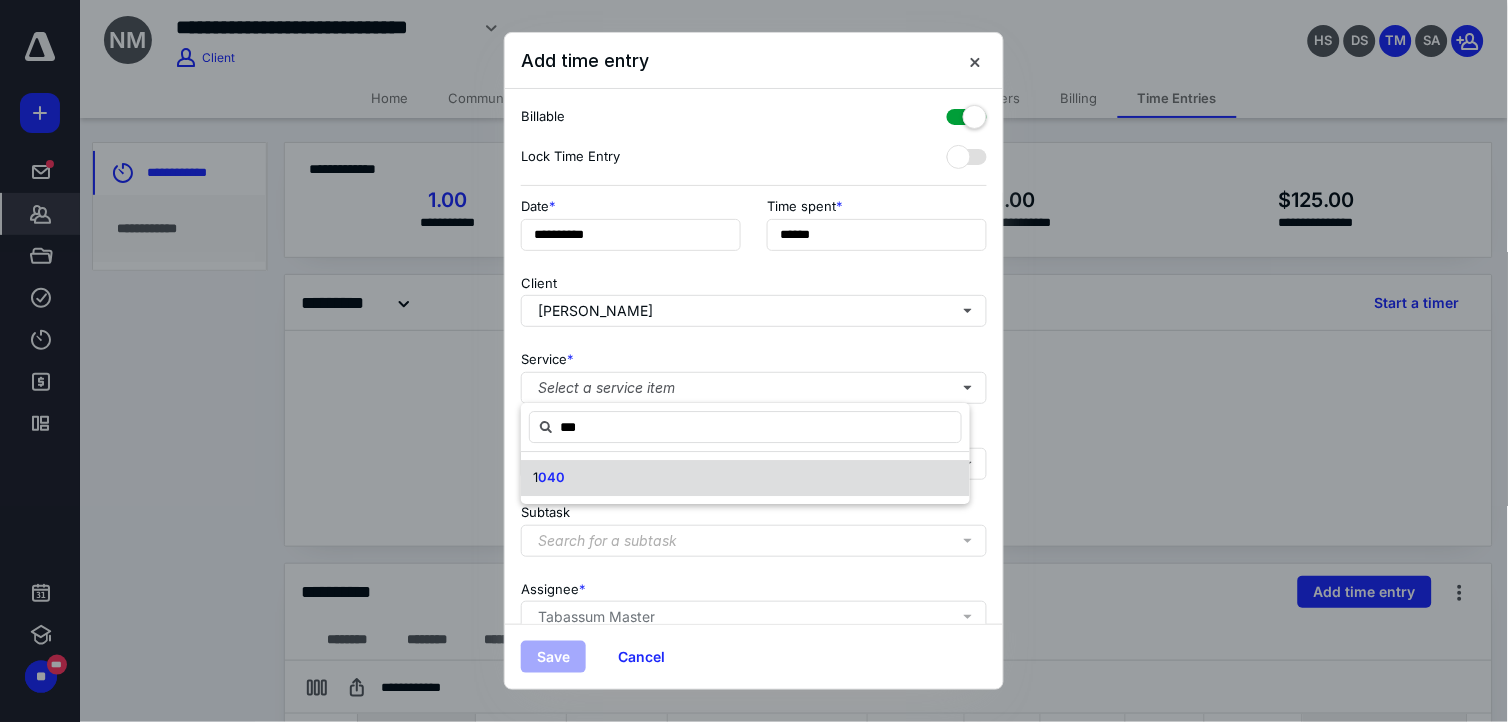 click on "040" at bounding box center [551, 477] 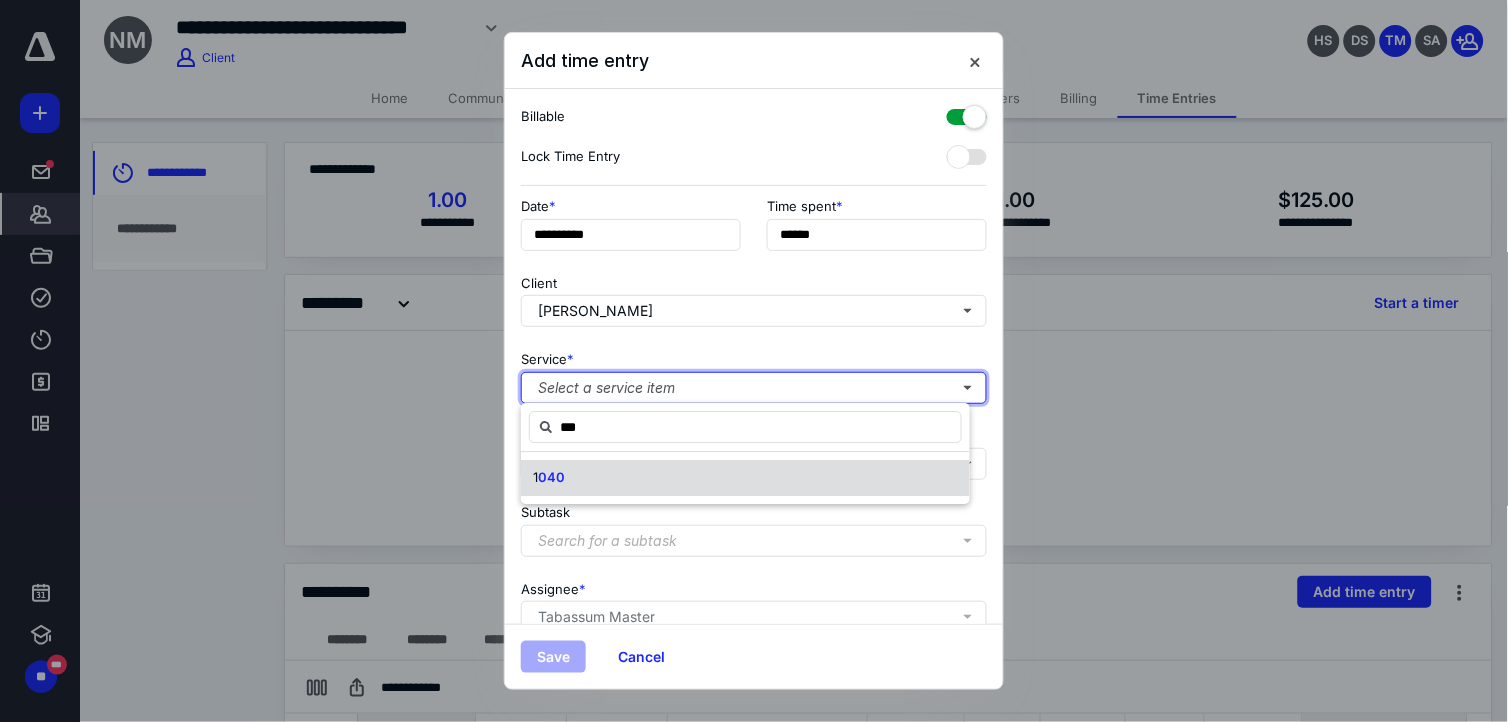 type 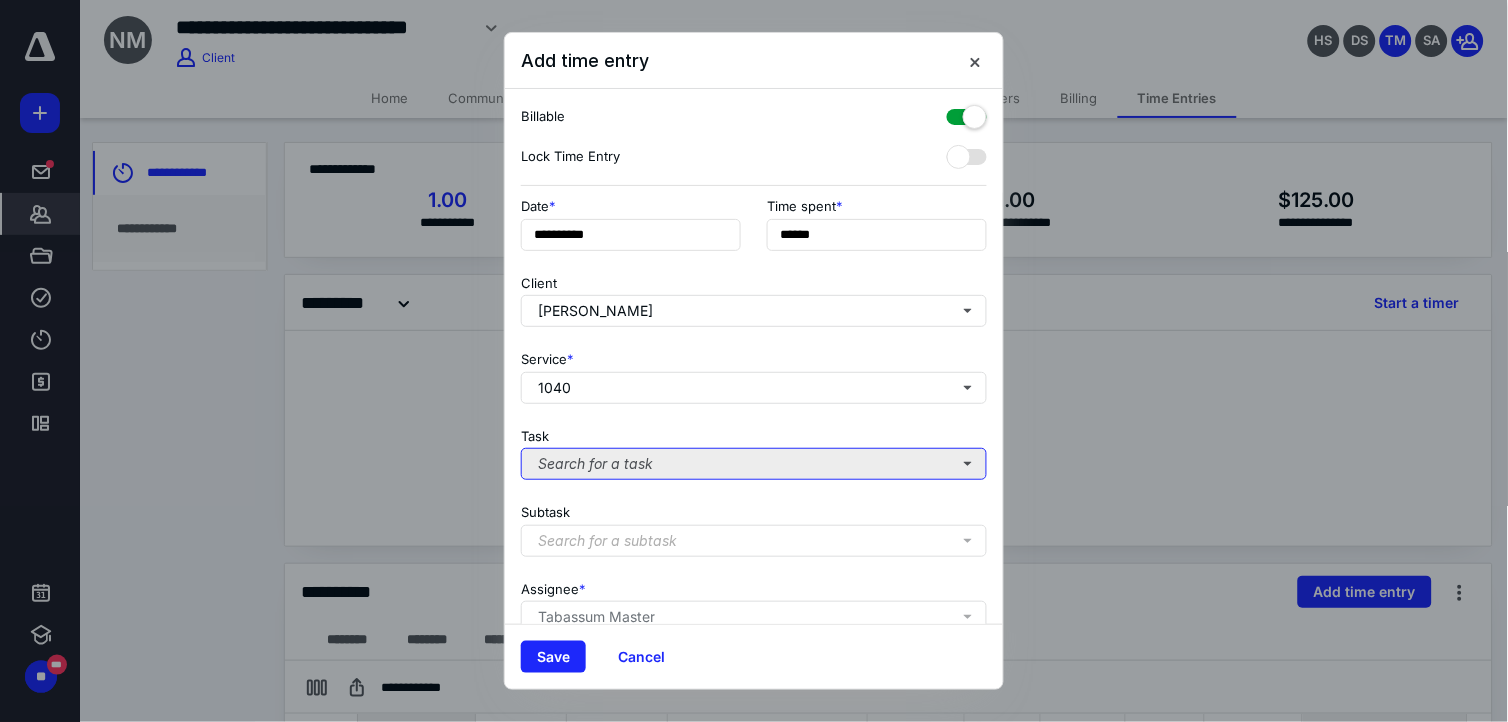 click on "Search for a task" at bounding box center (754, 464) 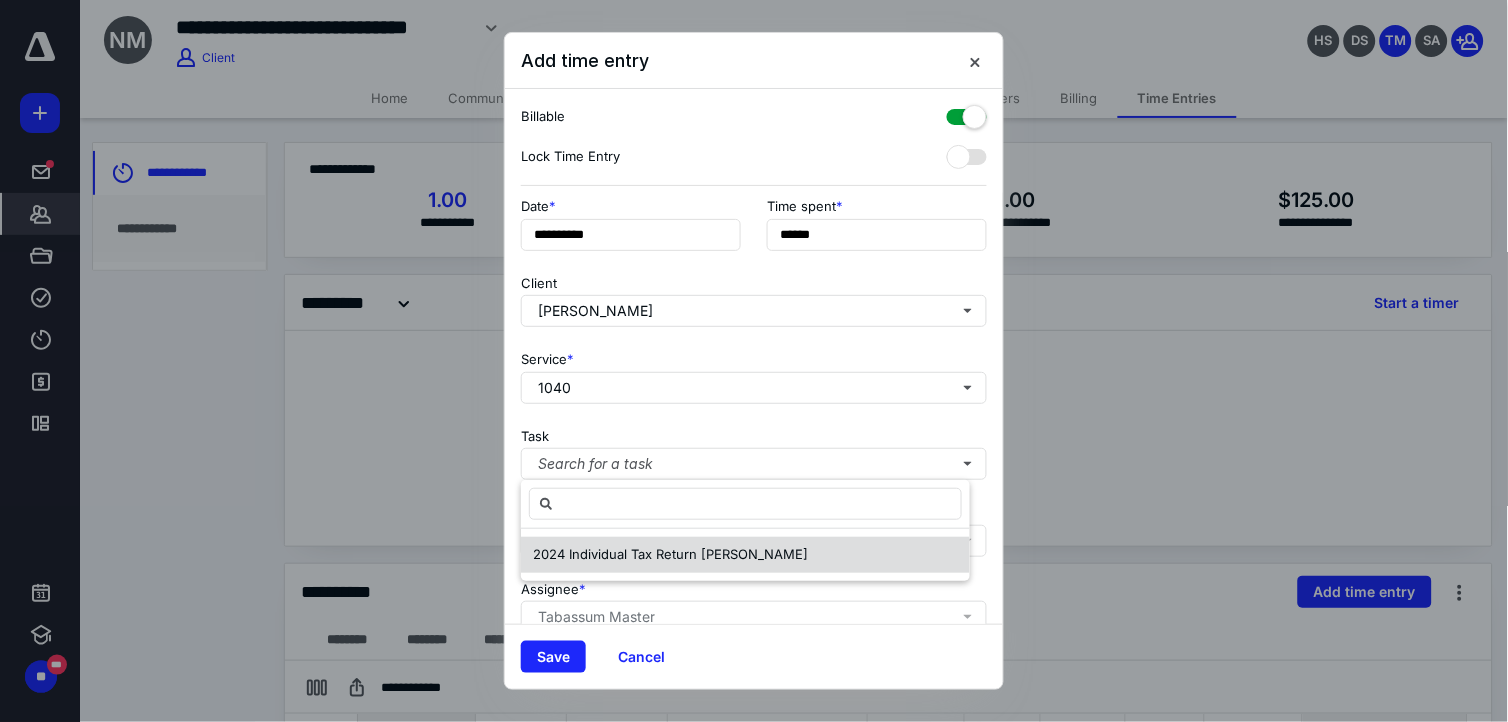 click on "2024 Individual Tax Return Gideon Nwokolo" at bounding box center [670, 554] 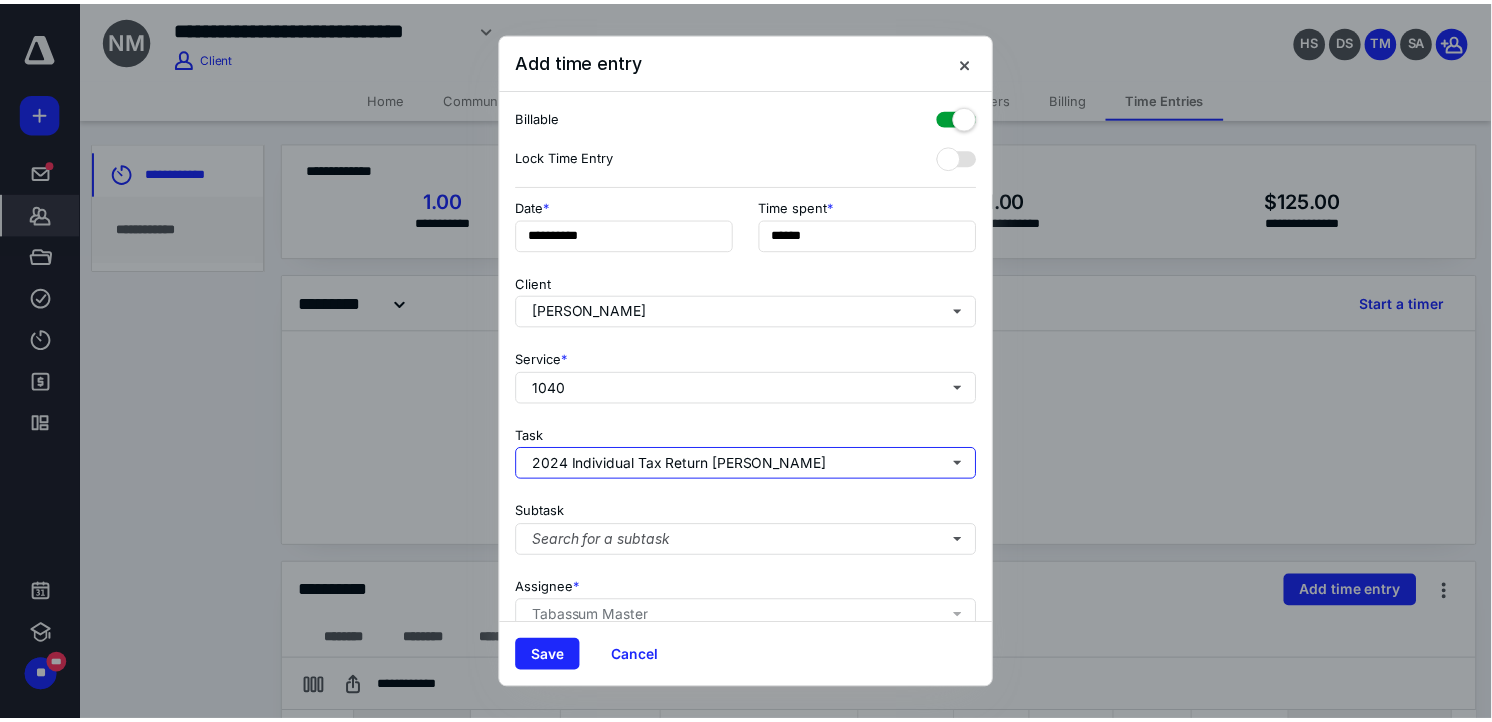 scroll, scrollTop: 111, scrollLeft: 0, axis: vertical 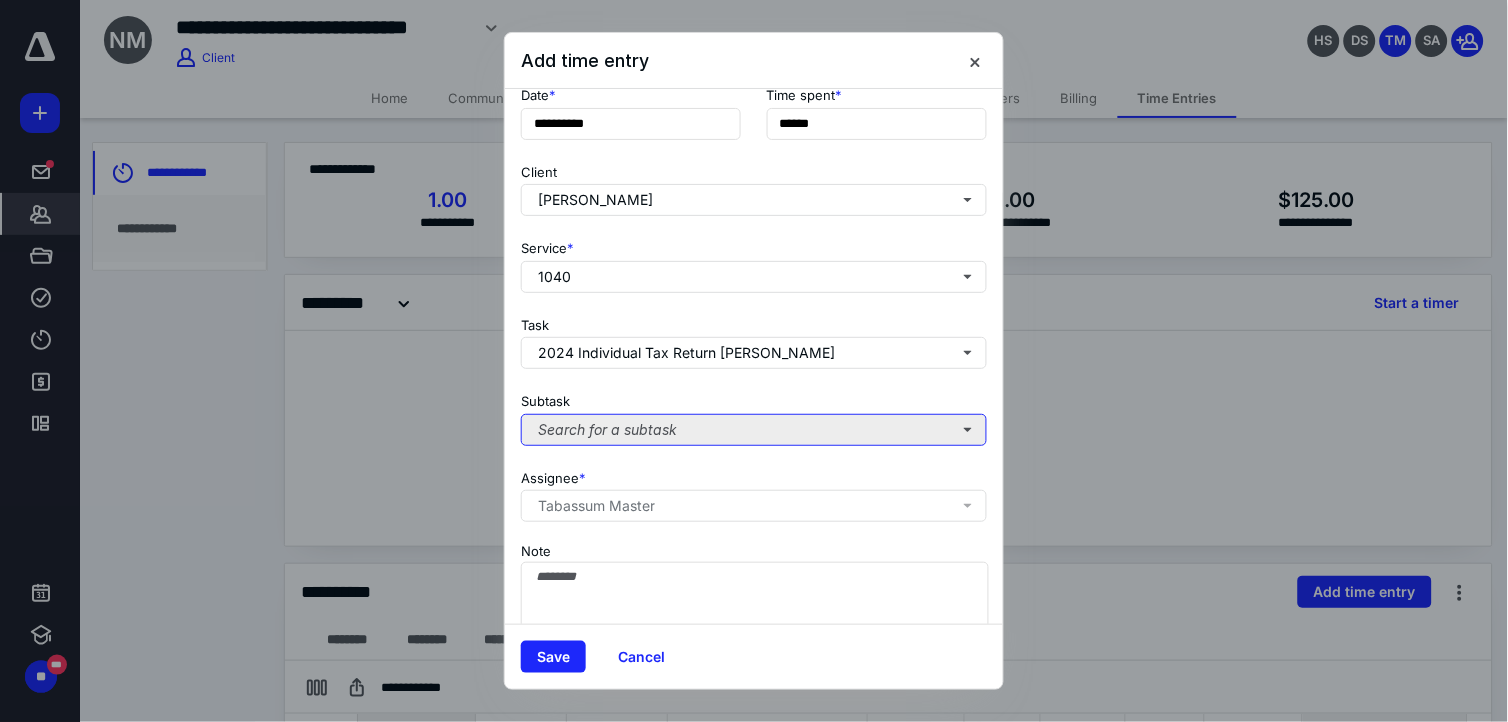 click on "Search for a subtask" at bounding box center [754, 430] 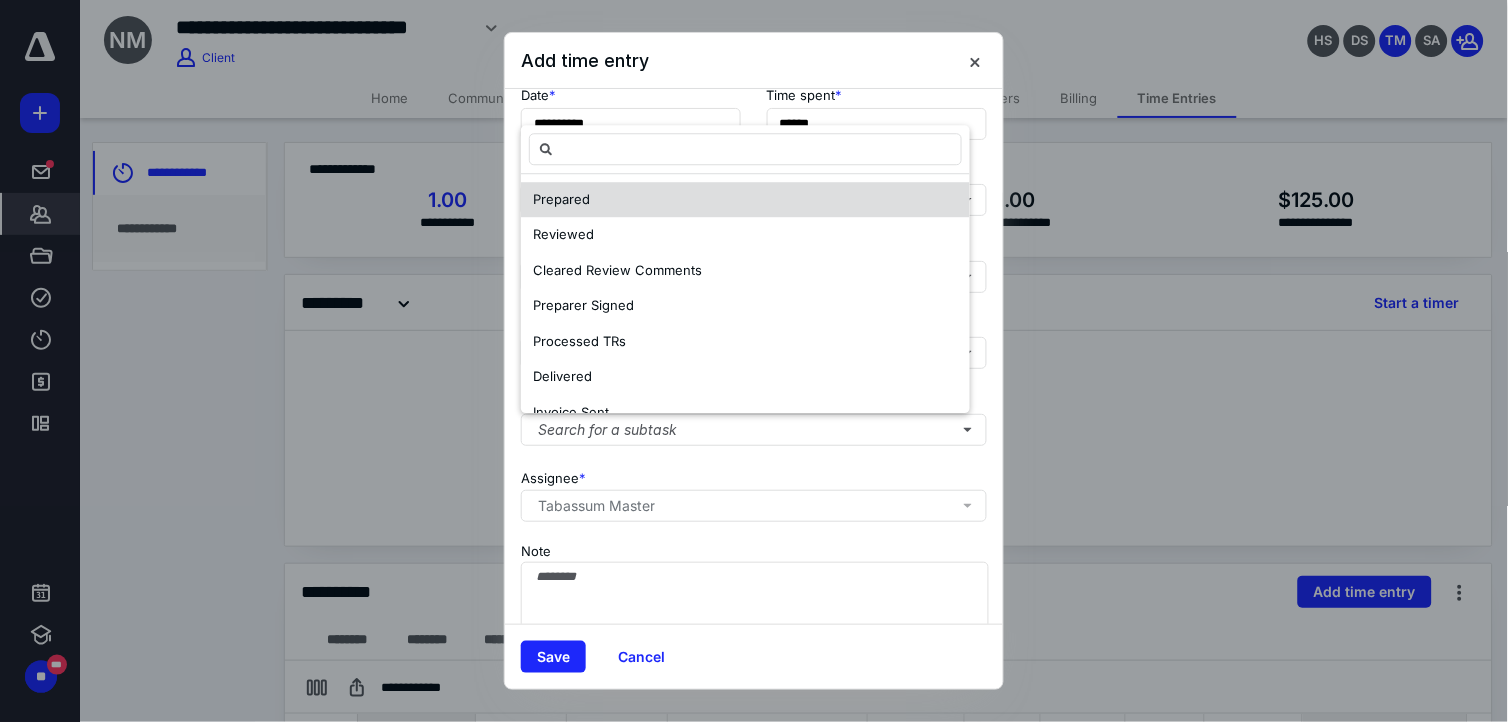 click on "Prepared" at bounding box center (561, 199) 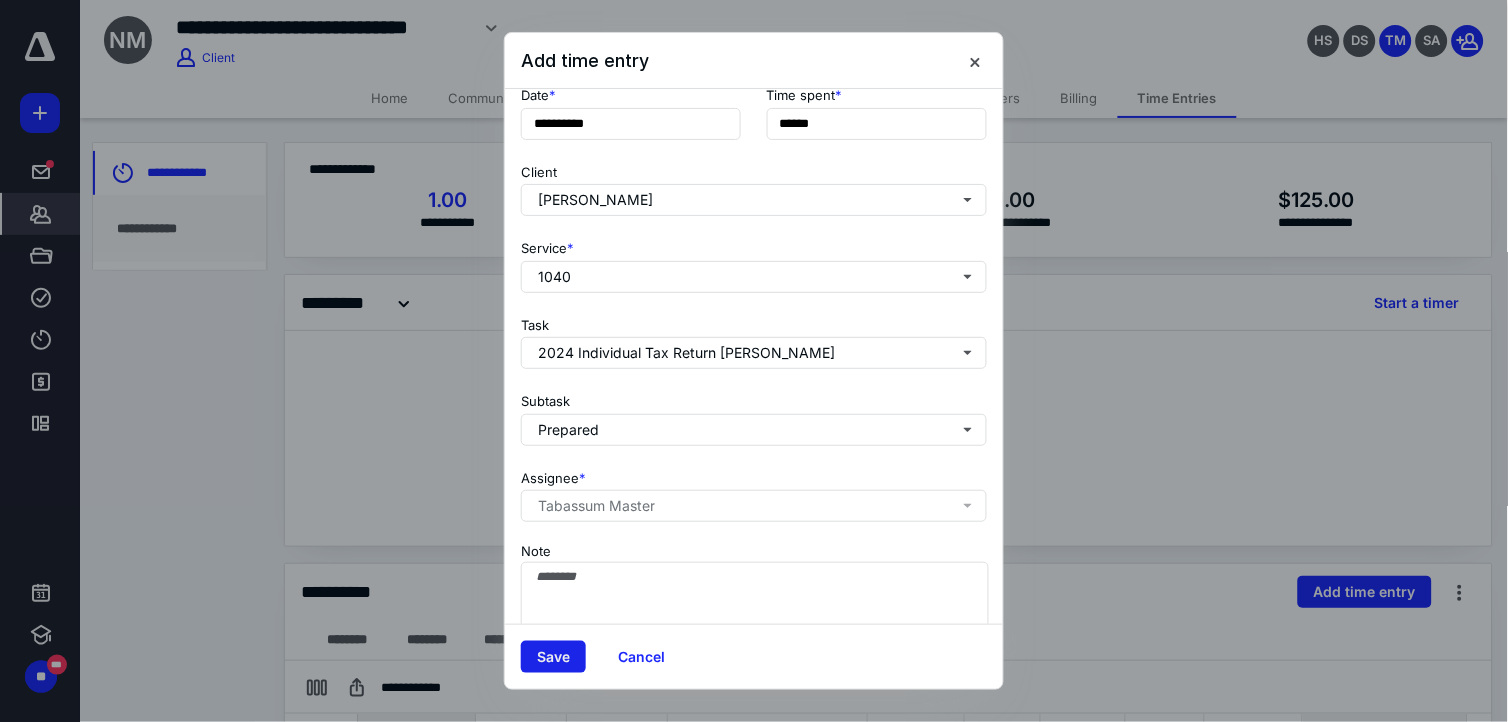 click on "Save" at bounding box center [553, 657] 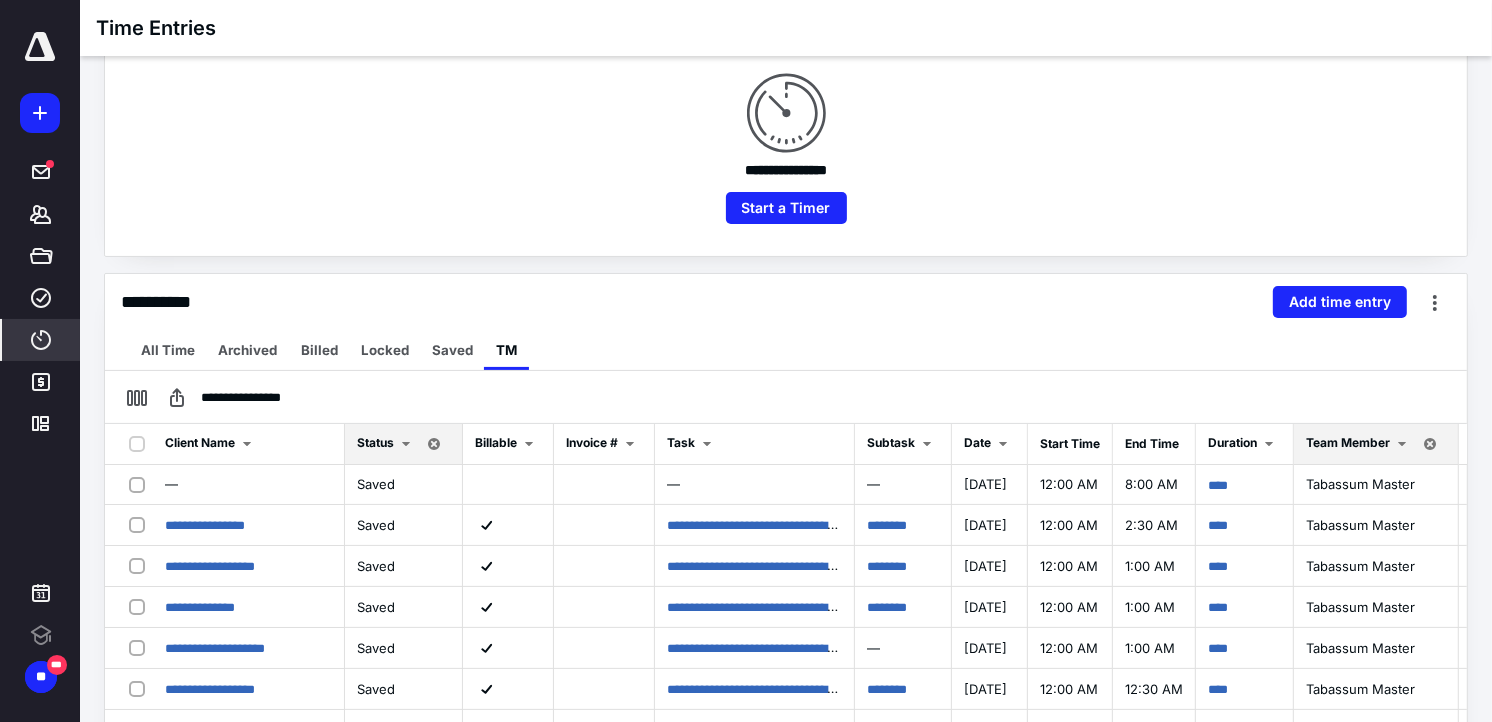 scroll, scrollTop: 445, scrollLeft: 0, axis: vertical 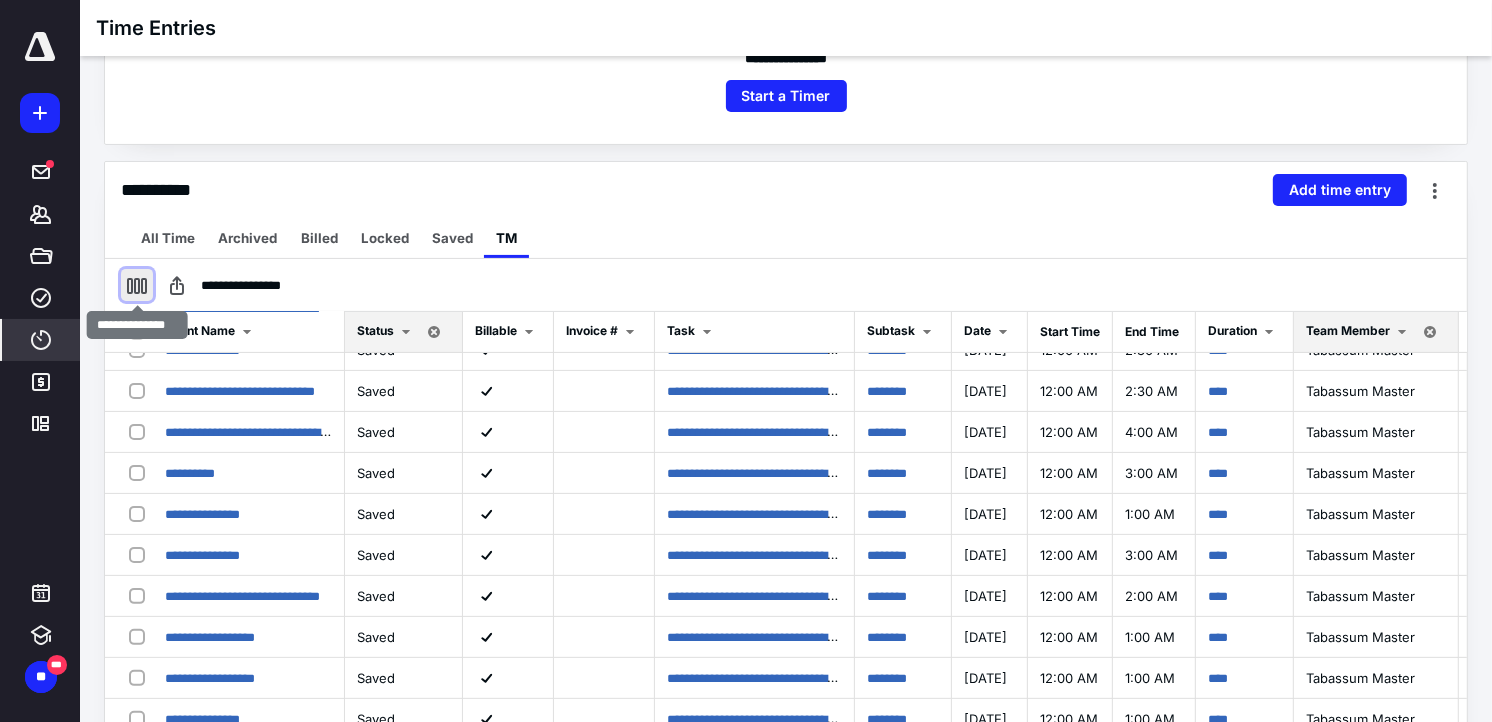 click at bounding box center [137, 285] 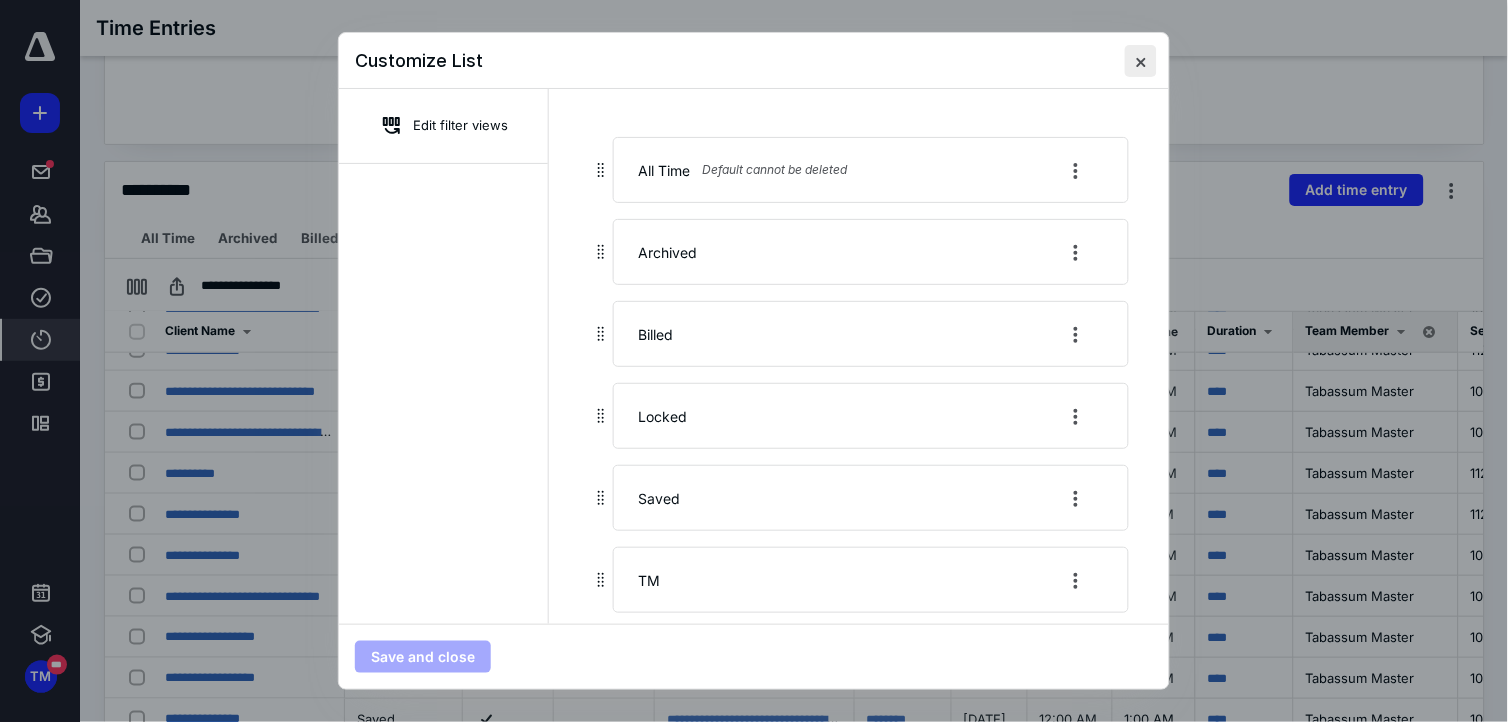 click at bounding box center [1141, 61] 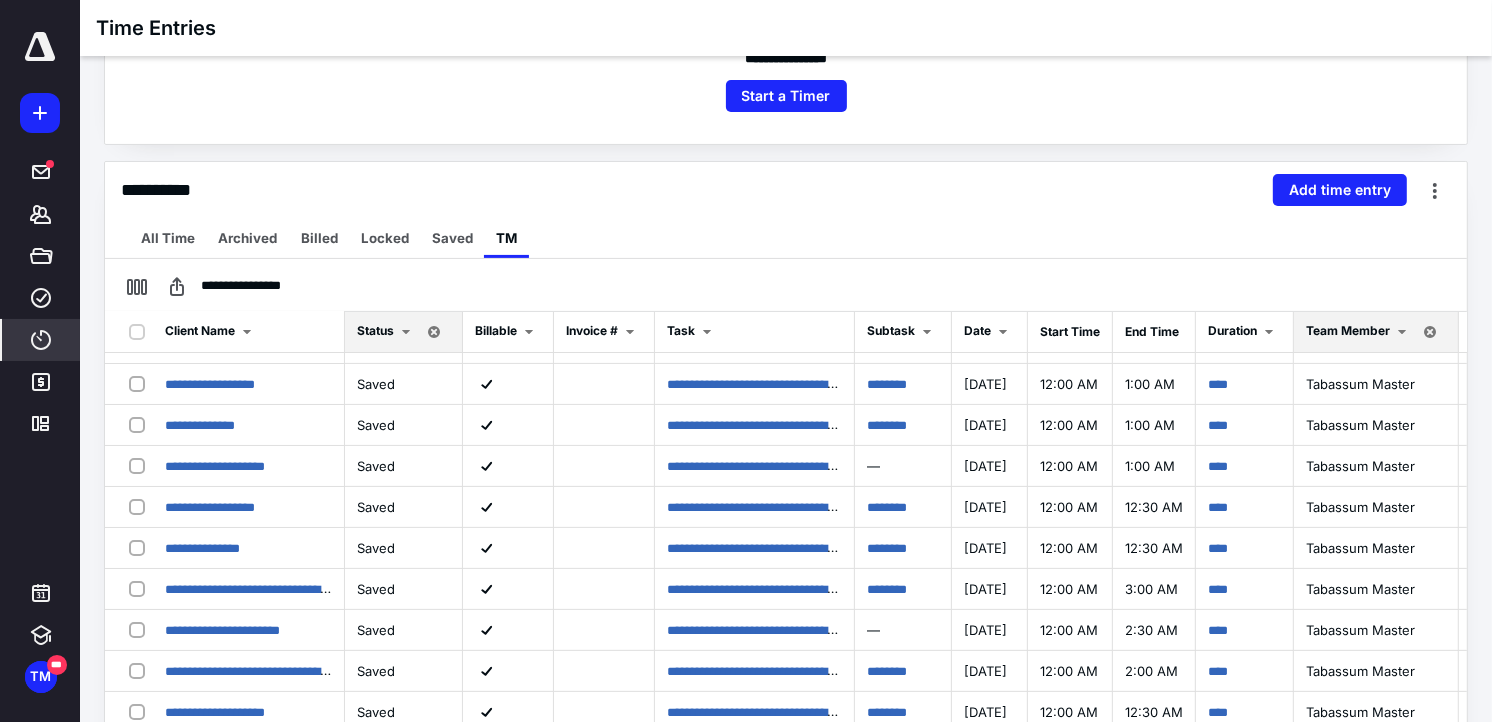 scroll, scrollTop: 0, scrollLeft: 0, axis: both 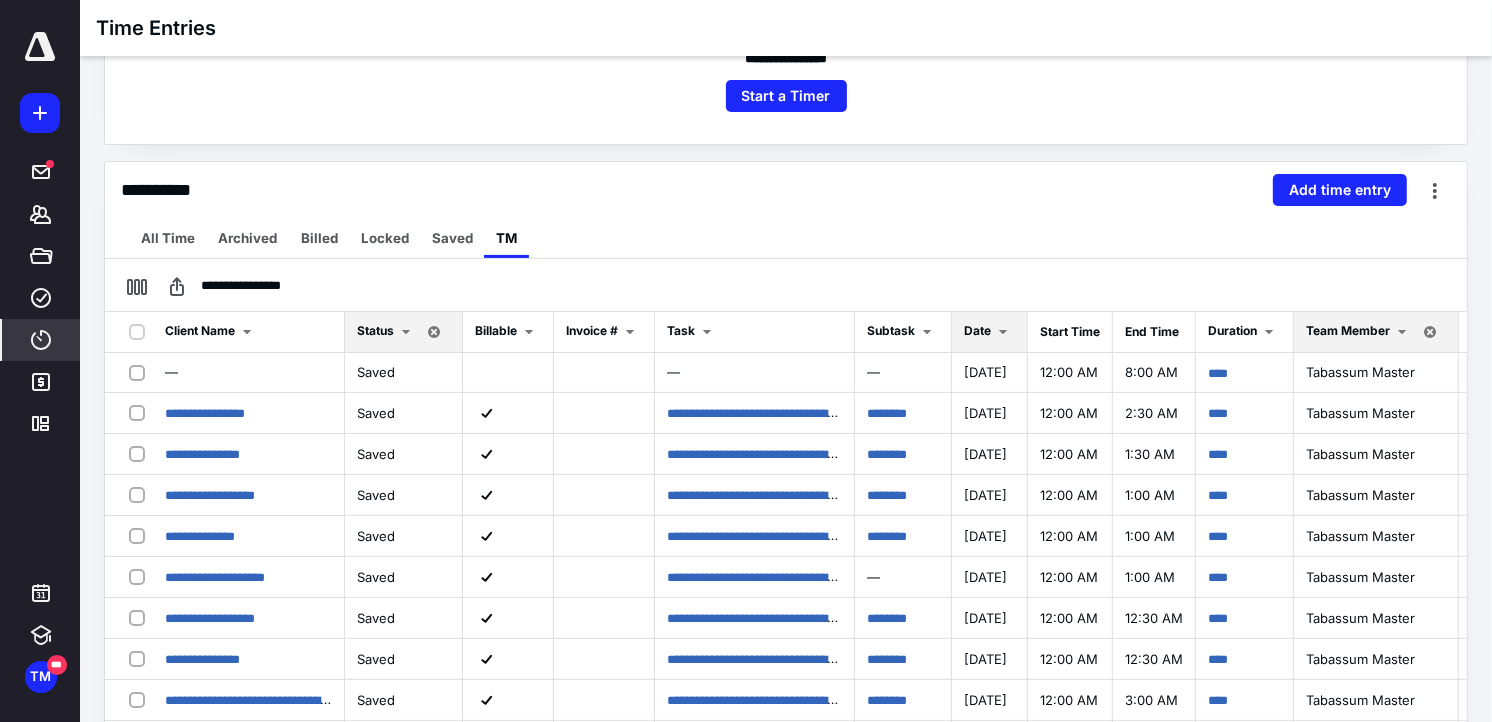 click at bounding box center [1003, 332] 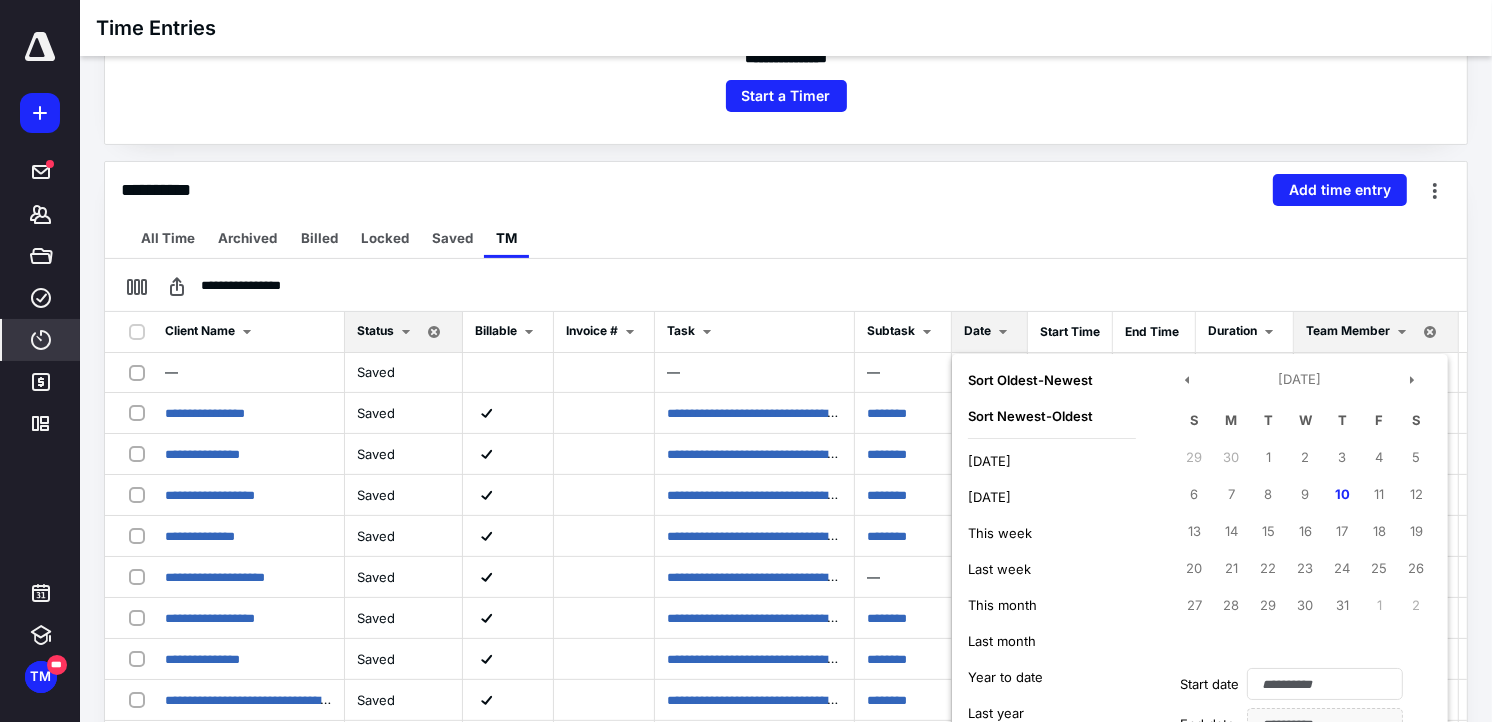 click on "This week" at bounding box center (1000, 533) 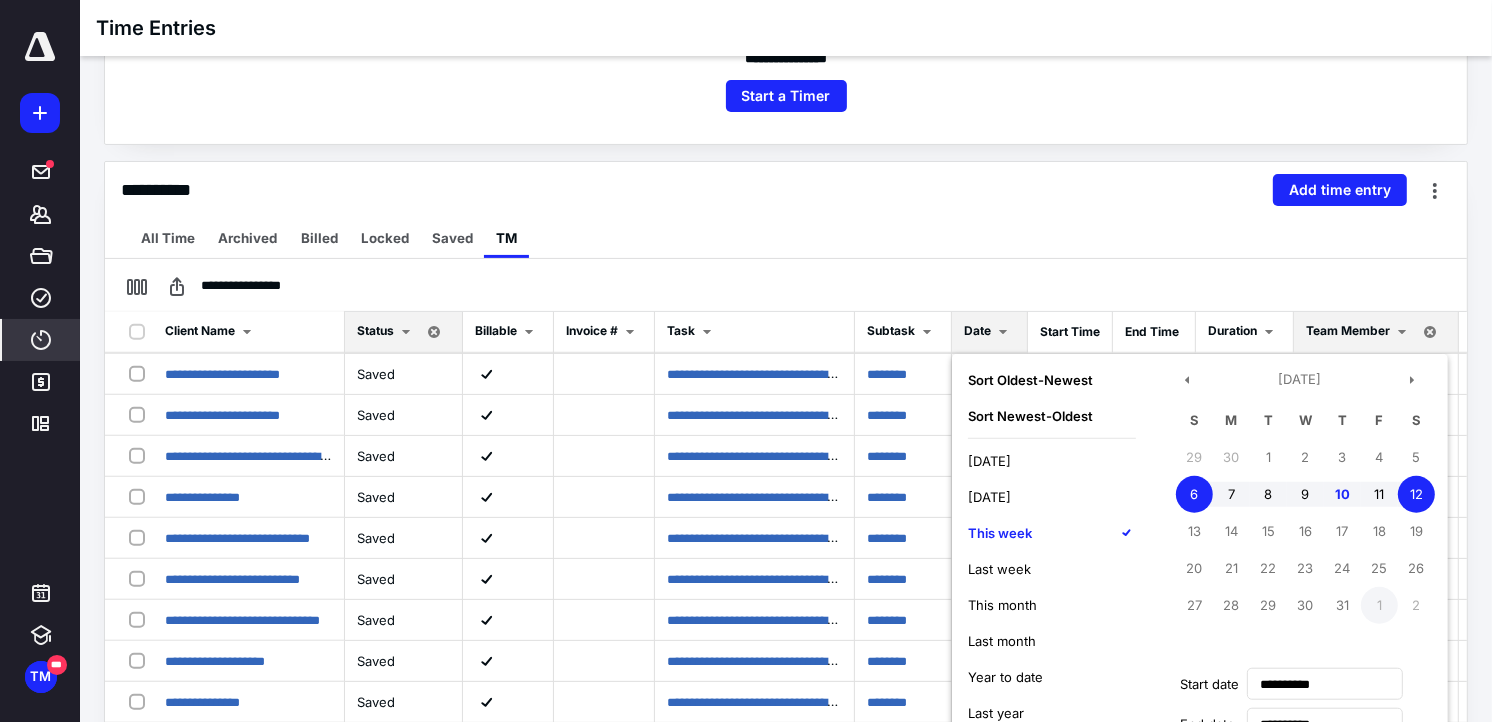 scroll, scrollTop: 1636, scrollLeft: 0, axis: vertical 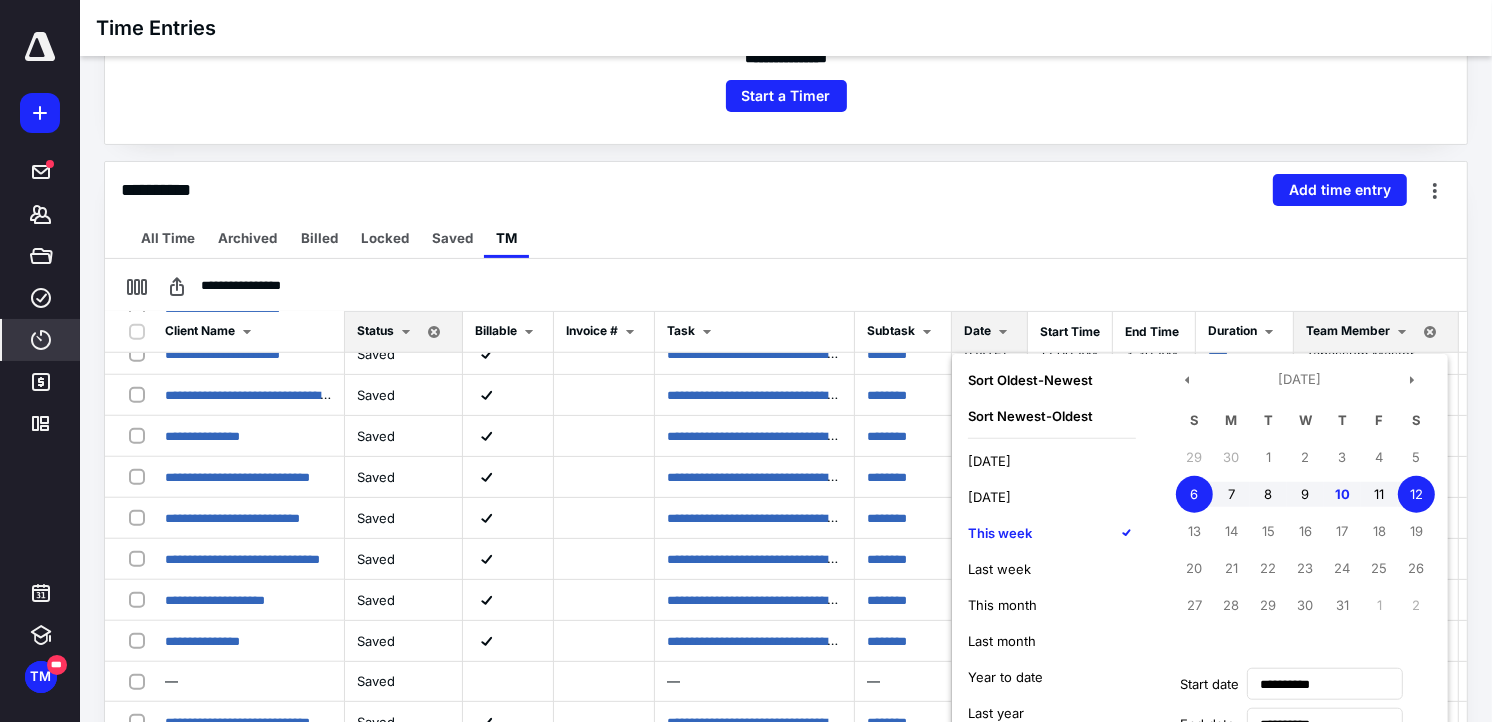 click on "[DATE] S M T W T F S 29 30 1 2 3 4 5 6 7 8 9 10 11 12 13 14 15 16 17 18 19 20 21 22 23 24 25 26 27 28 29 30 31 1 2" at bounding box center [1300, 513] 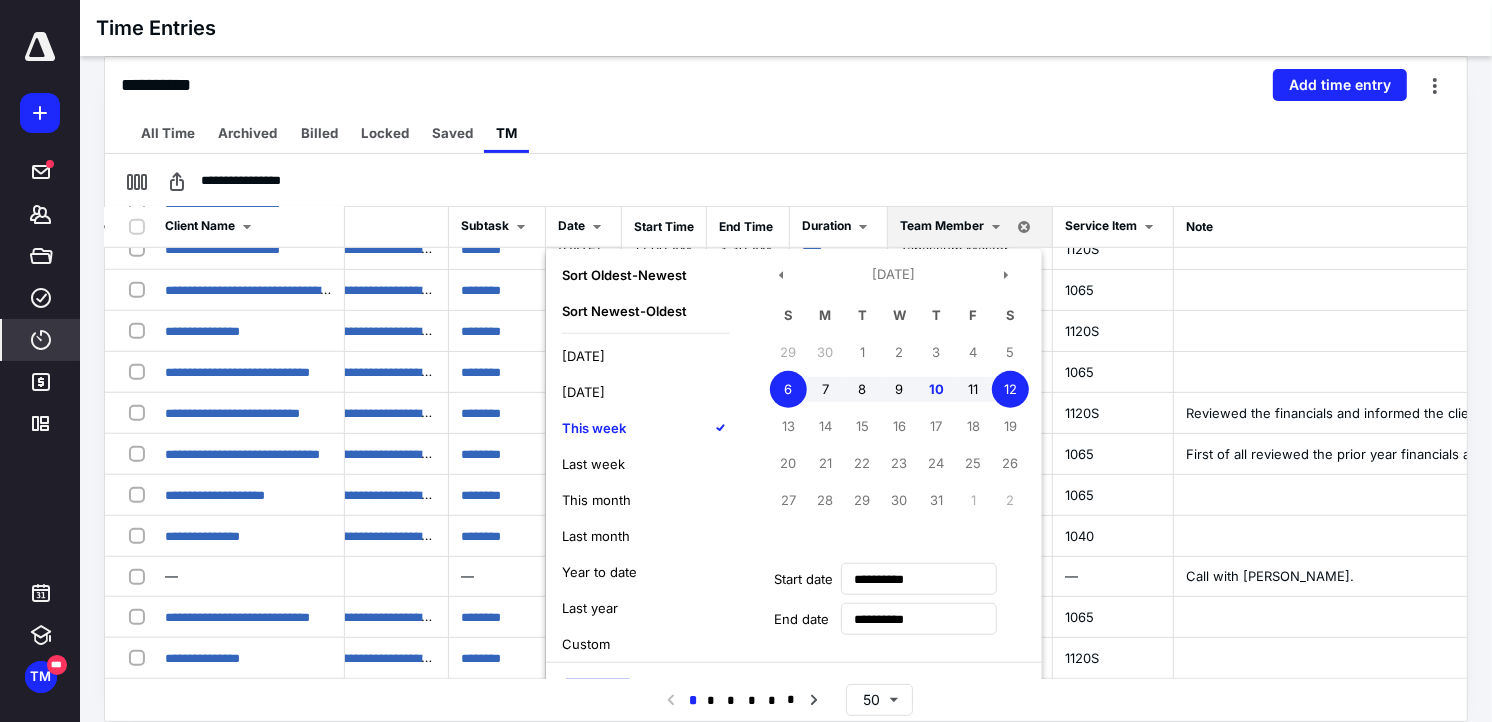 scroll, scrollTop: 1636, scrollLeft: 408, axis: both 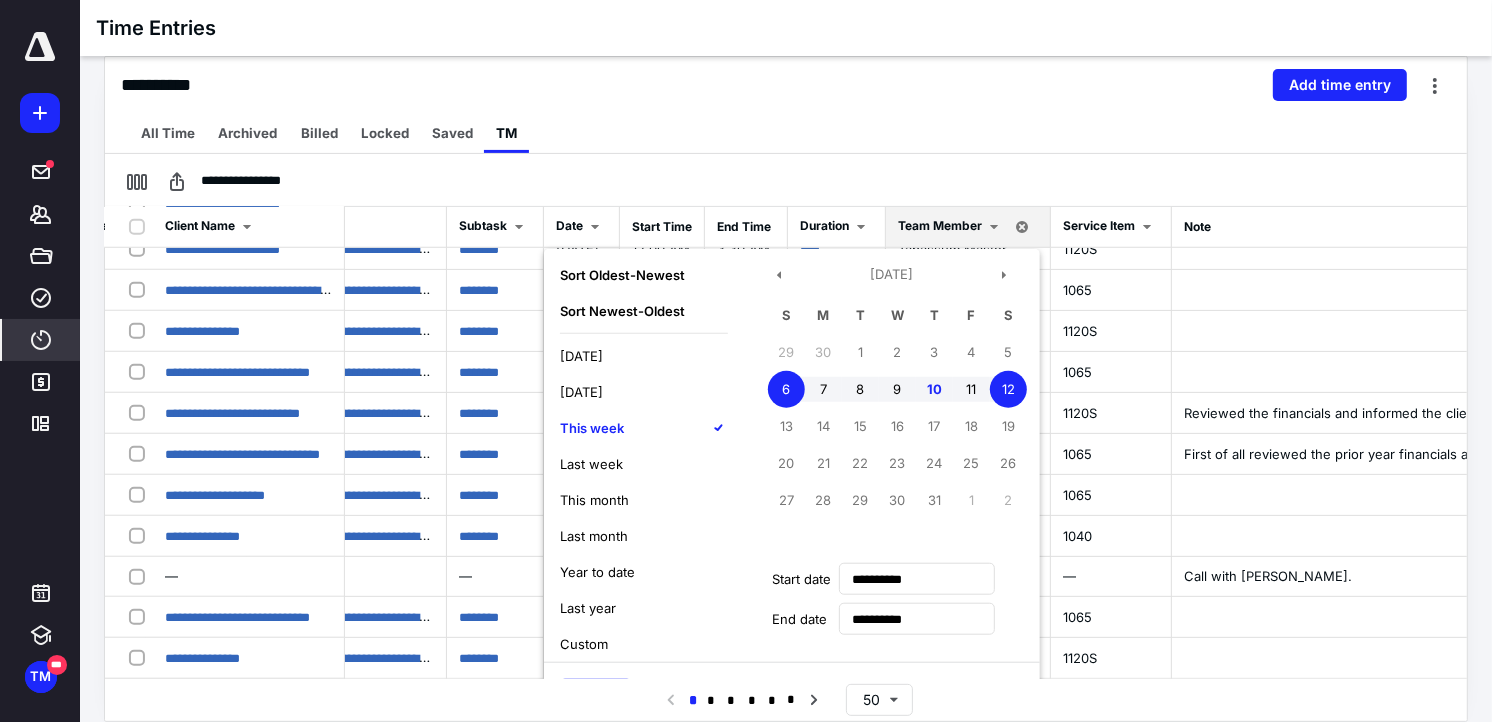 click on "**********" at bounding box center (786, 180) 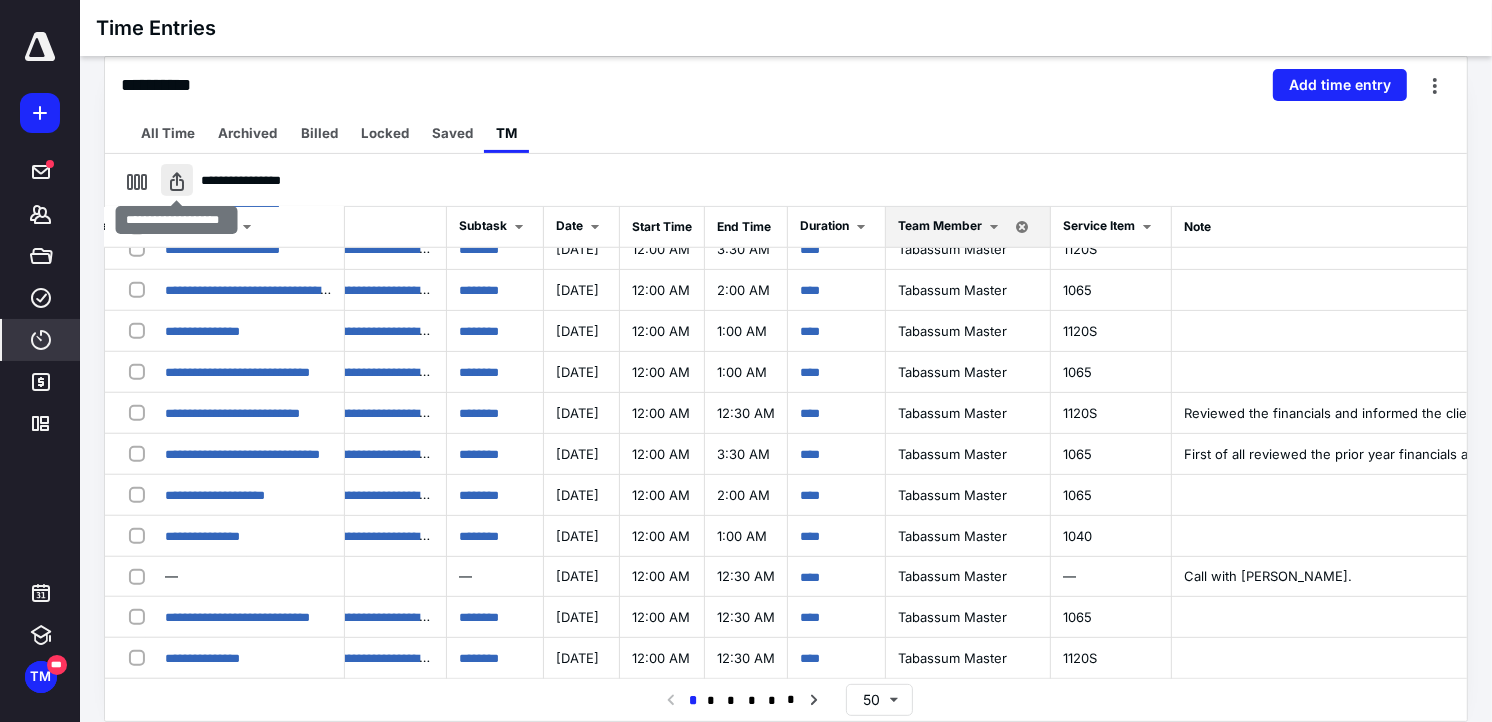 click at bounding box center (177, 180) 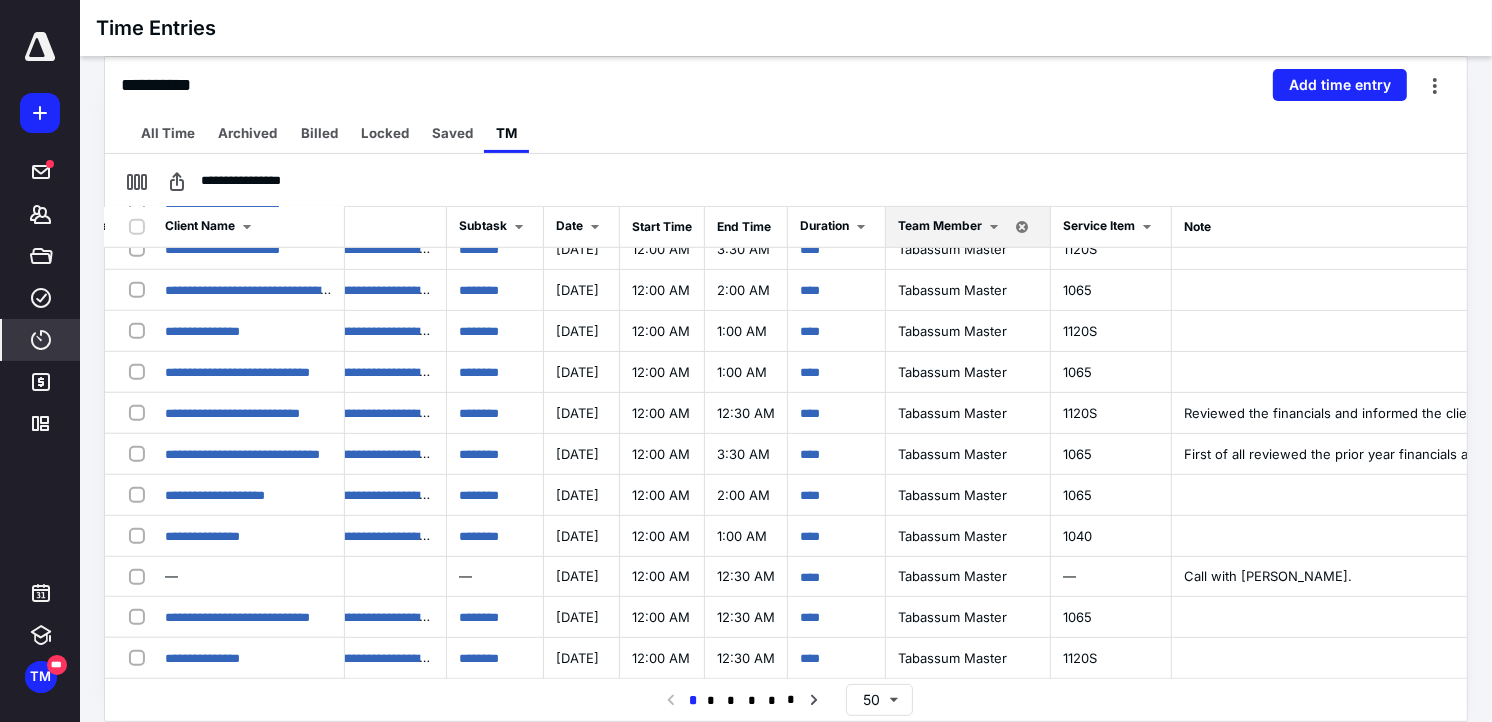 click on "**********" at bounding box center (786, 85) 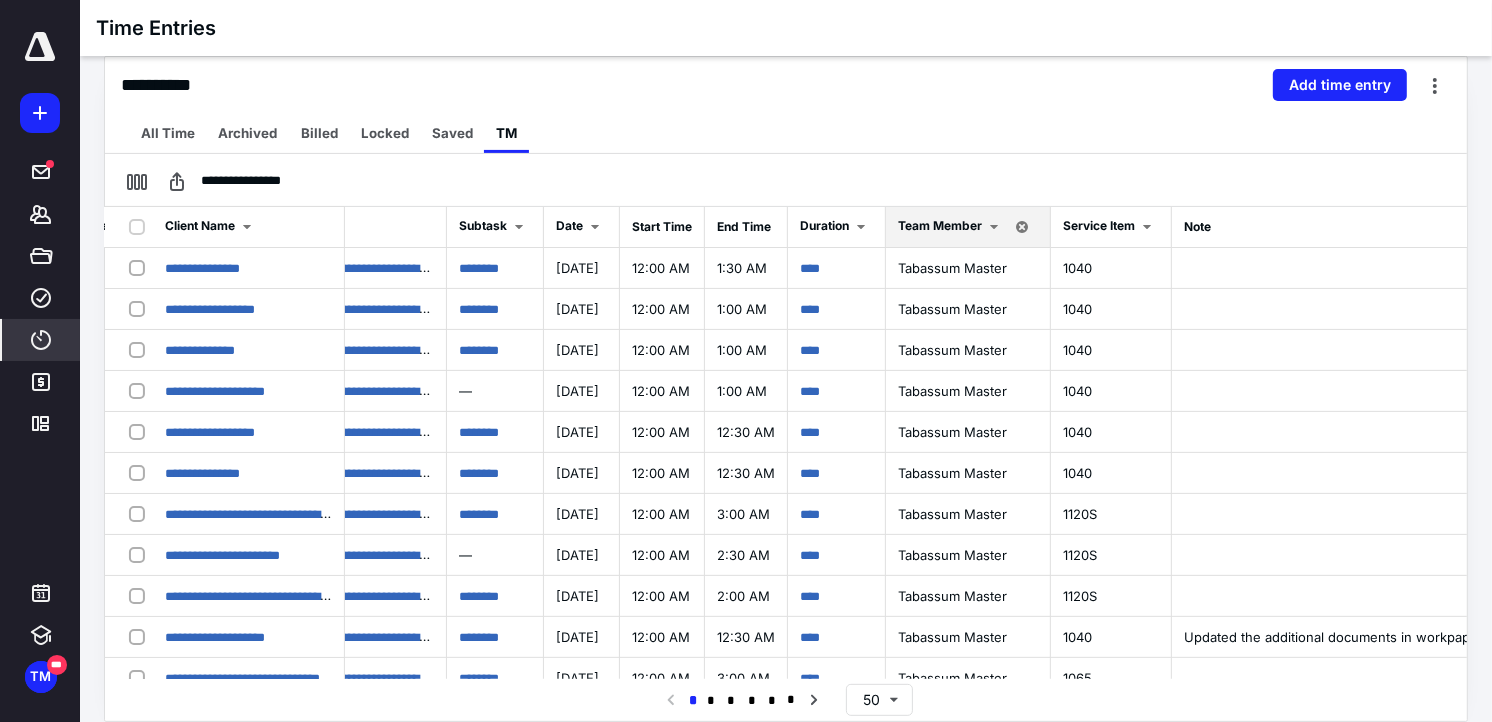 scroll, scrollTop: 0, scrollLeft: 408, axis: horizontal 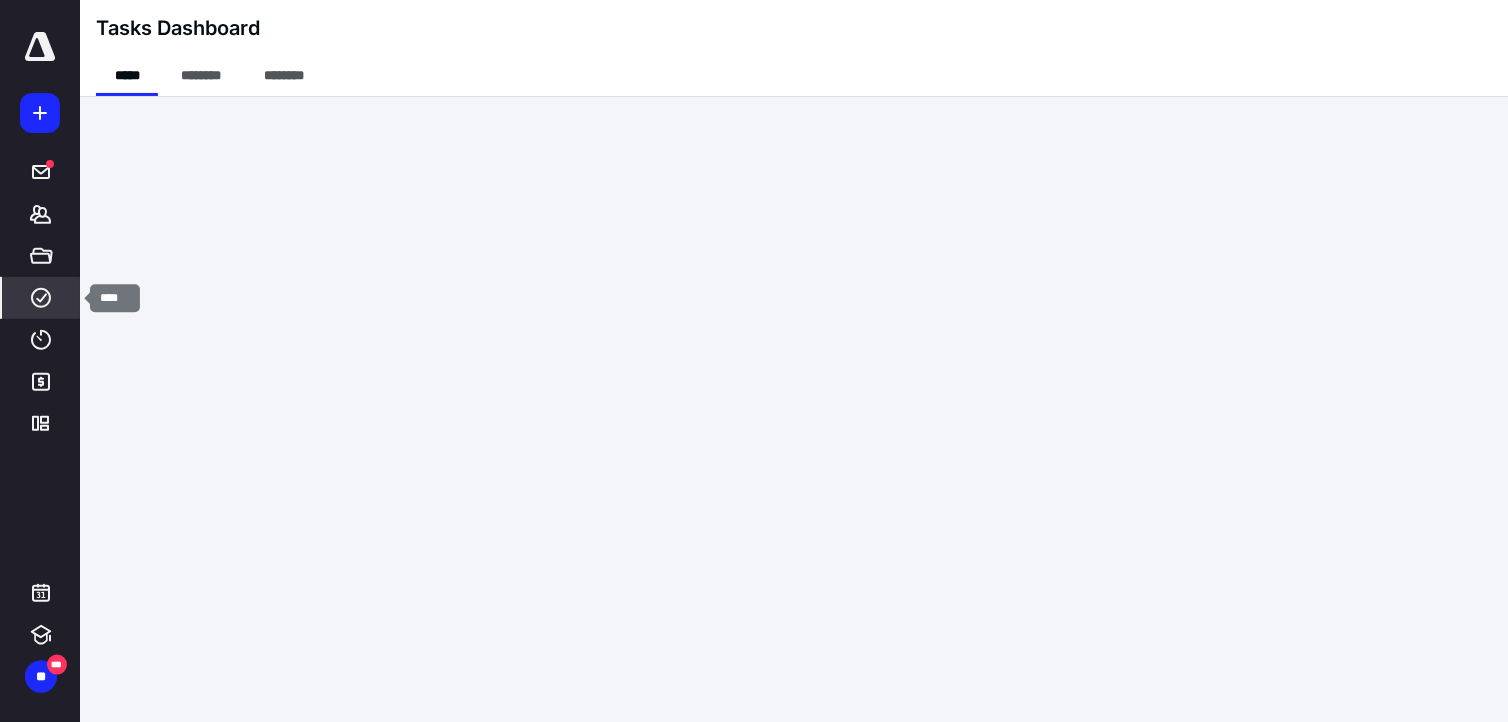 click 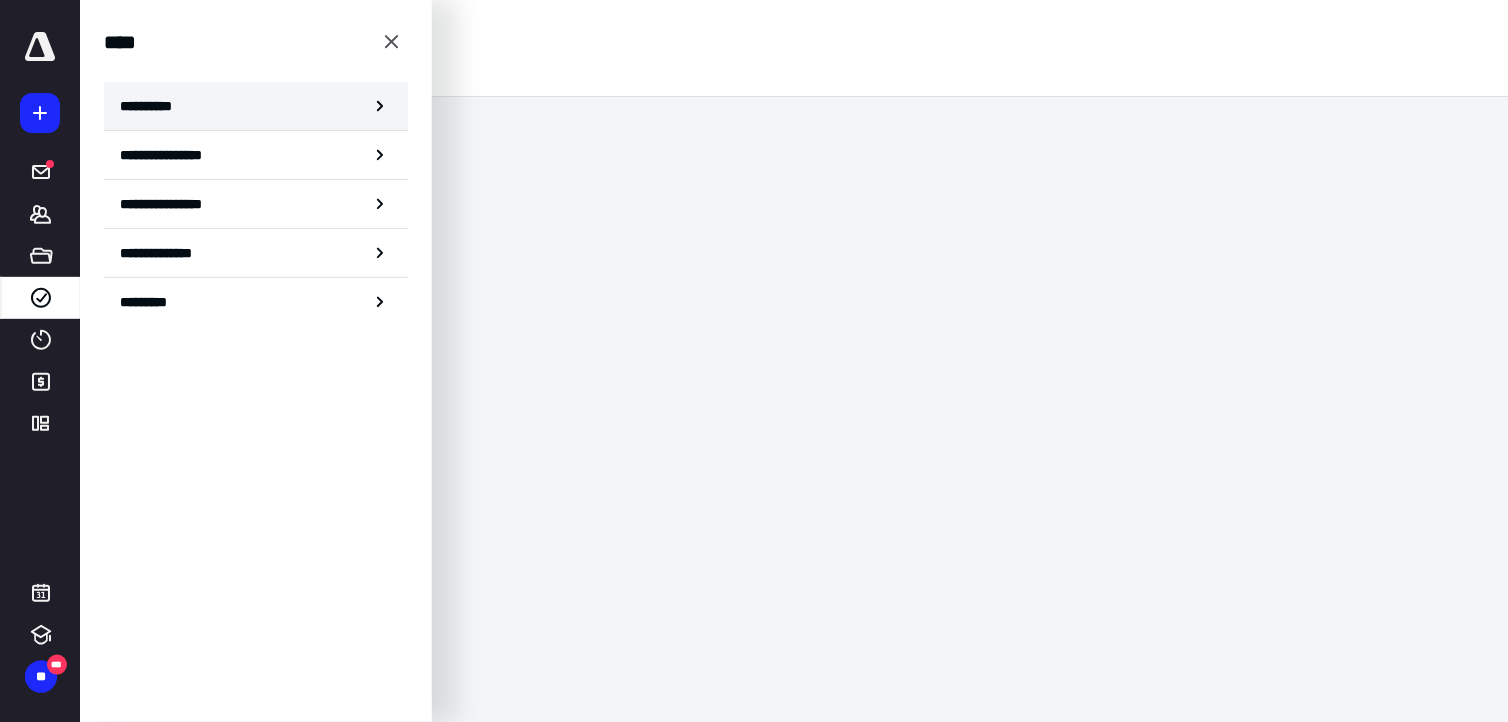 click on "**********" at bounding box center [153, 106] 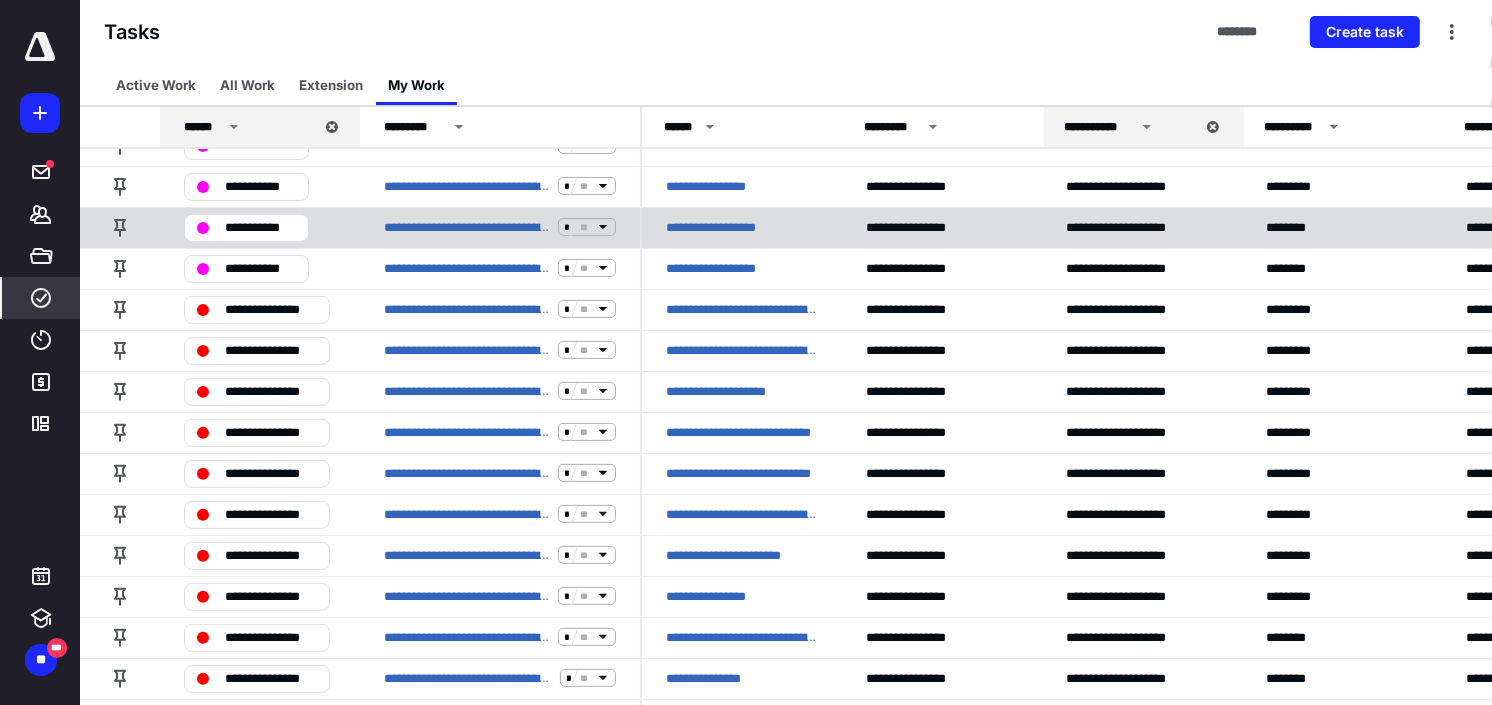 scroll, scrollTop: 555, scrollLeft: 0, axis: vertical 